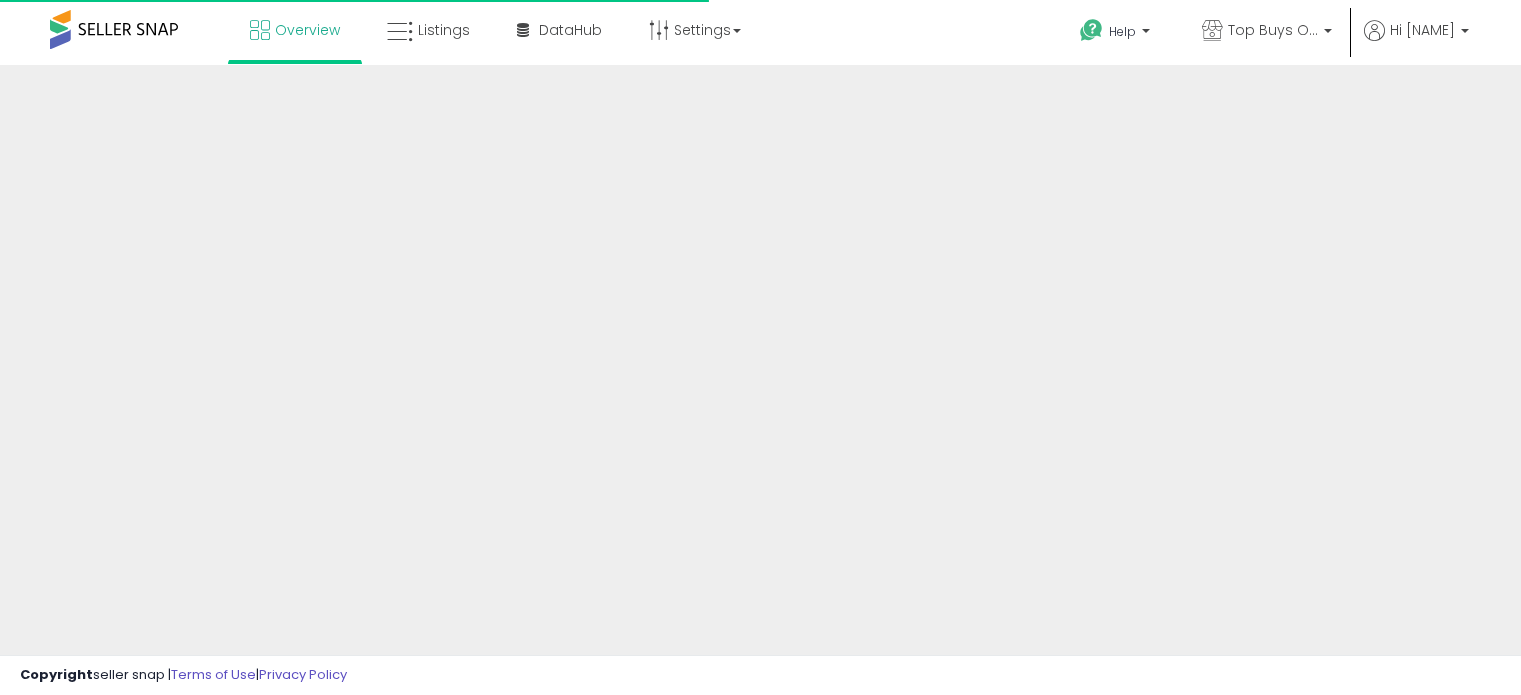 scroll, scrollTop: 0, scrollLeft: 0, axis: both 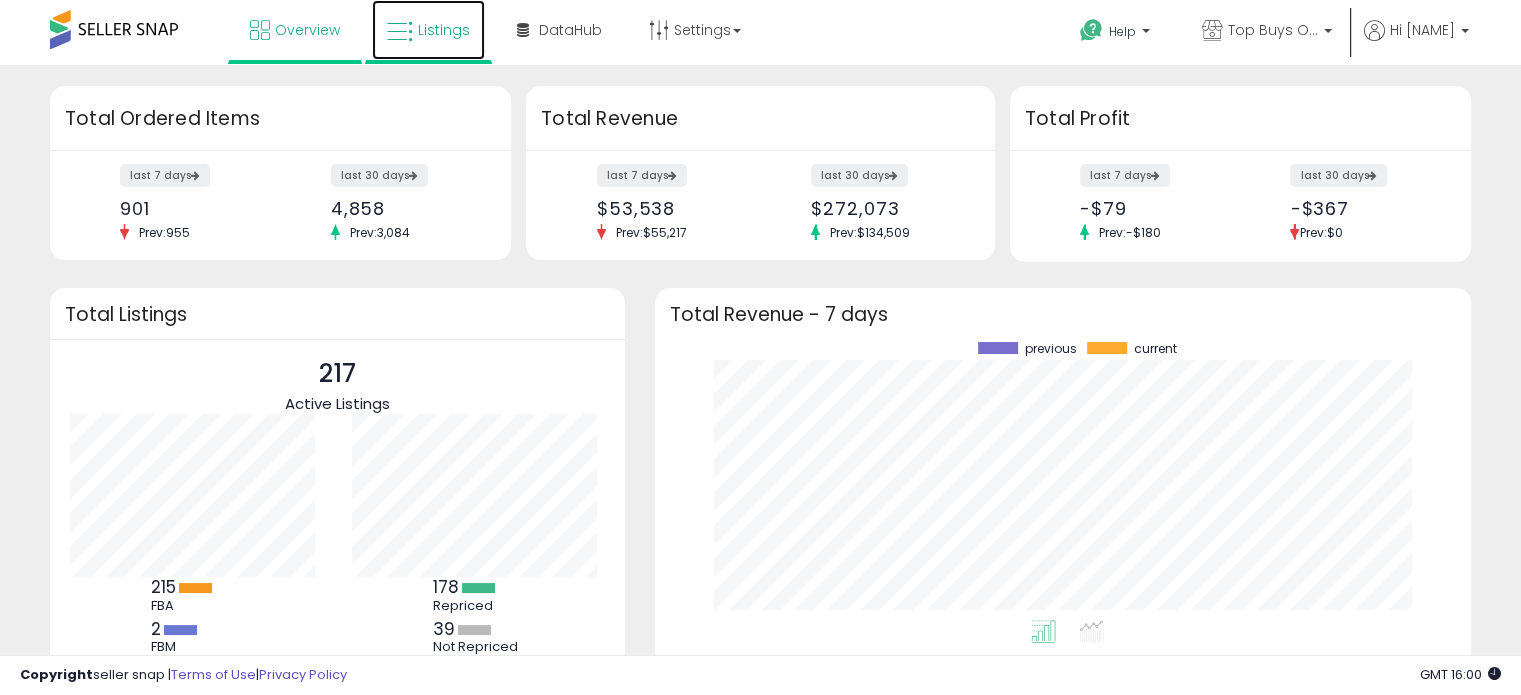 click on "Listings" at bounding box center (444, 30) 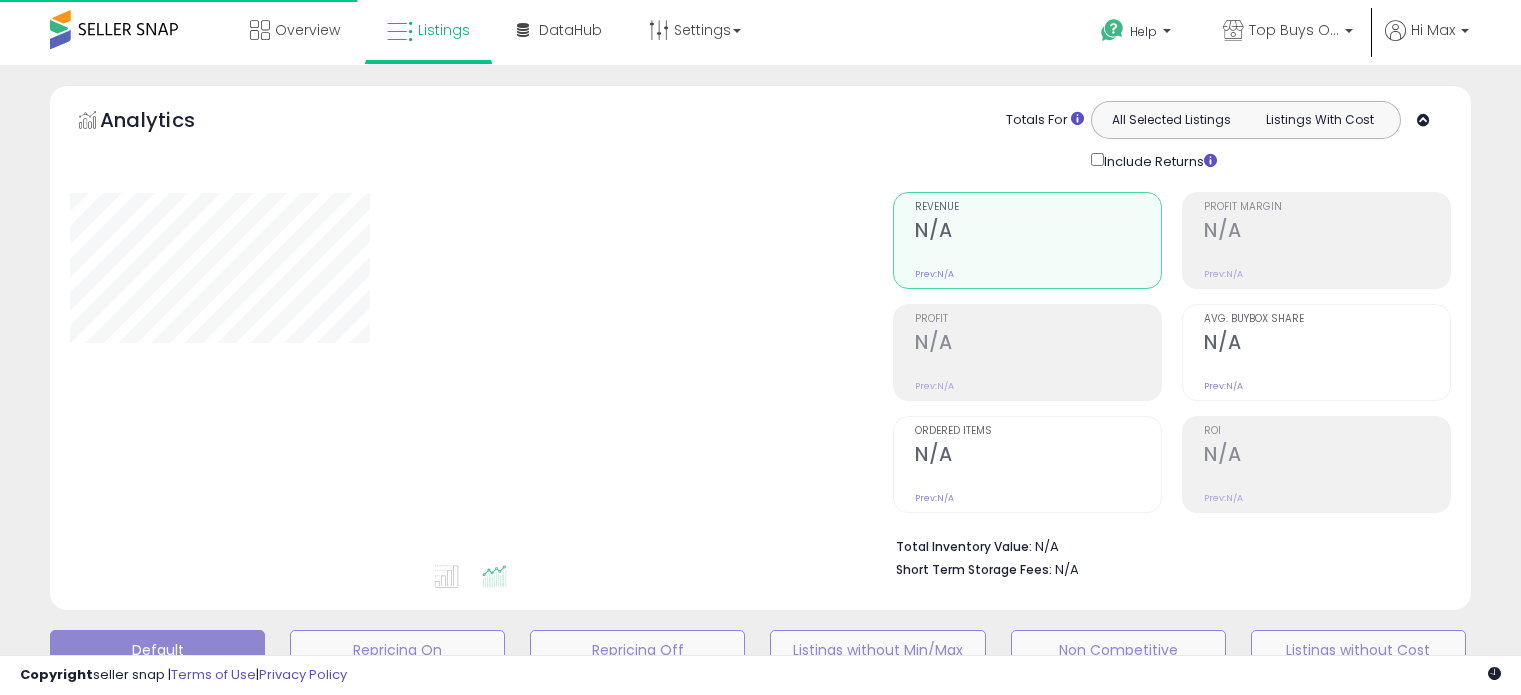 scroll, scrollTop: 0, scrollLeft: 0, axis: both 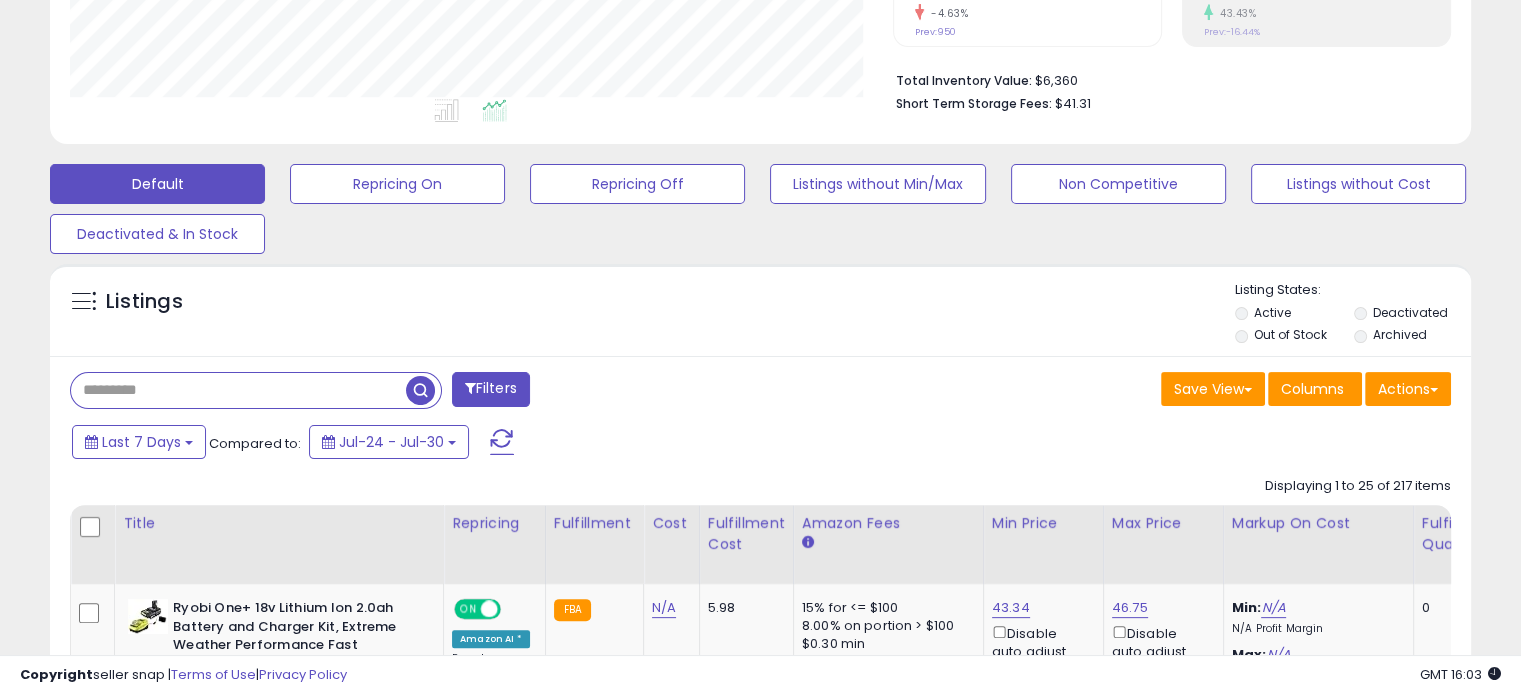 click at bounding box center (238, 390) 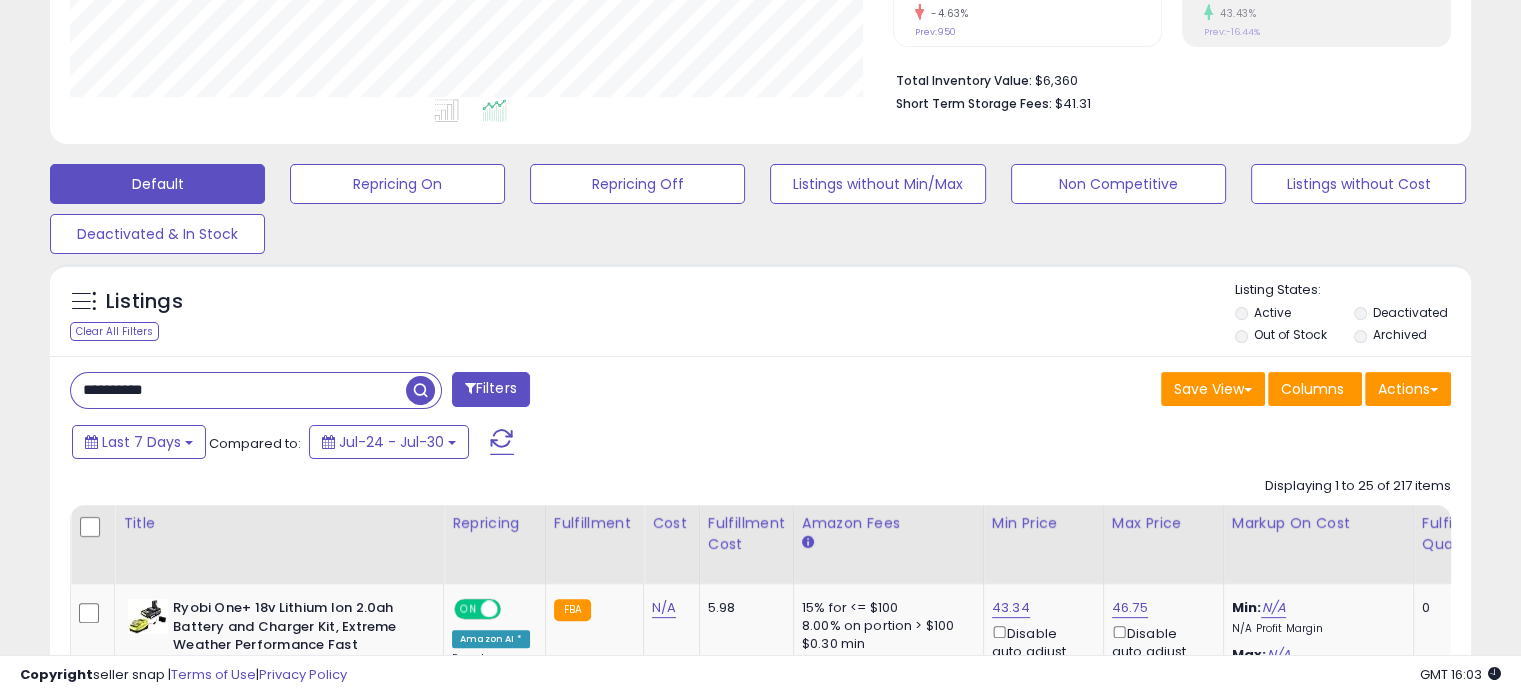type on "**********" 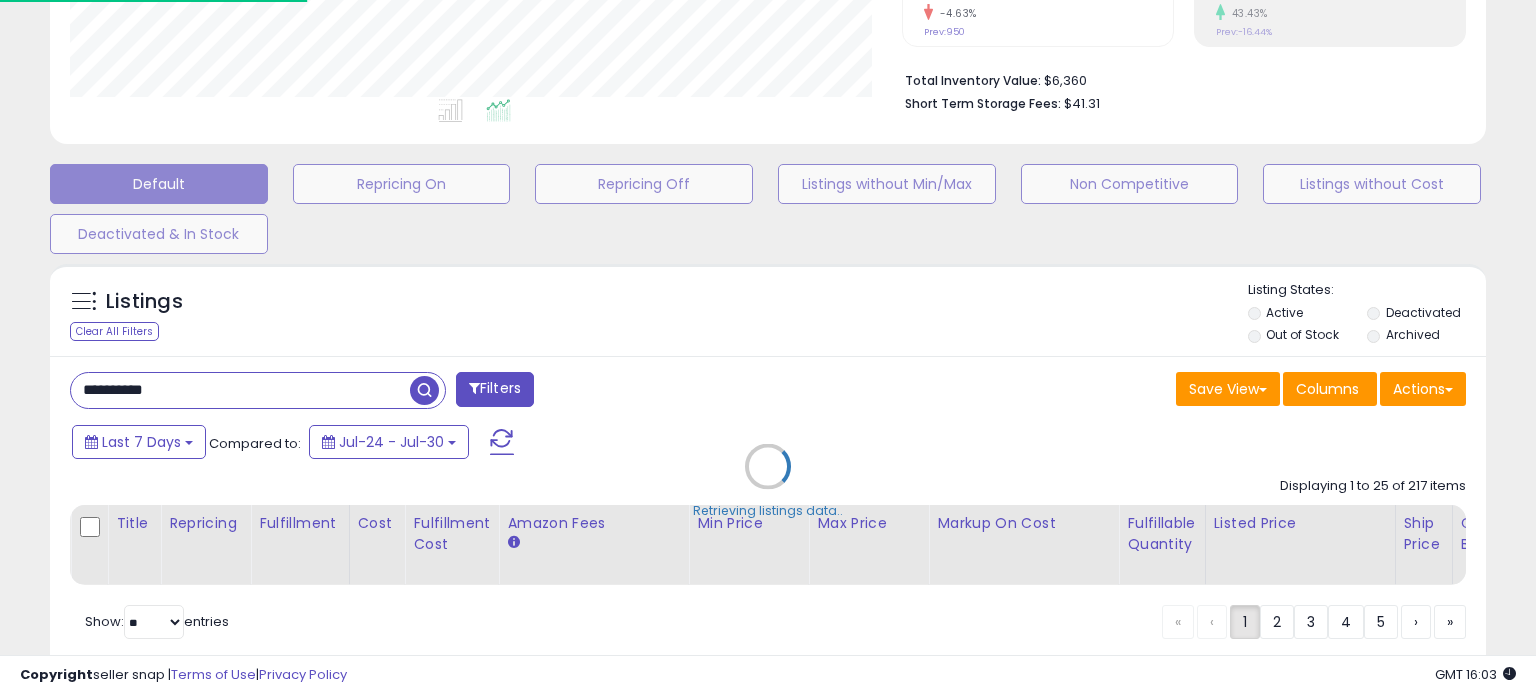 scroll, scrollTop: 999589, scrollLeft: 999168, axis: both 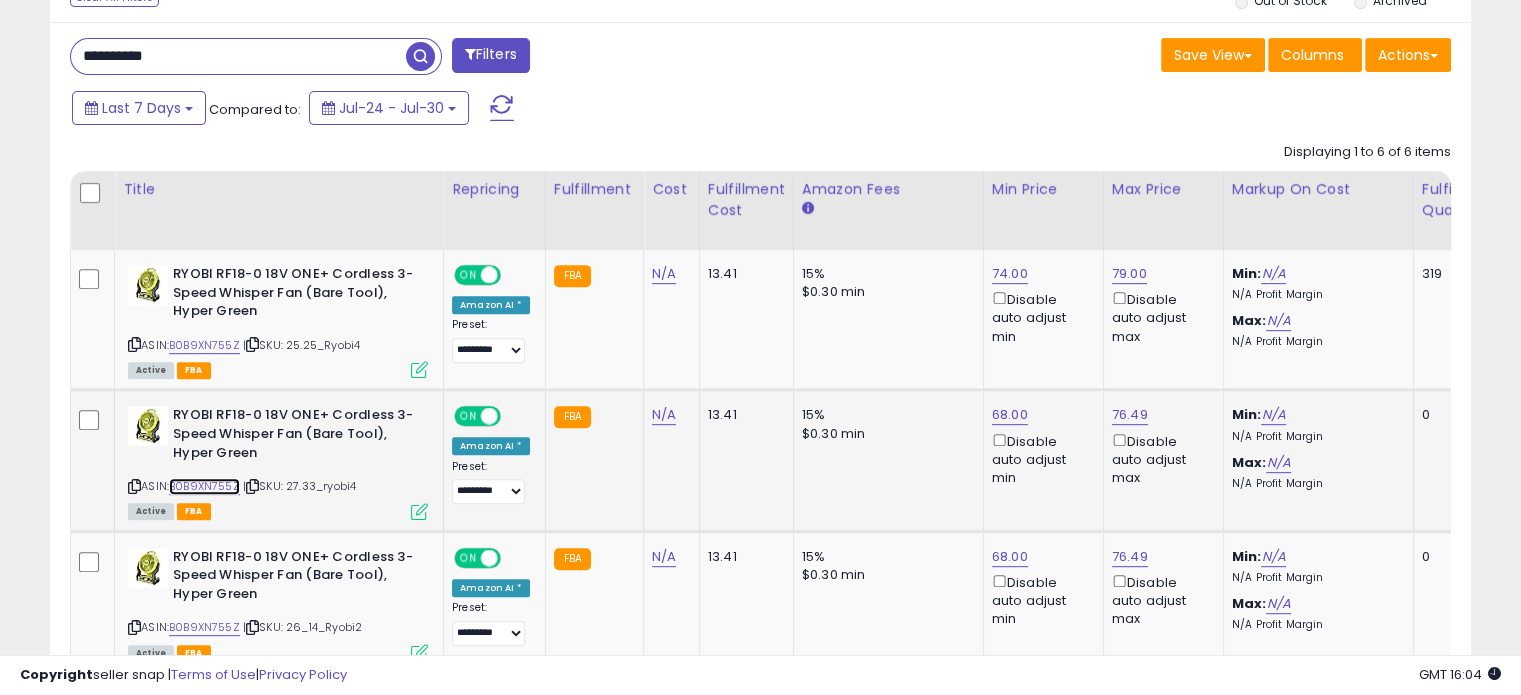 click on "B0B9XN755Z" at bounding box center (204, 486) 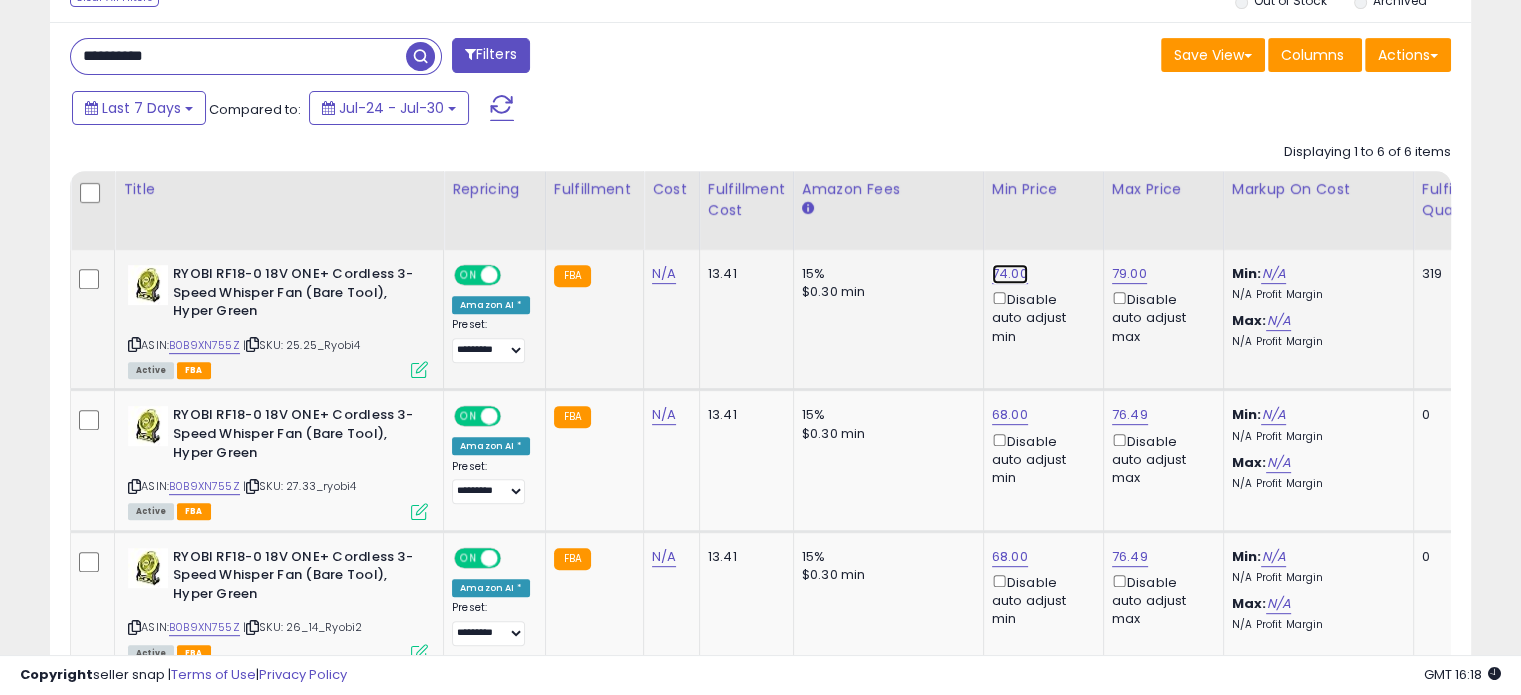 click on "74.00" at bounding box center (1010, 274) 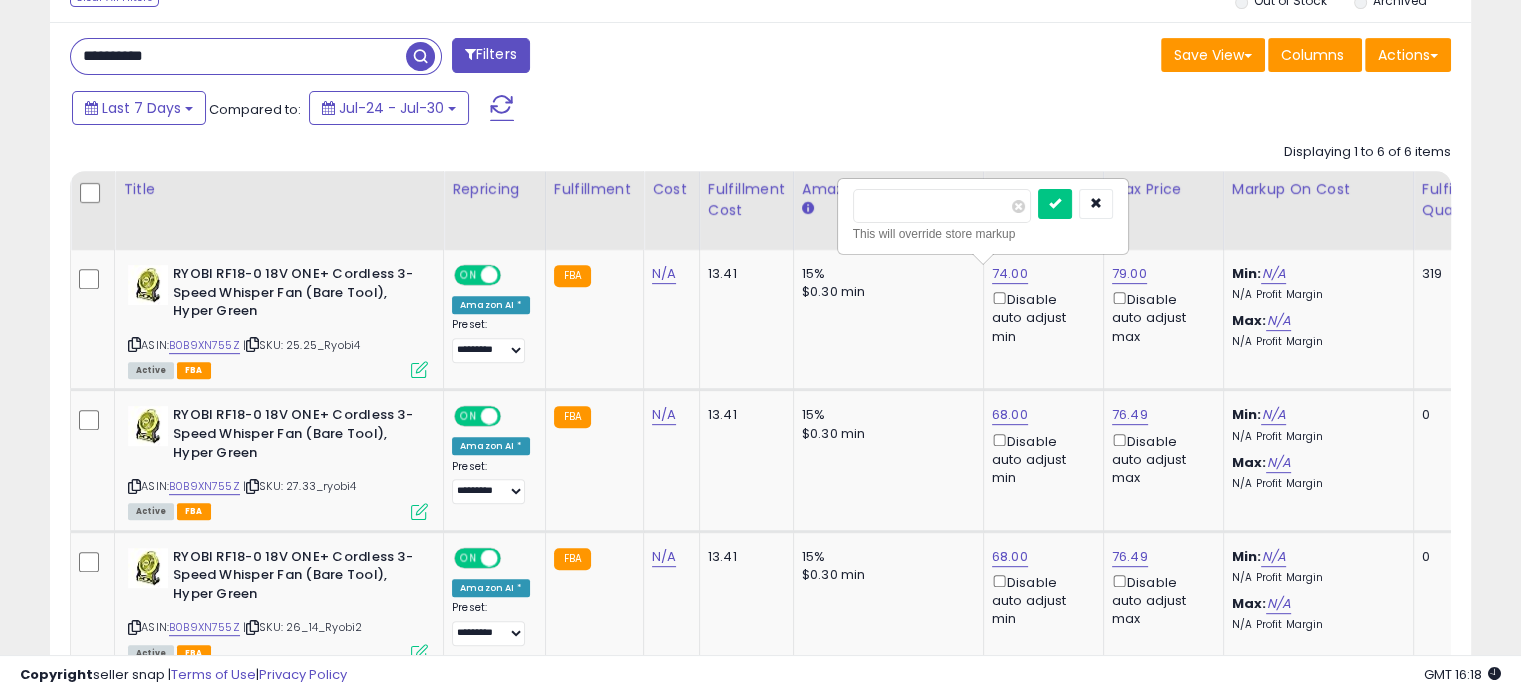 drag, startPoint x: 933, startPoint y: 205, endPoint x: 825, endPoint y: 205, distance: 108 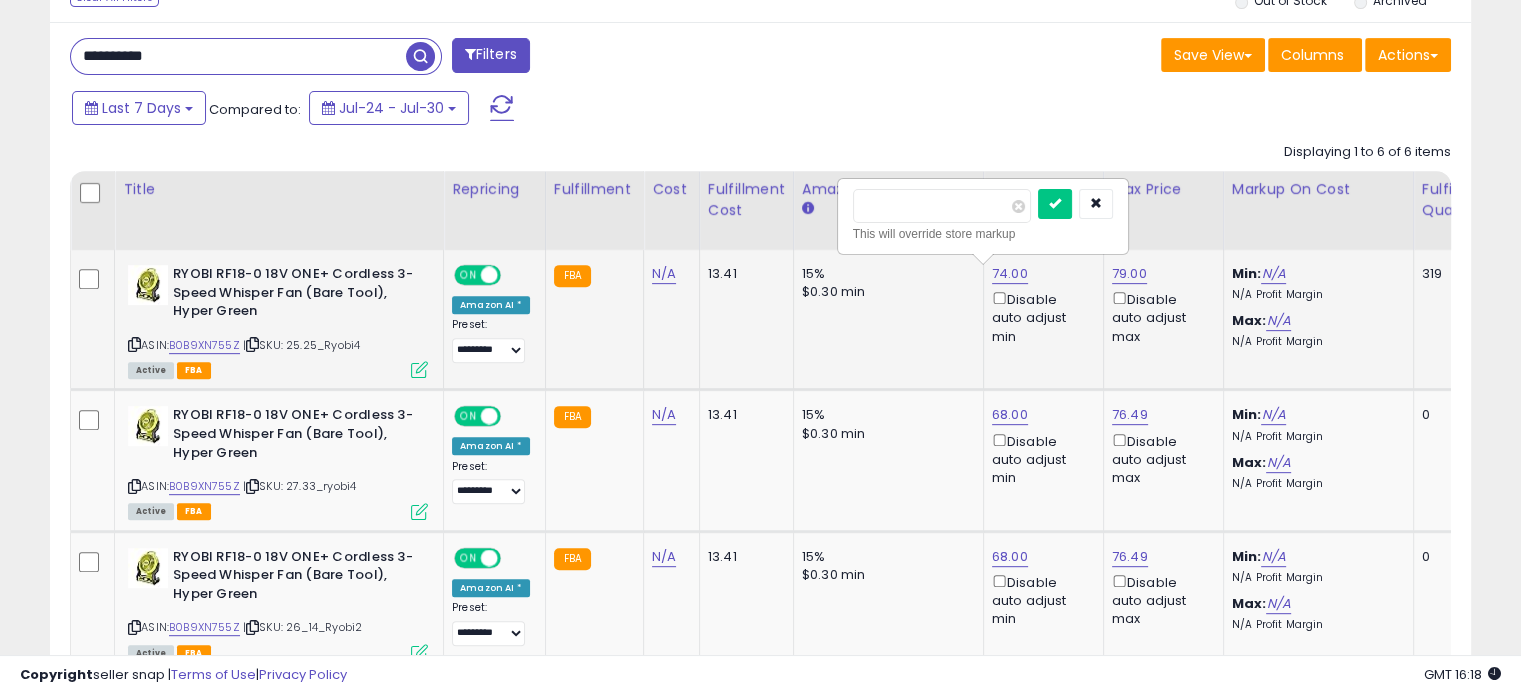 click at bounding box center (1055, 204) 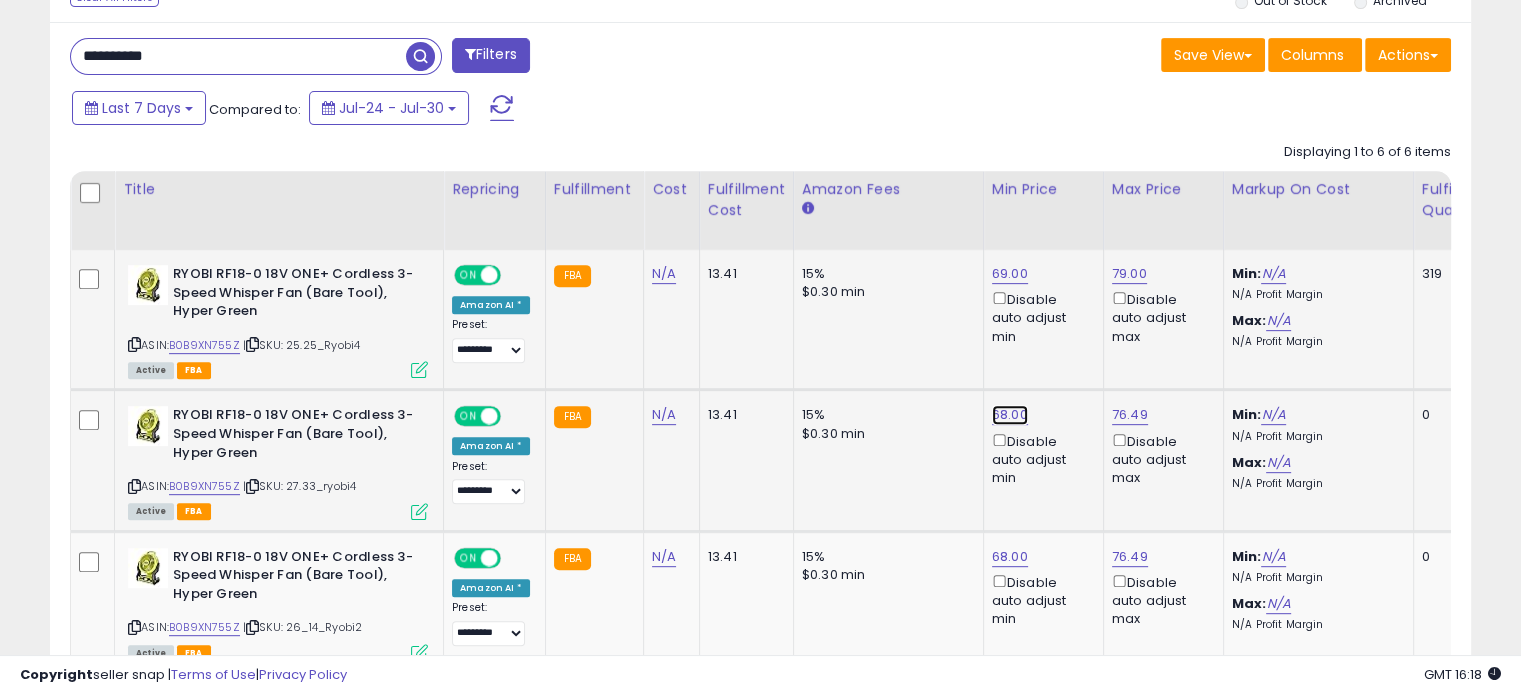 click on "68.00" at bounding box center [1010, 274] 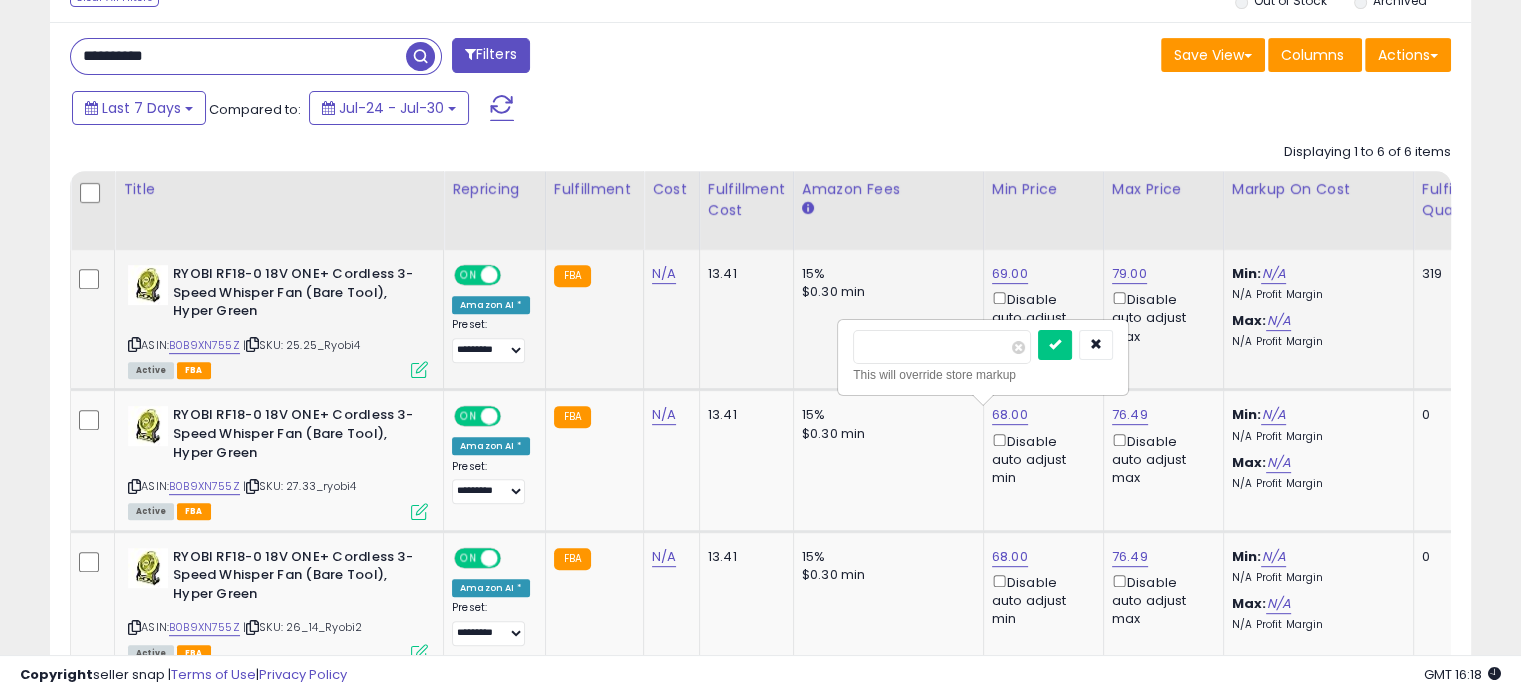 drag, startPoint x: 919, startPoint y: 340, endPoint x: 754, endPoint y: 342, distance: 165.01212 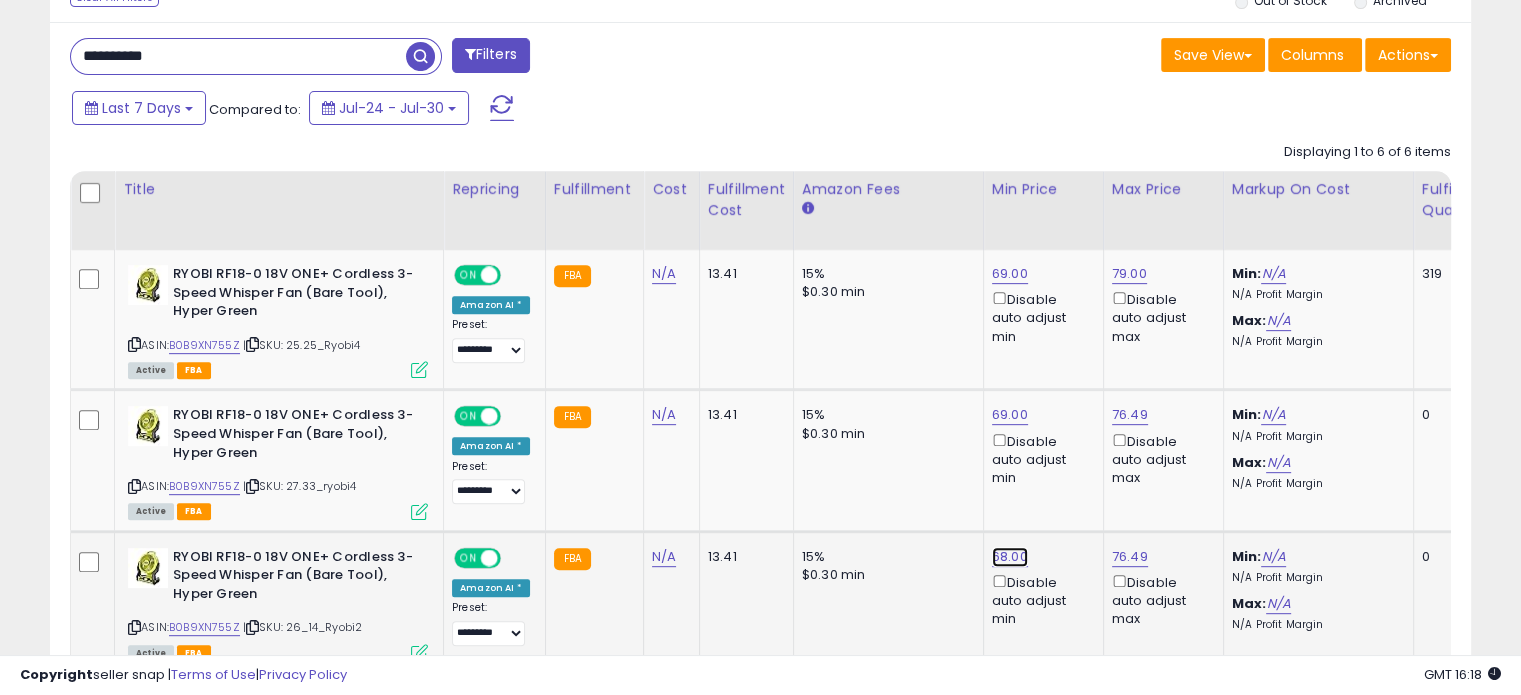 click on "68.00" at bounding box center [1010, 274] 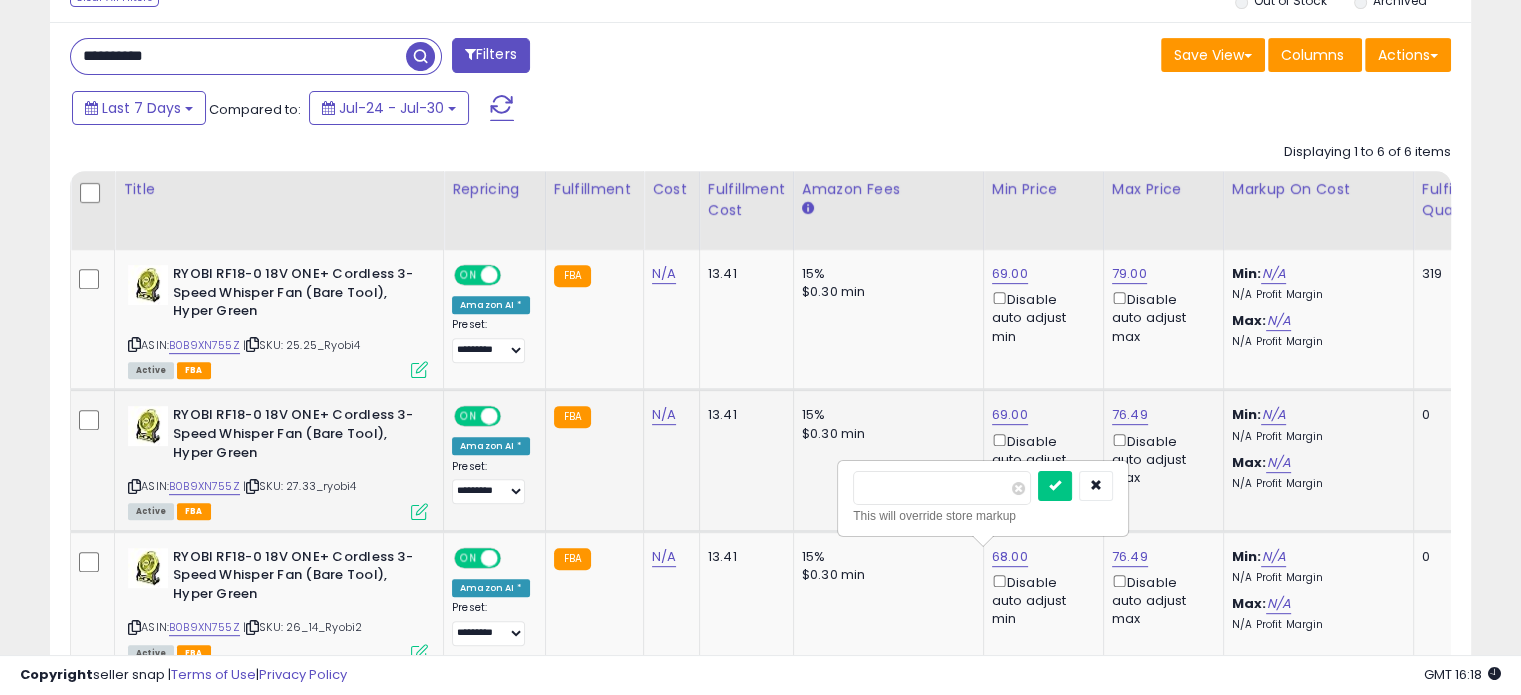 drag, startPoint x: 771, startPoint y: 481, endPoint x: 716, endPoint y: 481, distance: 55 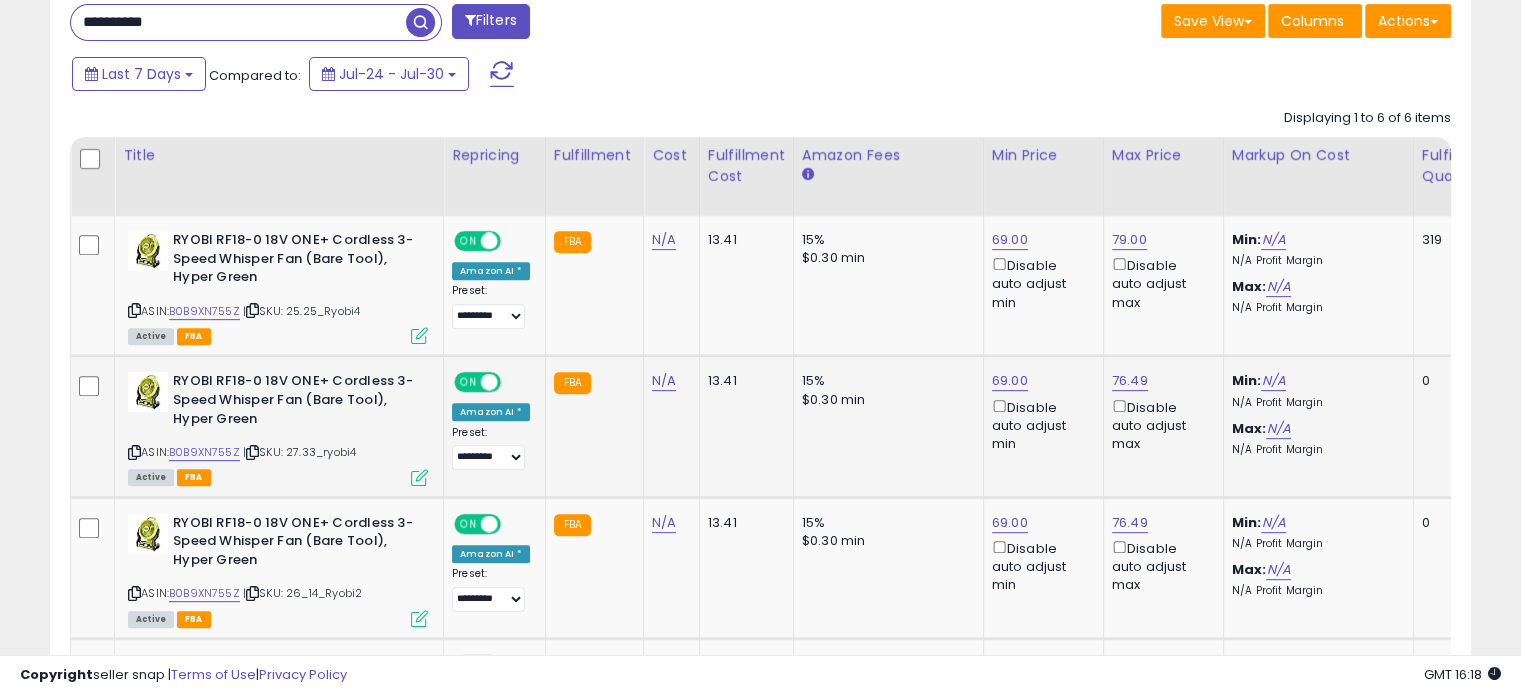 scroll, scrollTop: 768, scrollLeft: 0, axis: vertical 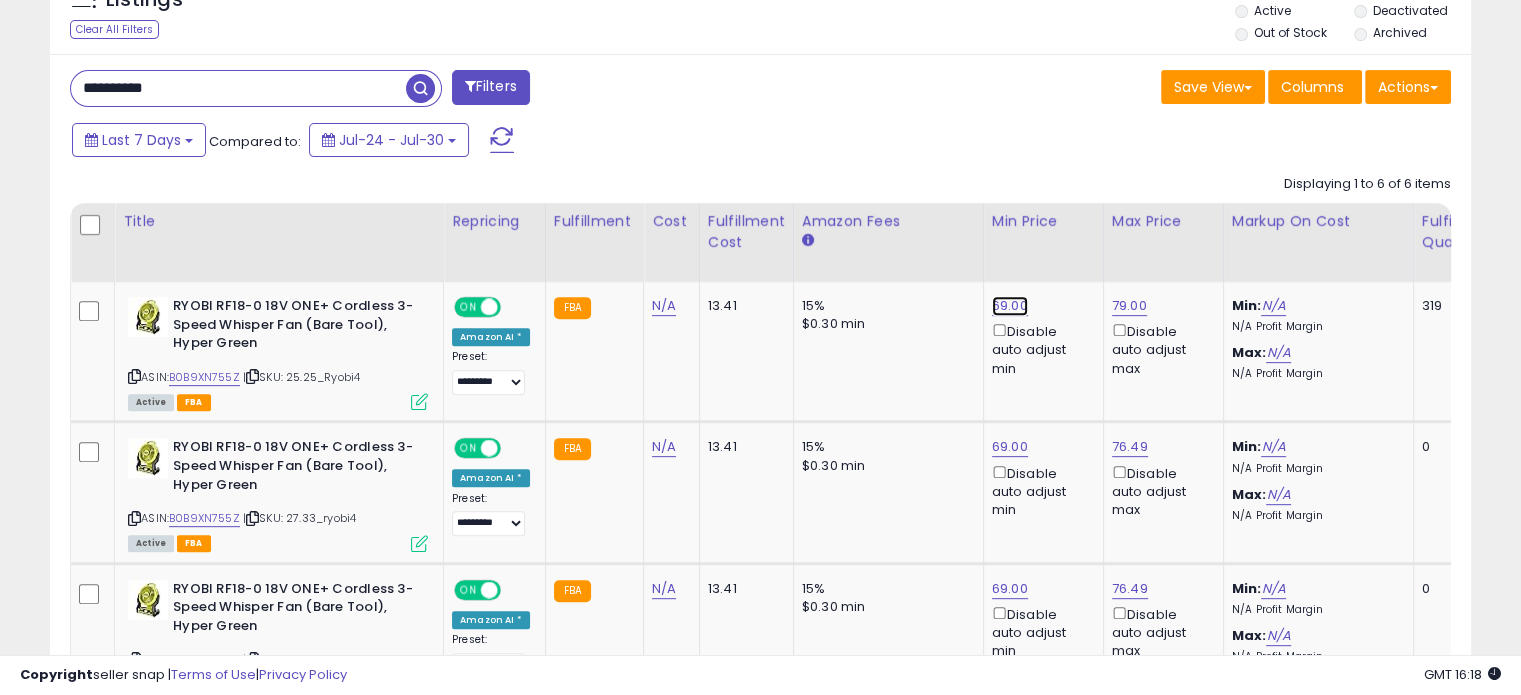 click on "69.00" at bounding box center [1010, 306] 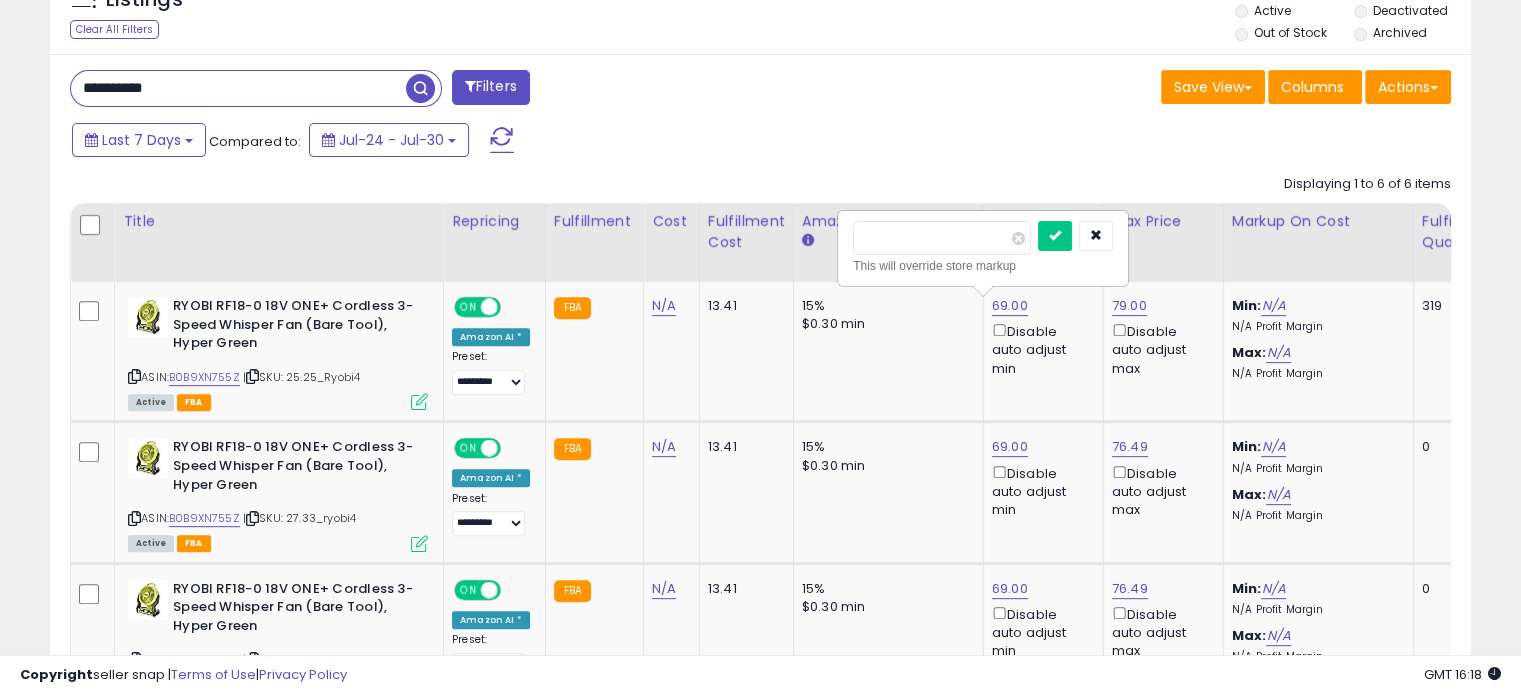 click on "*****" at bounding box center [942, 238] 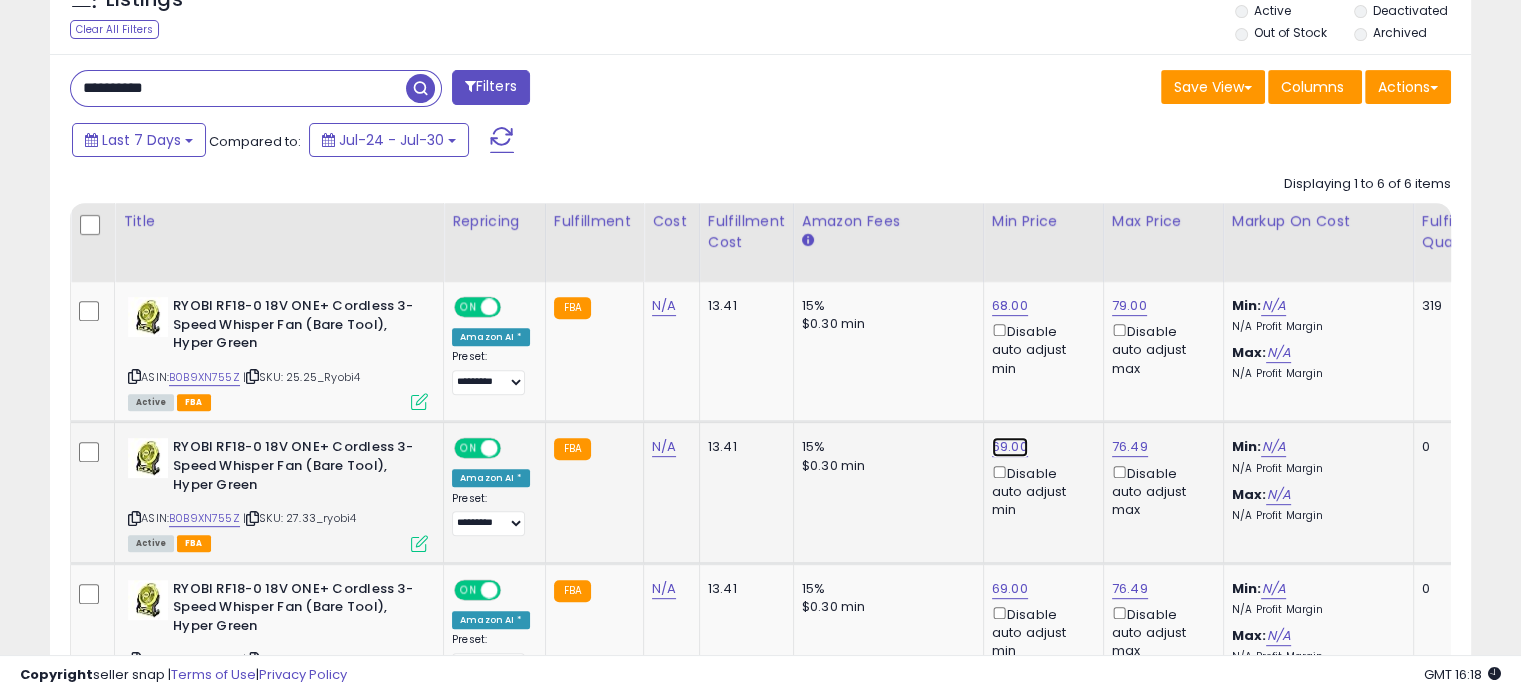 click on "69.00" at bounding box center [1010, 306] 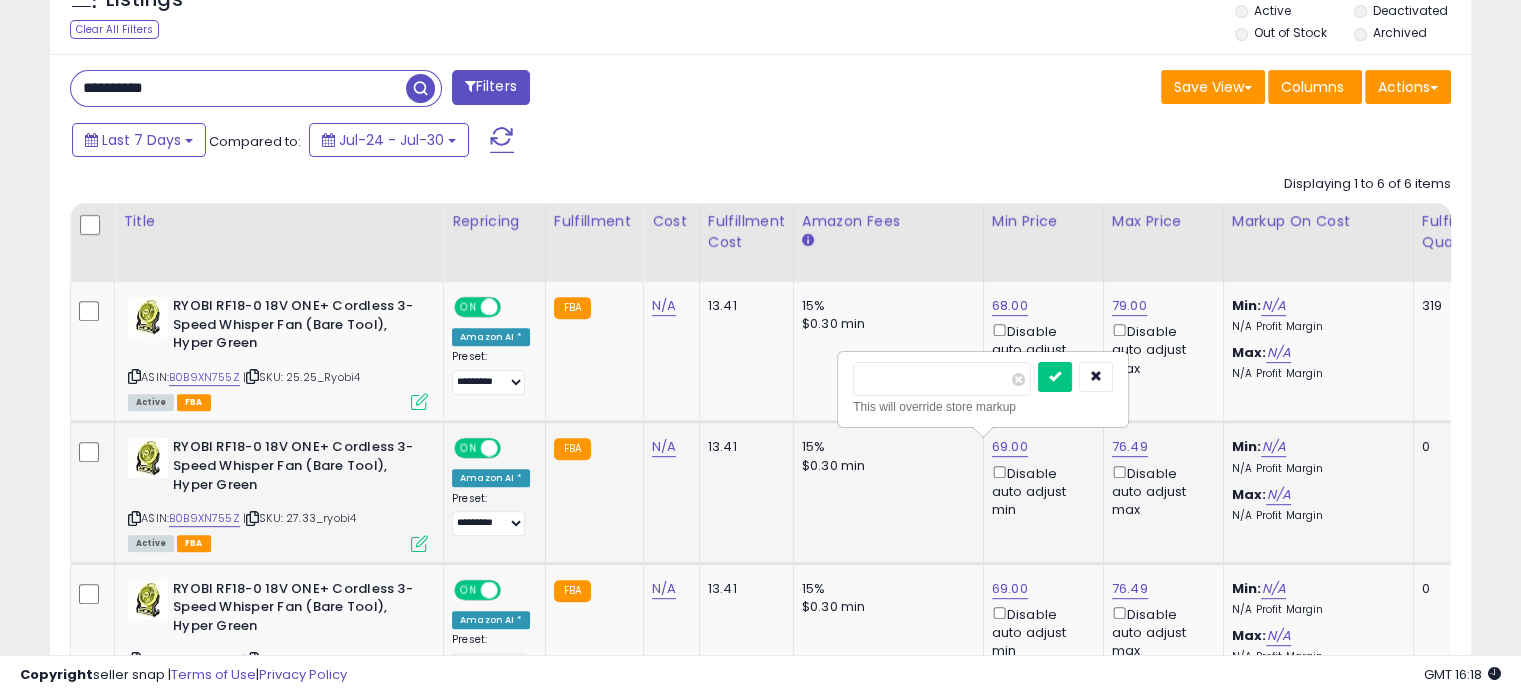 click on "*****" at bounding box center (942, 379) 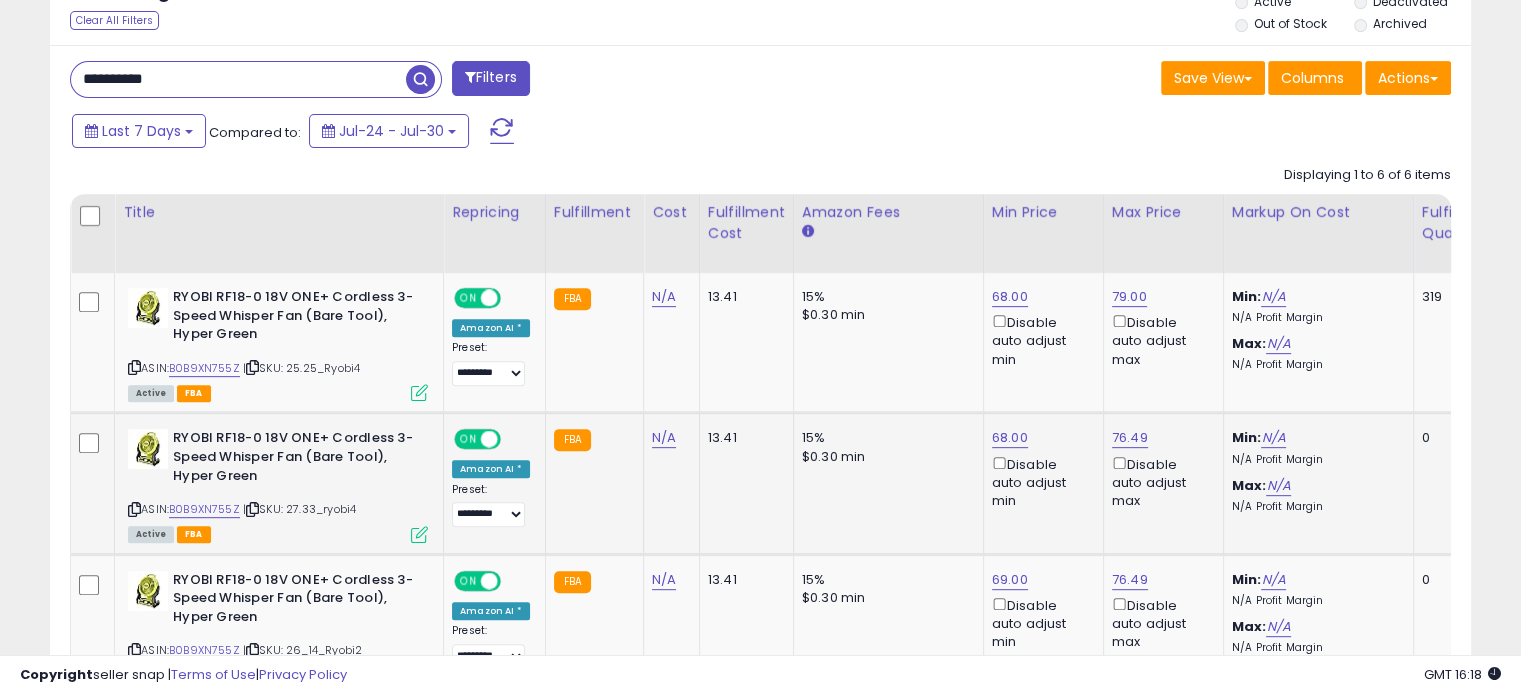 scroll, scrollTop: 834, scrollLeft: 0, axis: vertical 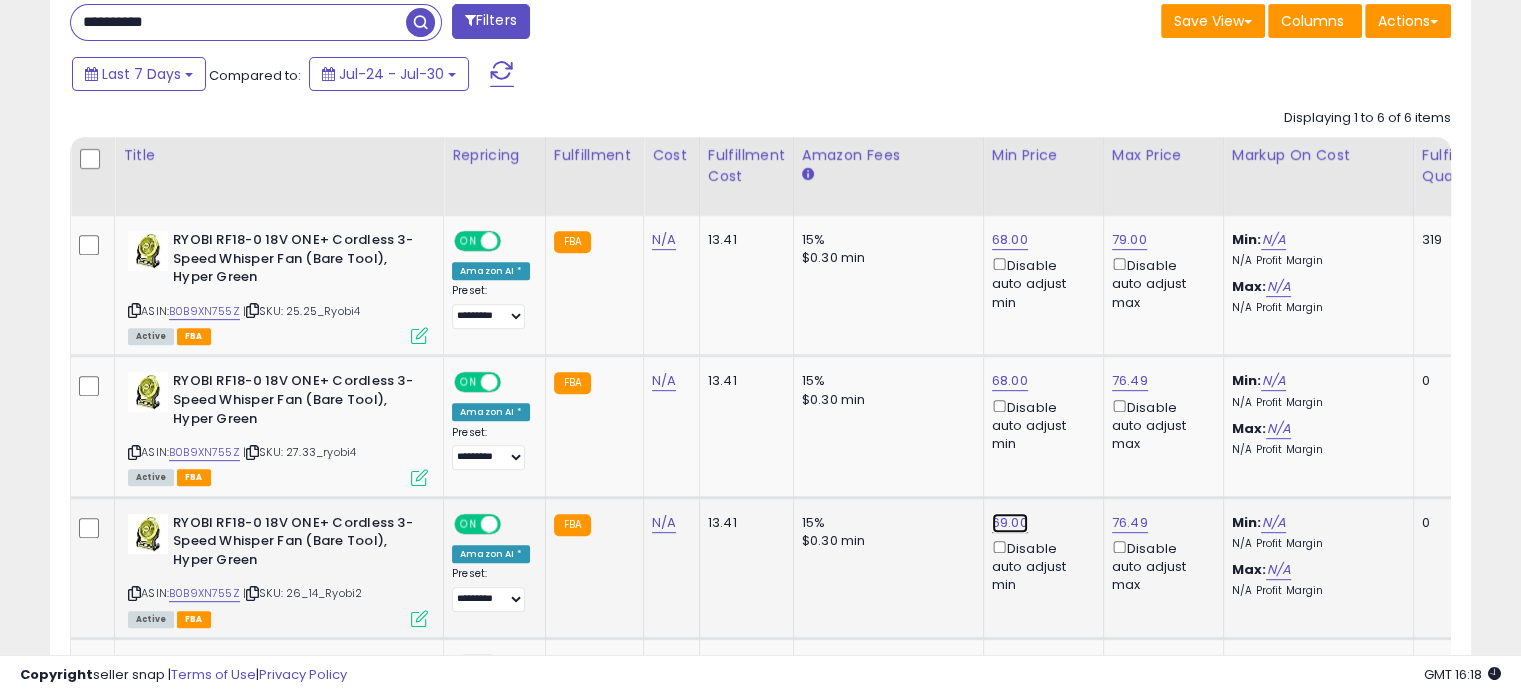 click on "69.00" at bounding box center (1010, 240) 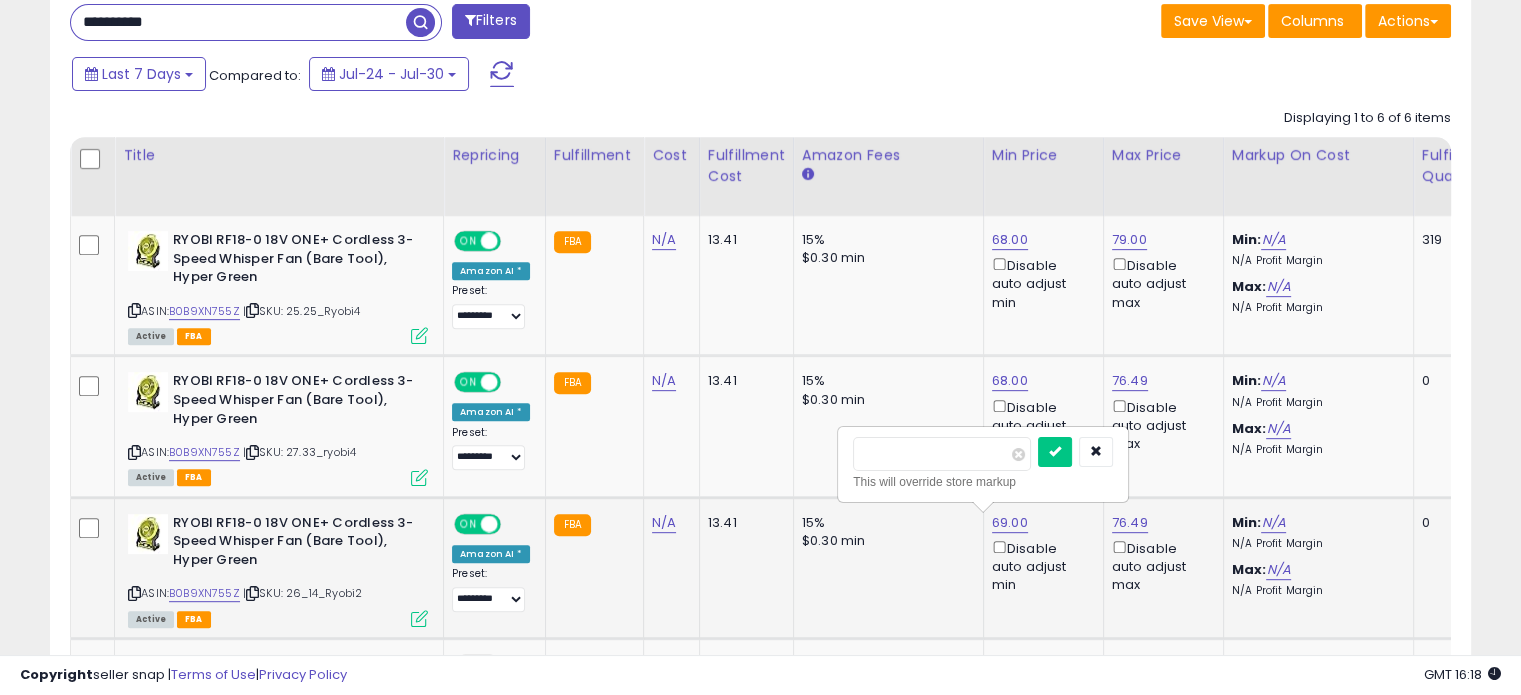 click on "*****" at bounding box center [942, 454] 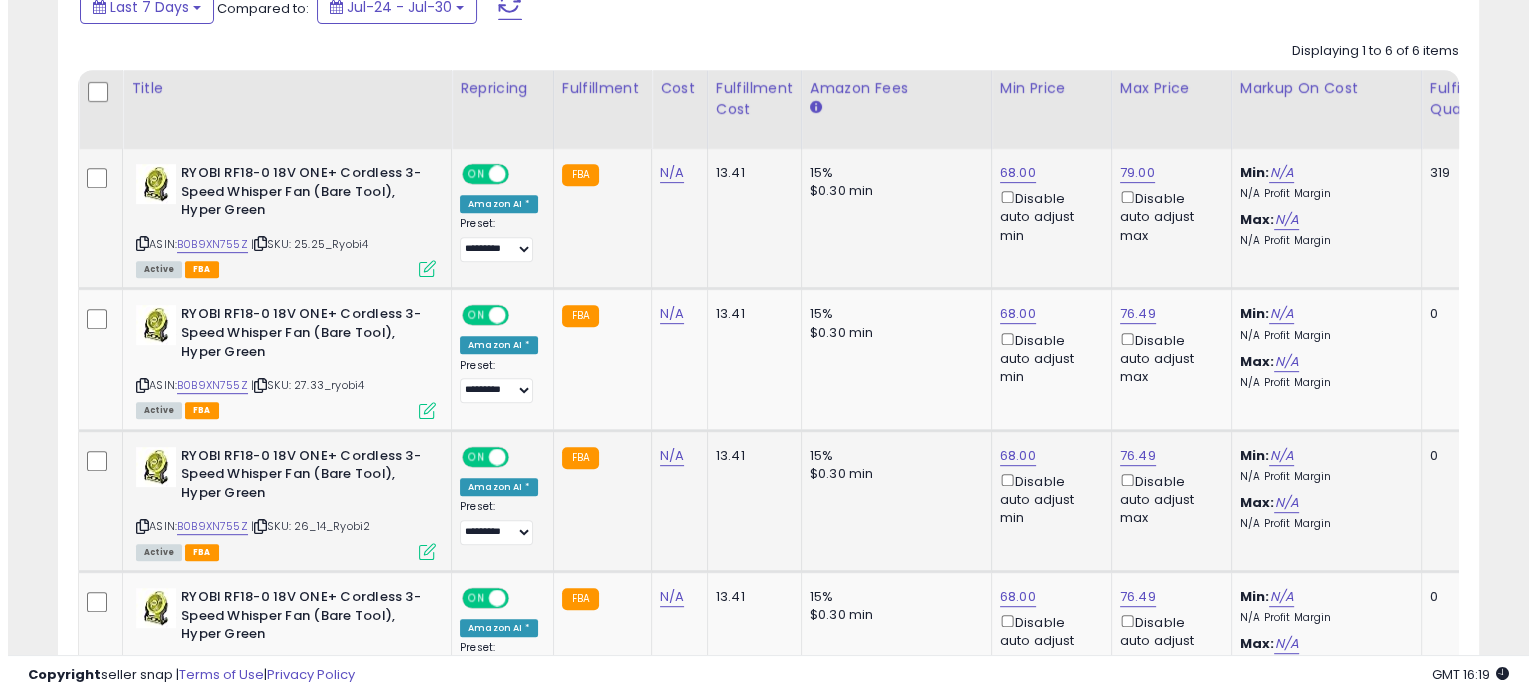 scroll, scrollTop: 434, scrollLeft: 0, axis: vertical 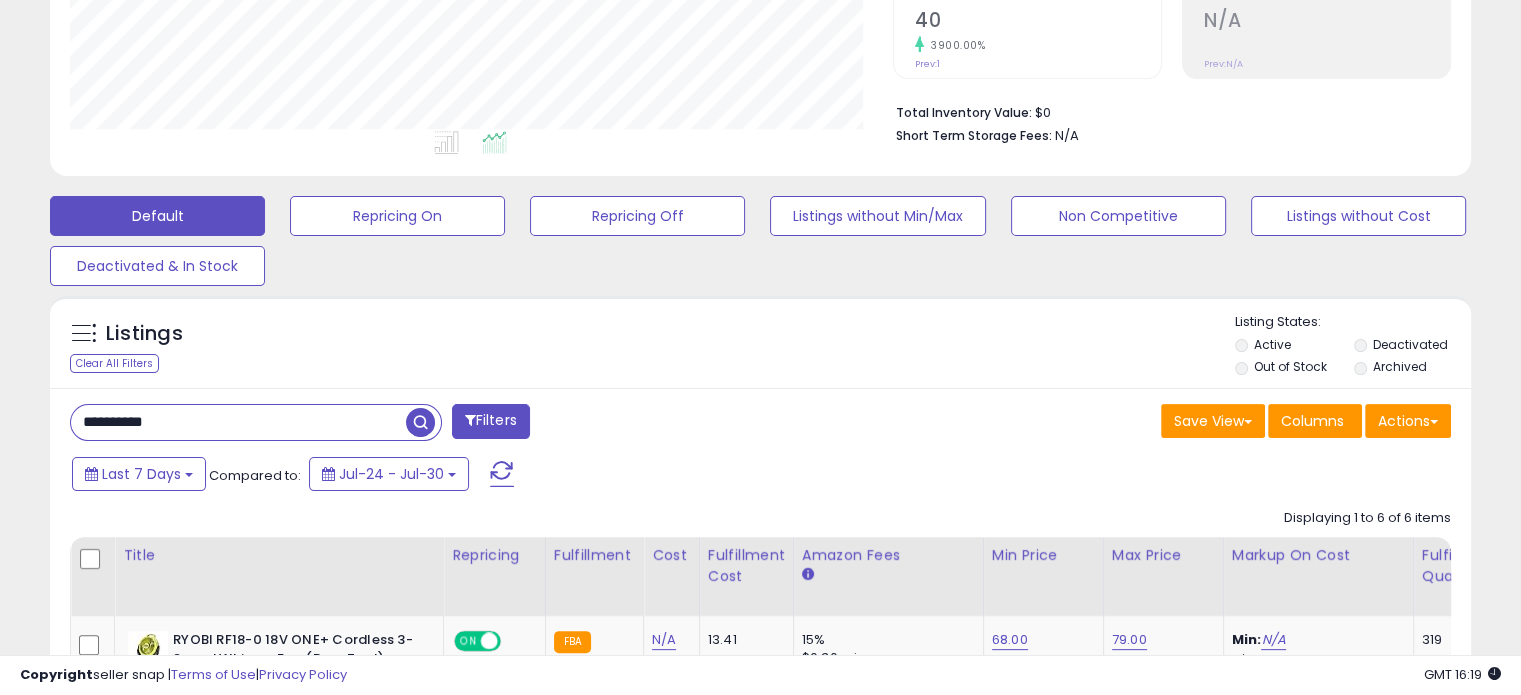 drag, startPoint x: 250, startPoint y: 428, endPoint x: 0, endPoint y: 419, distance: 250.16194 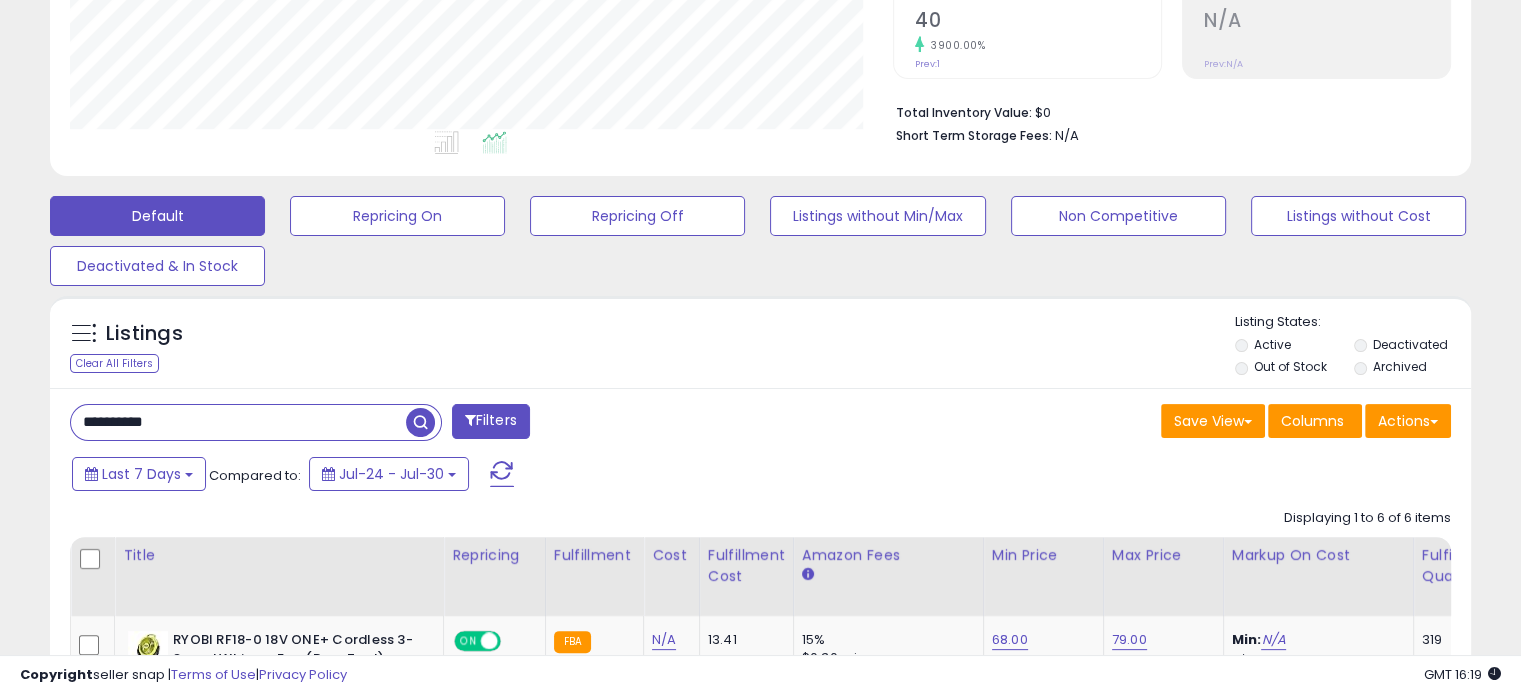 paste 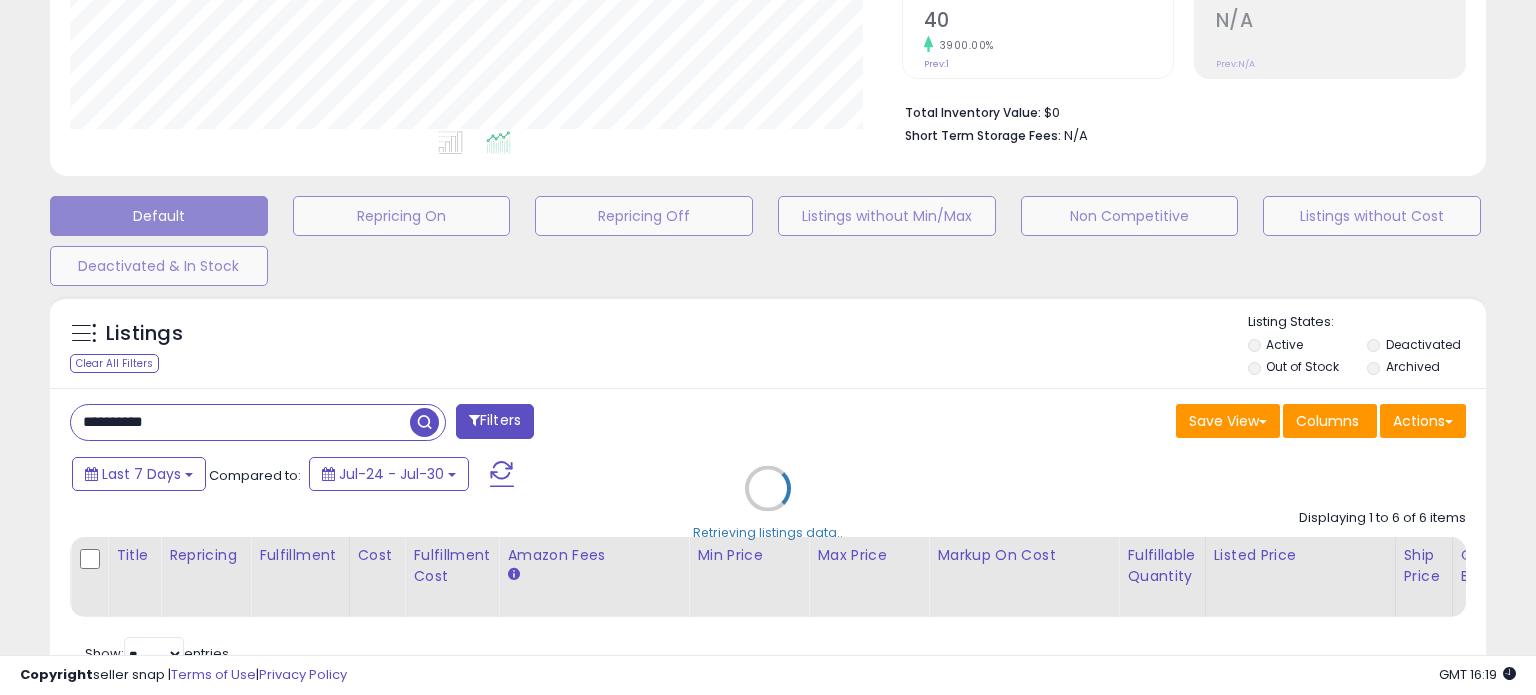 scroll, scrollTop: 999589, scrollLeft: 999168, axis: both 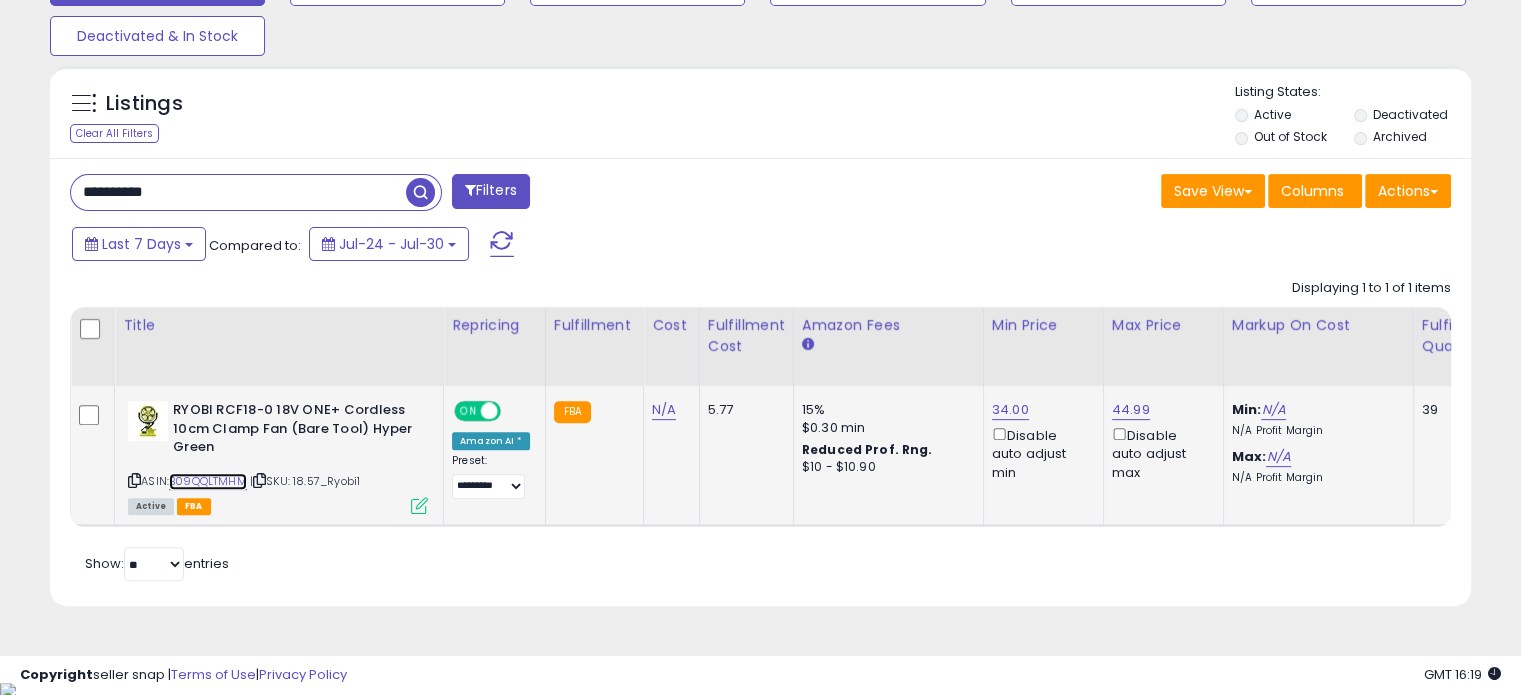 click on "B09QQLTMHM" at bounding box center [208, 481] 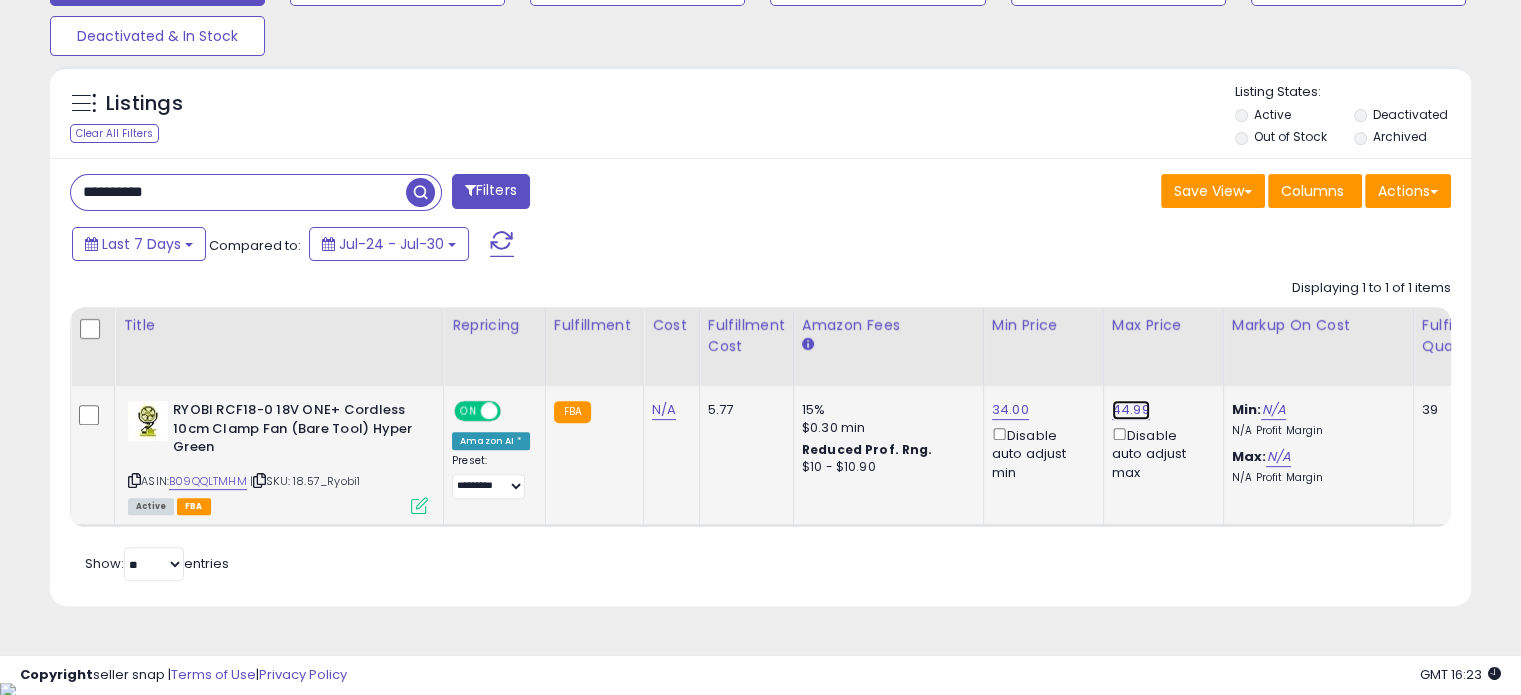 click on "44.99" at bounding box center (1131, 410) 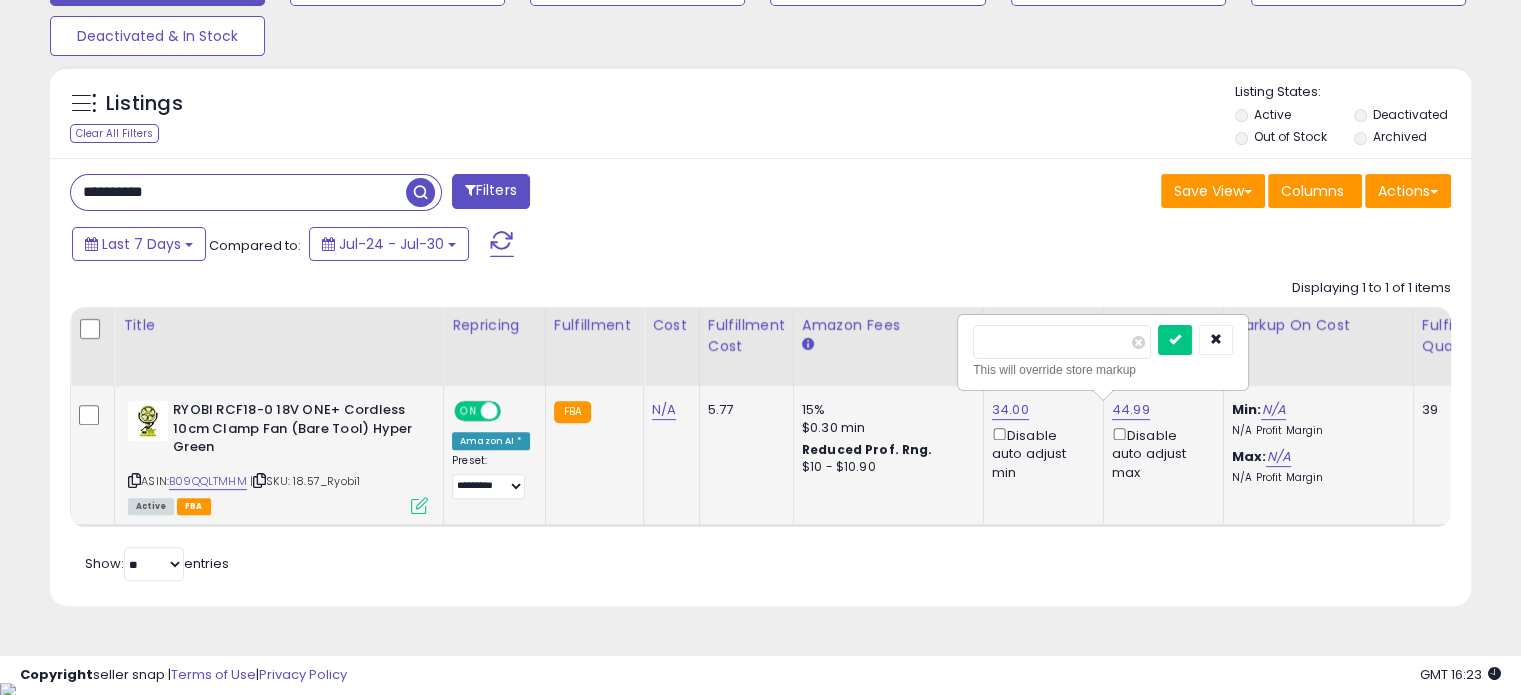click on "*****" at bounding box center [1062, 342] 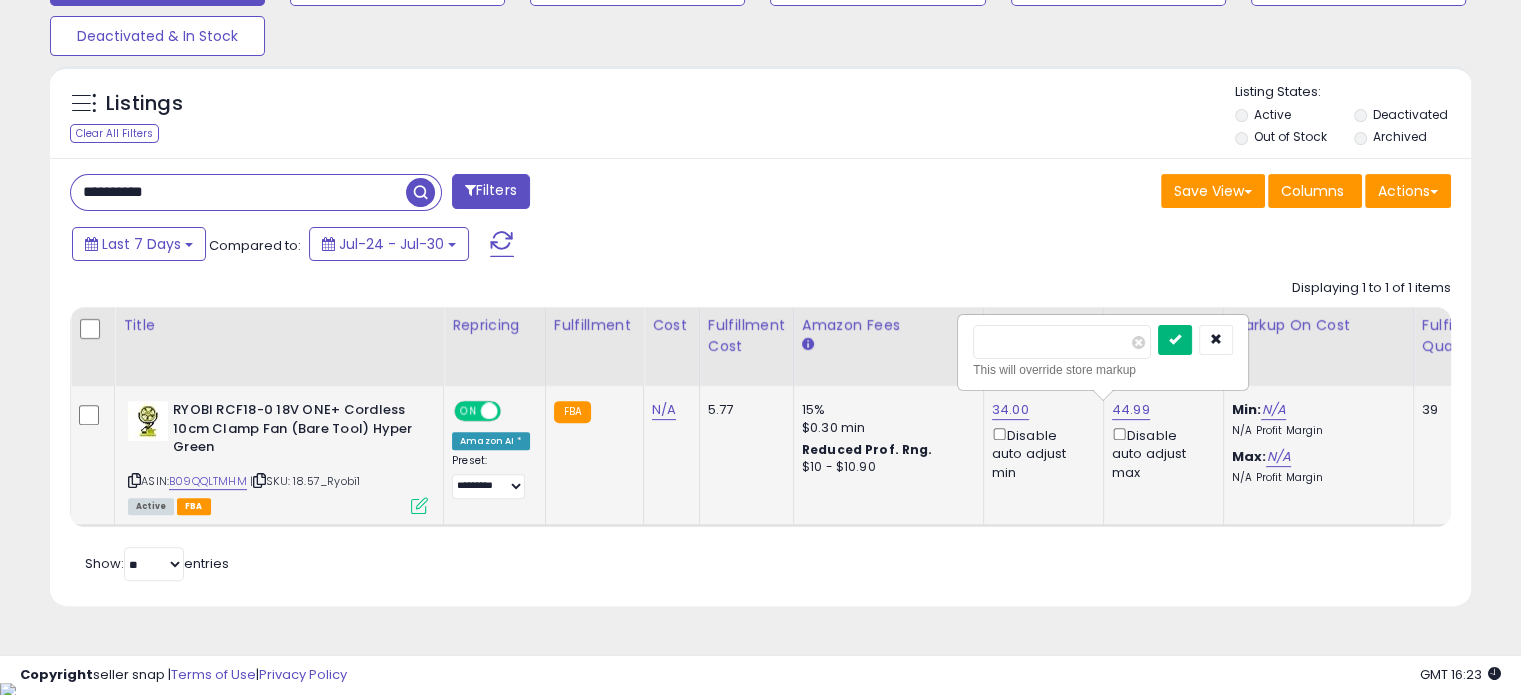 type on "*****" 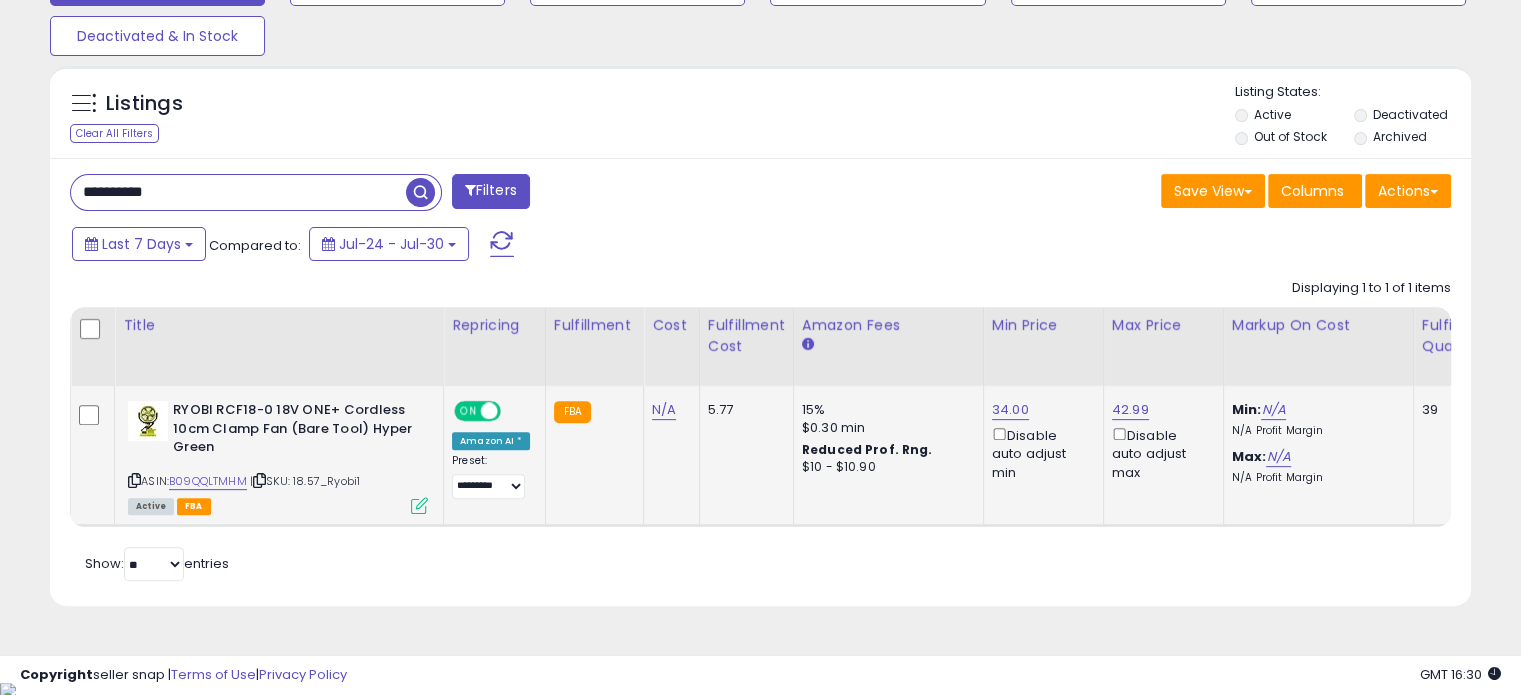 drag, startPoint x: 168, startPoint y: 193, endPoint x: 0, endPoint y: 195, distance: 168.0119 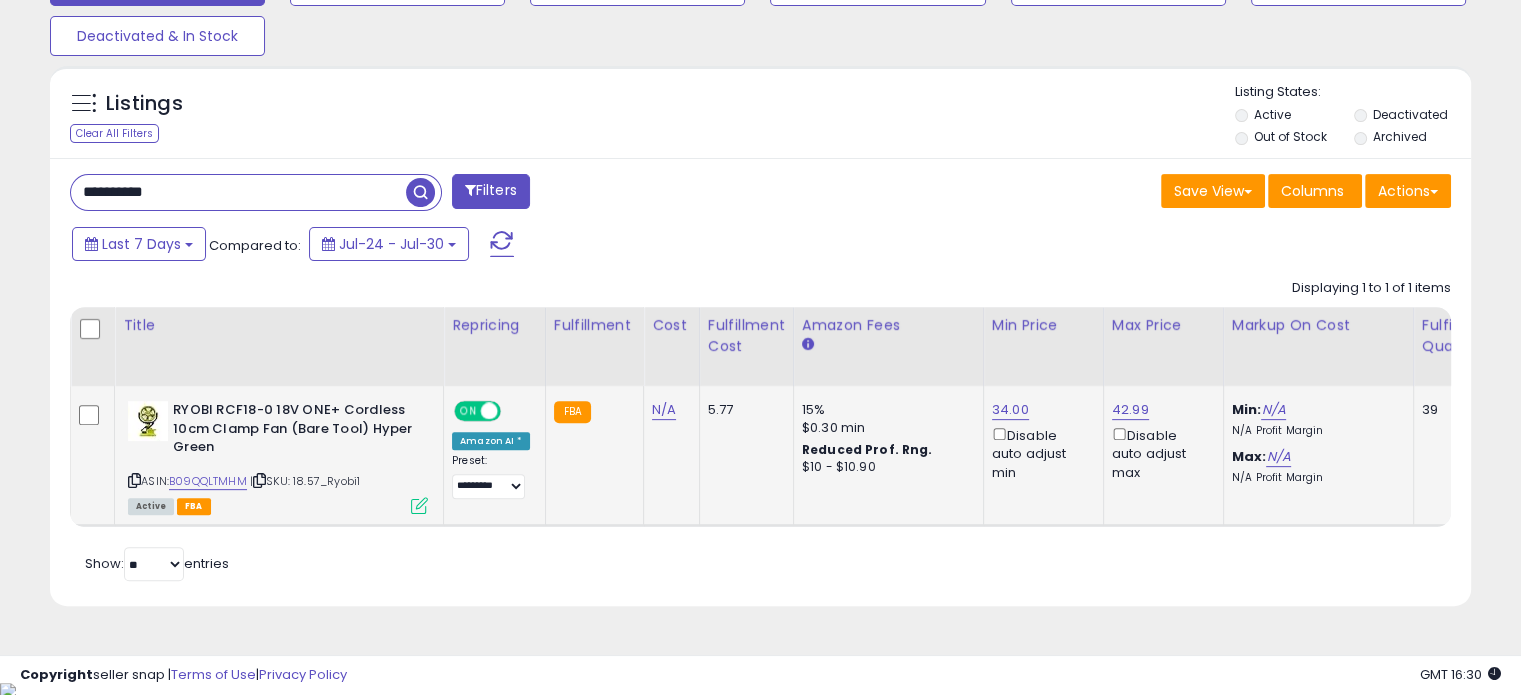 paste 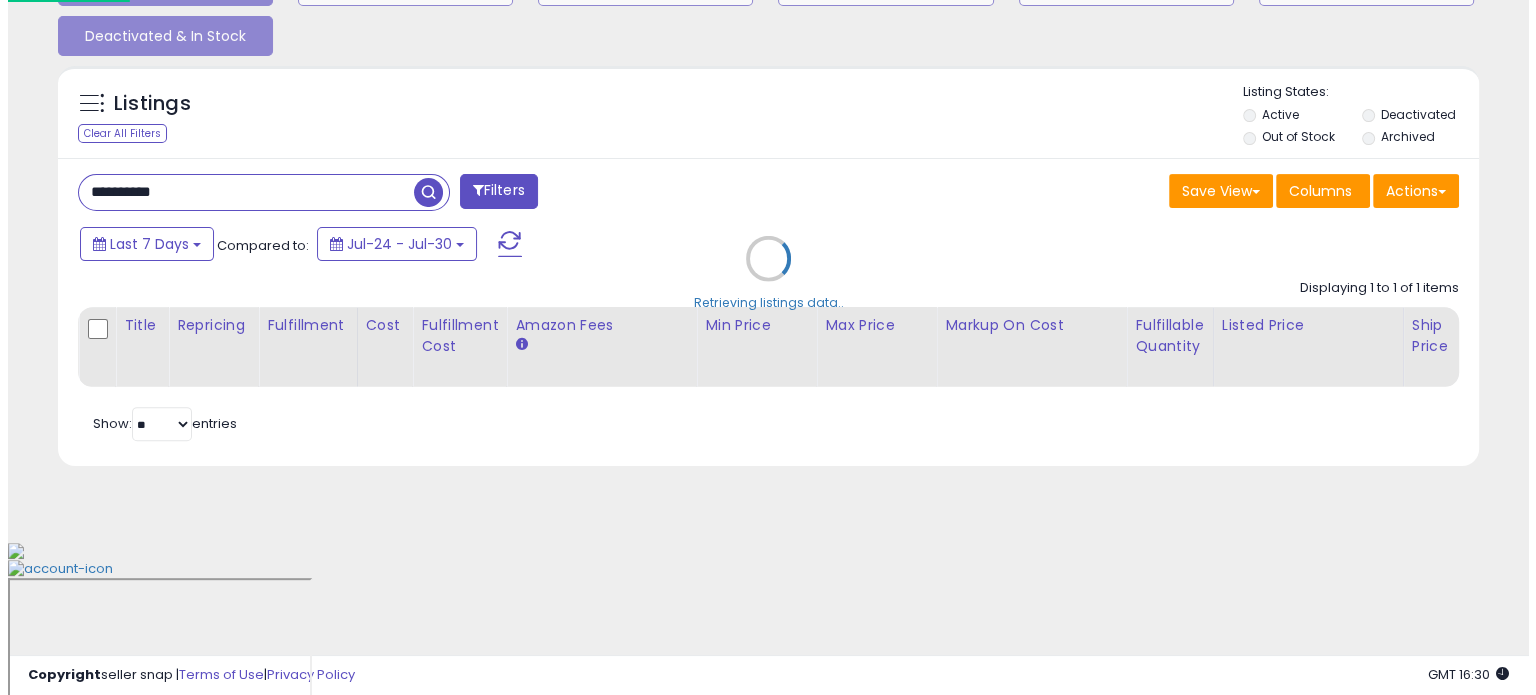 scroll, scrollTop: 524, scrollLeft: 0, axis: vertical 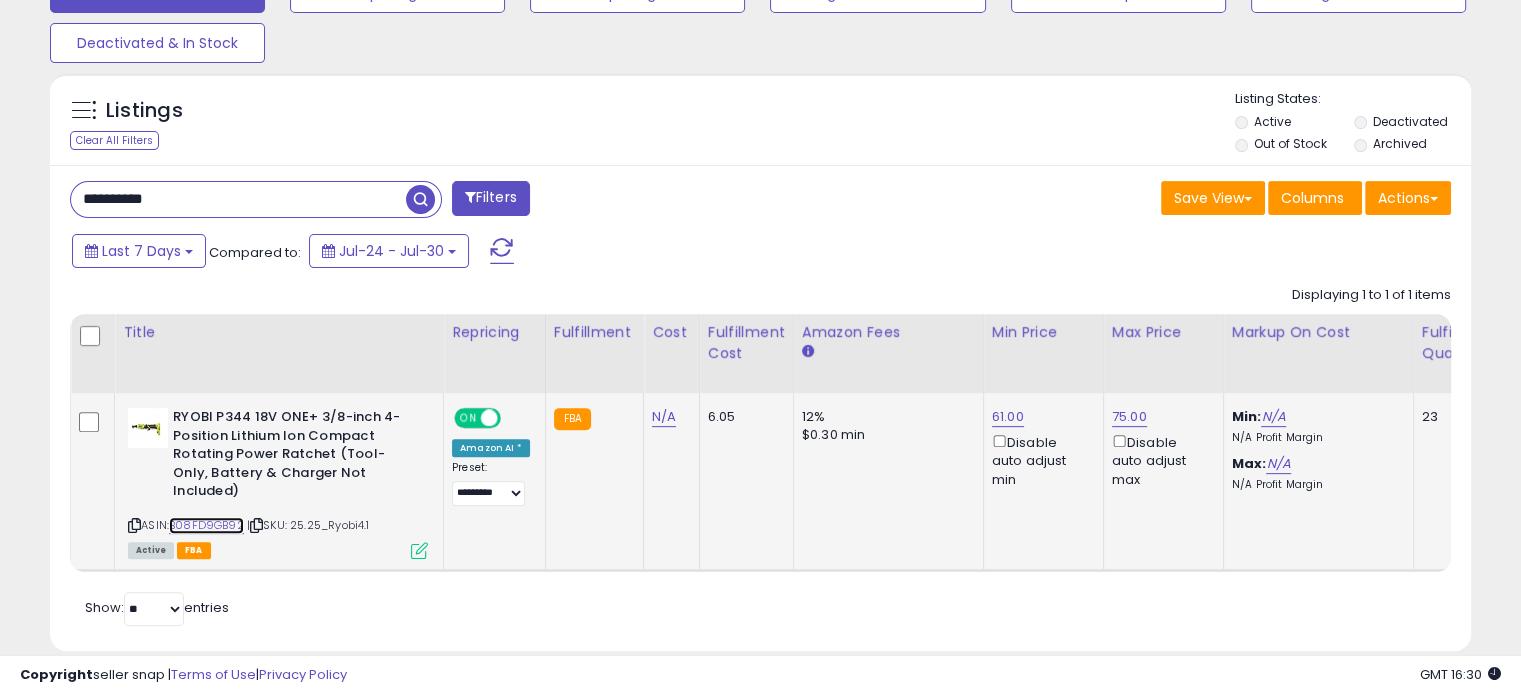 click on "B08FD9GB92" at bounding box center (206, 525) 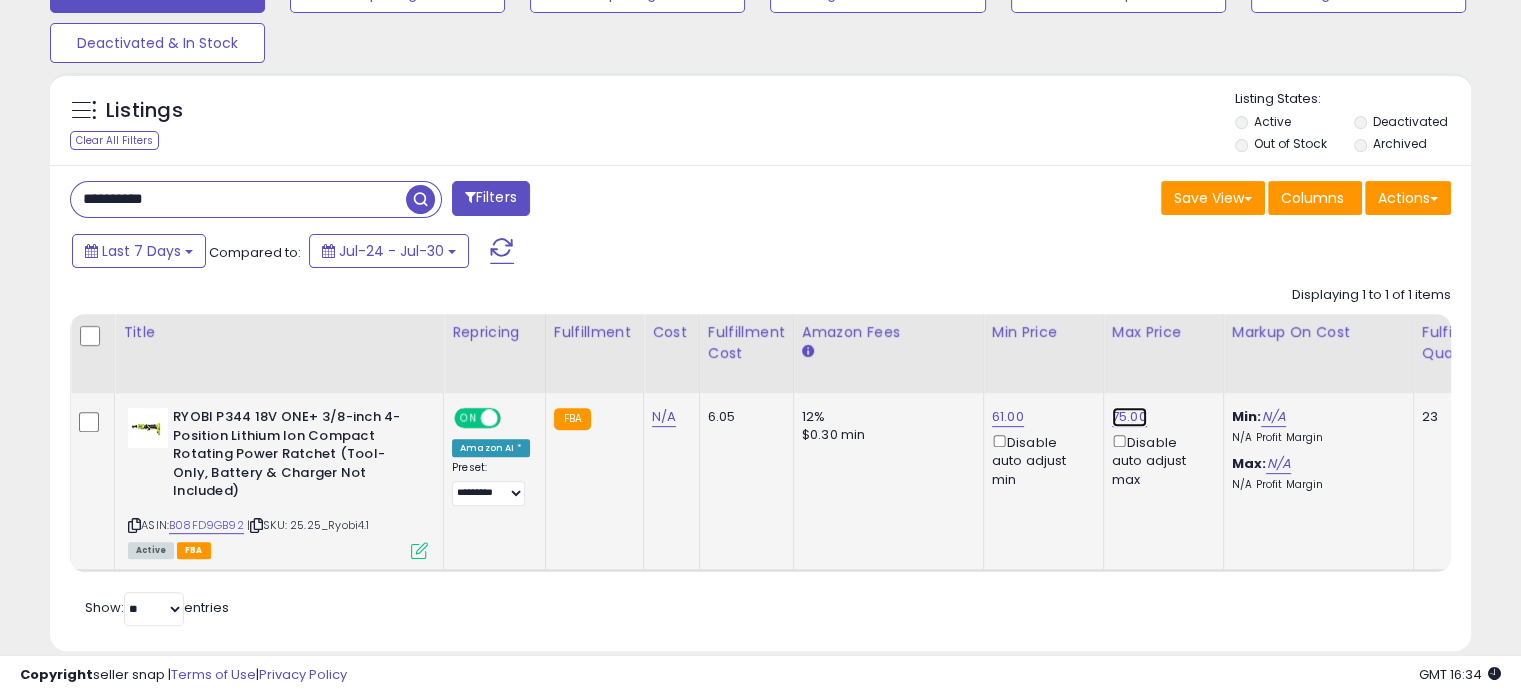 click on "75.00" at bounding box center [1129, 417] 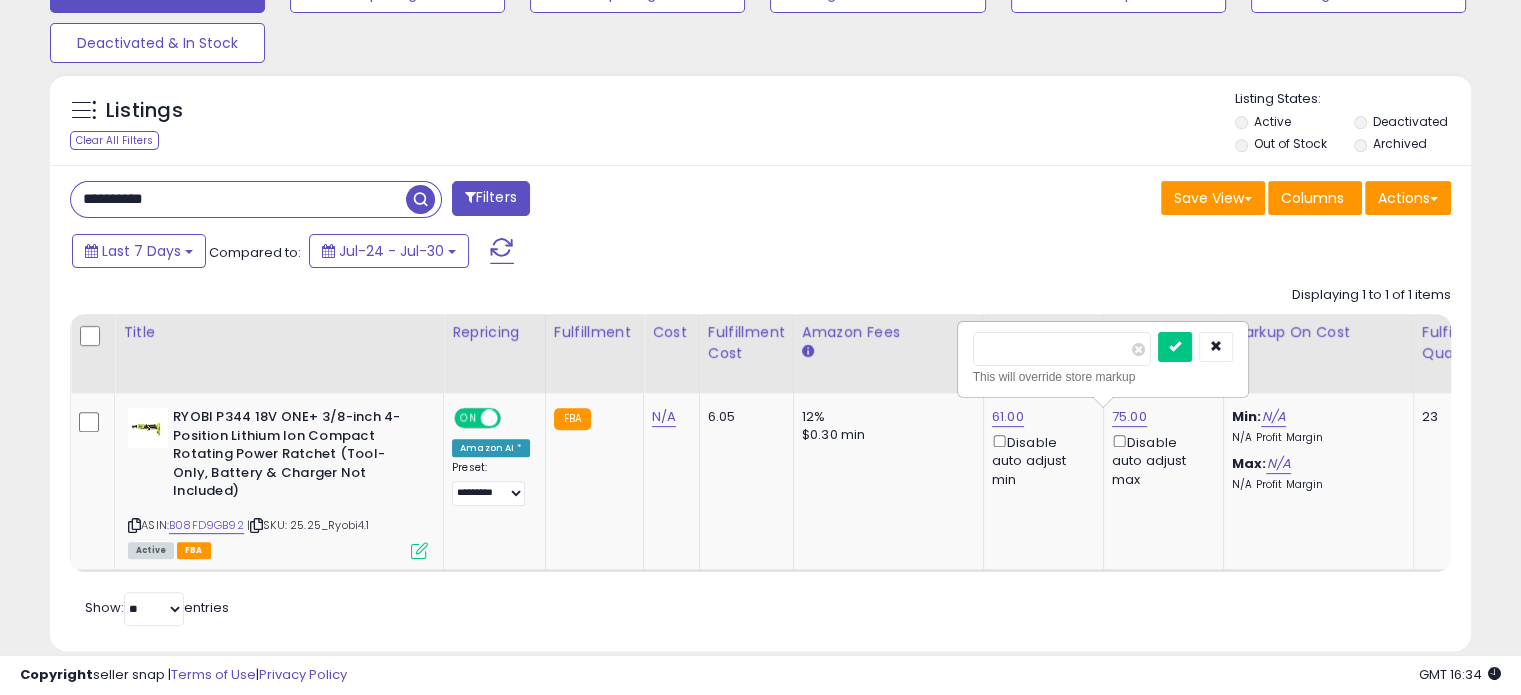 drag, startPoint x: 1039, startPoint y: 356, endPoint x: 881, endPoint y: 355, distance: 158.00316 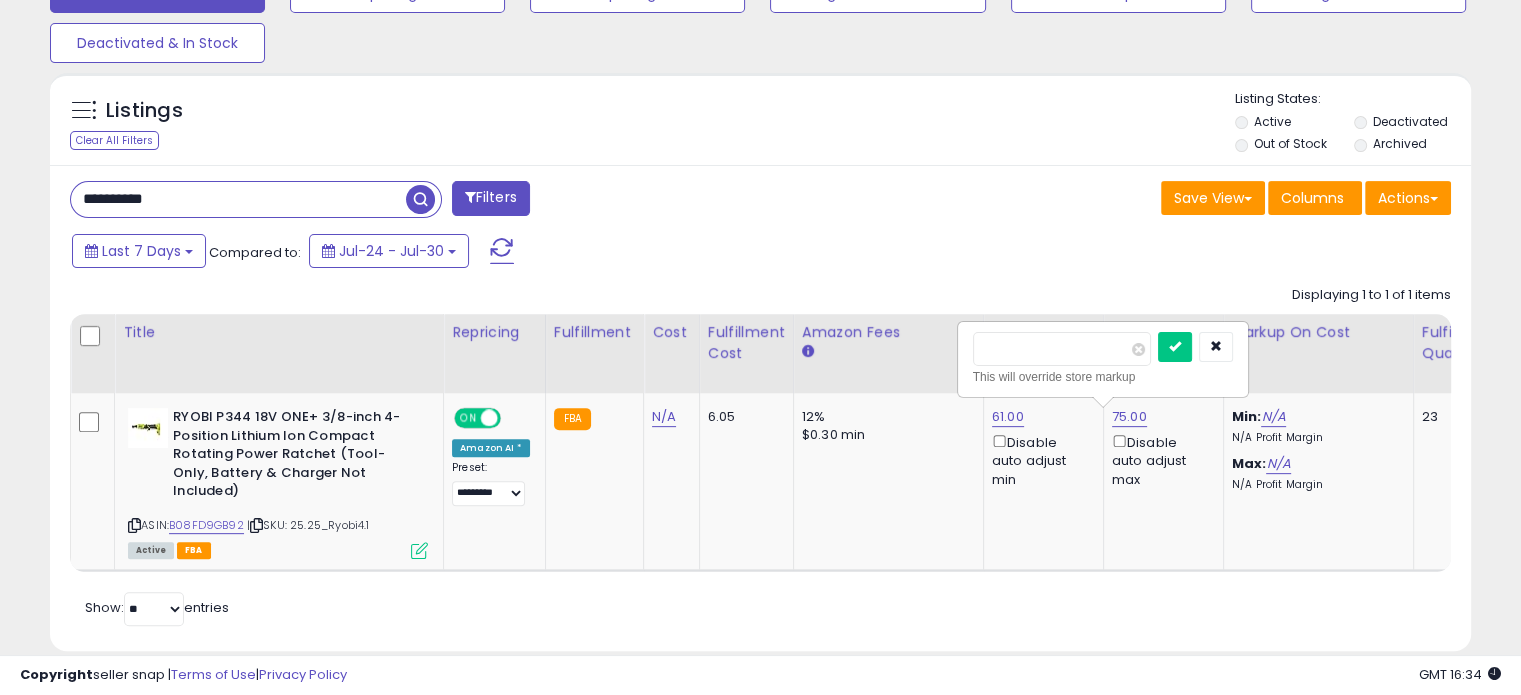 type on "*****" 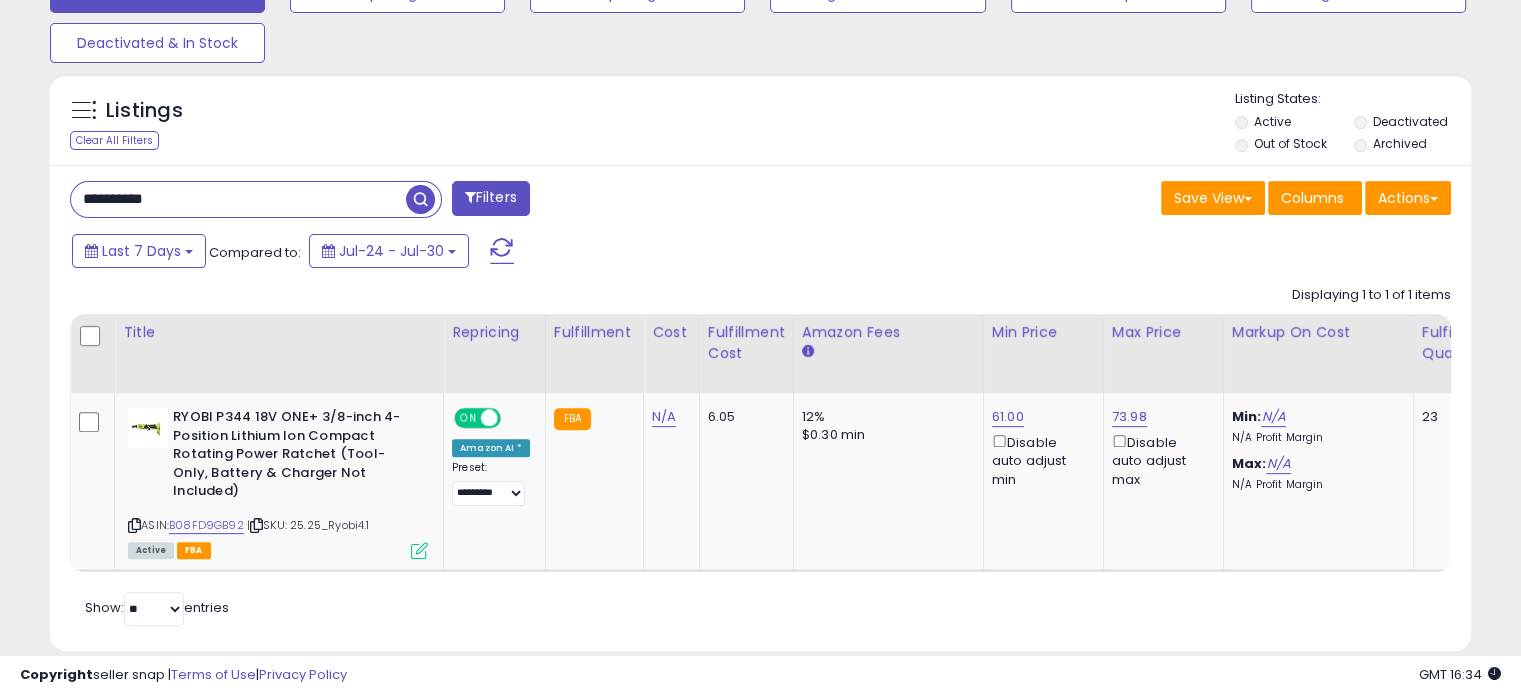 drag, startPoint x: 152, startPoint y: 201, endPoint x: 0, endPoint y: 200, distance: 152.0033 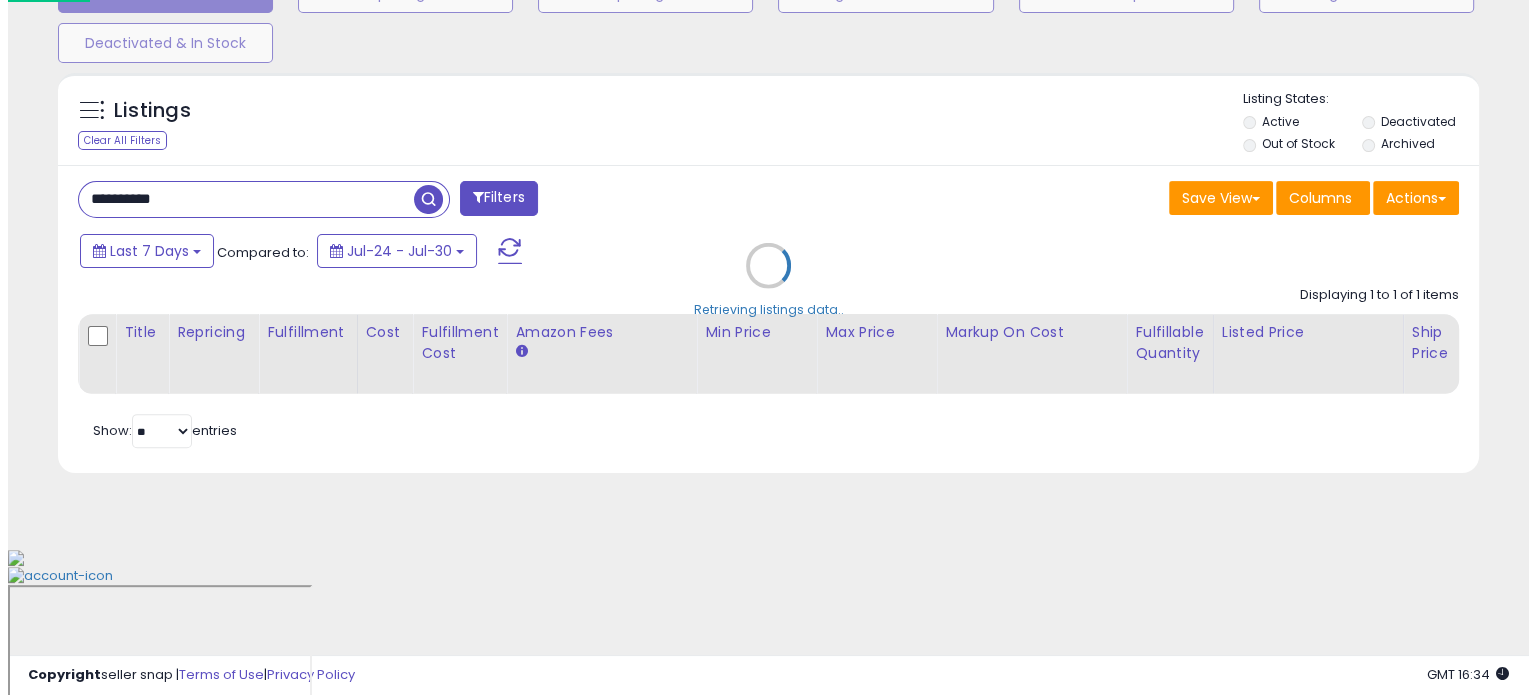 scroll, scrollTop: 524, scrollLeft: 0, axis: vertical 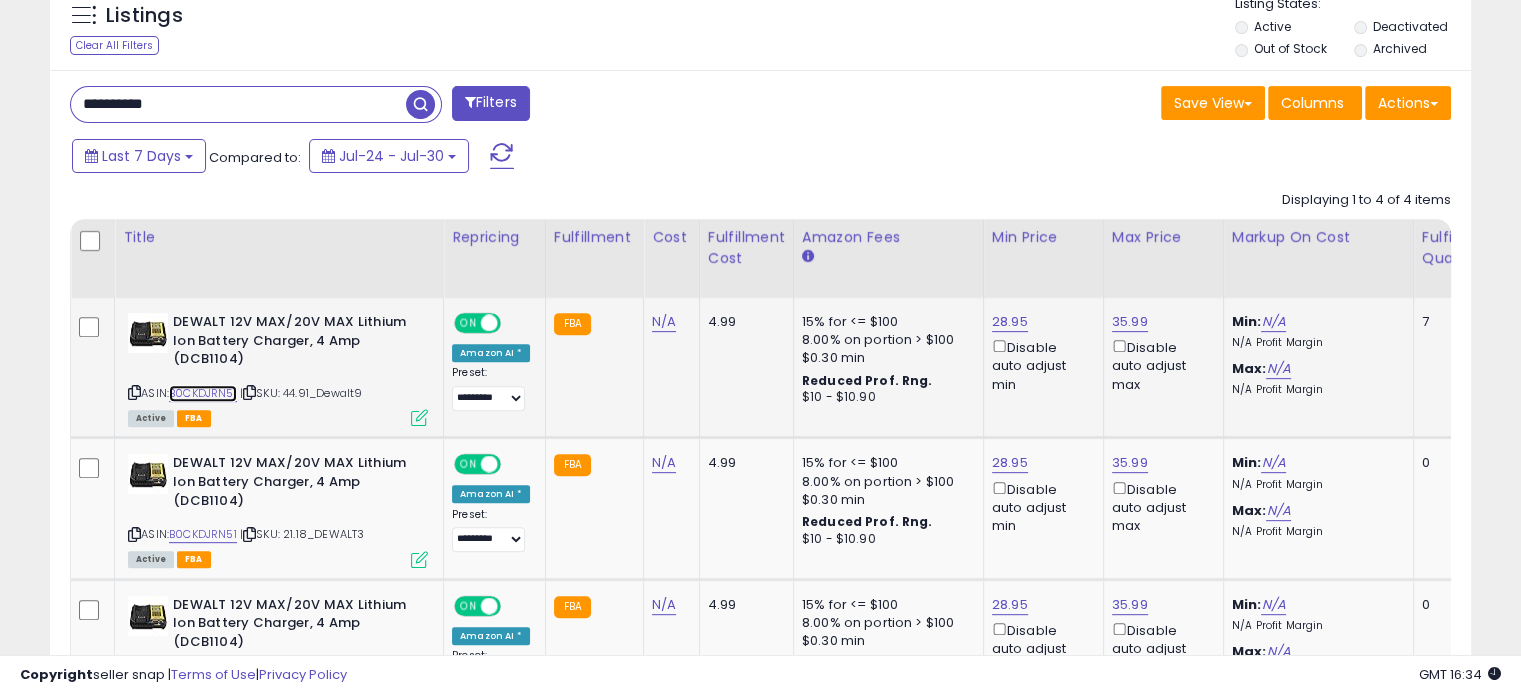 click on "B0CKDJRN51" at bounding box center [203, 393] 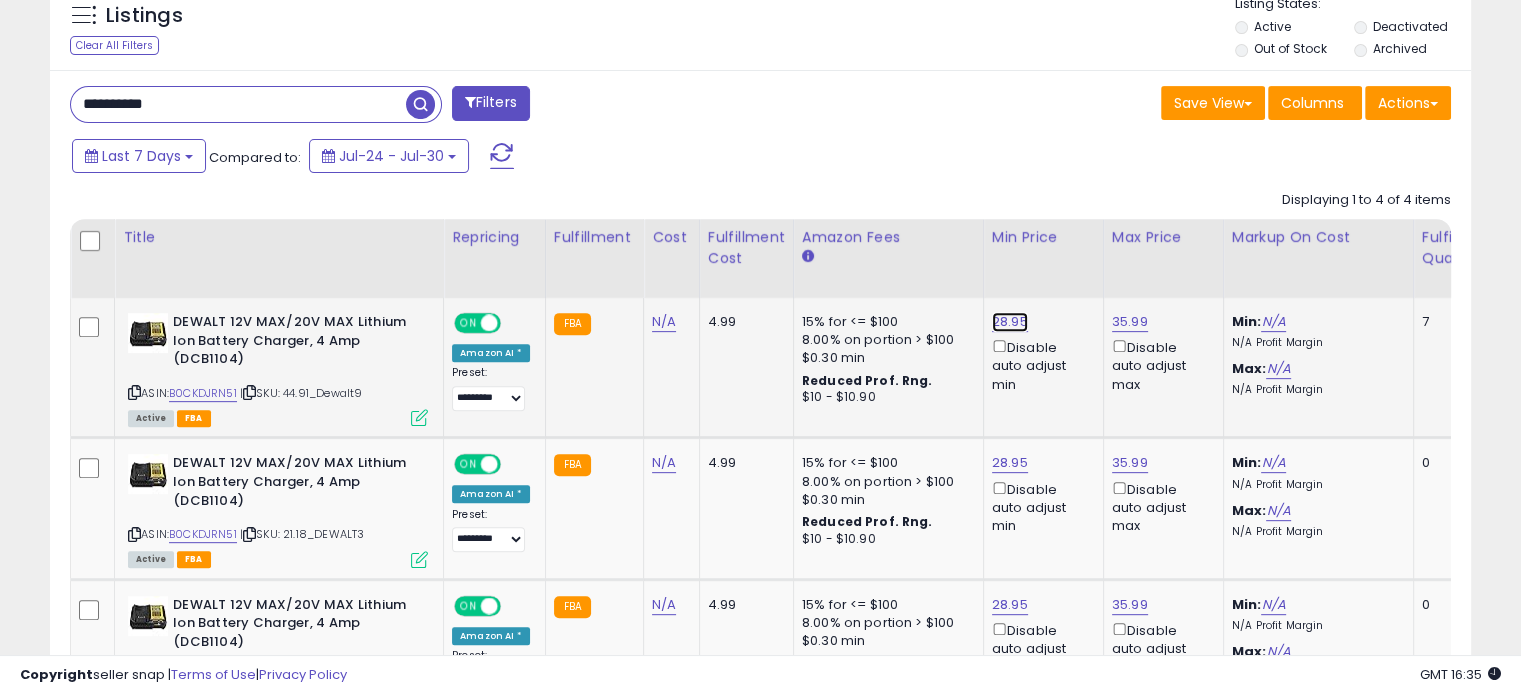 click on "28.95" at bounding box center [1010, 322] 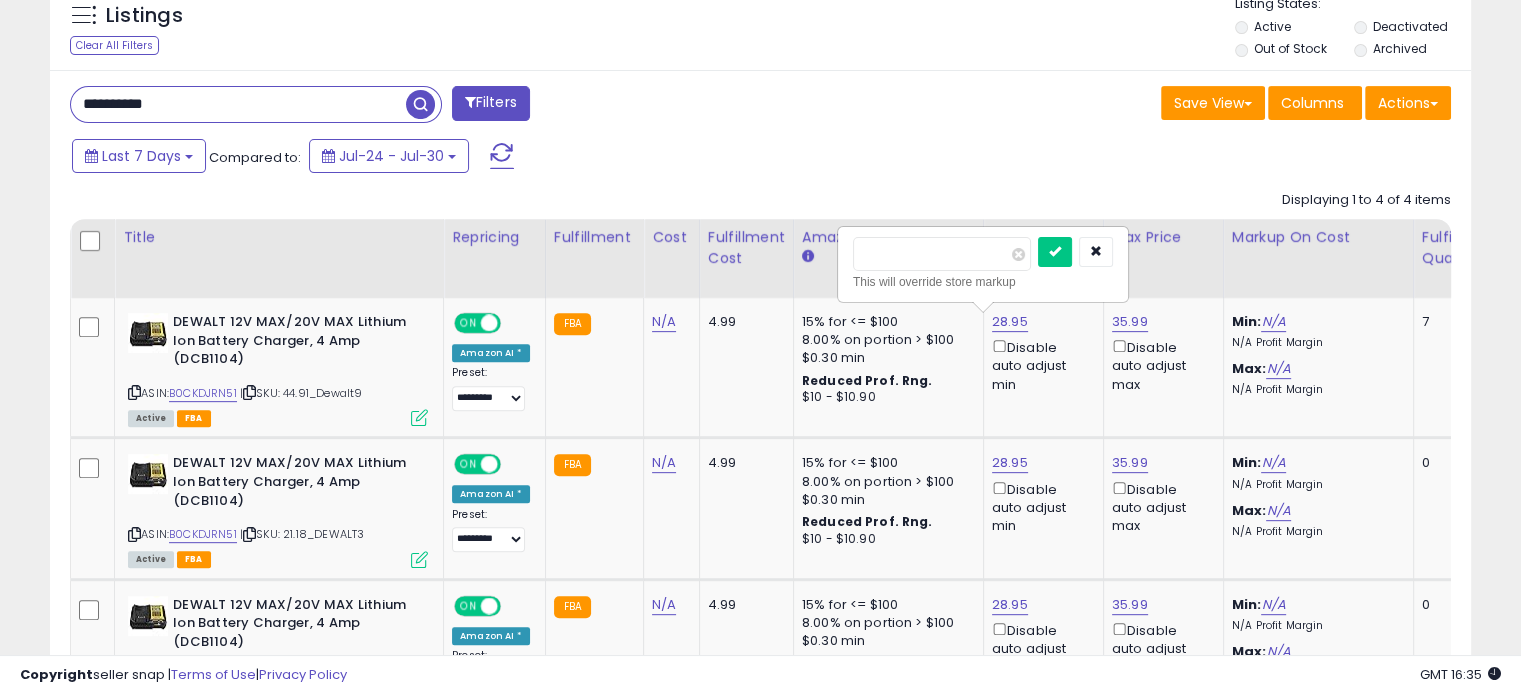 drag, startPoint x: 928, startPoint y: 252, endPoint x: 806, endPoint y: 254, distance: 122.016396 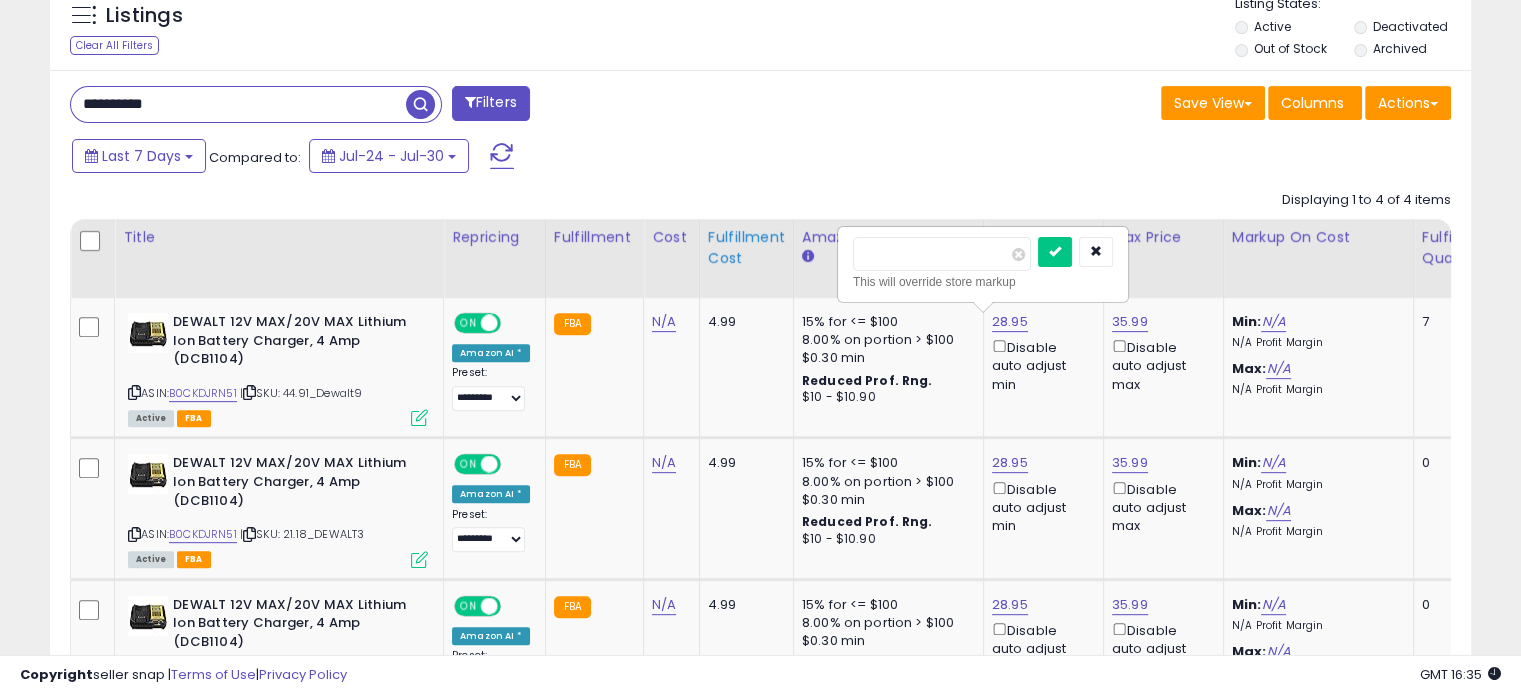 drag, startPoint x: 906, startPoint y: 248, endPoint x: 744, endPoint y: 253, distance: 162.07715 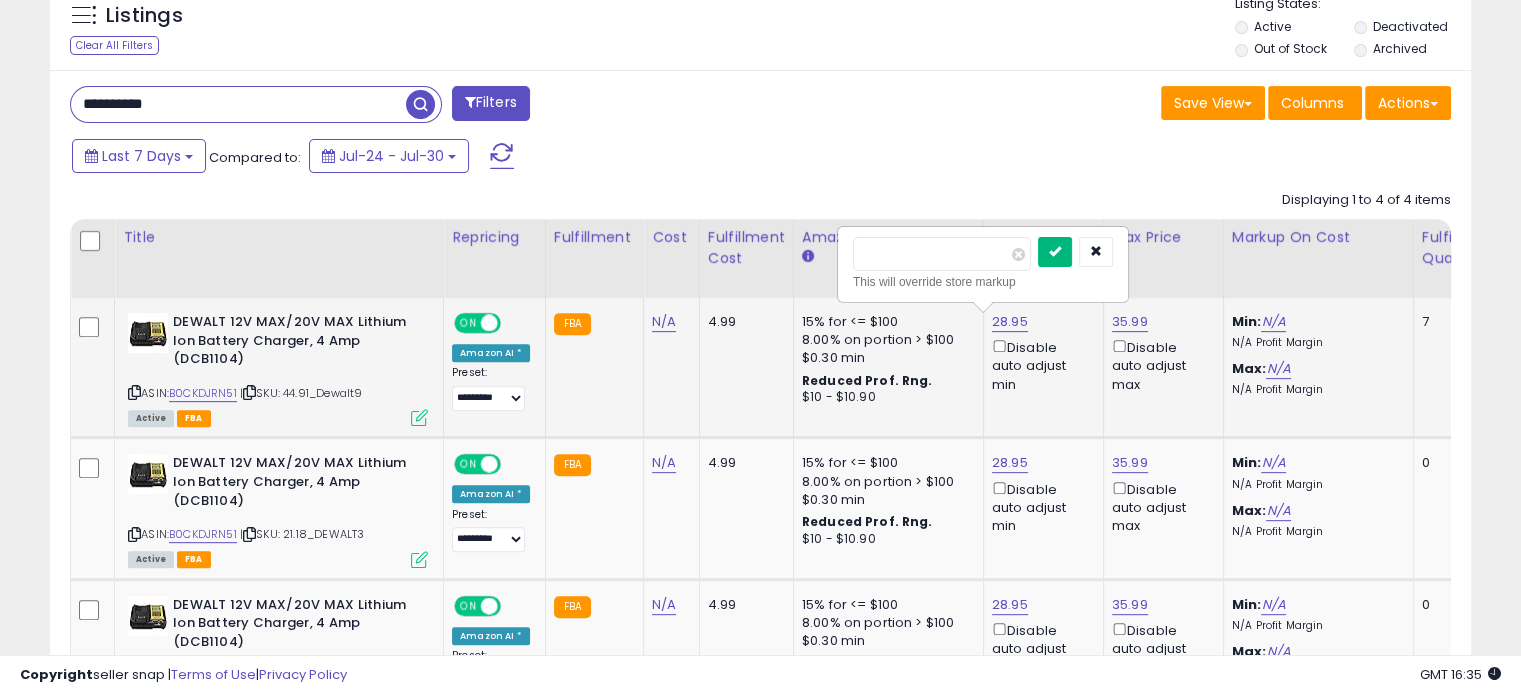 type on "*****" 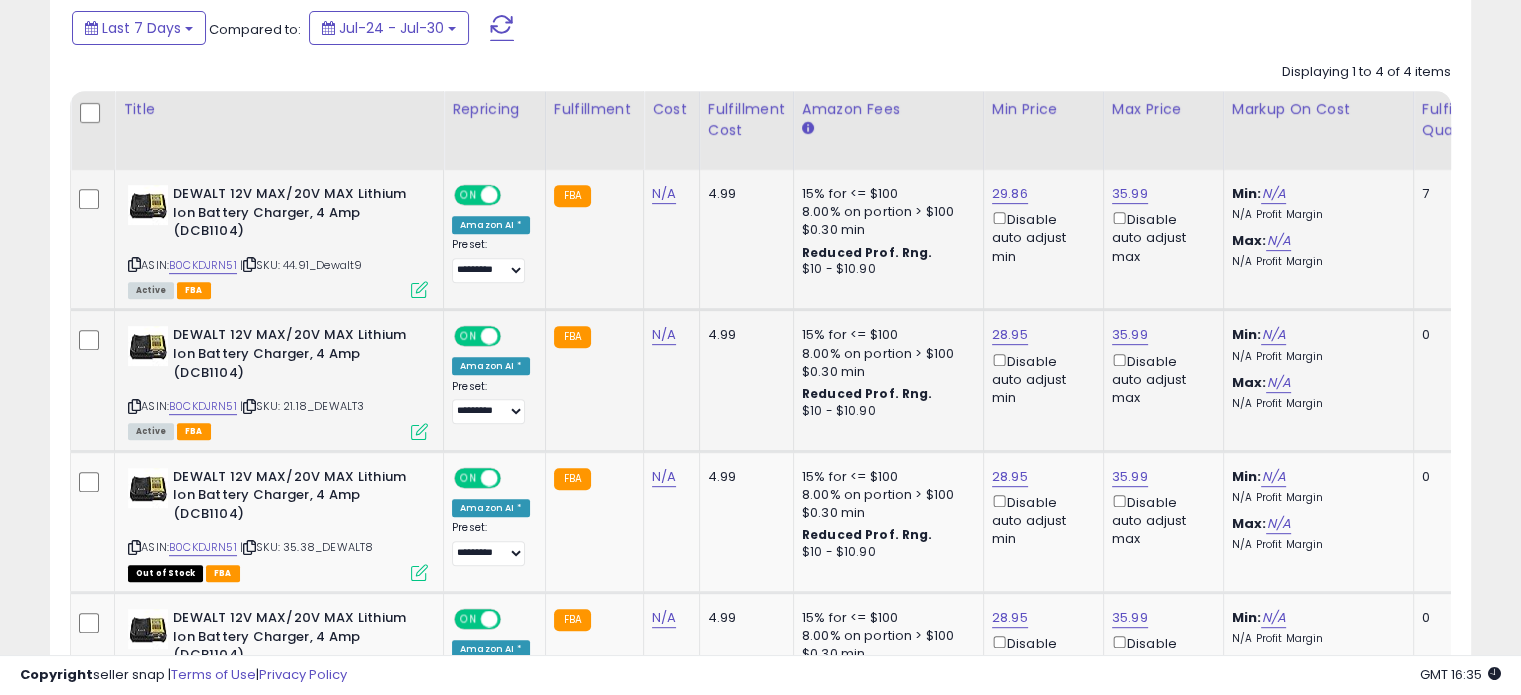 scroll, scrollTop: 886, scrollLeft: 0, axis: vertical 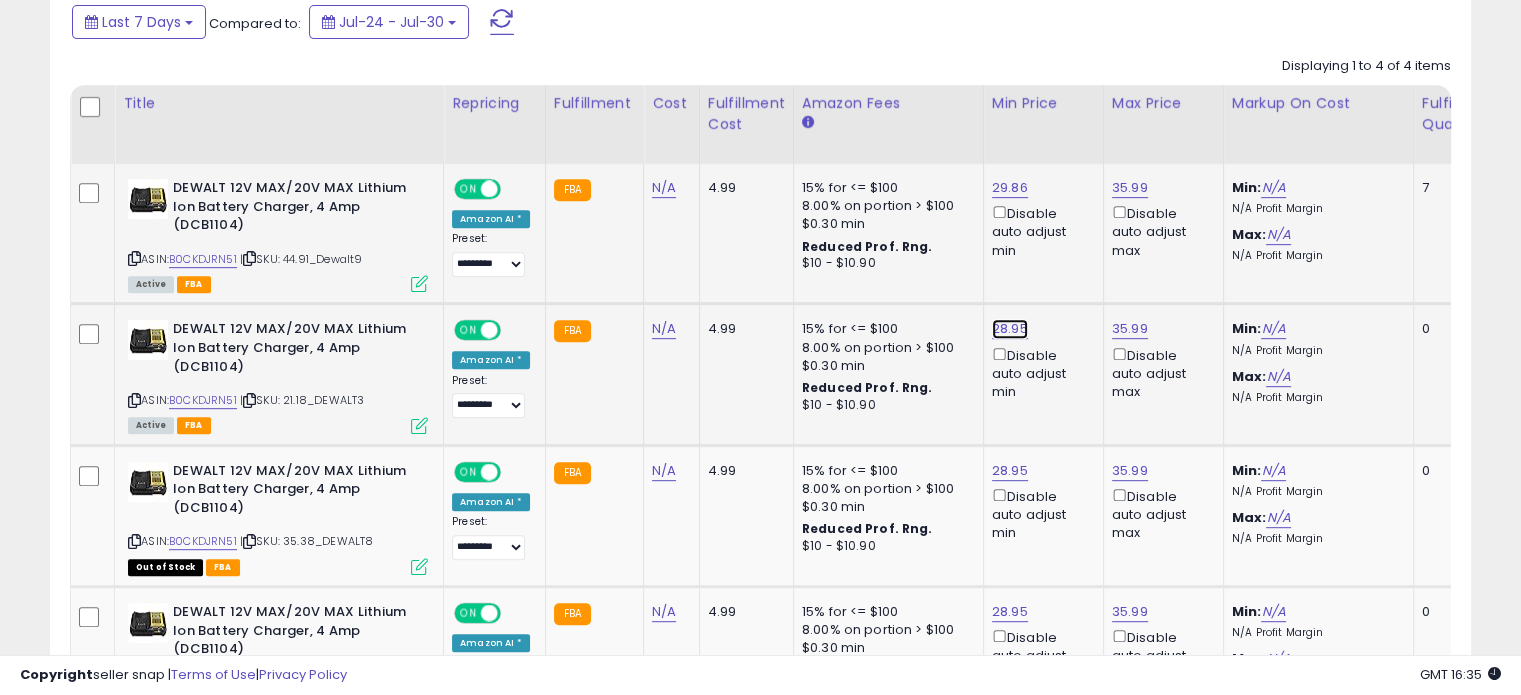 click on "28.95" at bounding box center [1010, 188] 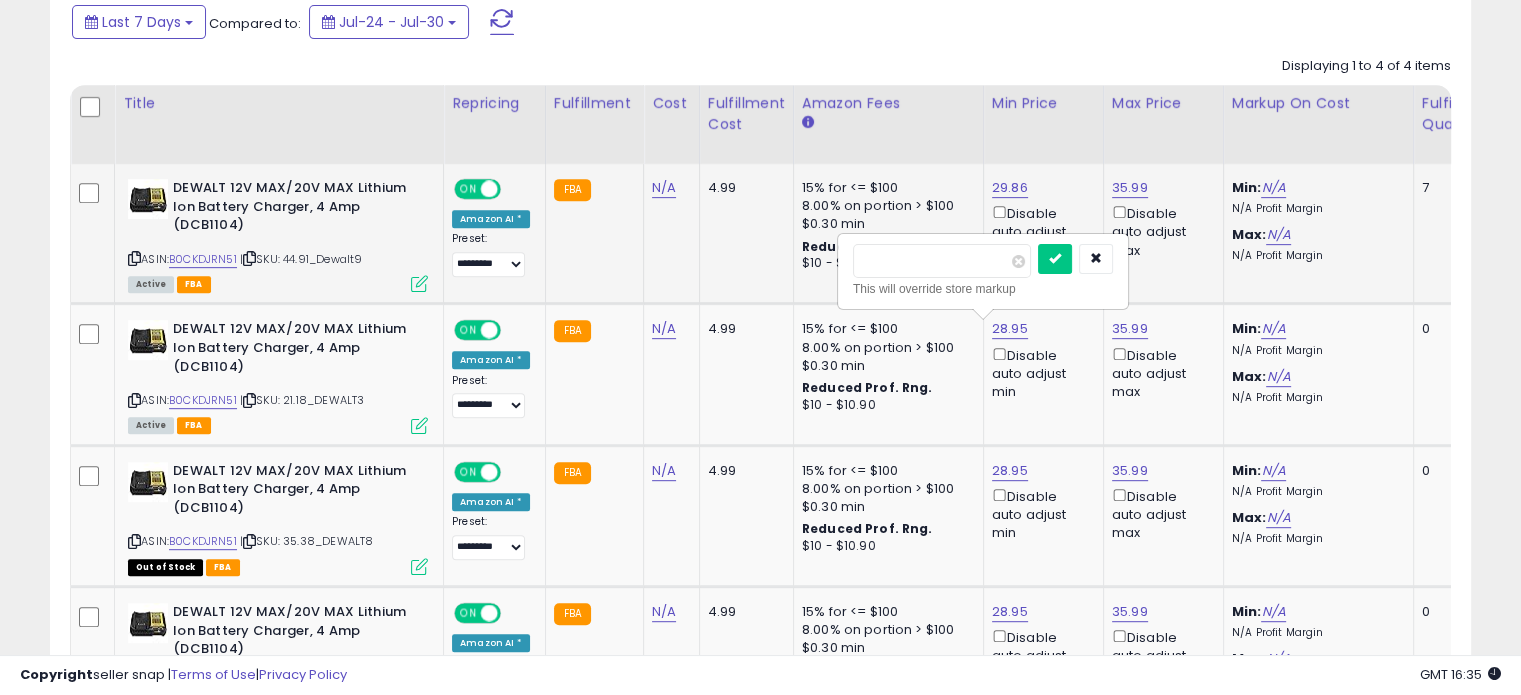 drag, startPoint x: 936, startPoint y: 259, endPoint x: 751, endPoint y: 262, distance: 185.02432 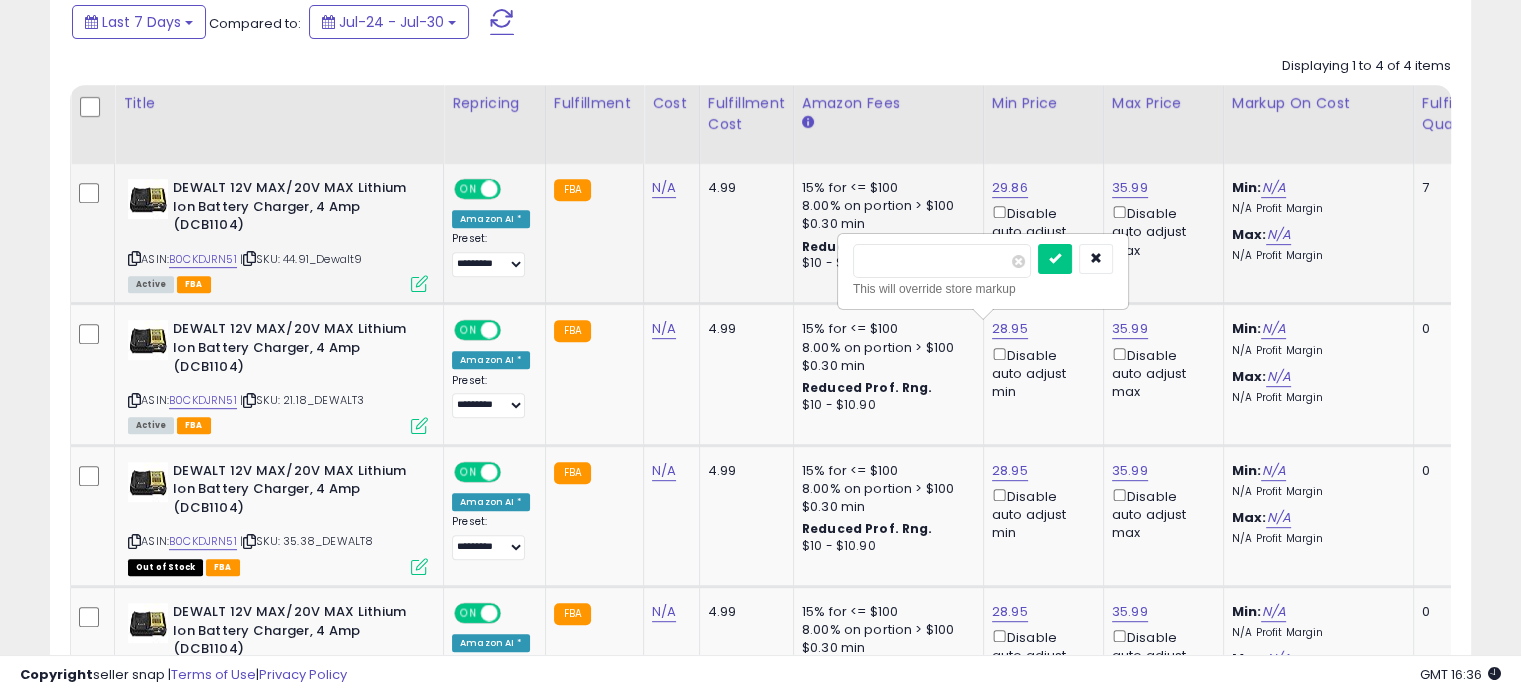 type on "*****" 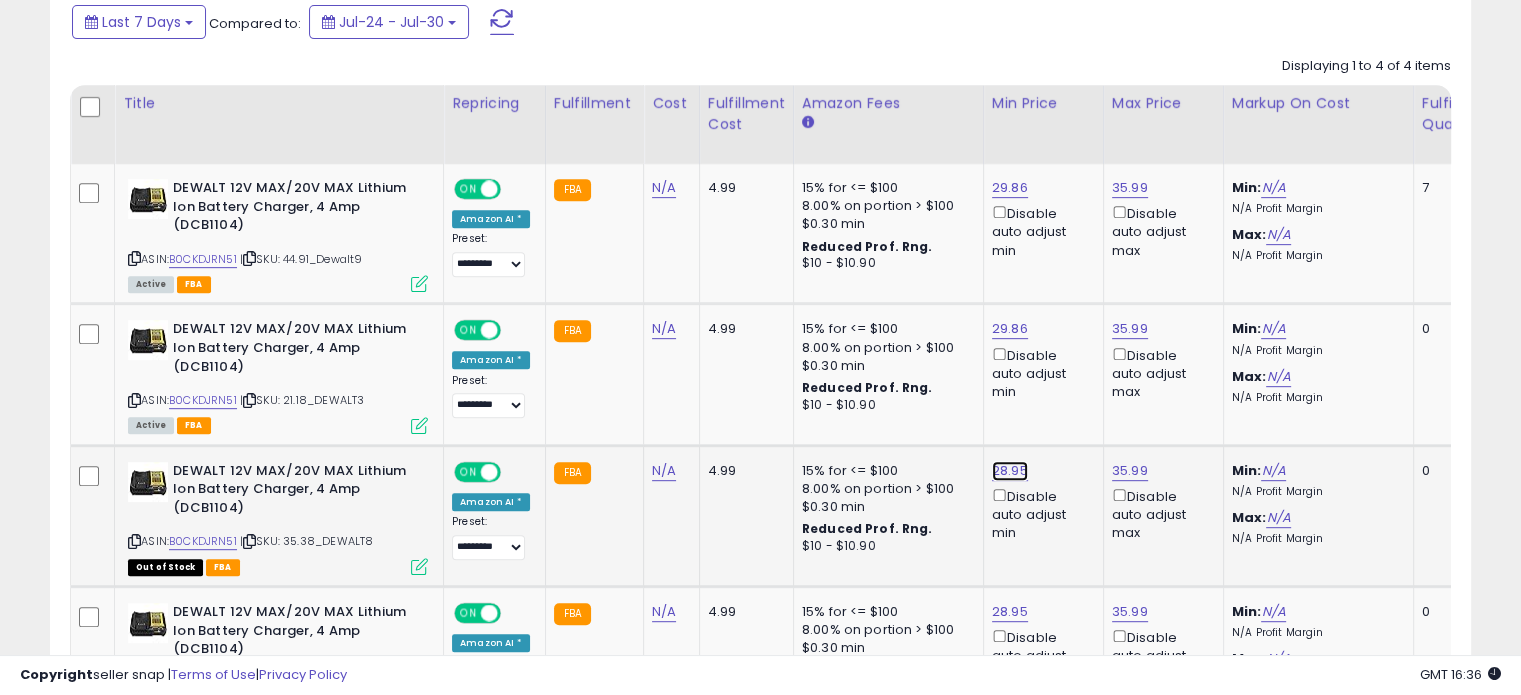 click on "28.95" at bounding box center [1010, 188] 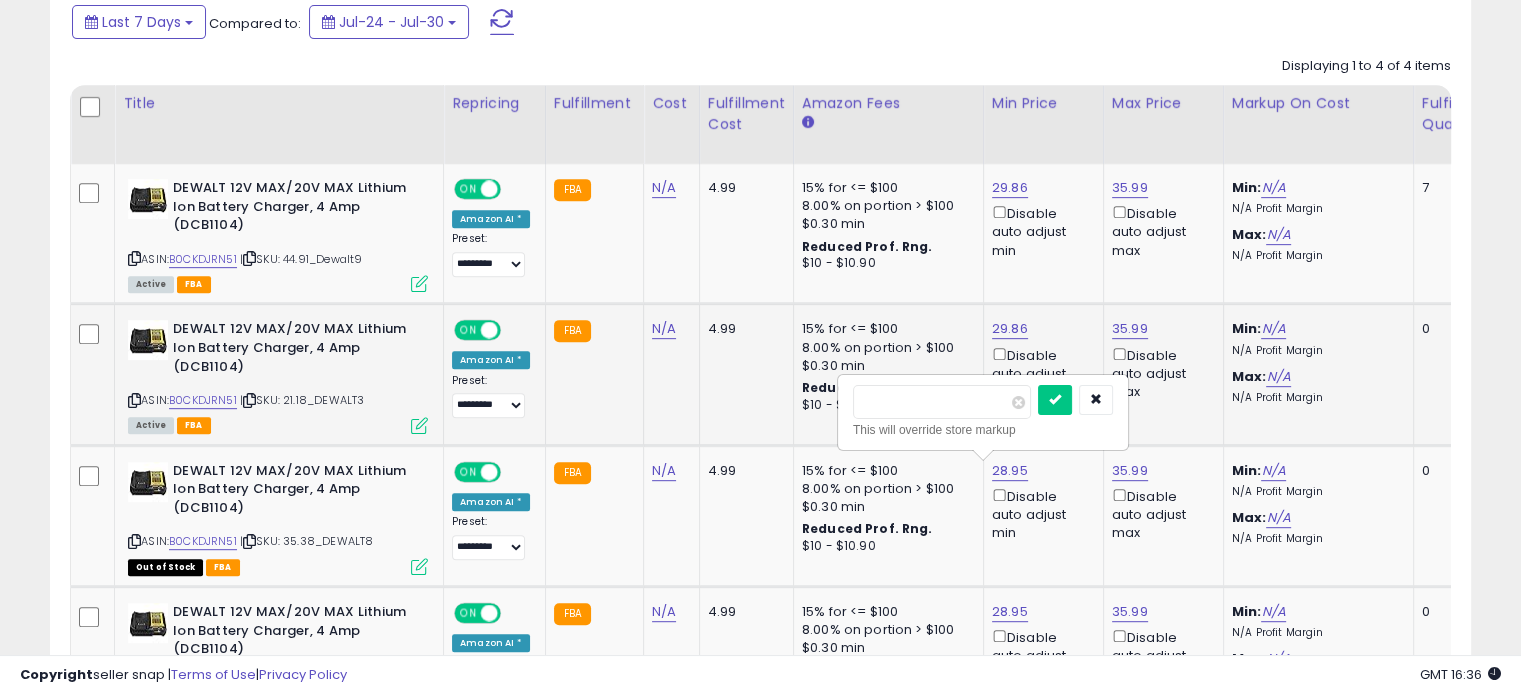 drag, startPoint x: 710, startPoint y: 400, endPoint x: 692, endPoint y: 403, distance: 18.248287 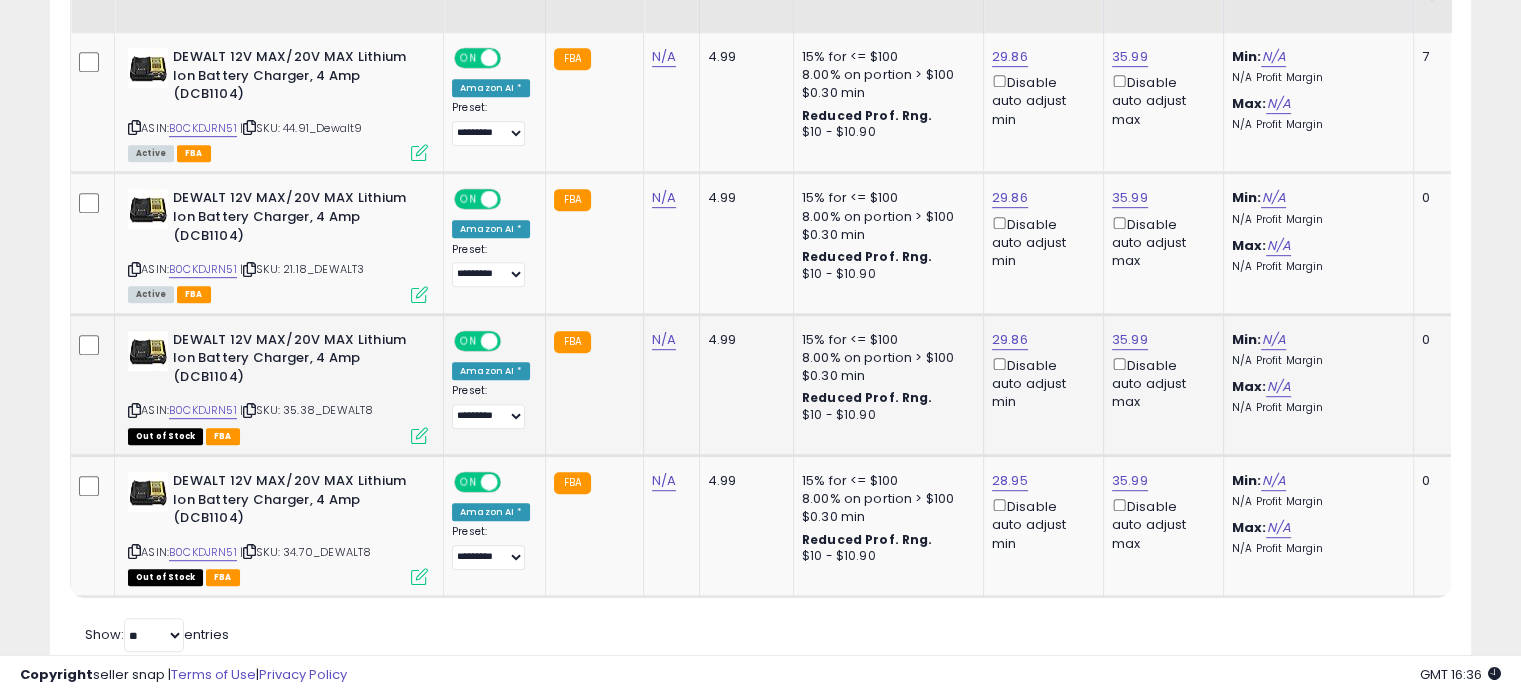 scroll, scrollTop: 1020, scrollLeft: 0, axis: vertical 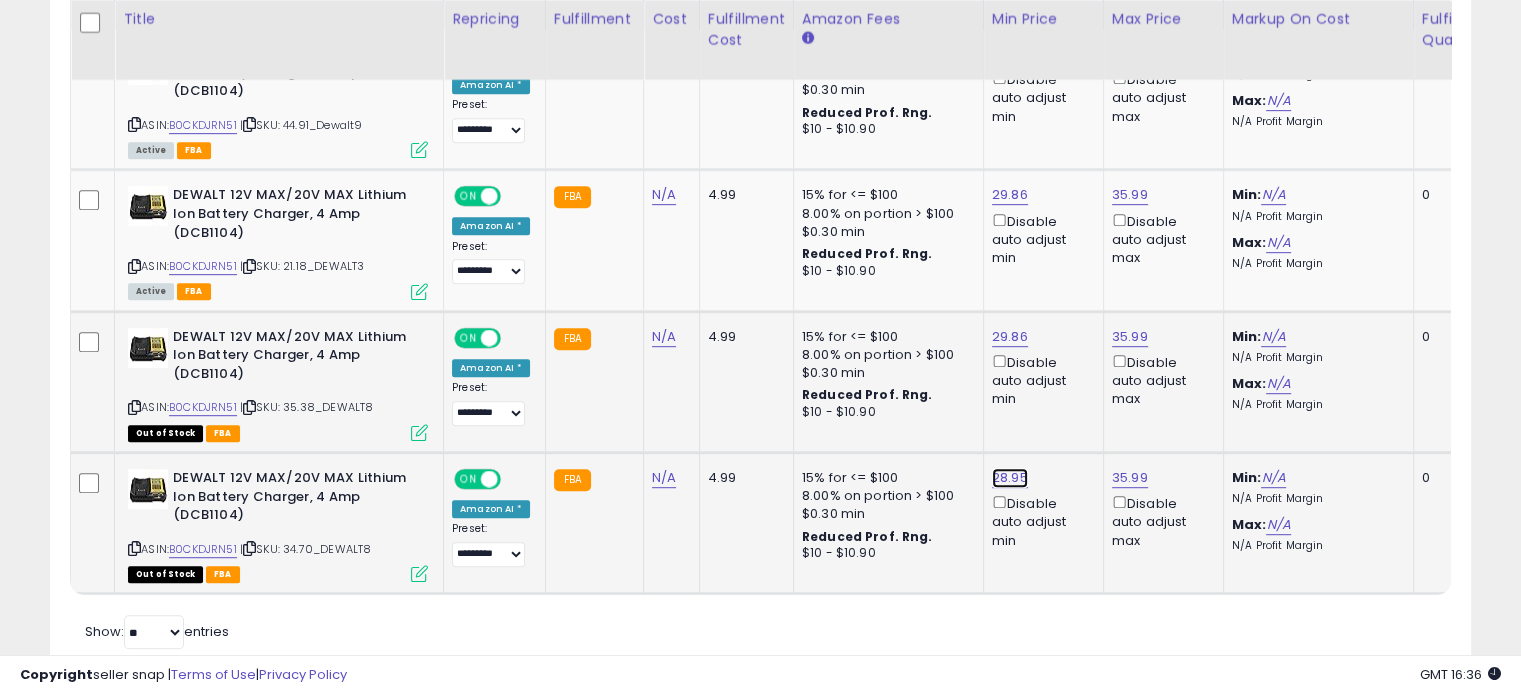 click on "28.95" at bounding box center [1010, 54] 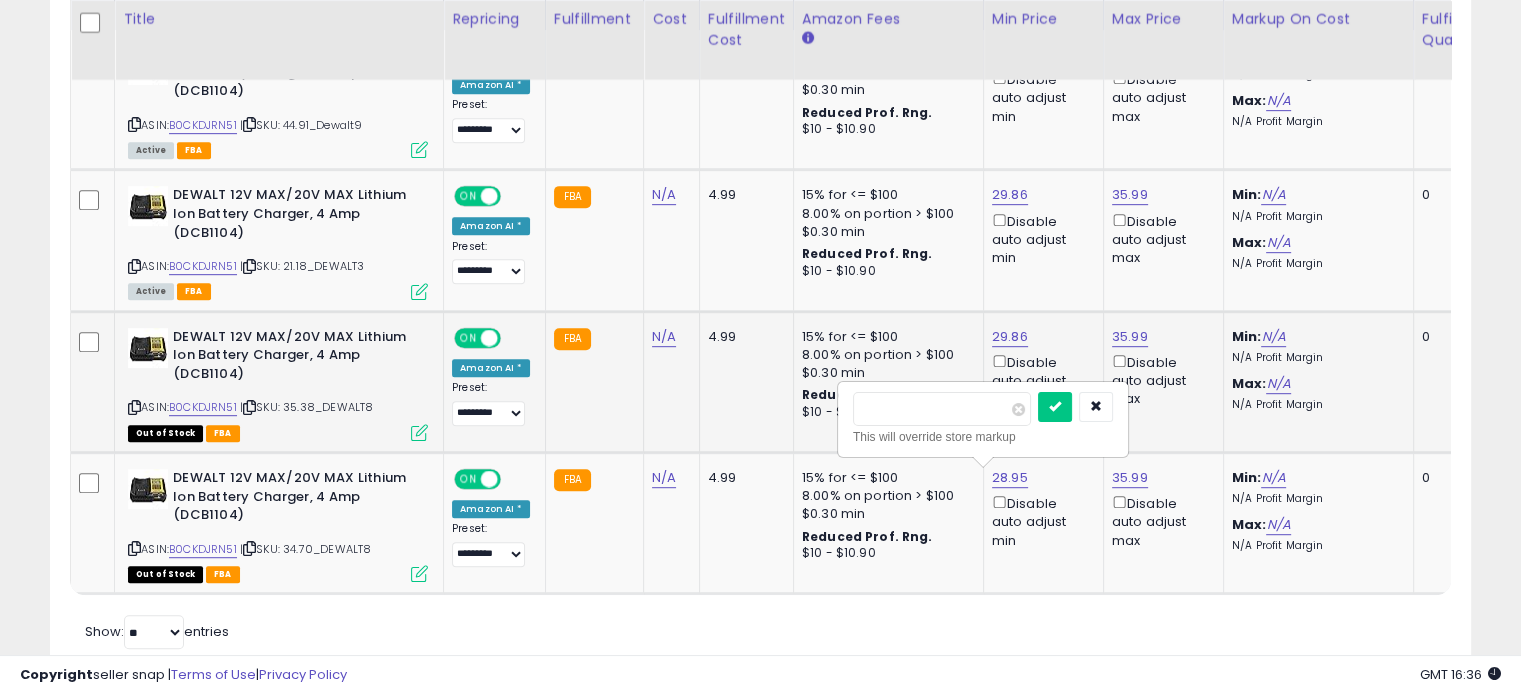 drag, startPoint x: 935, startPoint y: 411, endPoint x: 731, endPoint y: 420, distance: 204.19843 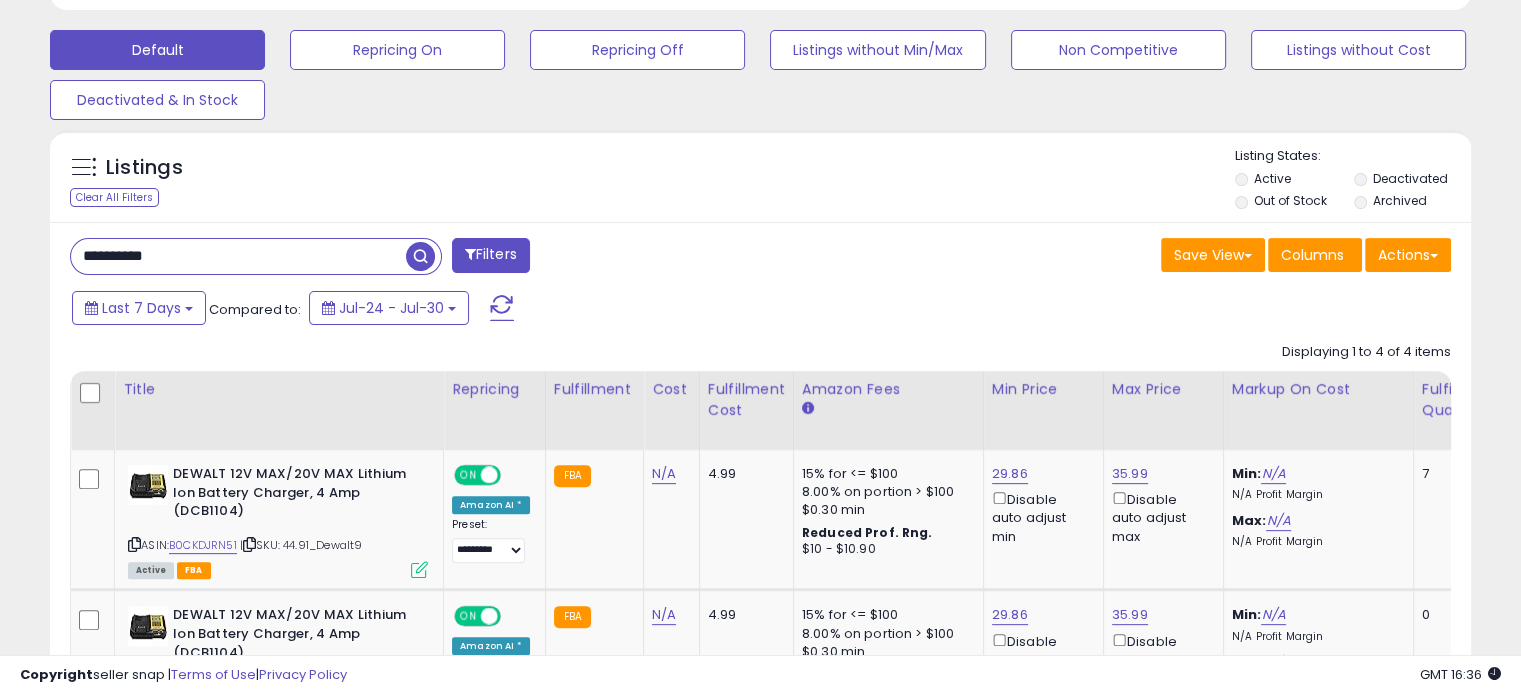 scroll, scrollTop: 820, scrollLeft: 0, axis: vertical 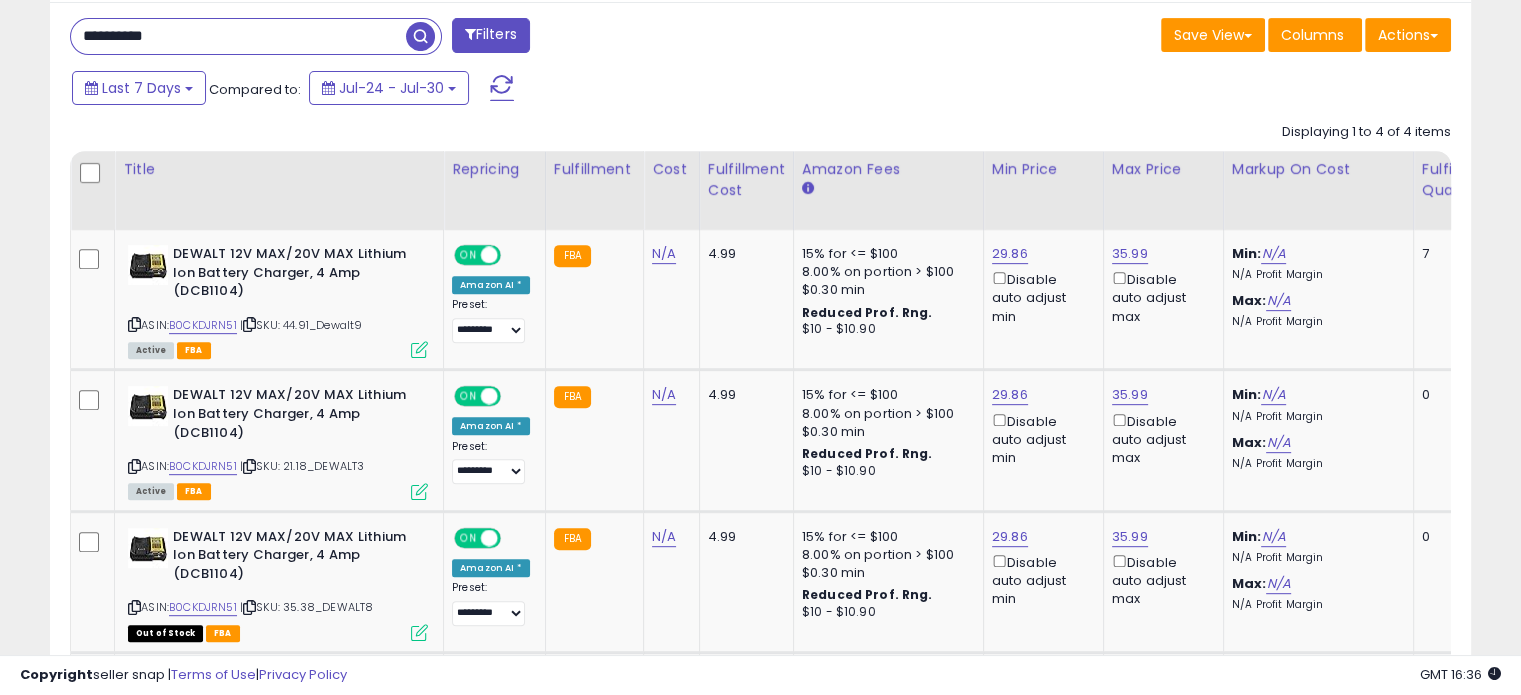 drag, startPoint x: 89, startPoint y: 43, endPoint x: 5, endPoint y: 47, distance: 84.095184 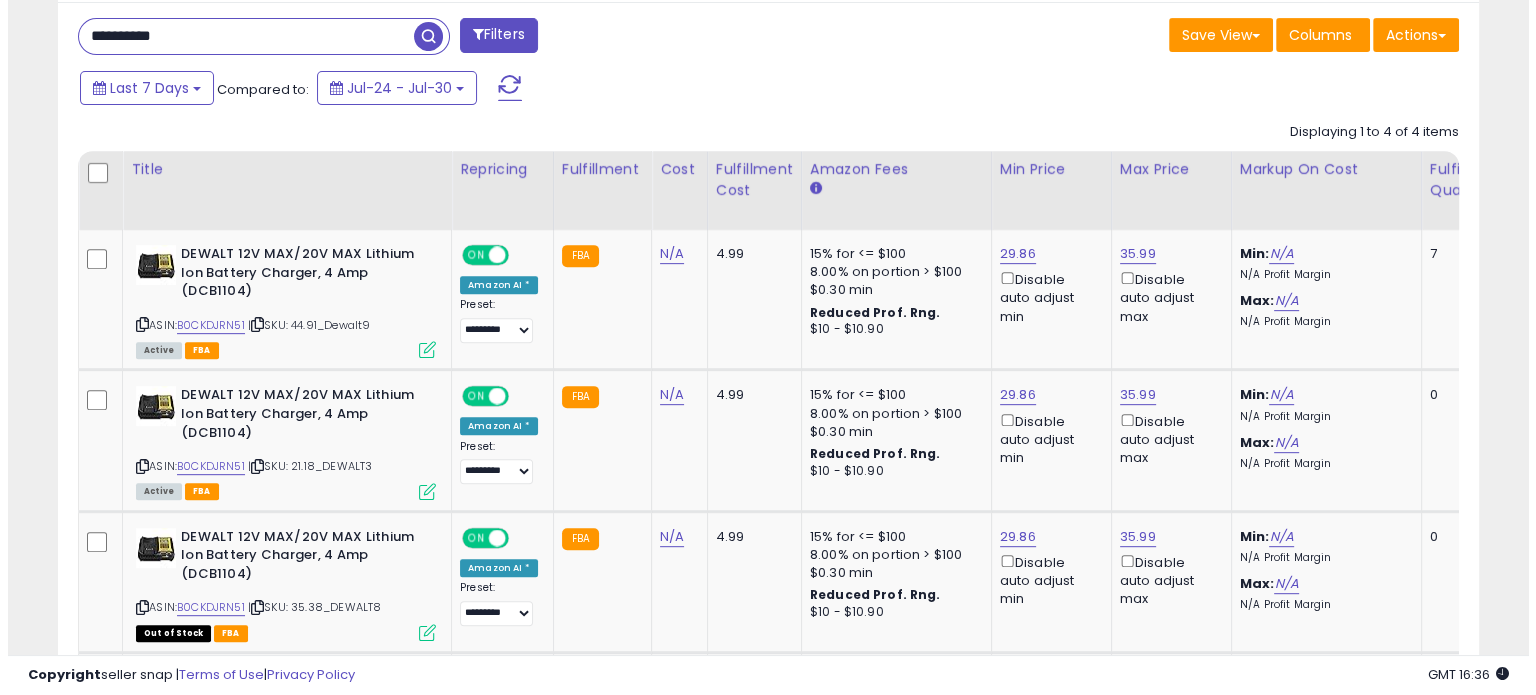 scroll, scrollTop: 524, scrollLeft: 0, axis: vertical 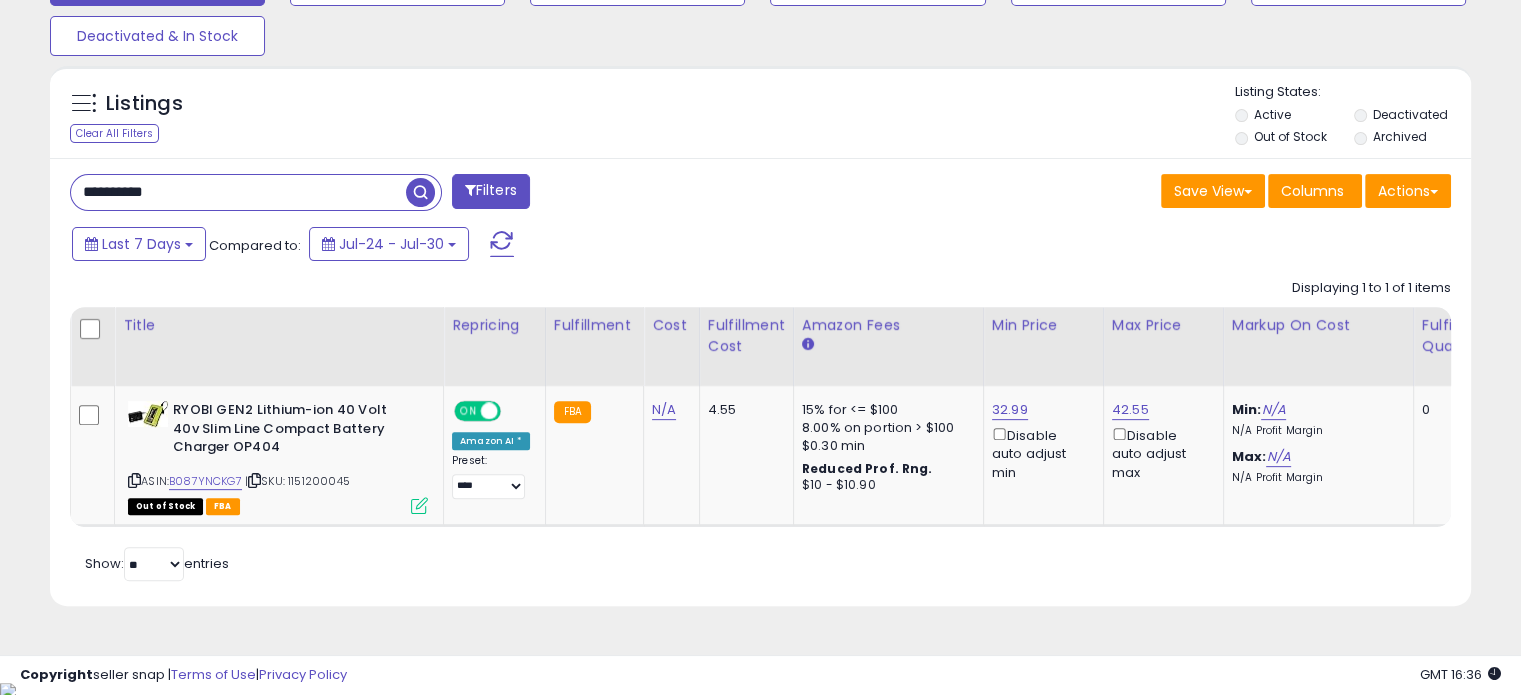 drag, startPoint x: 221, startPoint y: 182, endPoint x: 0, endPoint y: 182, distance: 221 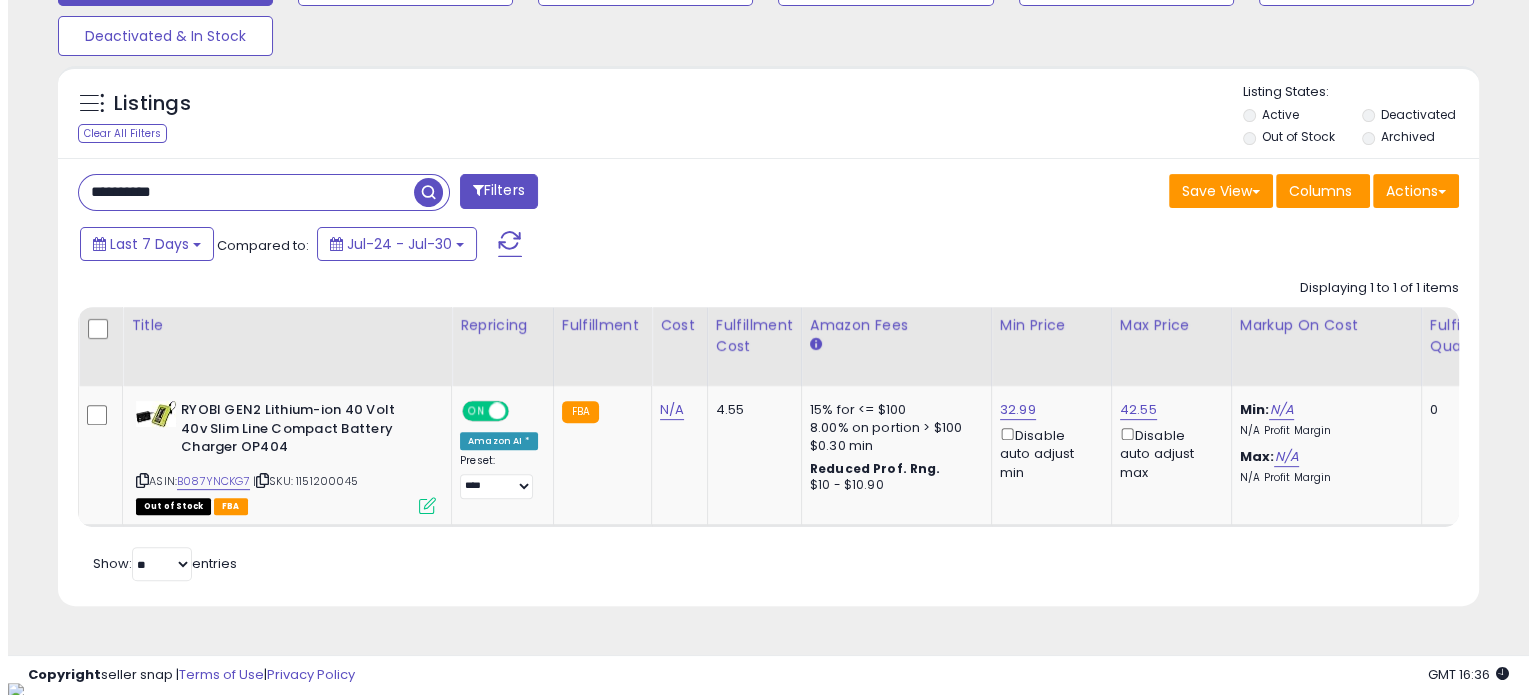 scroll, scrollTop: 524, scrollLeft: 0, axis: vertical 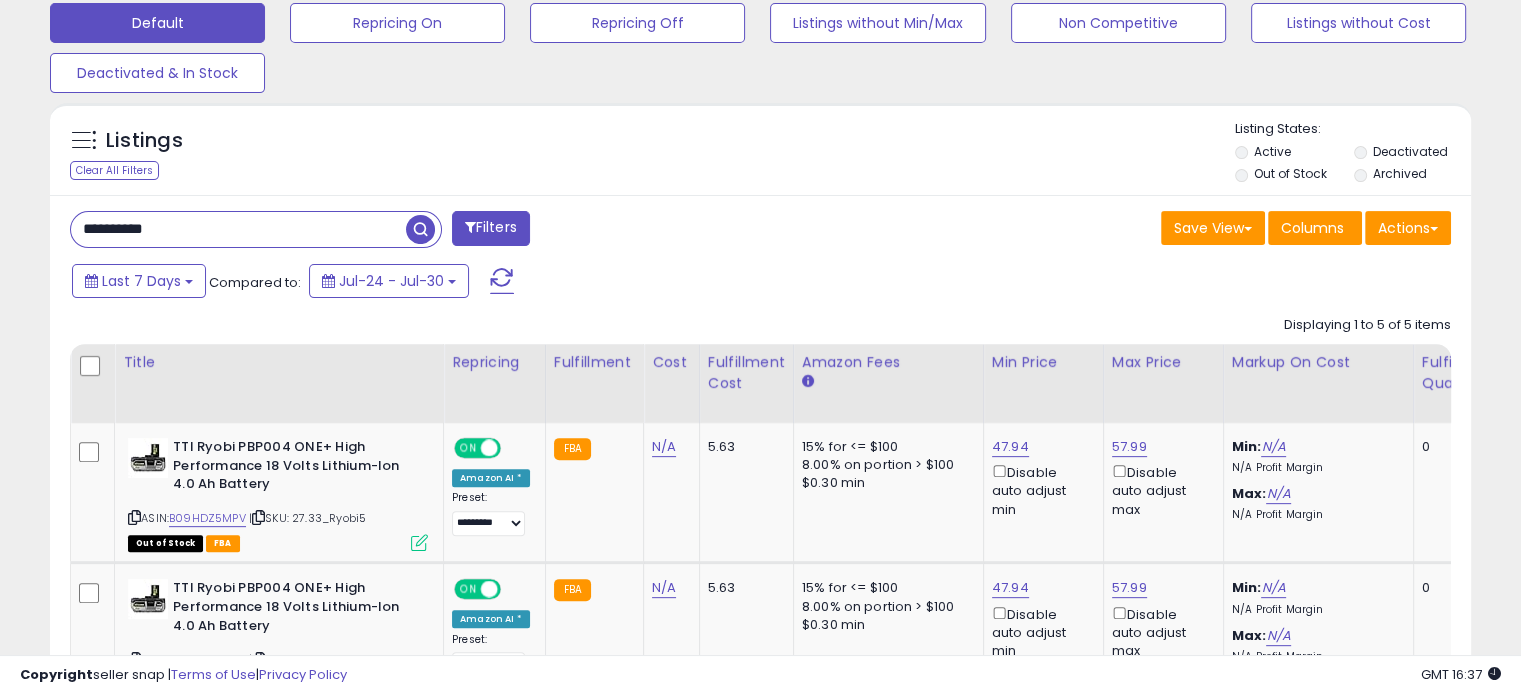 drag, startPoint x: 269, startPoint y: 231, endPoint x: 45, endPoint y: 220, distance: 224.26993 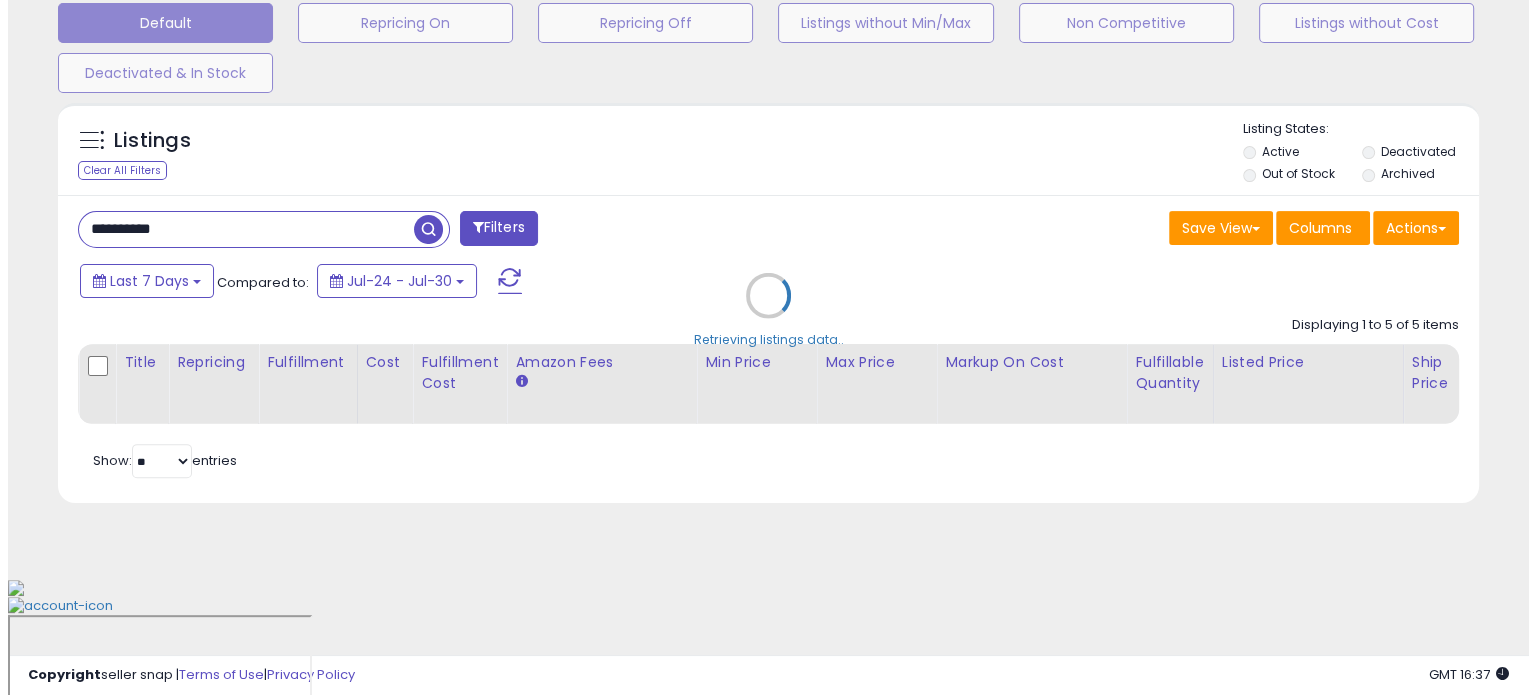 scroll, scrollTop: 524, scrollLeft: 0, axis: vertical 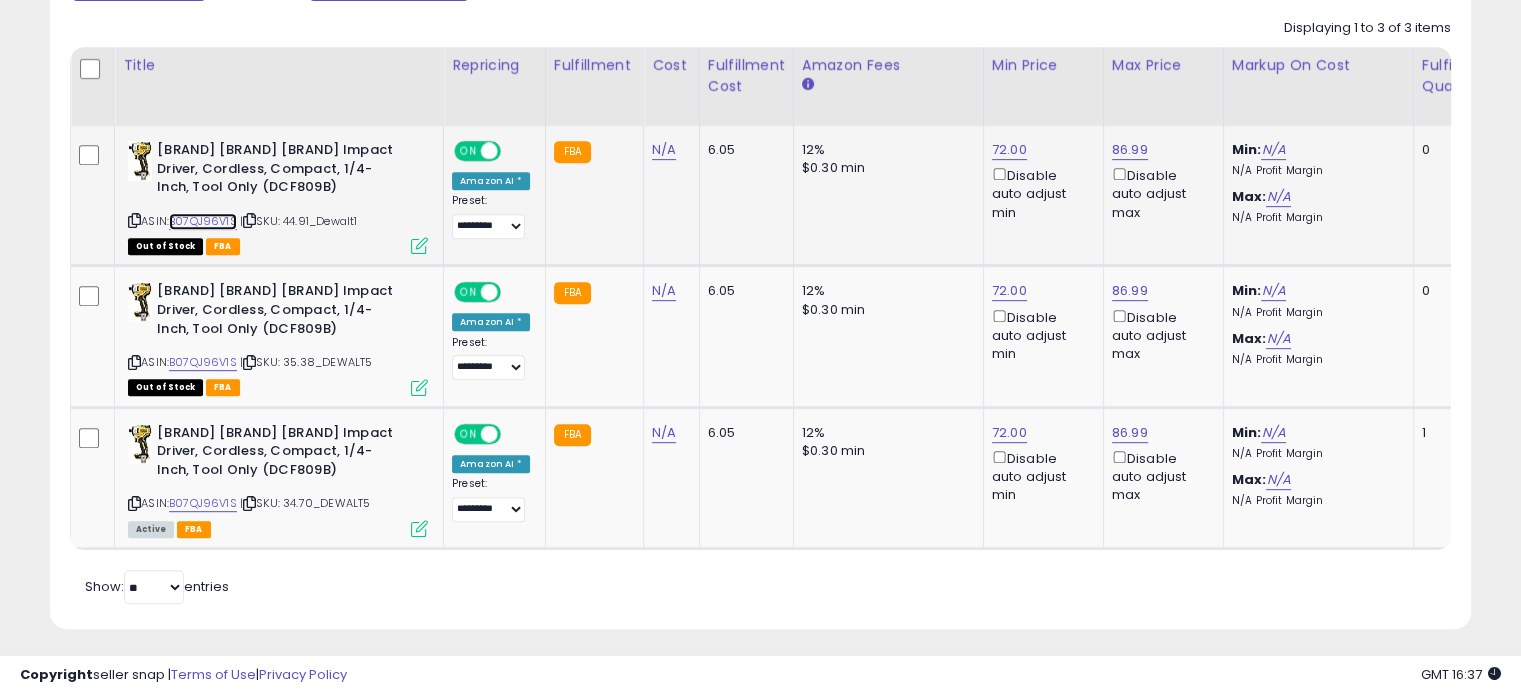 click on "B07QJ96V1S" at bounding box center [203, 221] 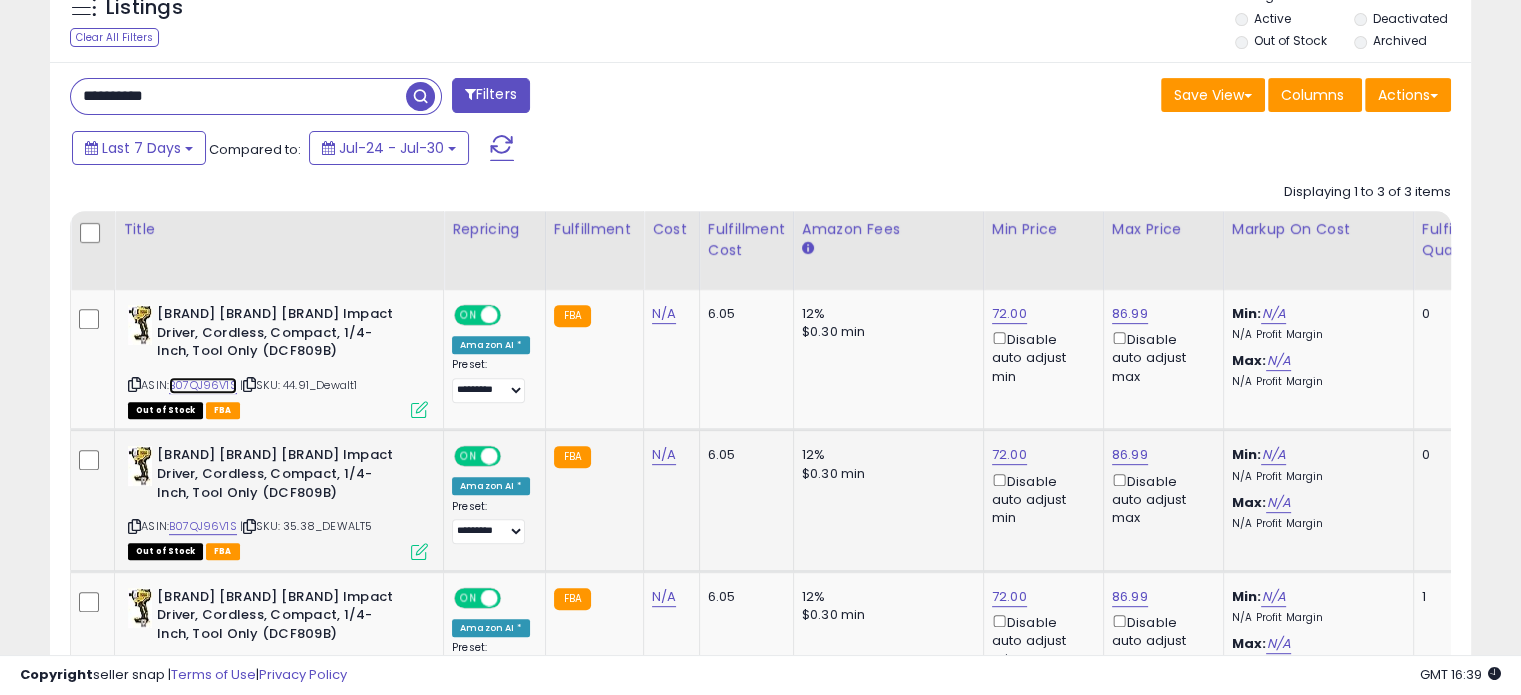 scroll, scrollTop: 657, scrollLeft: 0, axis: vertical 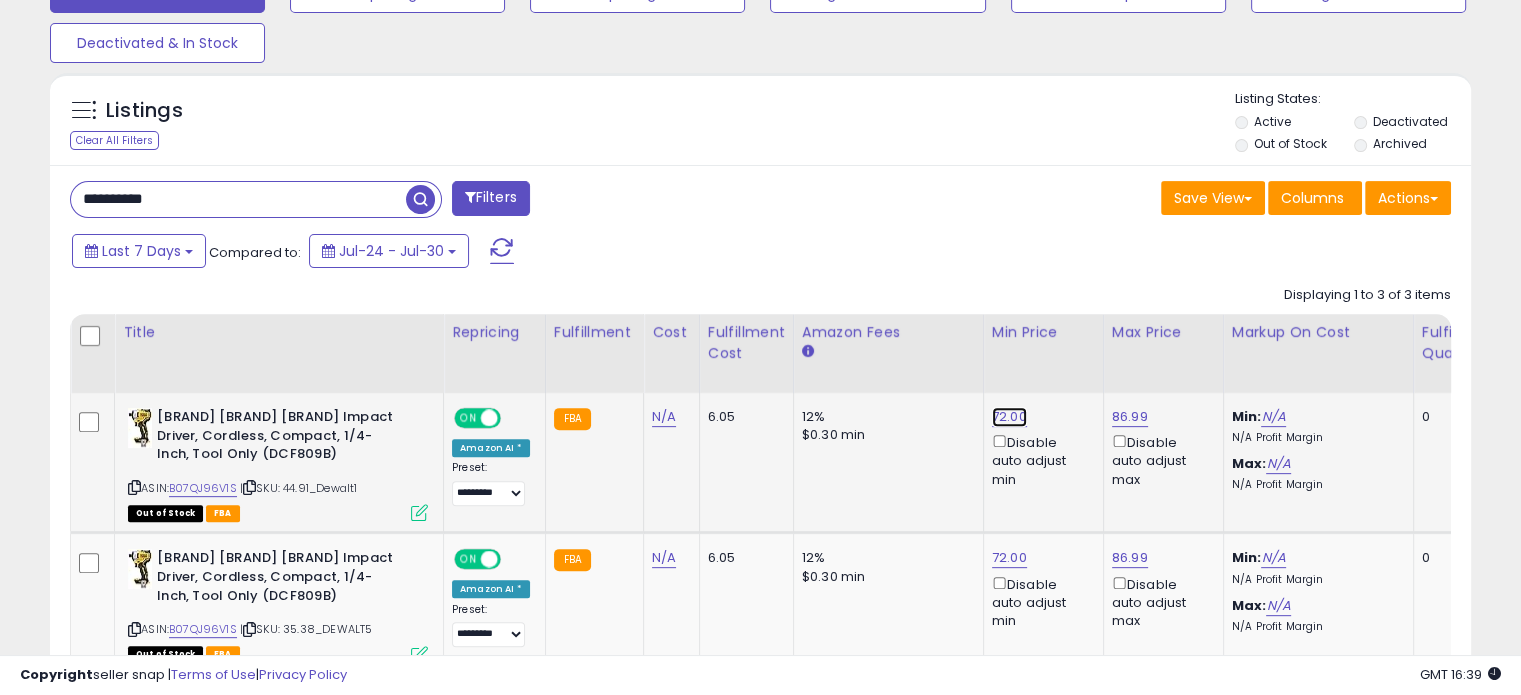 click on "72.00" at bounding box center (1009, 417) 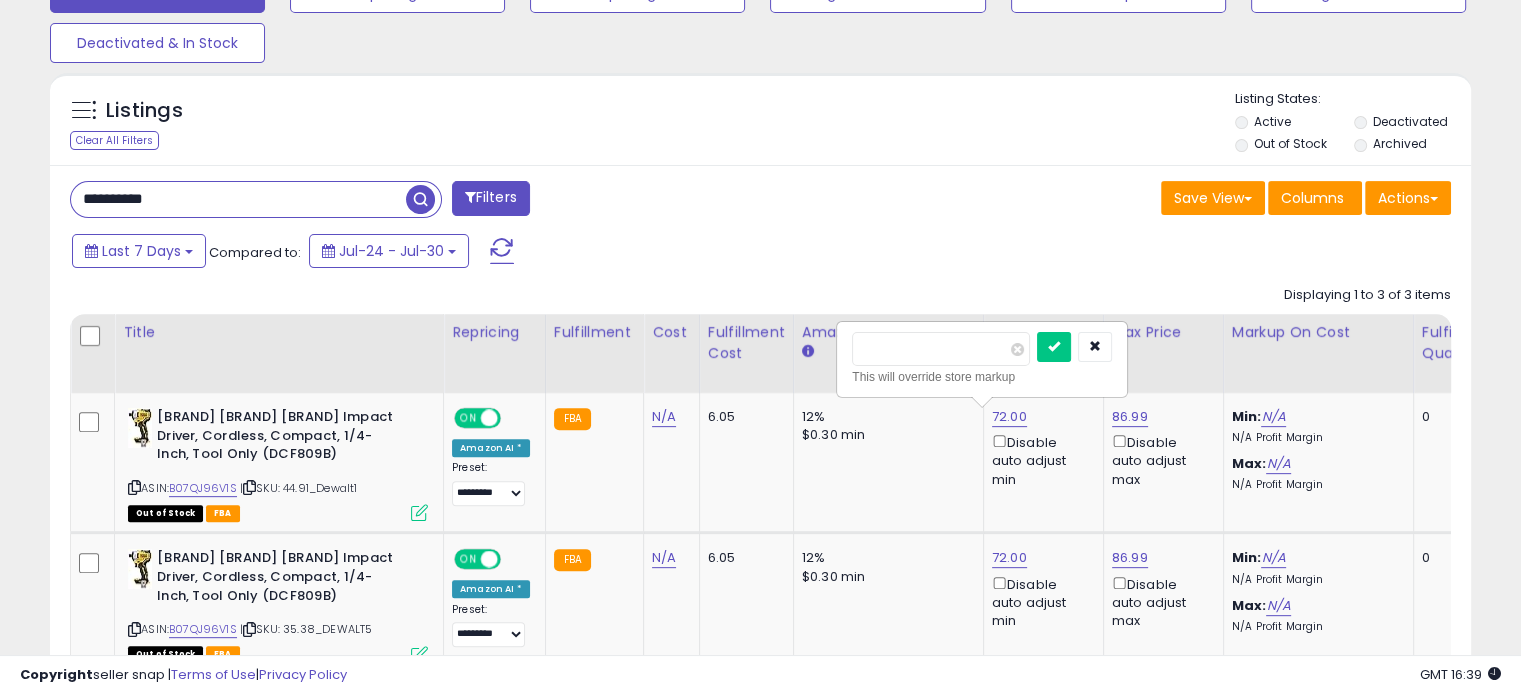 drag, startPoint x: 906, startPoint y: 346, endPoint x: 803, endPoint y: 341, distance: 103.121284 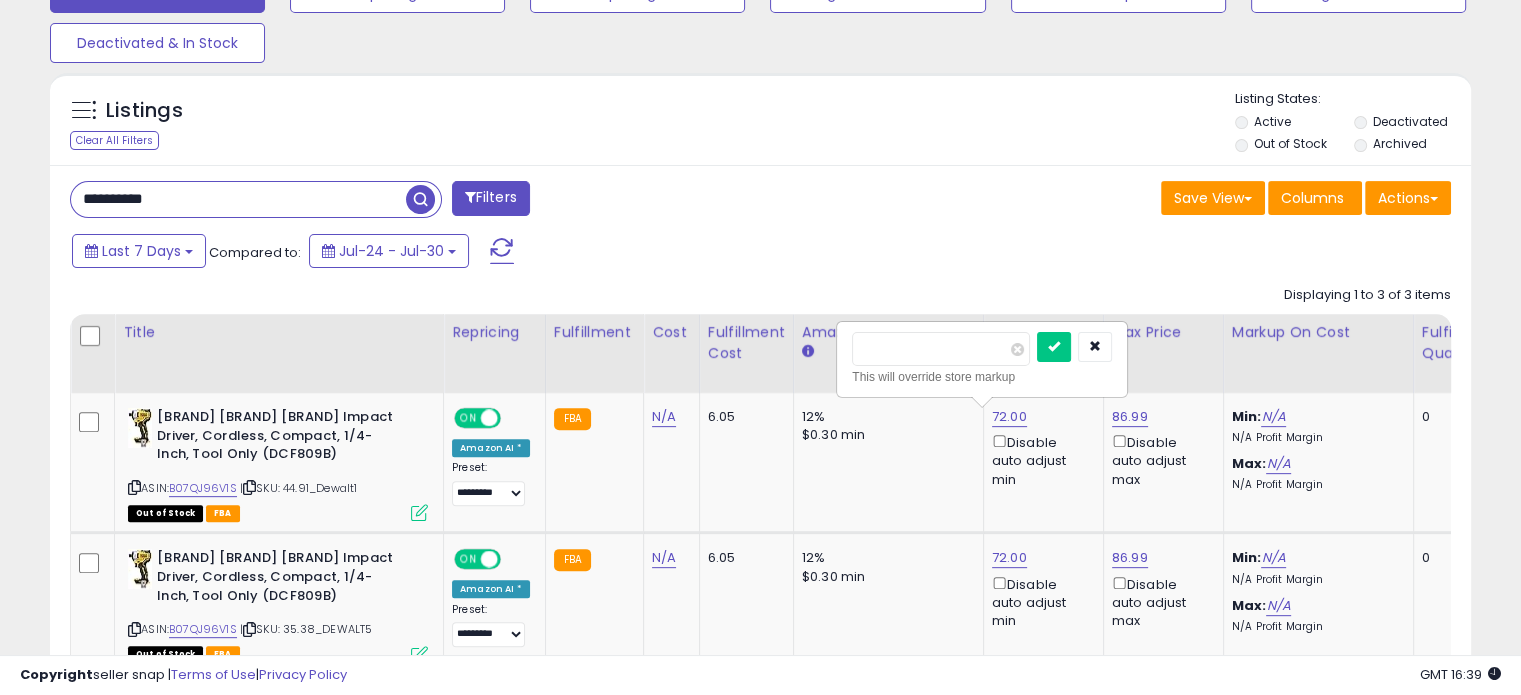 type on "**" 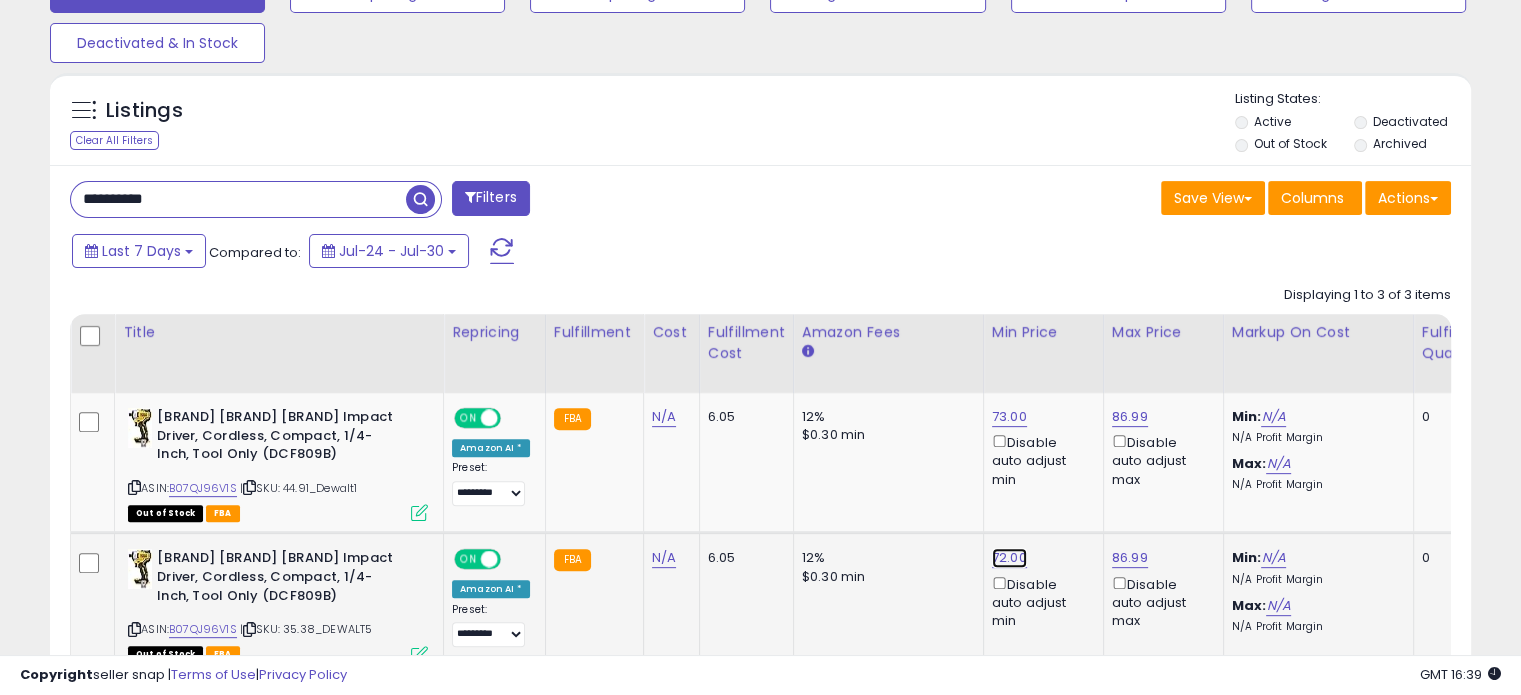 click on "72.00" at bounding box center [1009, 417] 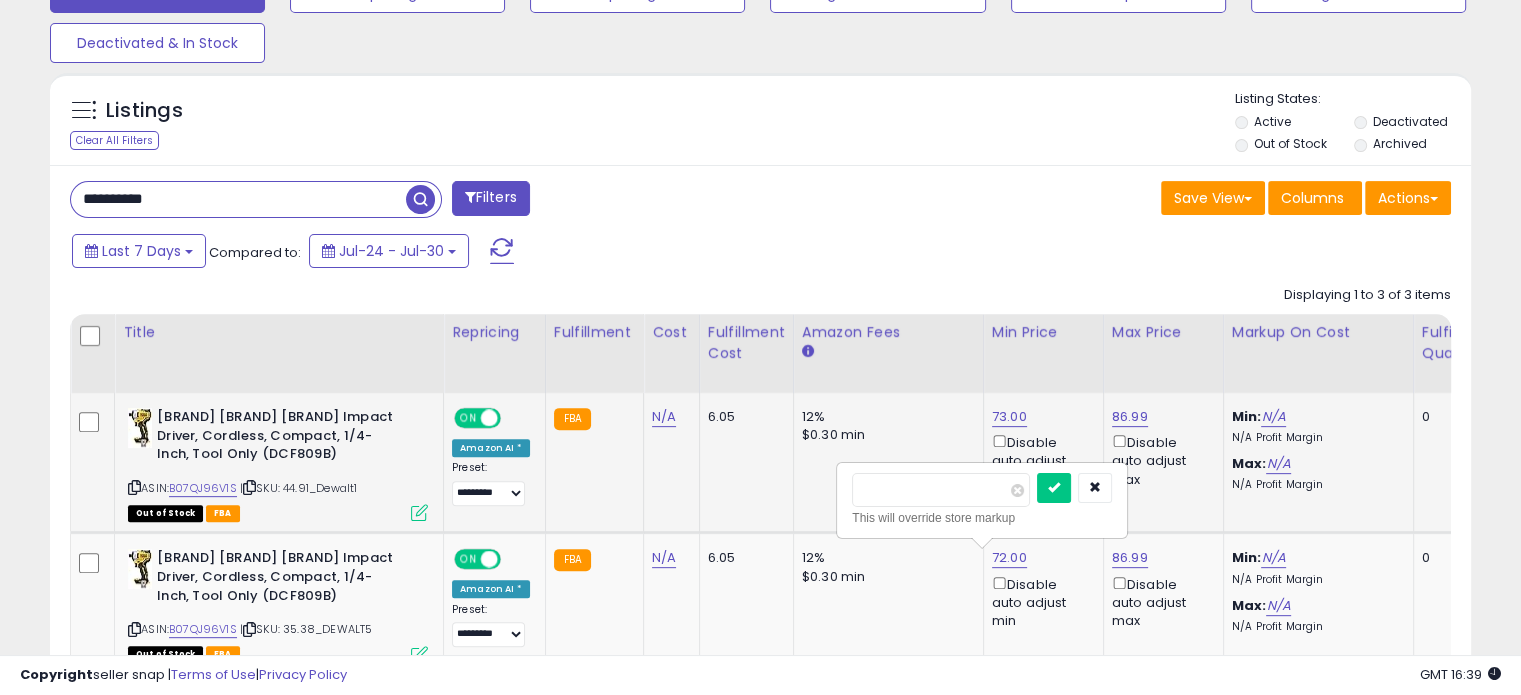 drag, startPoint x: 919, startPoint y: 489, endPoint x: 805, endPoint y: 492, distance: 114.03947 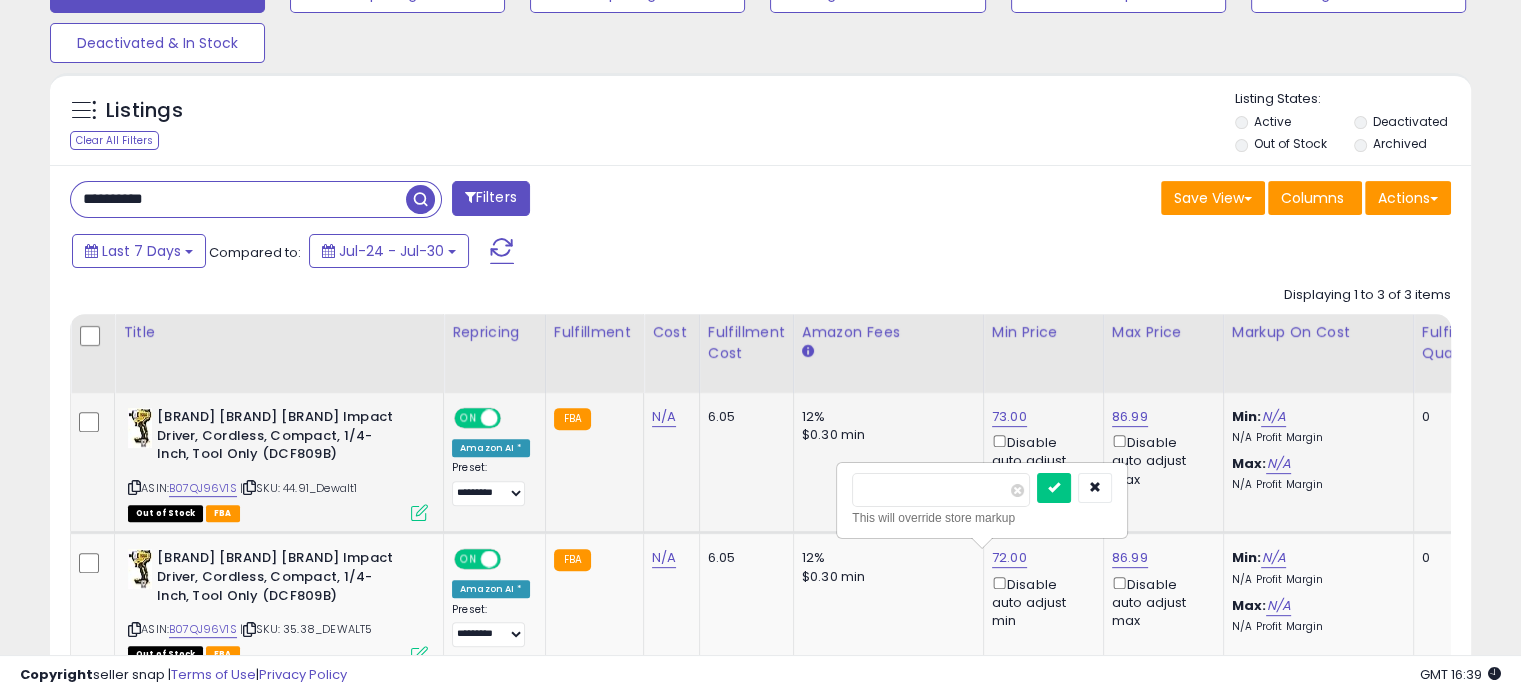 type on "**" 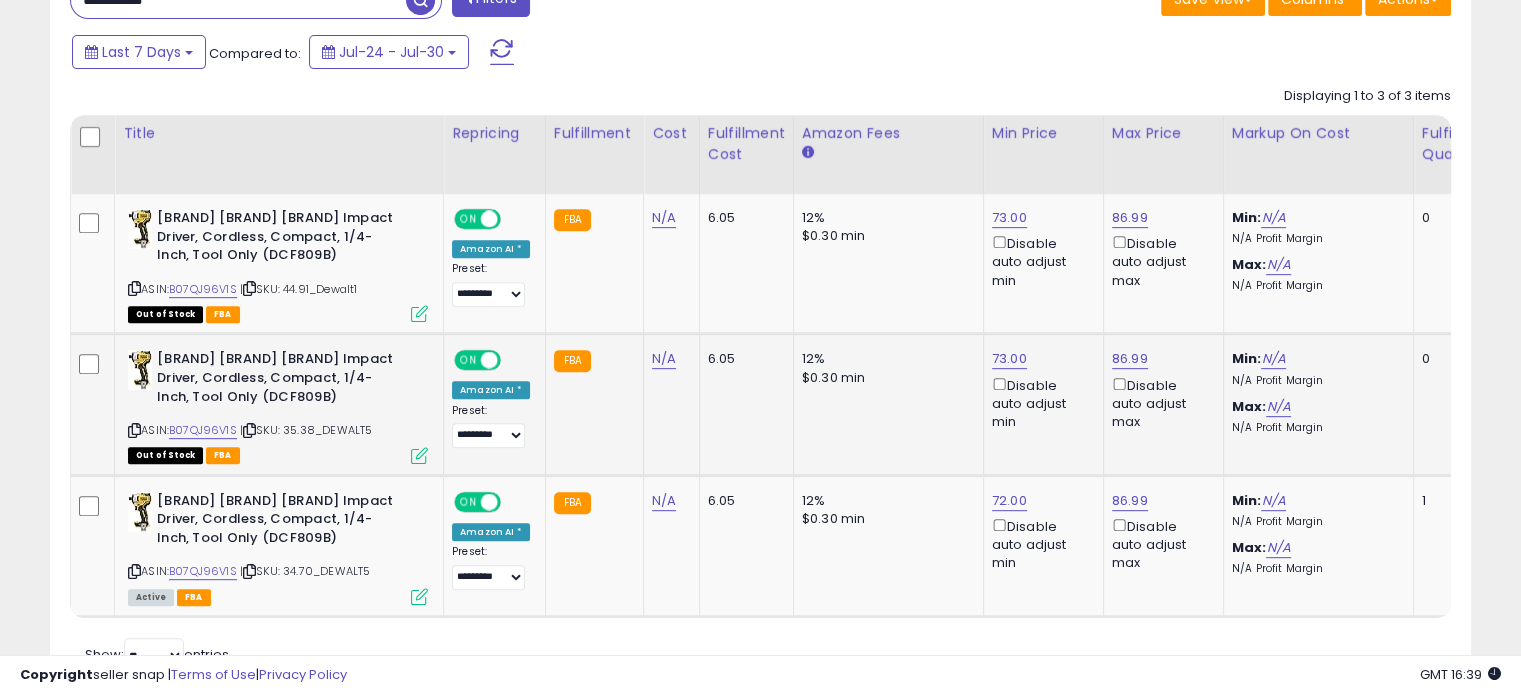 scroll, scrollTop: 857, scrollLeft: 0, axis: vertical 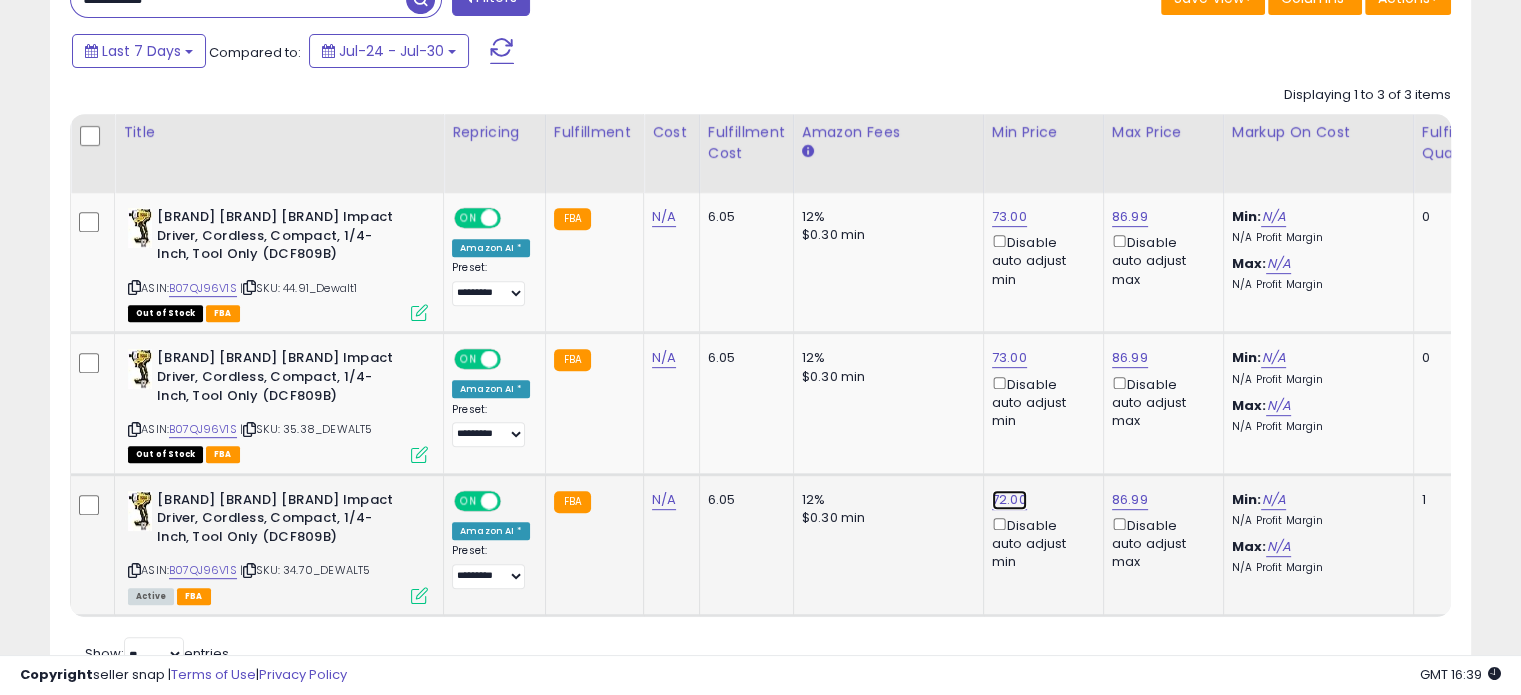 click on "72.00" at bounding box center [1009, 217] 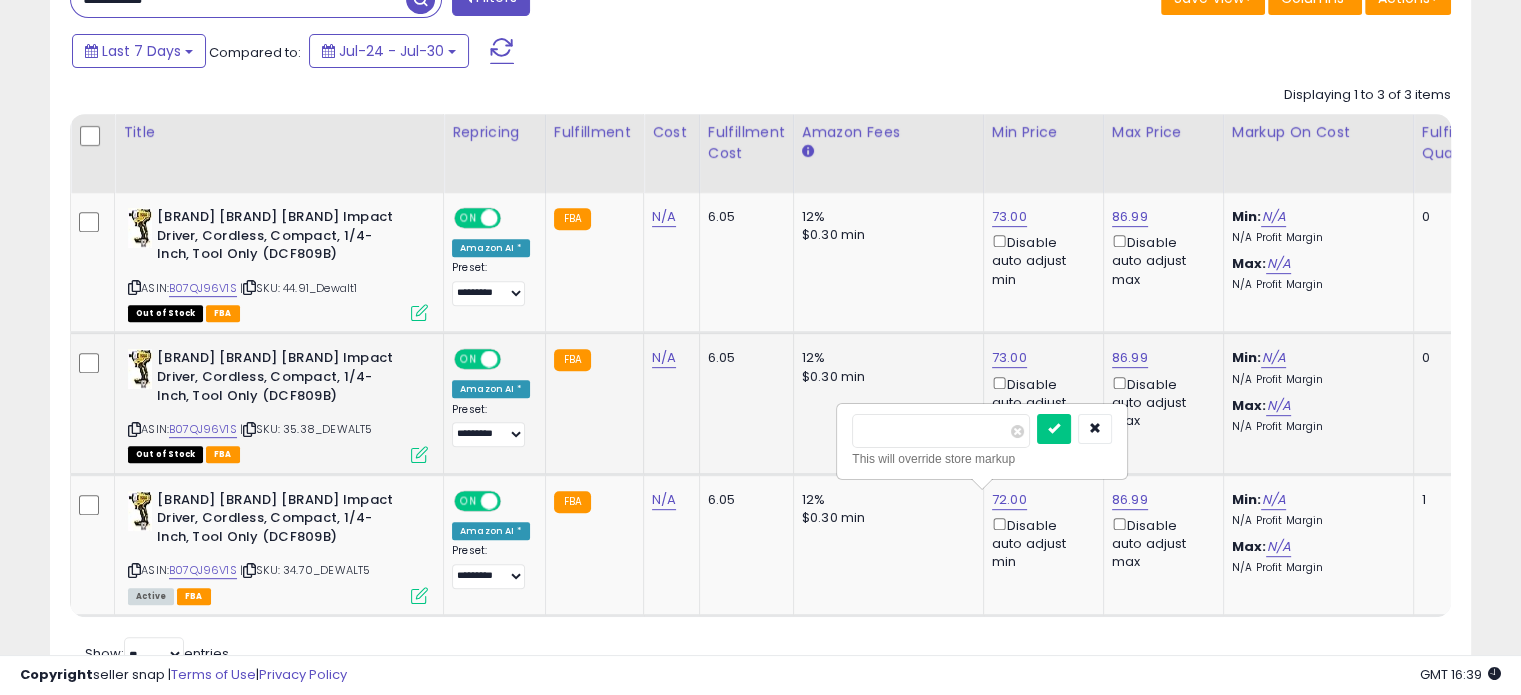 drag, startPoint x: 926, startPoint y: 436, endPoint x: 773, endPoint y: 435, distance: 153.00327 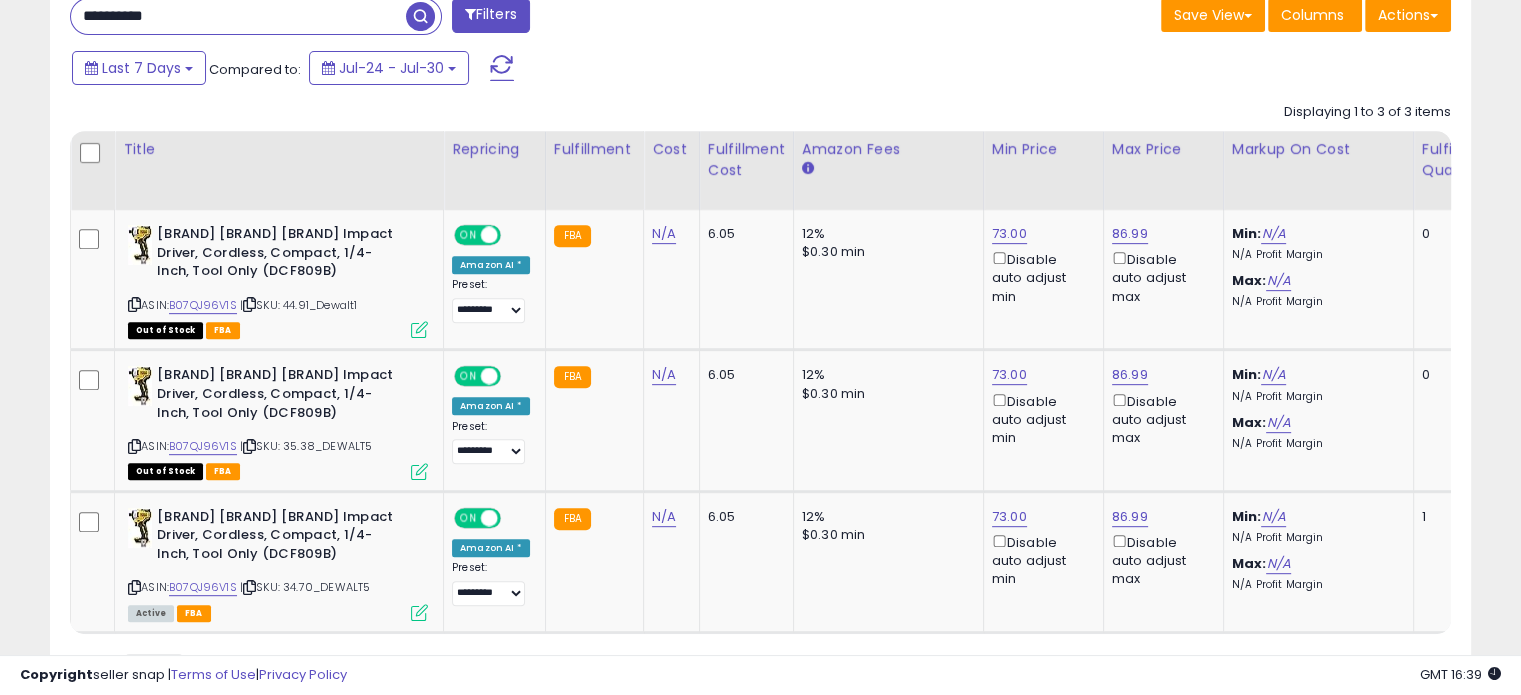 scroll, scrollTop: 679, scrollLeft: 0, axis: vertical 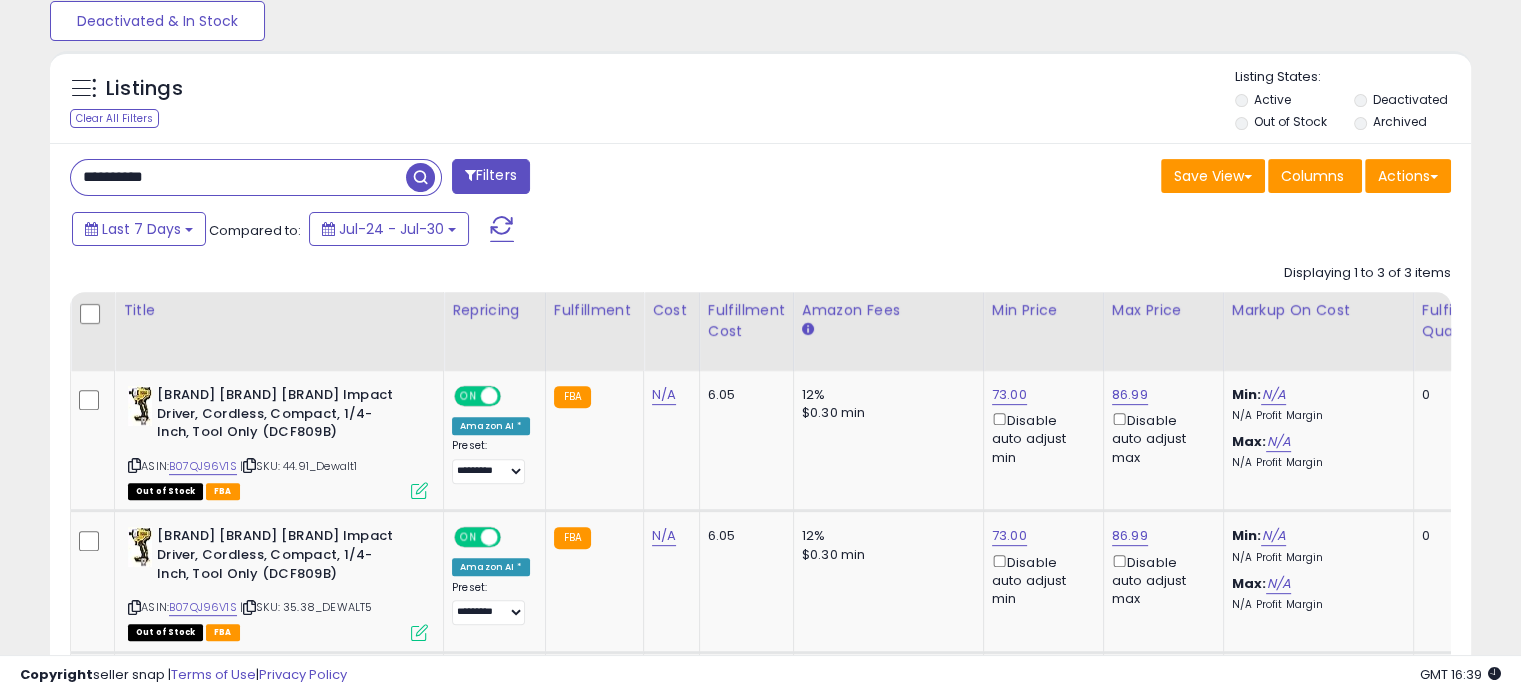 drag, startPoint x: 238, startPoint y: 172, endPoint x: 0, endPoint y: 185, distance: 238.35478 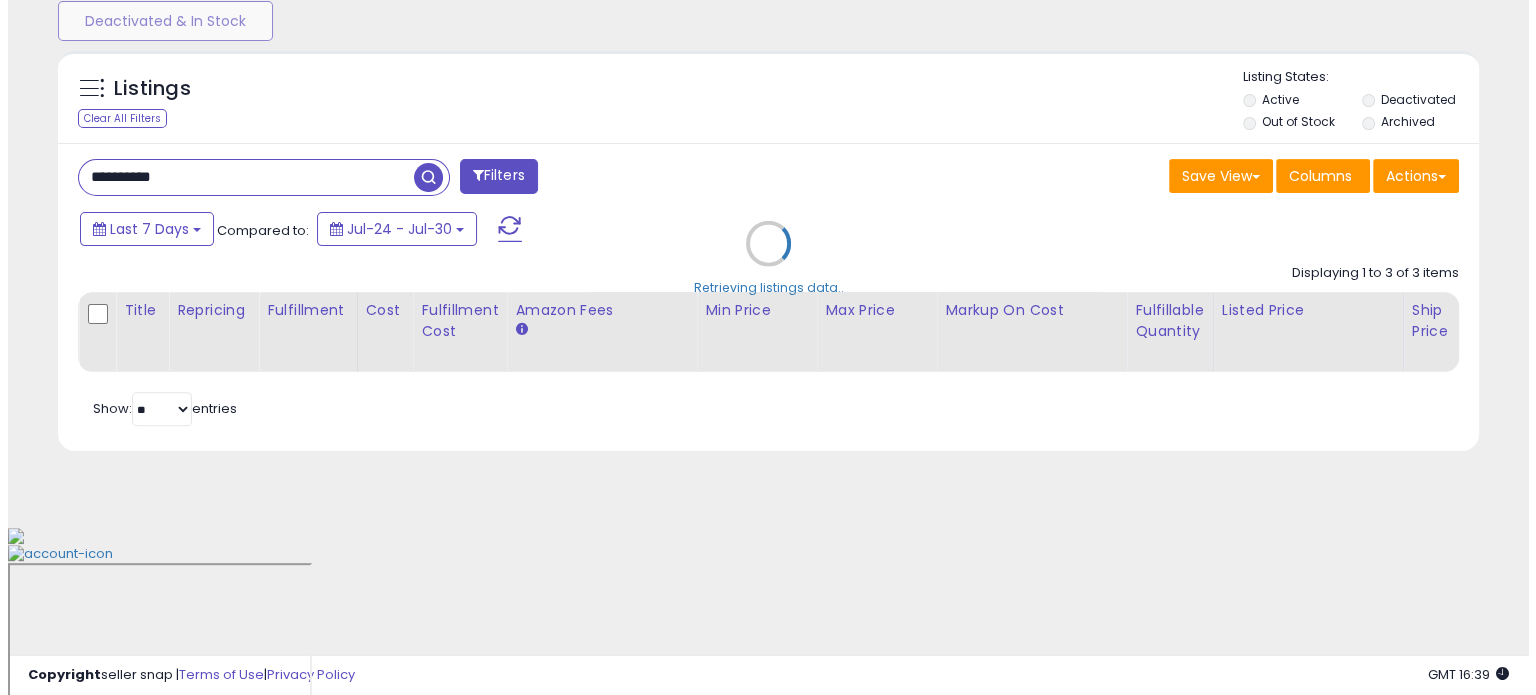 scroll, scrollTop: 524, scrollLeft: 0, axis: vertical 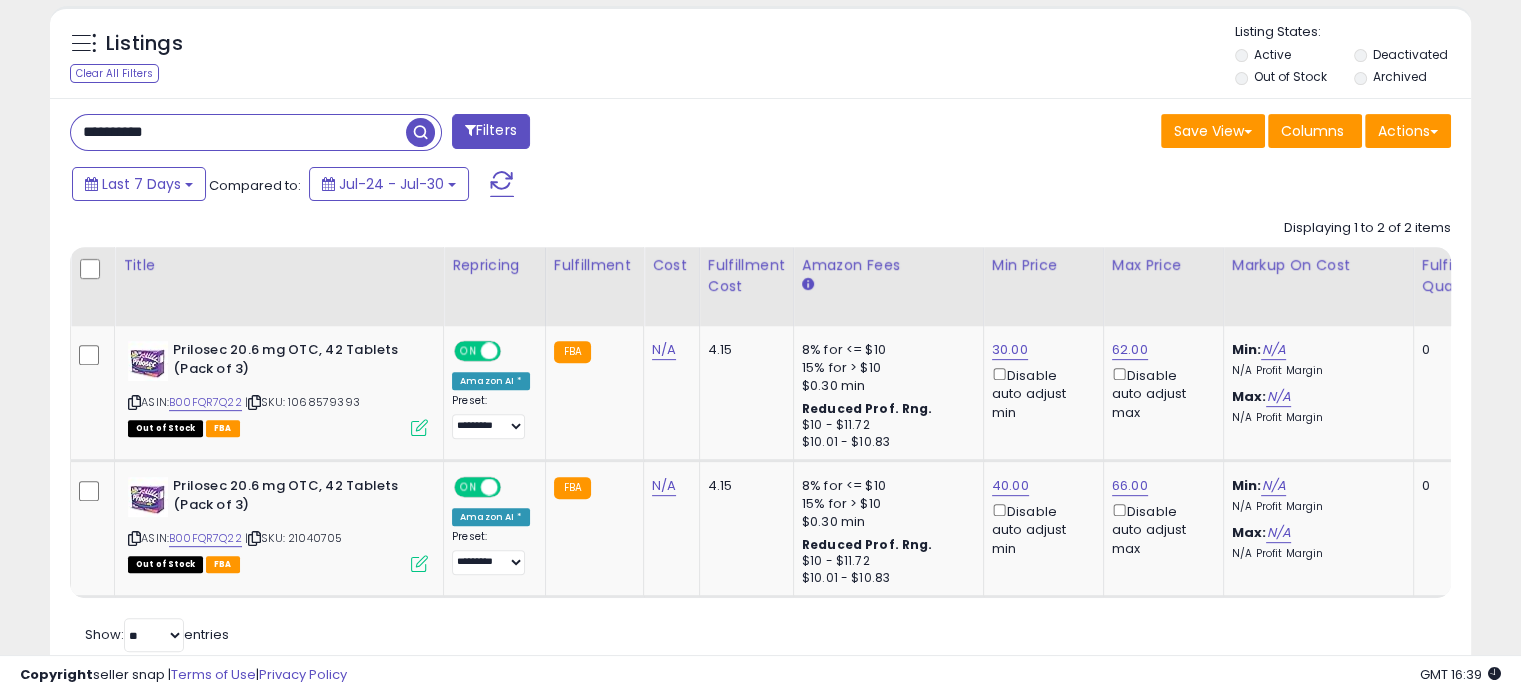drag, startPoint x: 108, startPoint y: 129, endPoint x: 0, endPoint y: 129, distance: 108 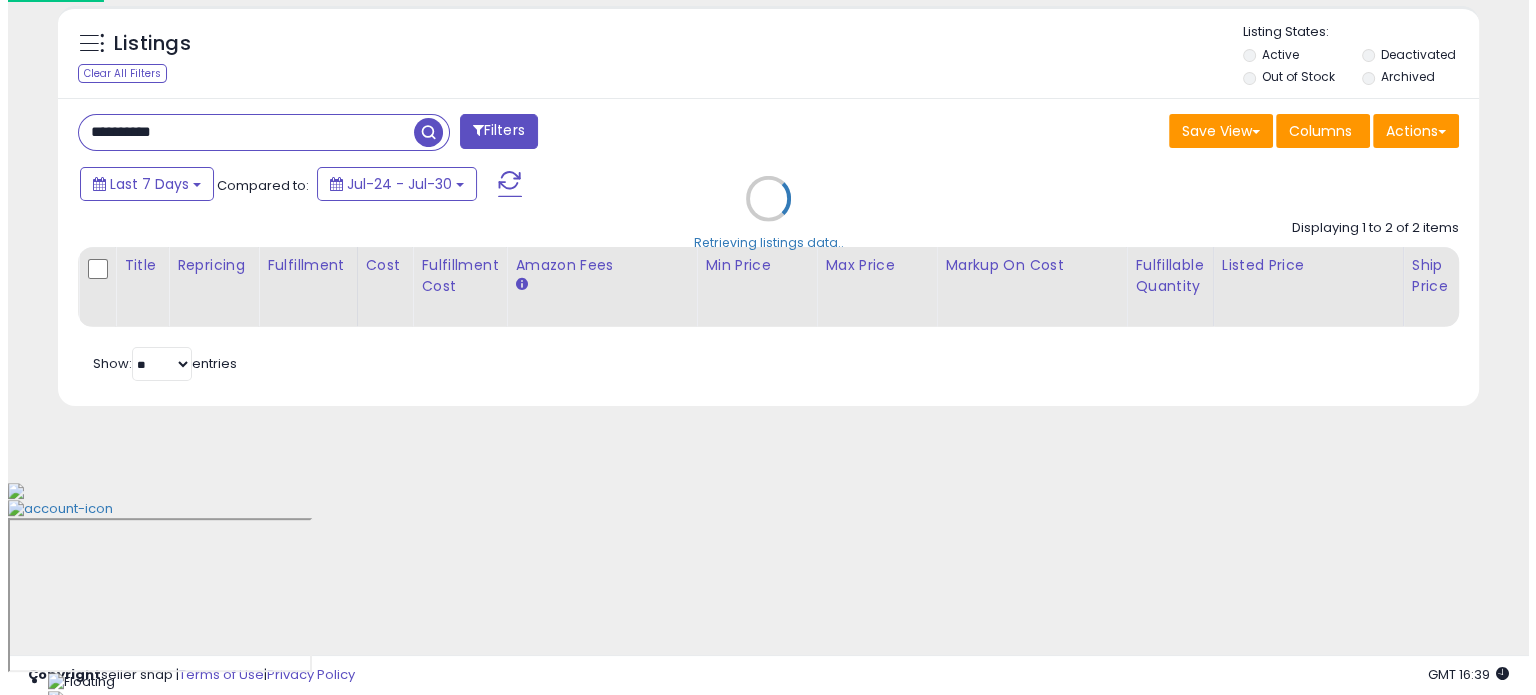 scroll, scrollTop: 524, scrollLeft: 0, axis: vertical 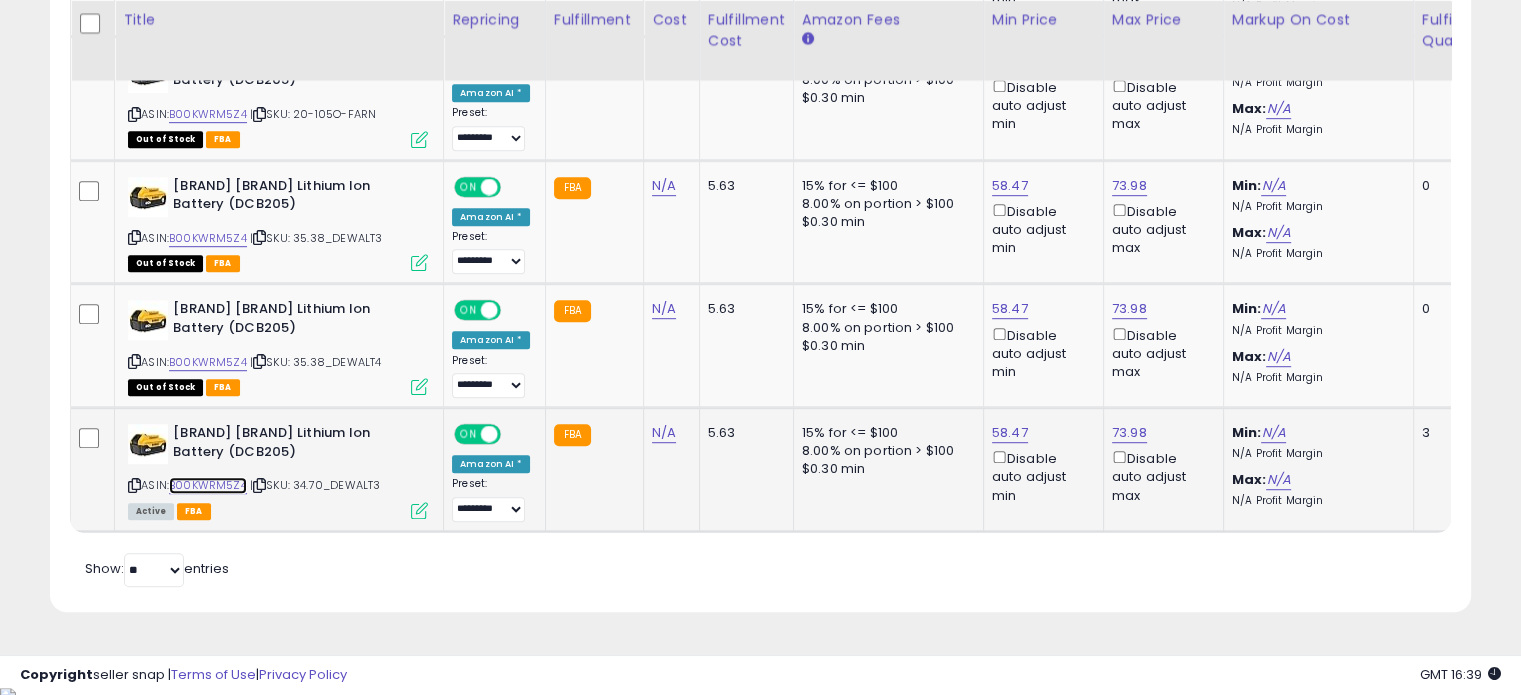 click on "B00KWRM5Z4" at bounding box center [208, 485] 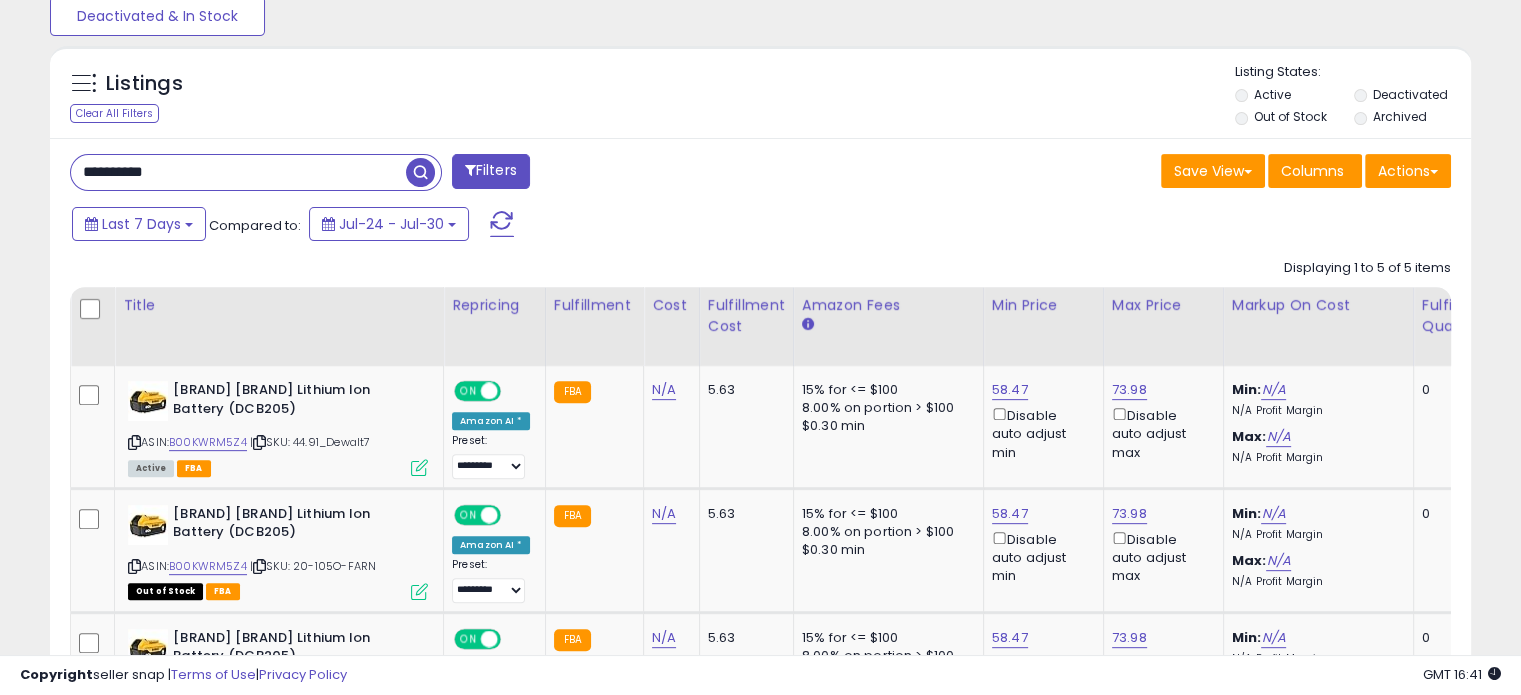 scroll, scrollTop: 670, scrollLeft: 0, axis: vertical 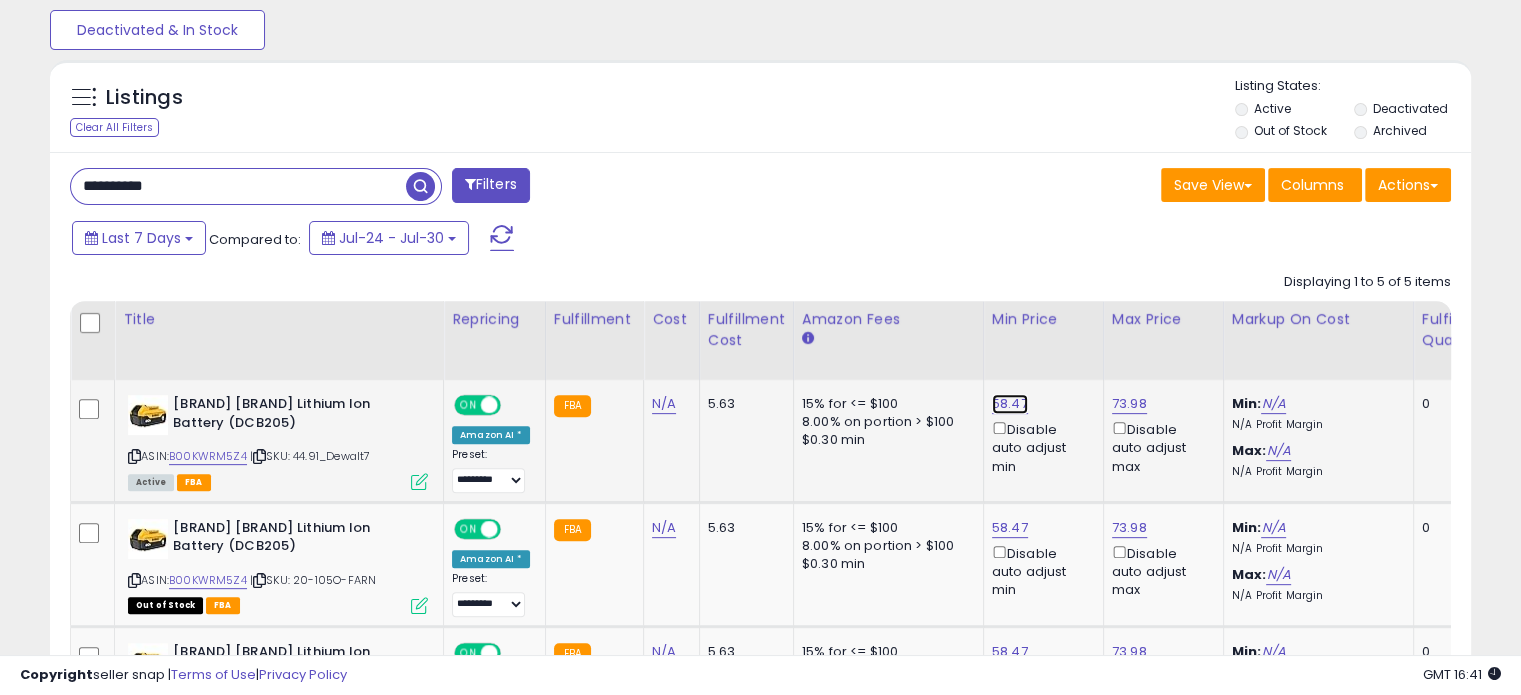 click on "58.47" at bounding box center (1010, 404) 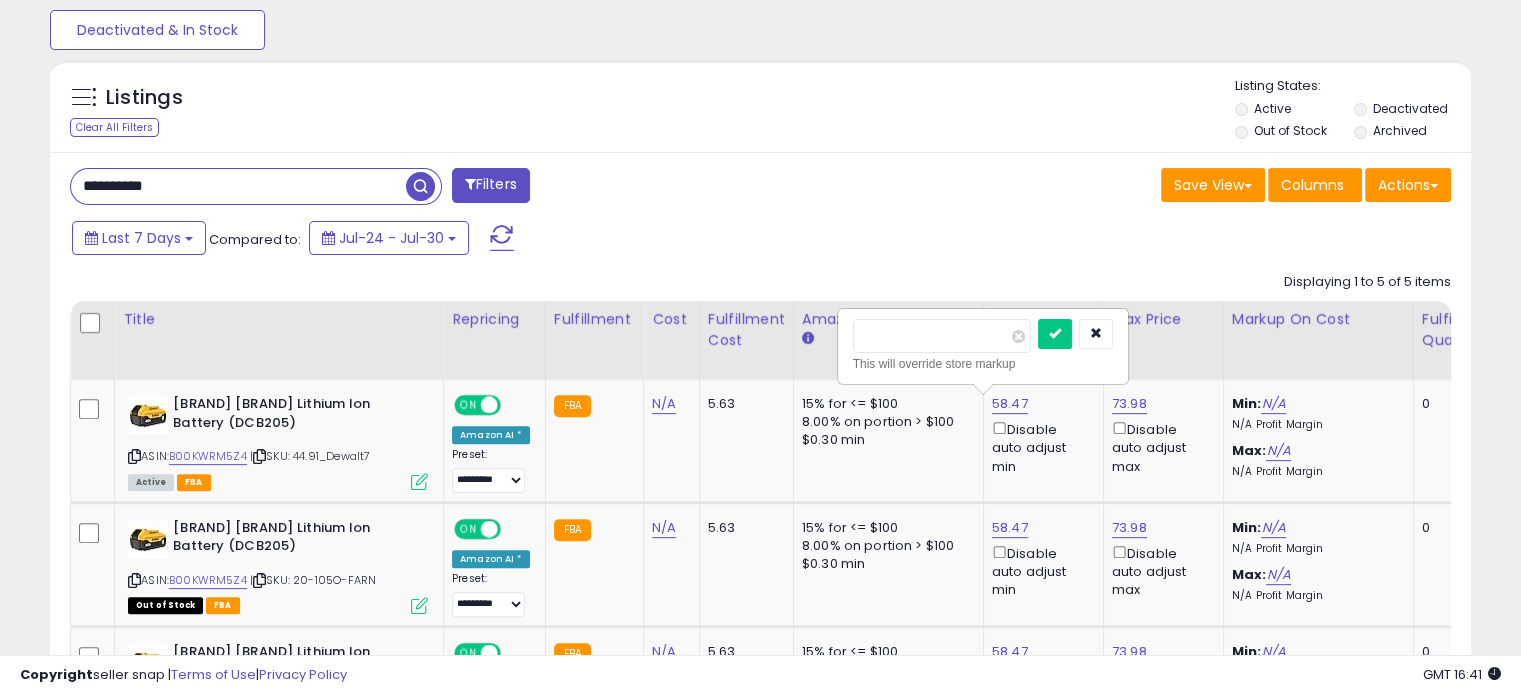 drag, startPoint x: 943, startPoint y: 335, endPoint x: 795, endPoint y: 341, distance: 148.12157 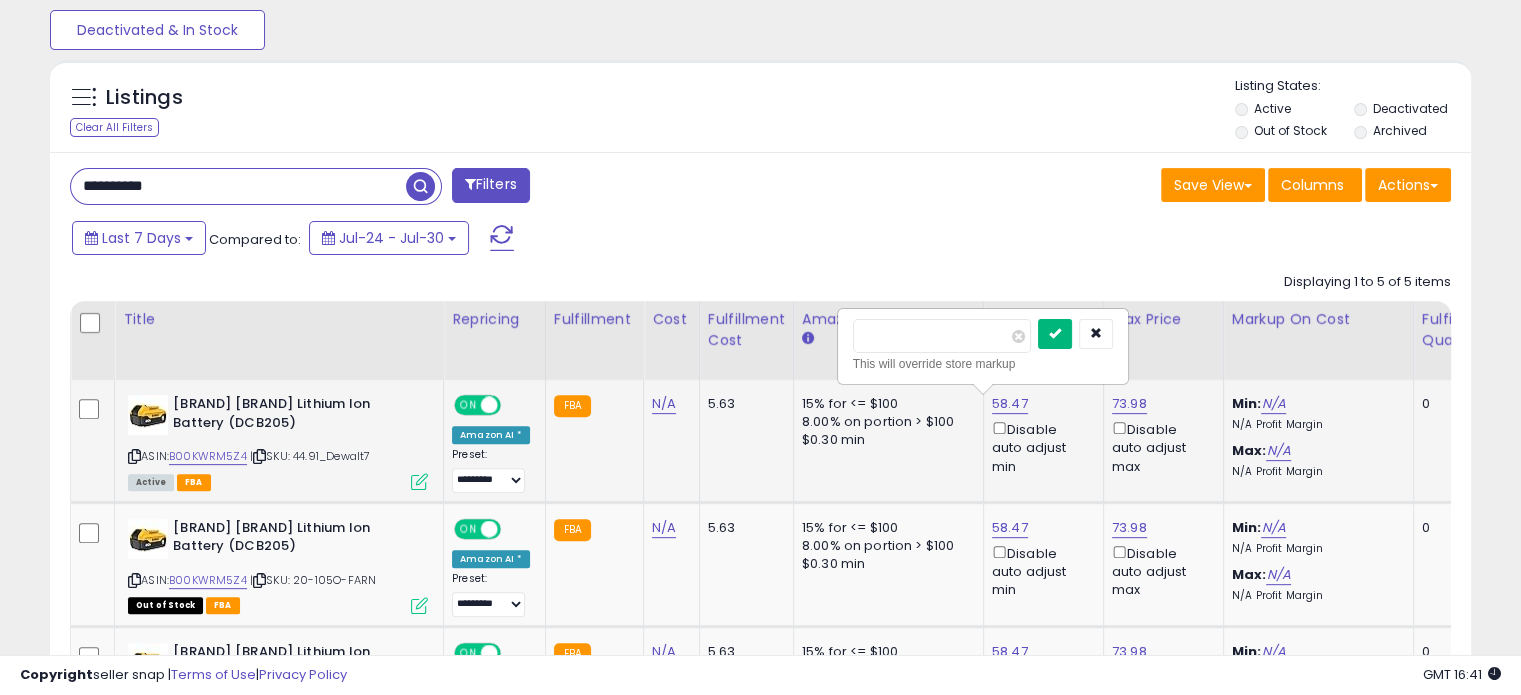 type on "*****" 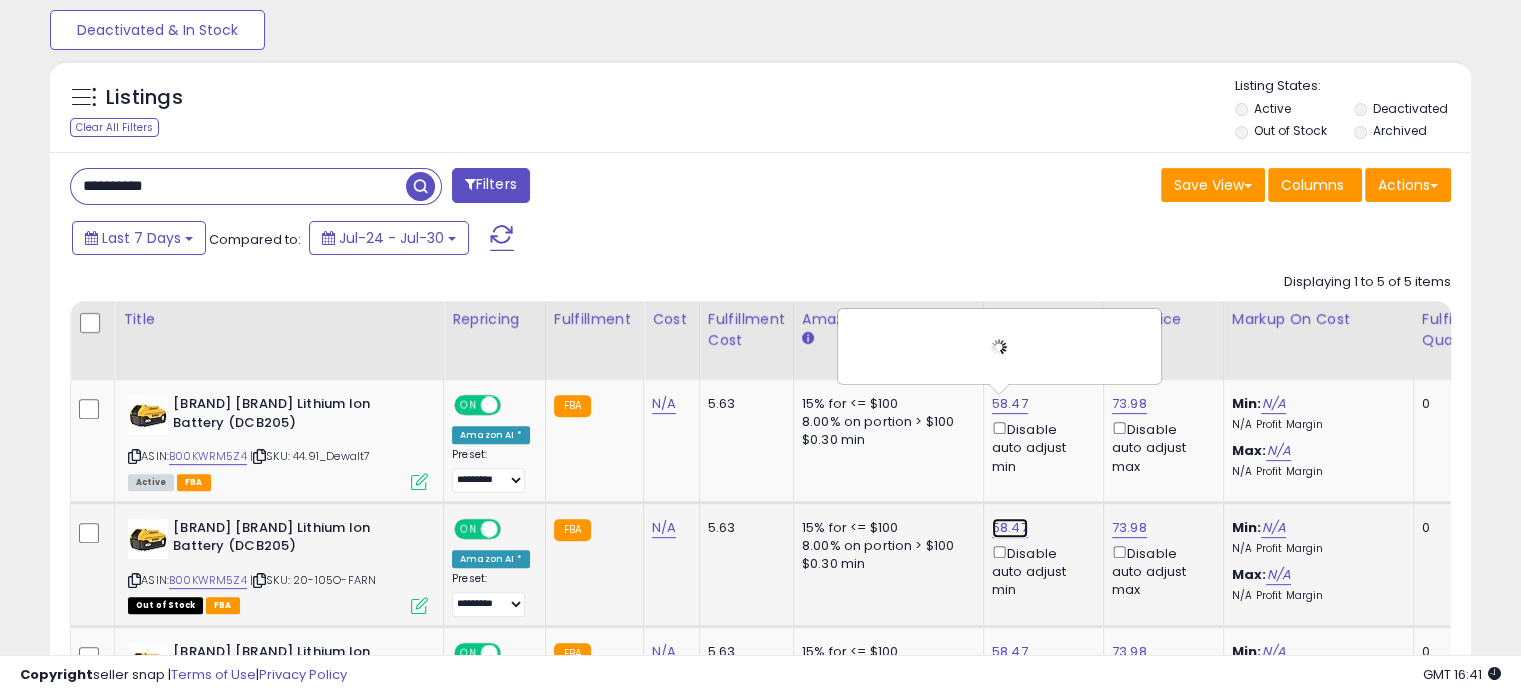 click on "58.47" at bounding box center [1010, 404] 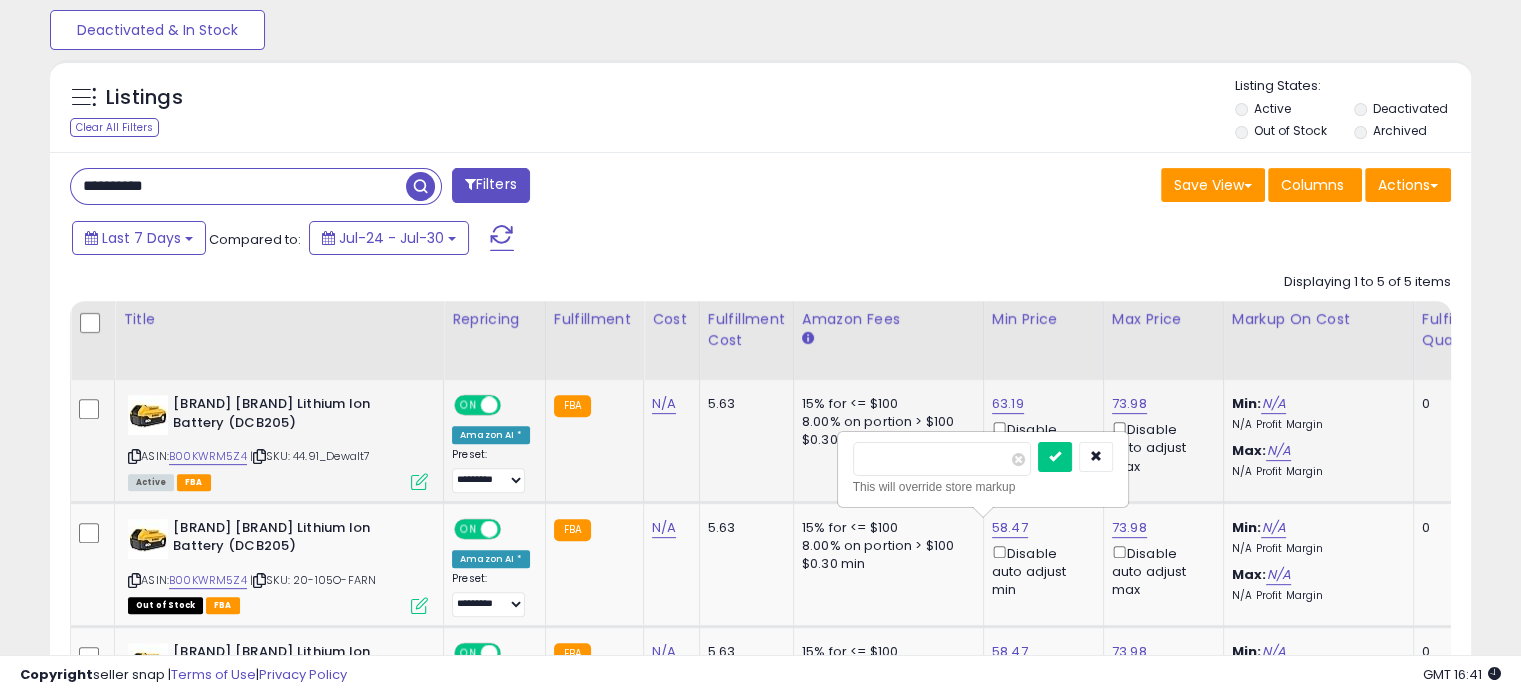 drag, startPoint x: 762, startPoint y: 471, endPoint x: 734, endPoint y: 475, distance: 28.284271 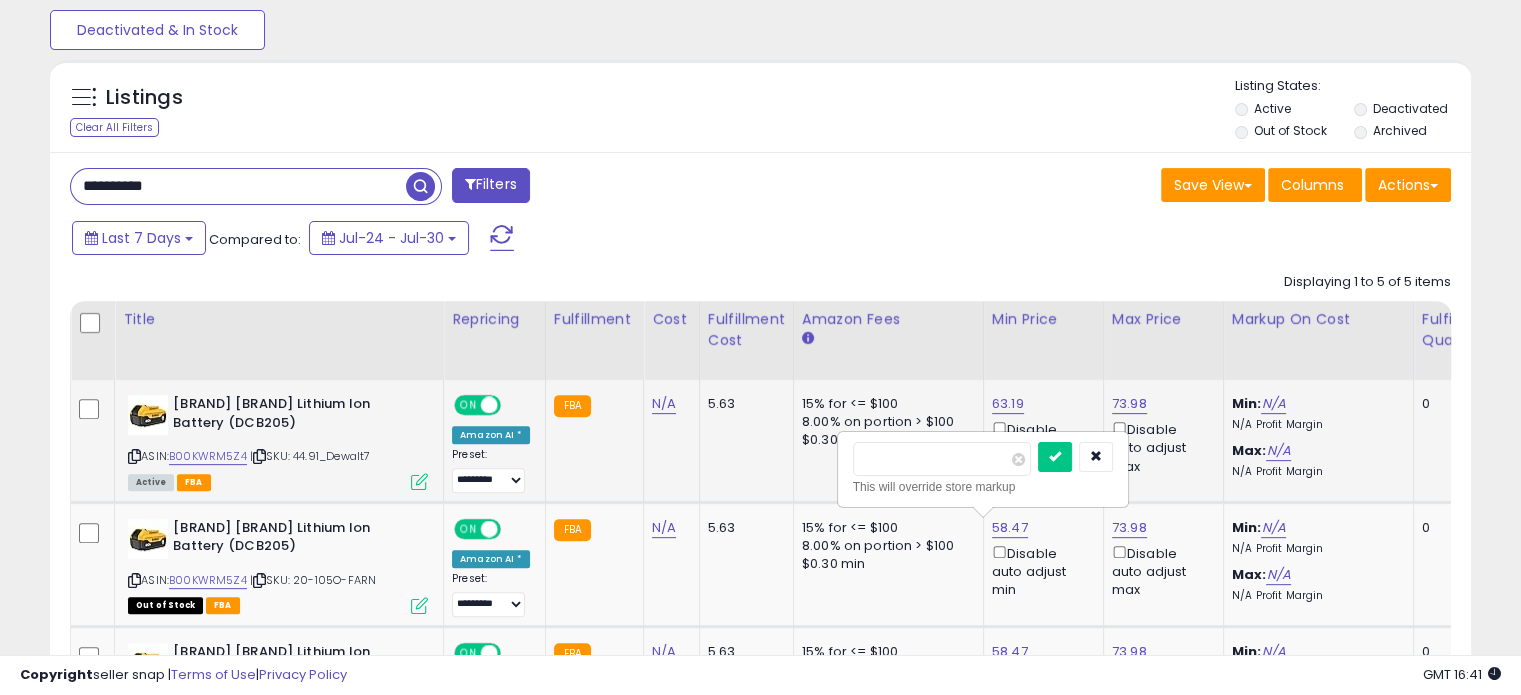 type on "*****" 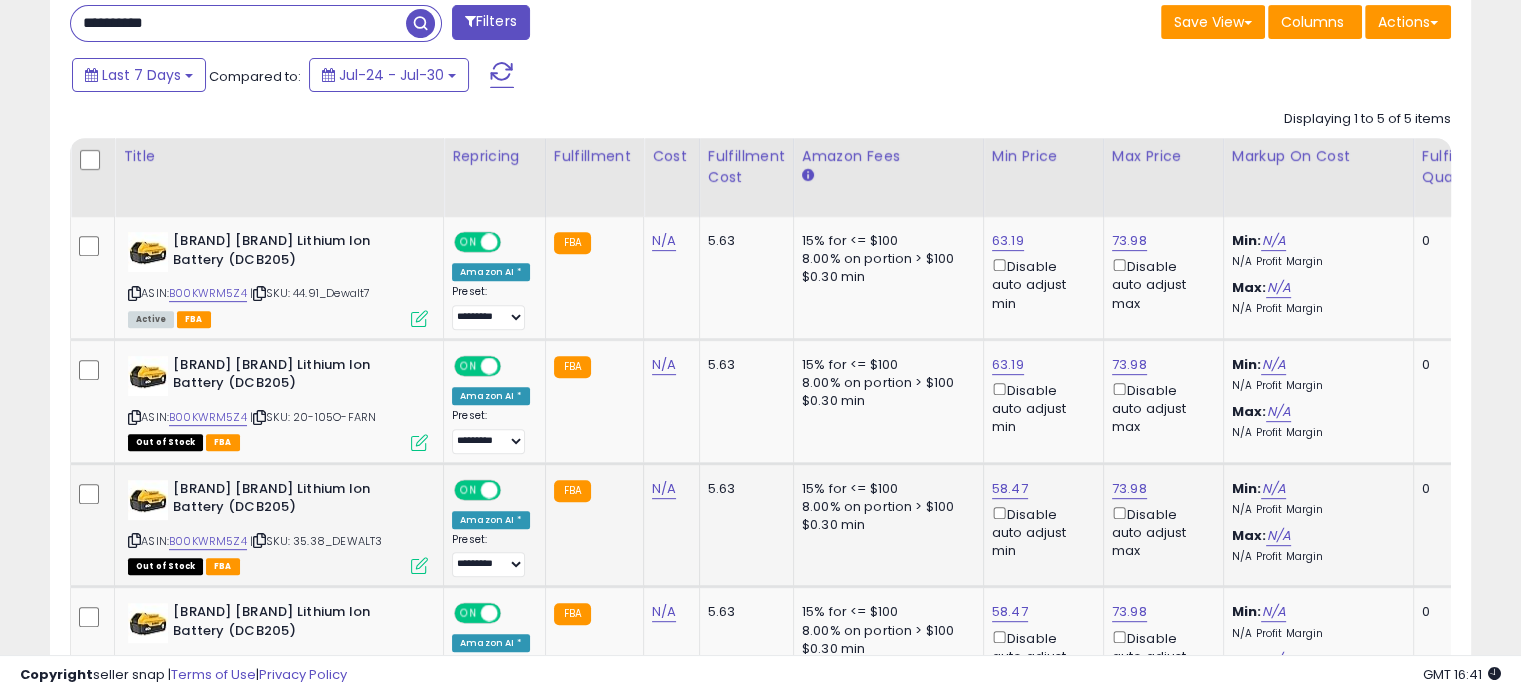 scroll, scrollTop: 870, scrollLeft: 0, axis: vertical 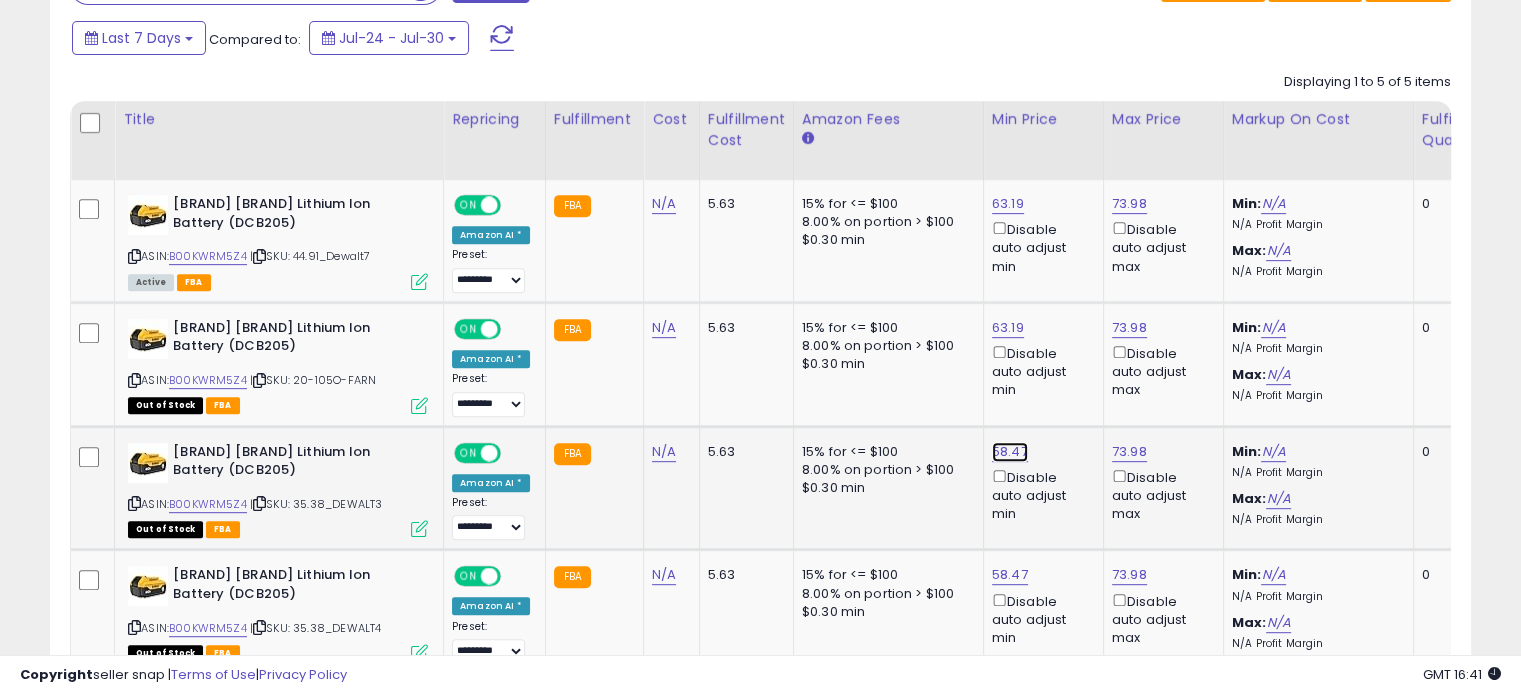 click on "58.47" at bounding box center (1008, 204) 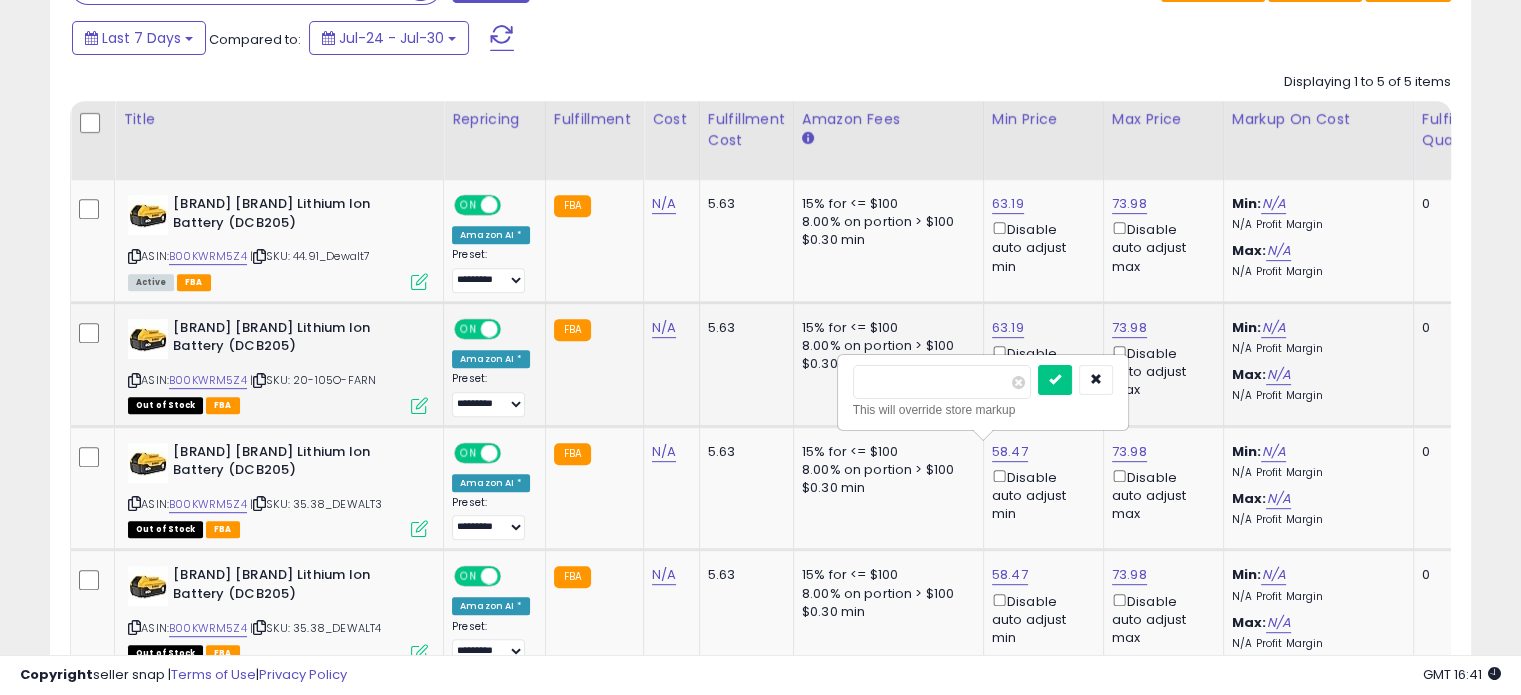 drag, startPoint x: 928, startPoint y: 386, endPoint x: 796, endPoint y: 389, distance: 132.03409 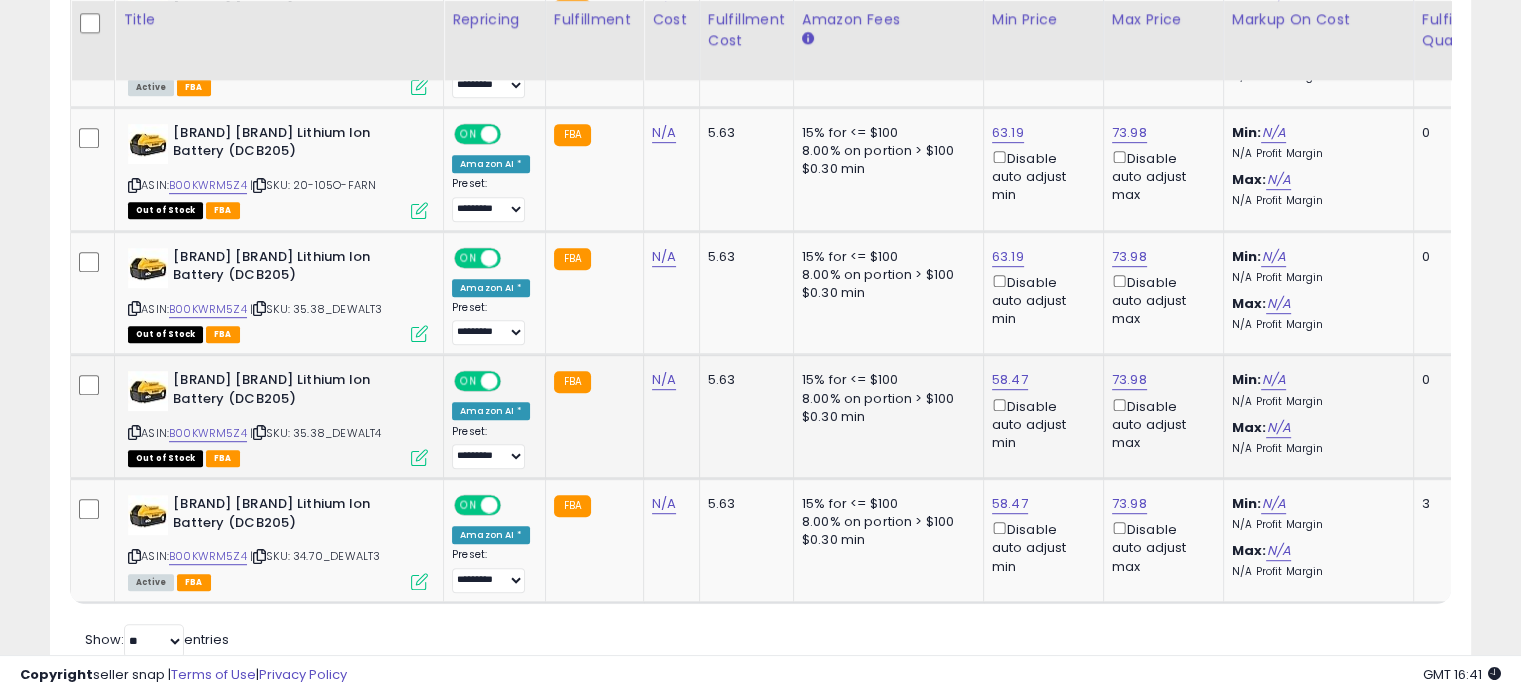 scroll, scrollTop: 1070, scrollLeft: 0, axis: vertical 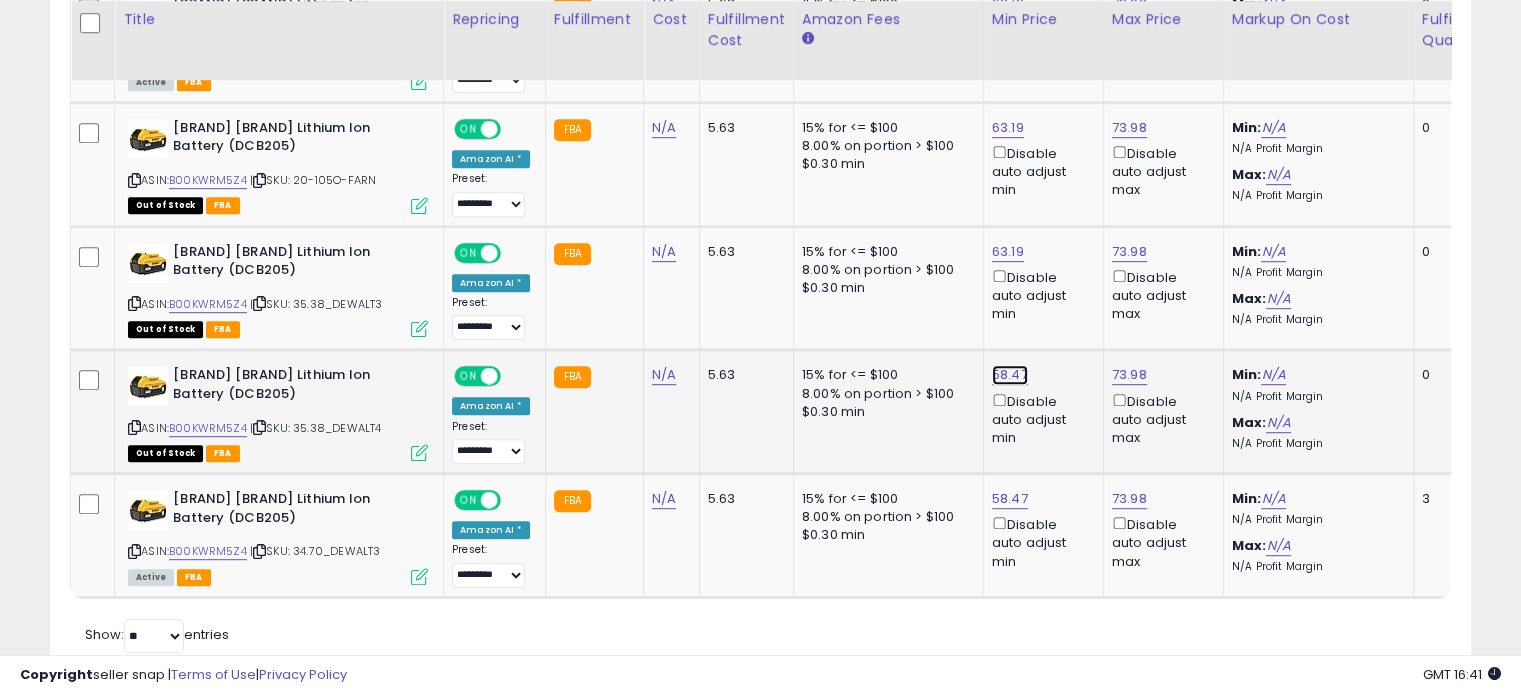 click on "58.47" at bounding box center [1008, 4] 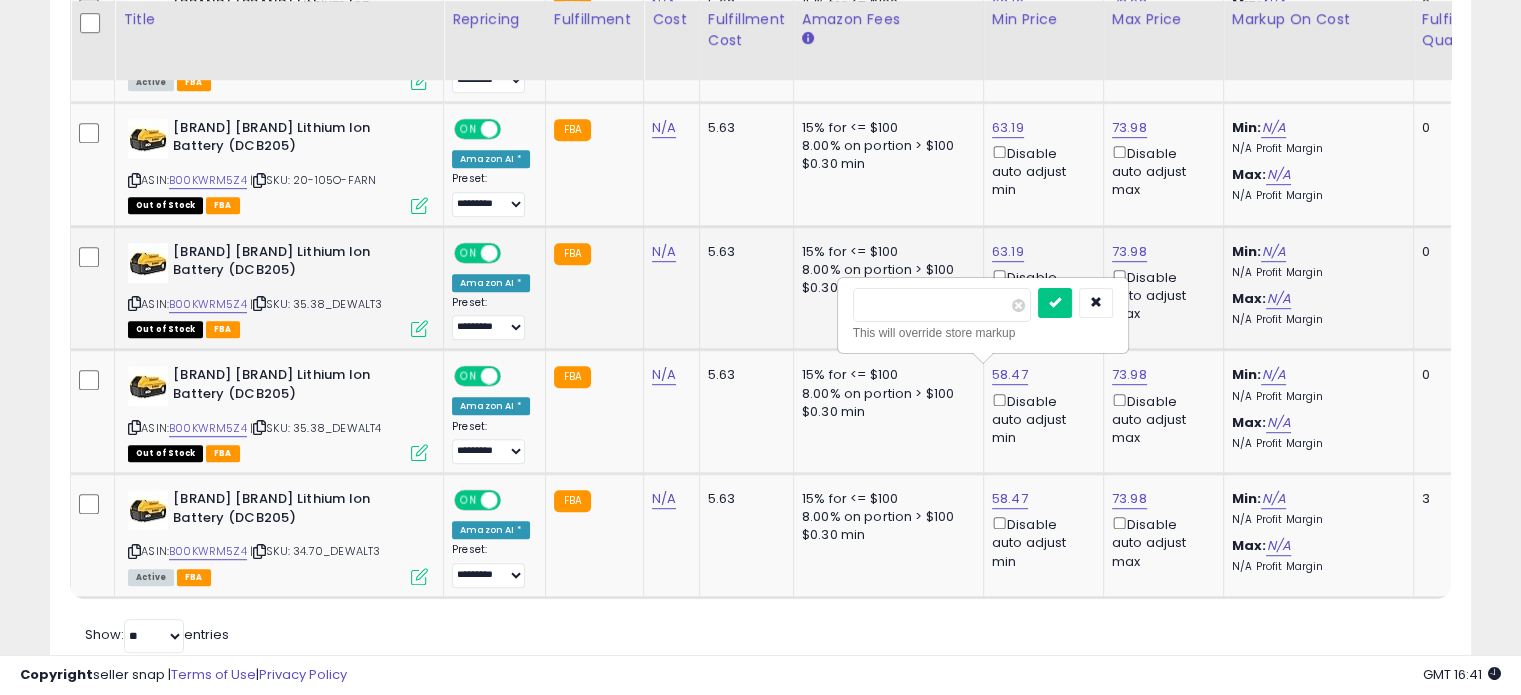 click on "**********" at bounding box center (1568, 288) 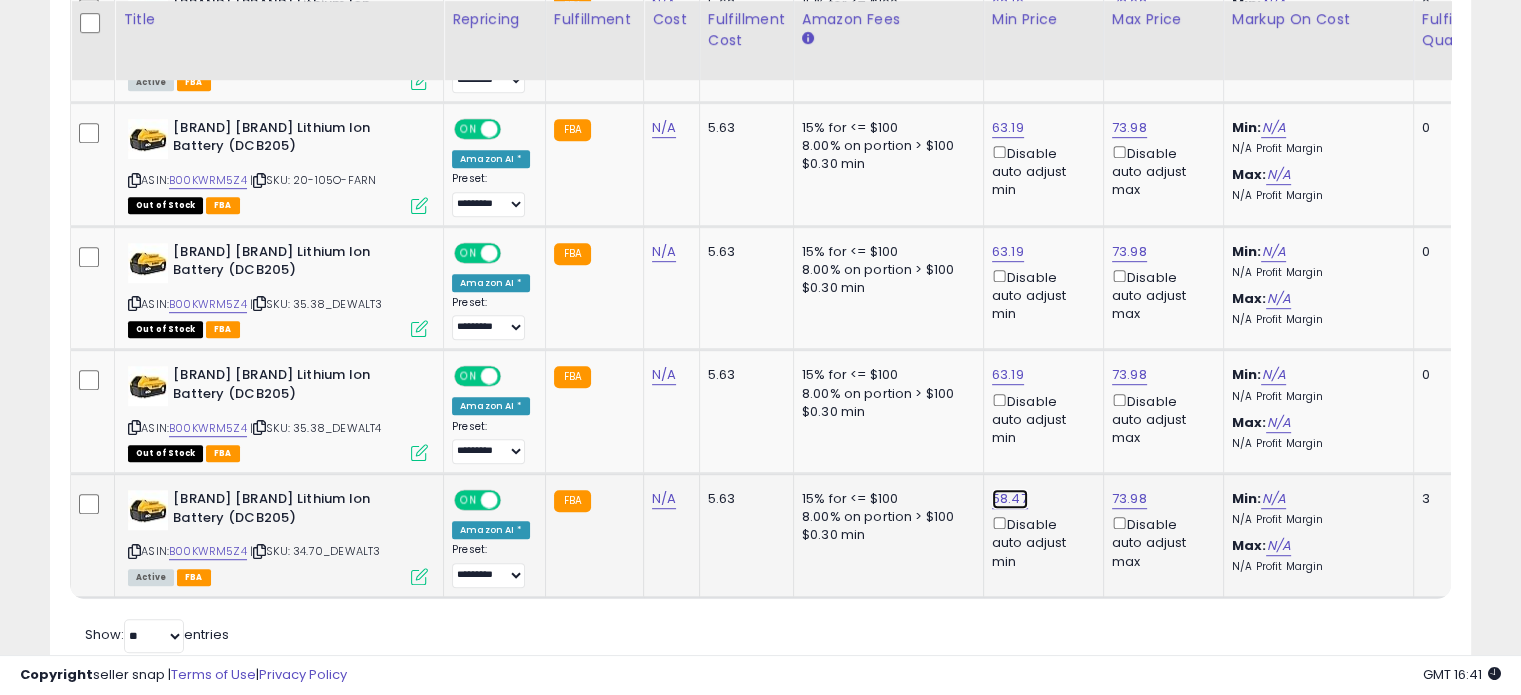click on "58.47" at bounding box center [1008, 4] 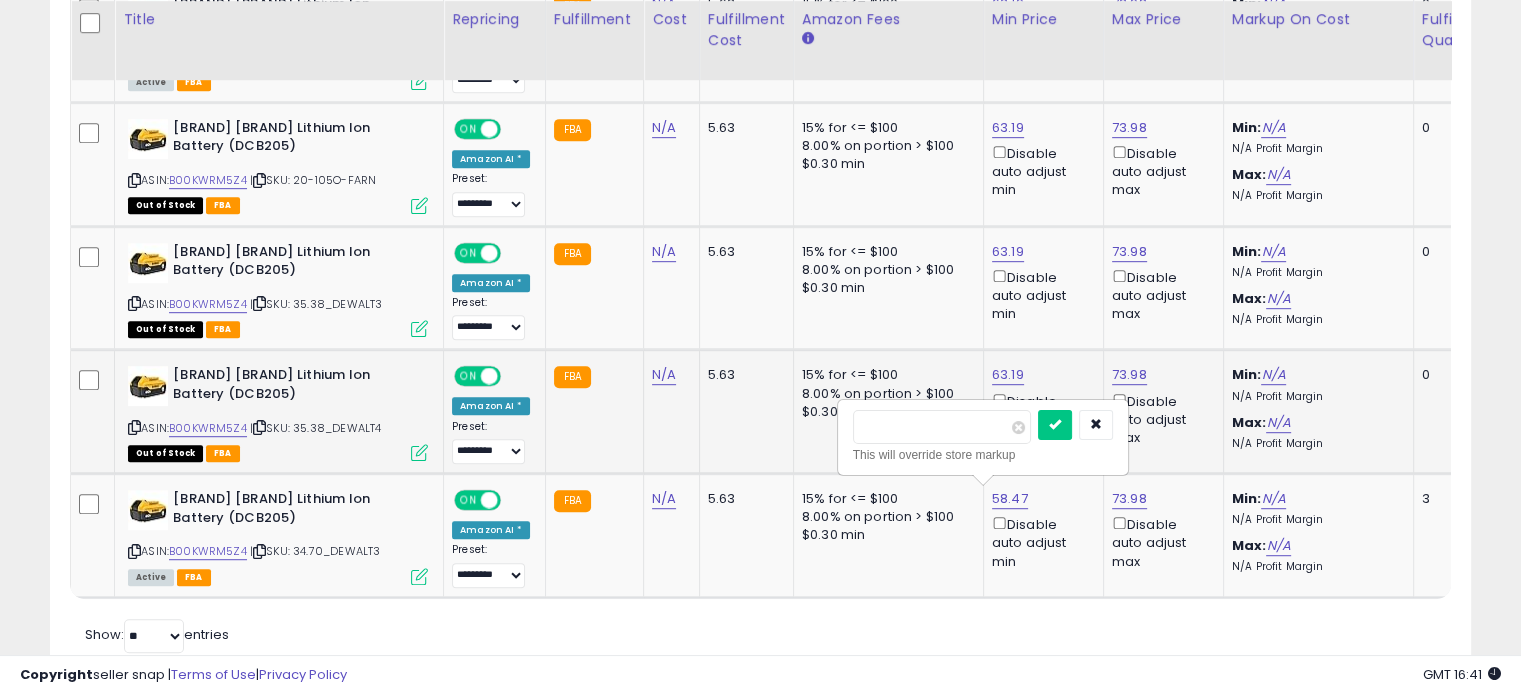 drag, startPoint x: 926, startPoint y: 428, endPoint x: 792, endPoint y: 424, distance: 134.0597 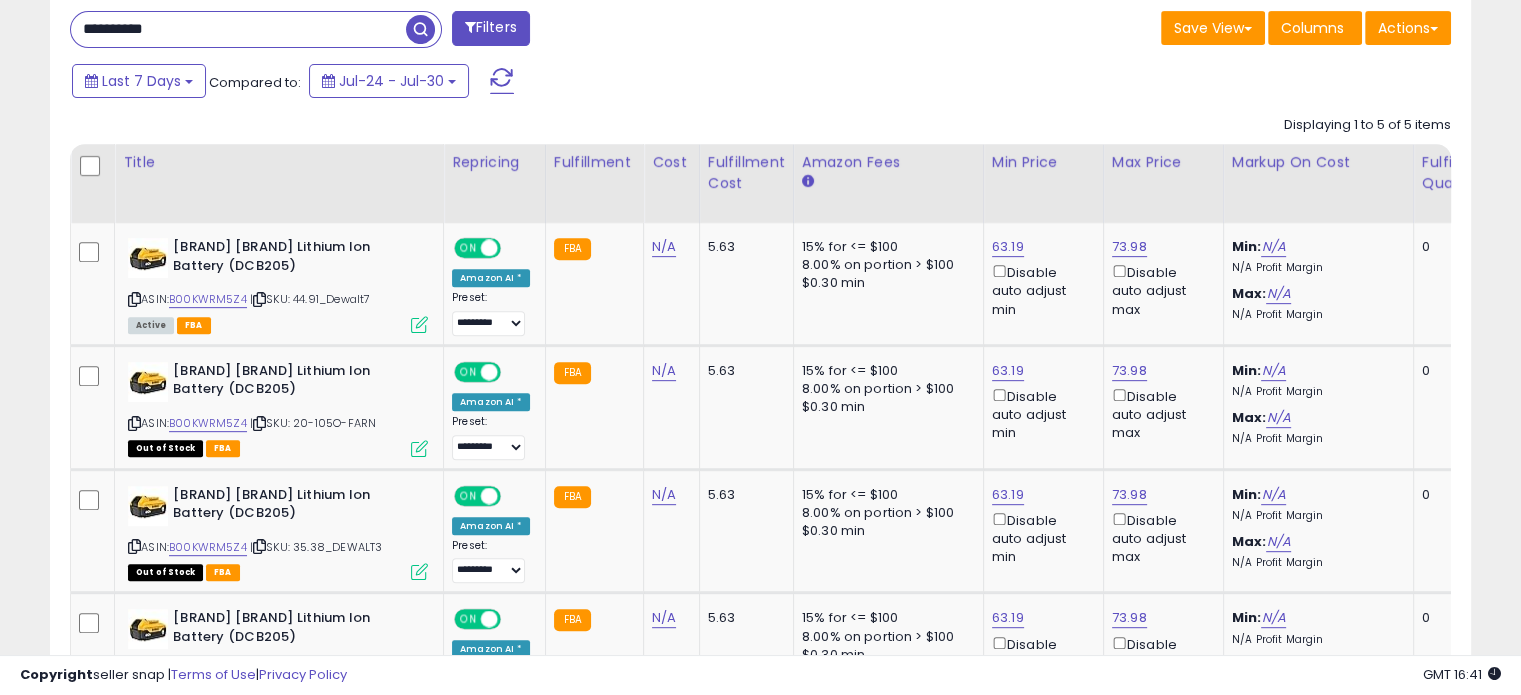 scroll, scrollTop: 670, scrollLeft: 0, axis: vertical 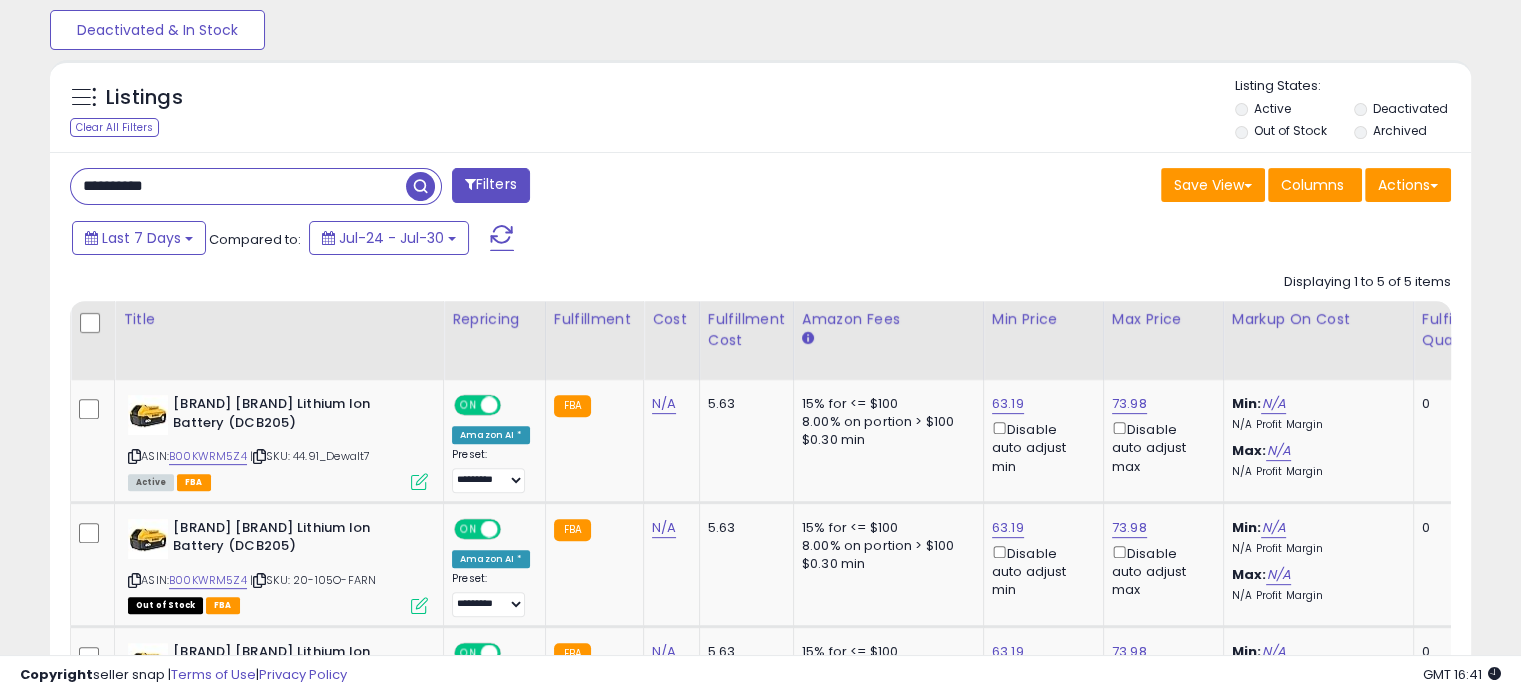drag, startPoint x: 82, startPoint y: 194, endPoint x: 0, endPoint y: 202, distance: 82.38932 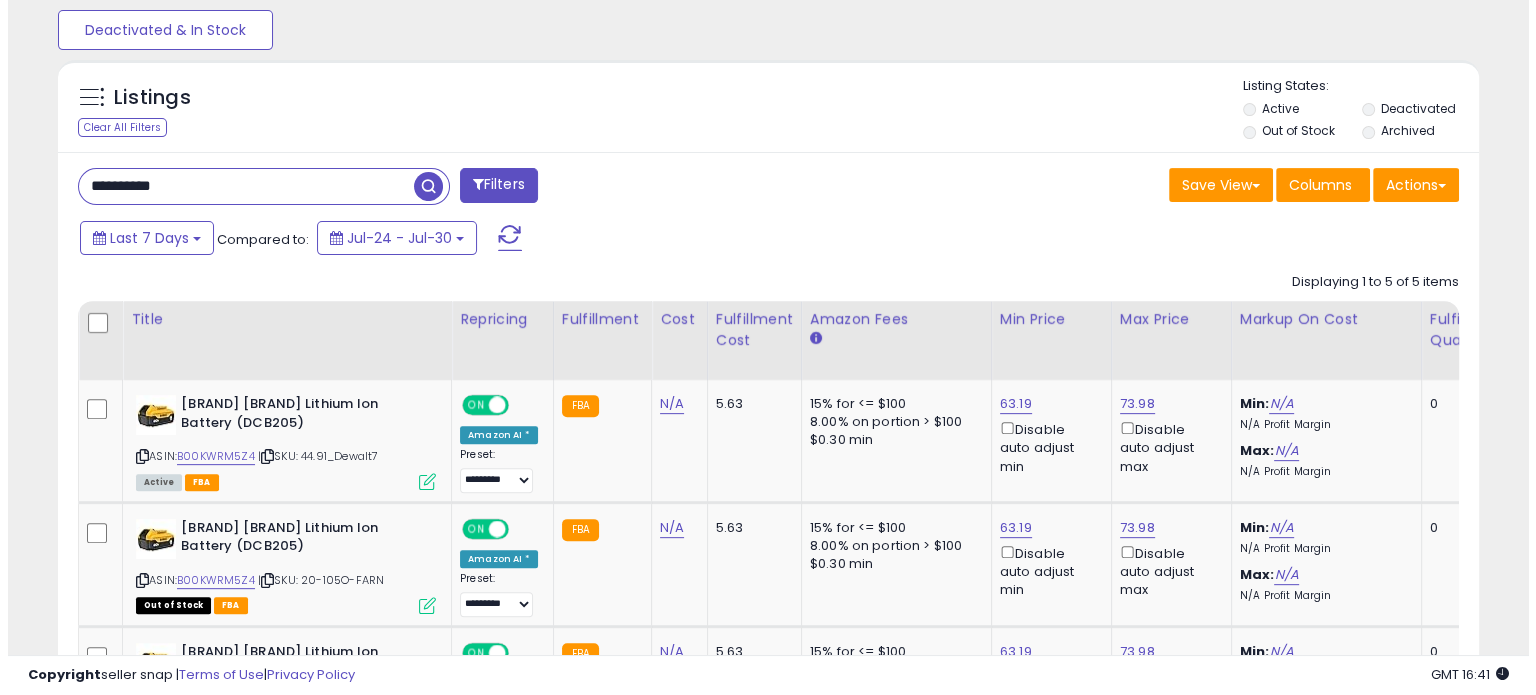 scroll, scrollTop: 524, scrollLeft: 0, axis: vertical 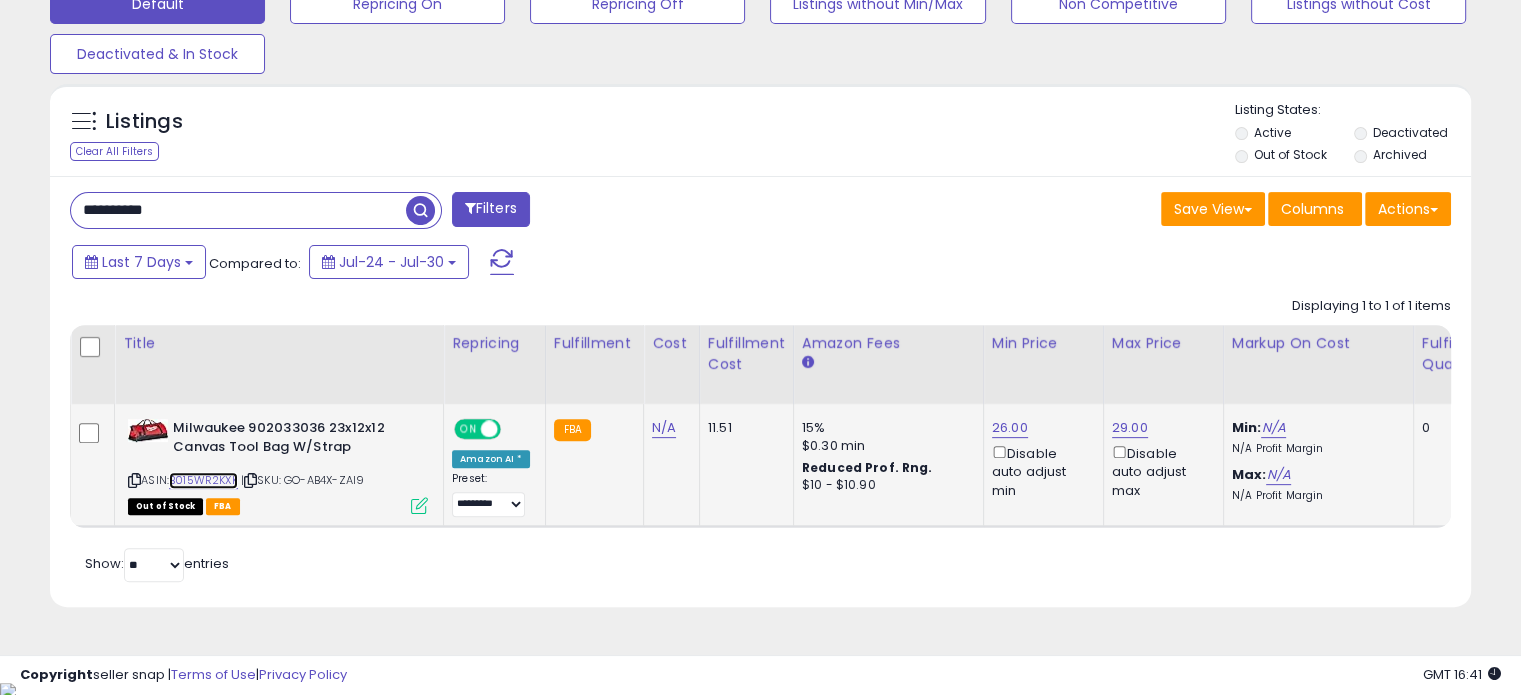 click on "B015WR2KXK" at bounding box center [203, 480] 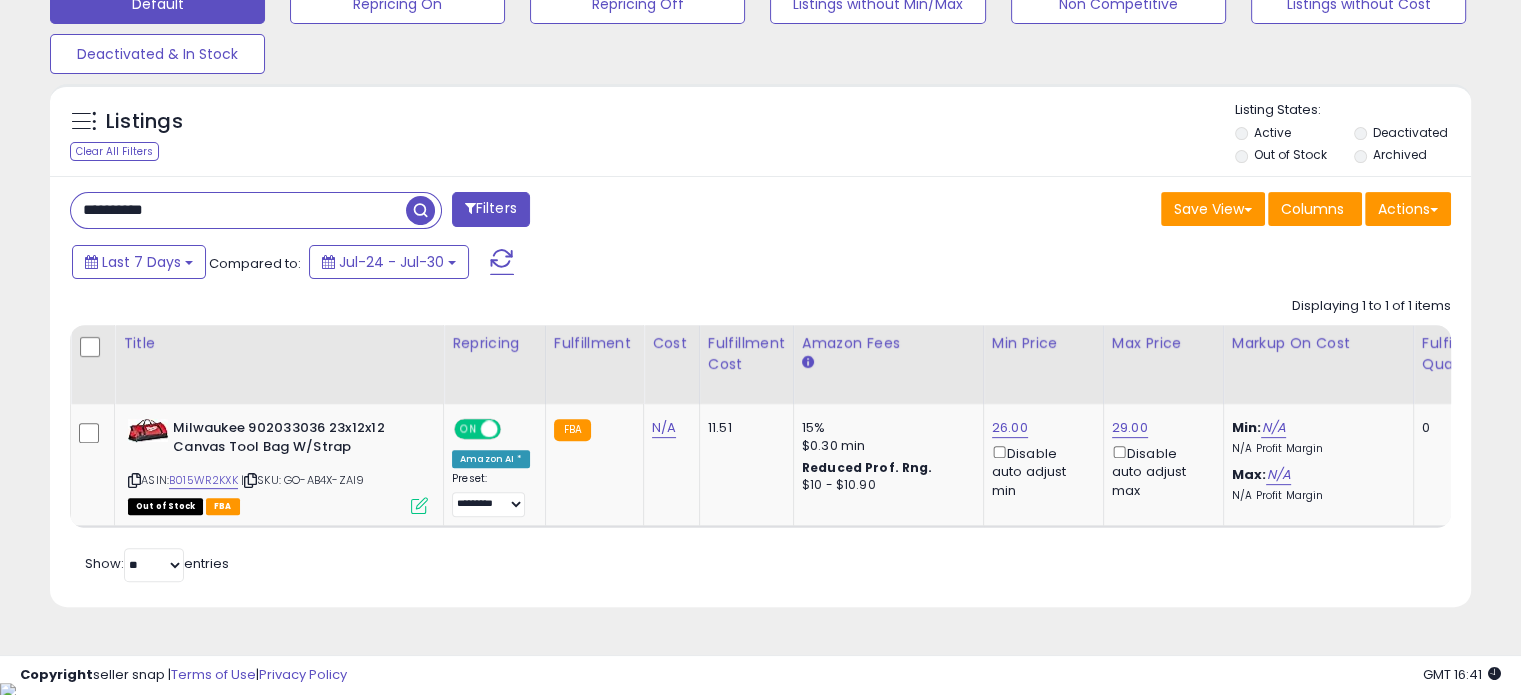 drag, startPoint x: 178, startPoint y: 217, endPoint x: 0, endPoint y: 219, distance: 178.01123 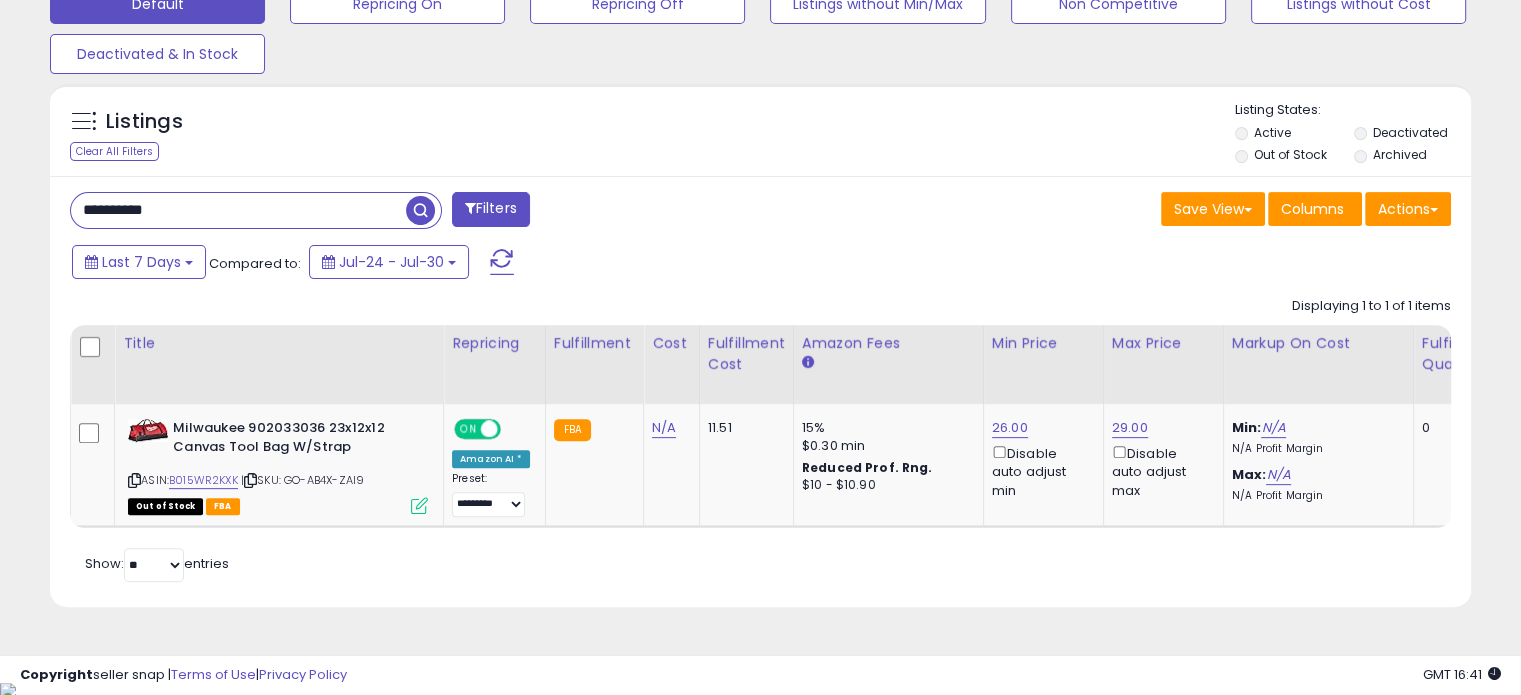 paste 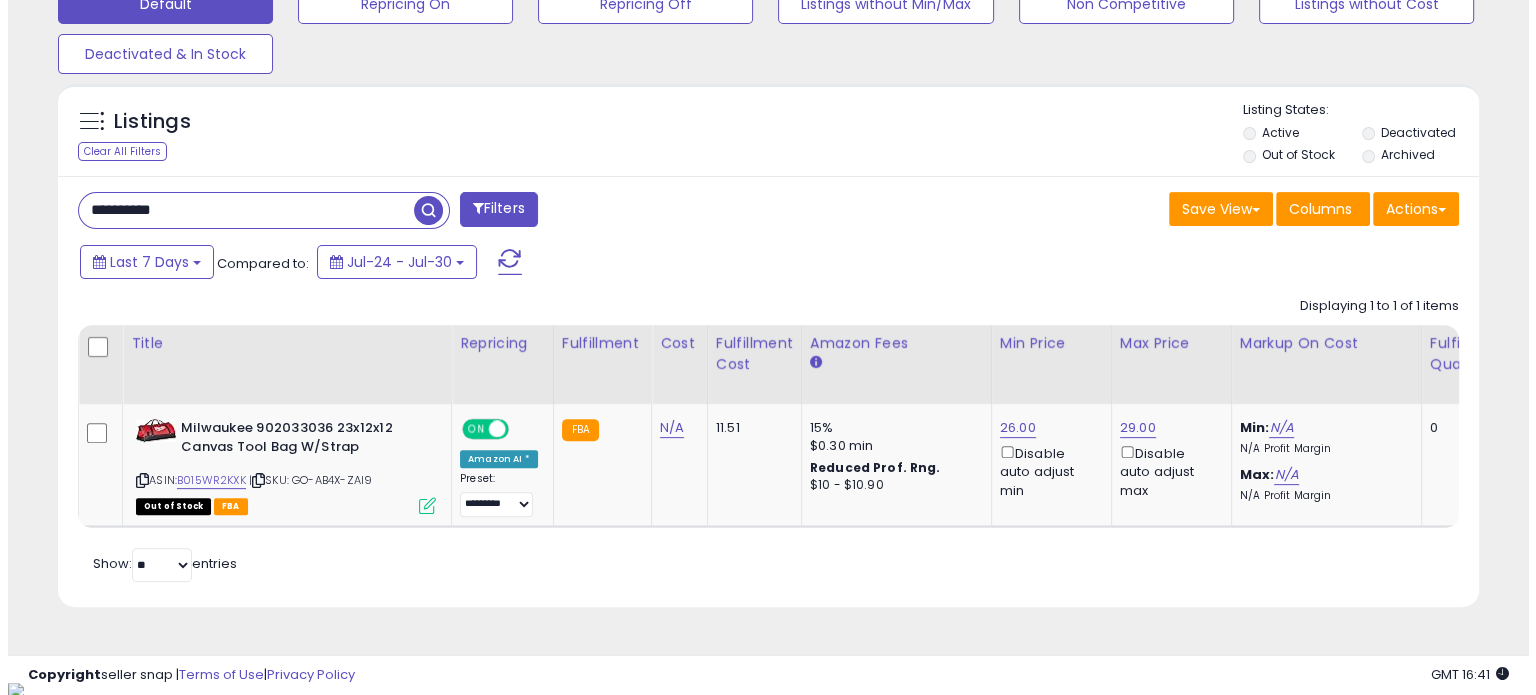scroll, scrollTop: 524, scrollLeft: 0, axis: vertical 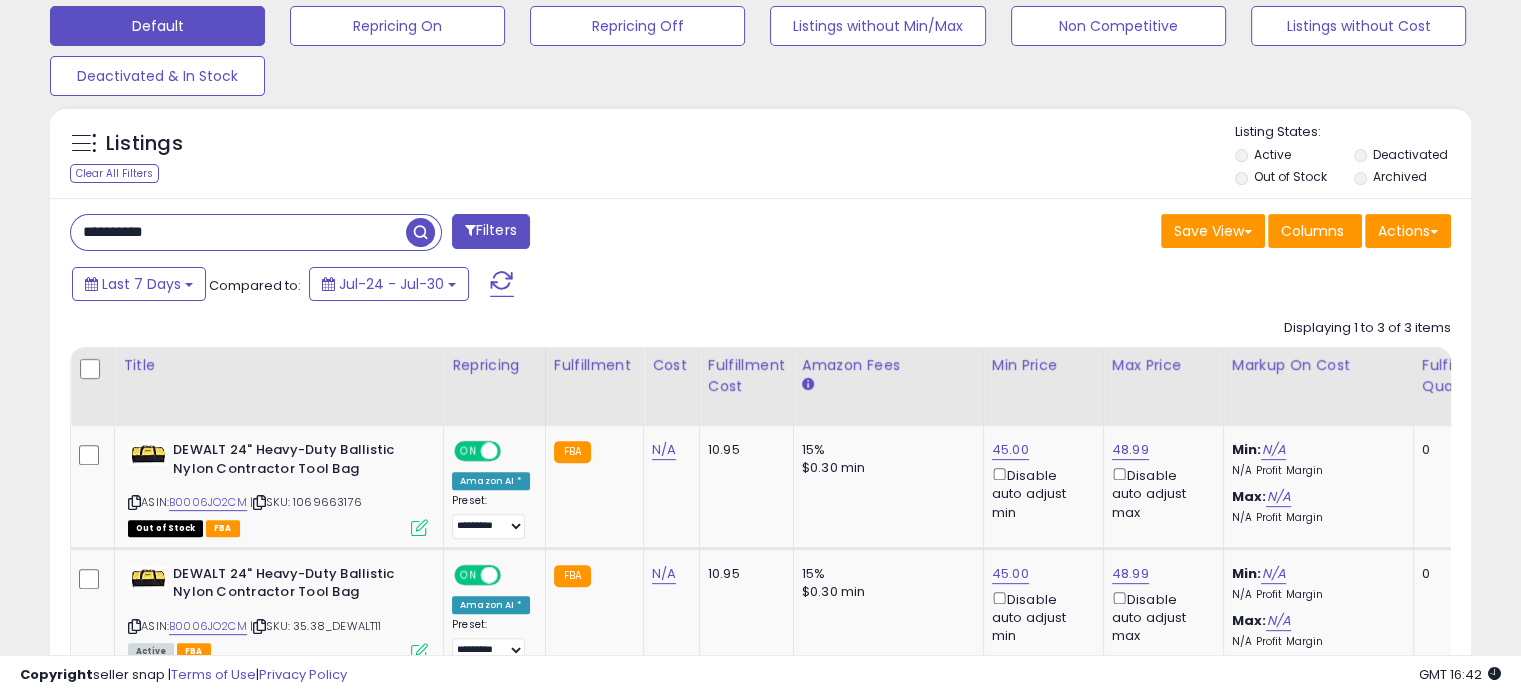 drag, startPoint x: 239, startPoint y: 220, endPoint x: 0, endPoint y: 228, distance: 239.13385 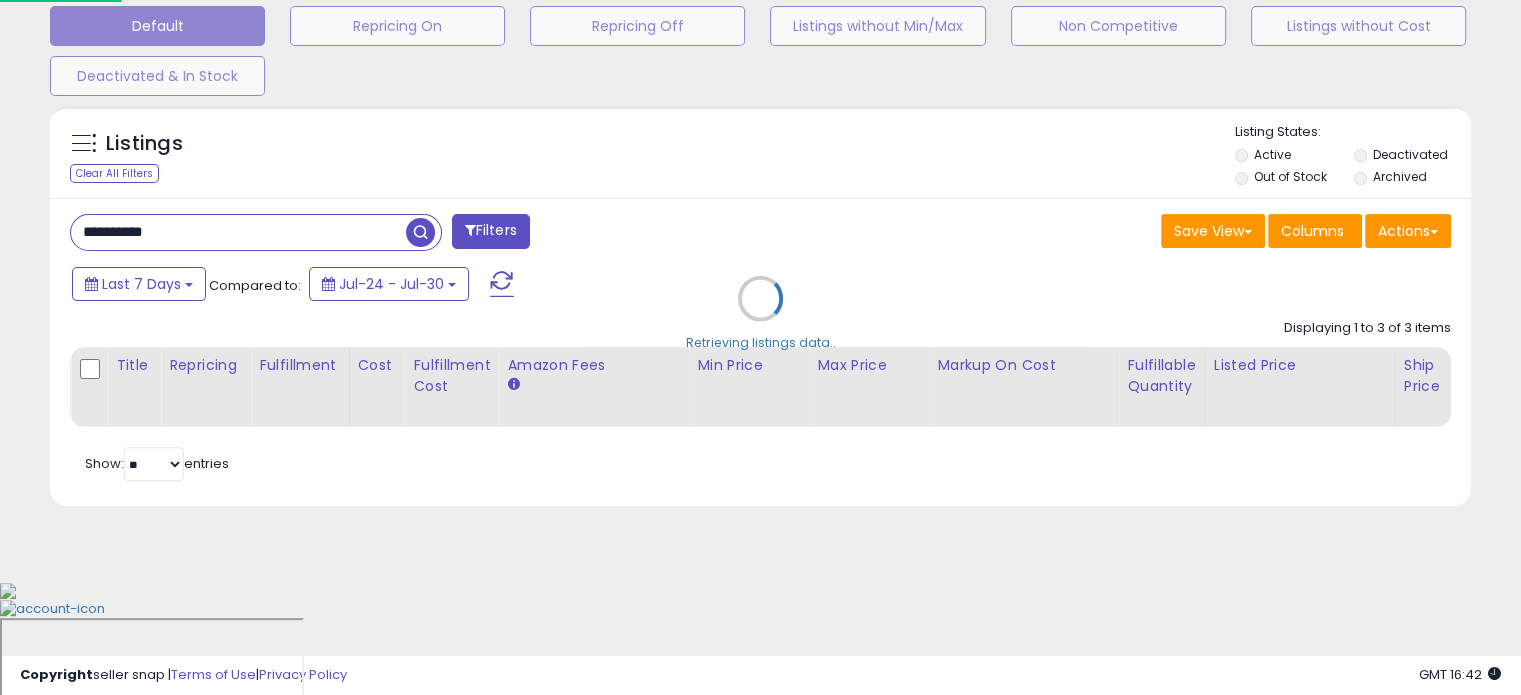 scroll, scrollTop: 999589, scrollLeft: 999168, axis: both 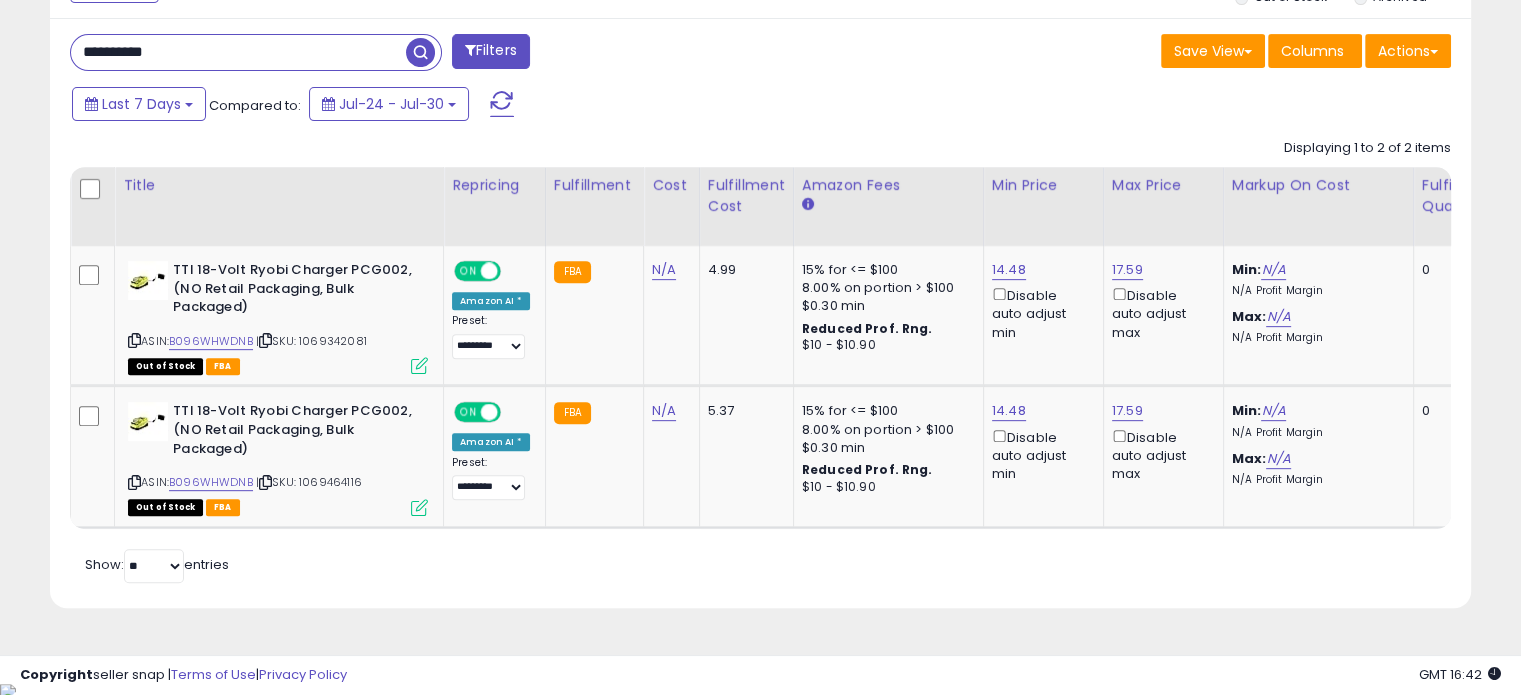 drag, startPoint x: 220, startPoint y: 53, endPoint x: 0, endPoint y: 59, distance: 220.0818 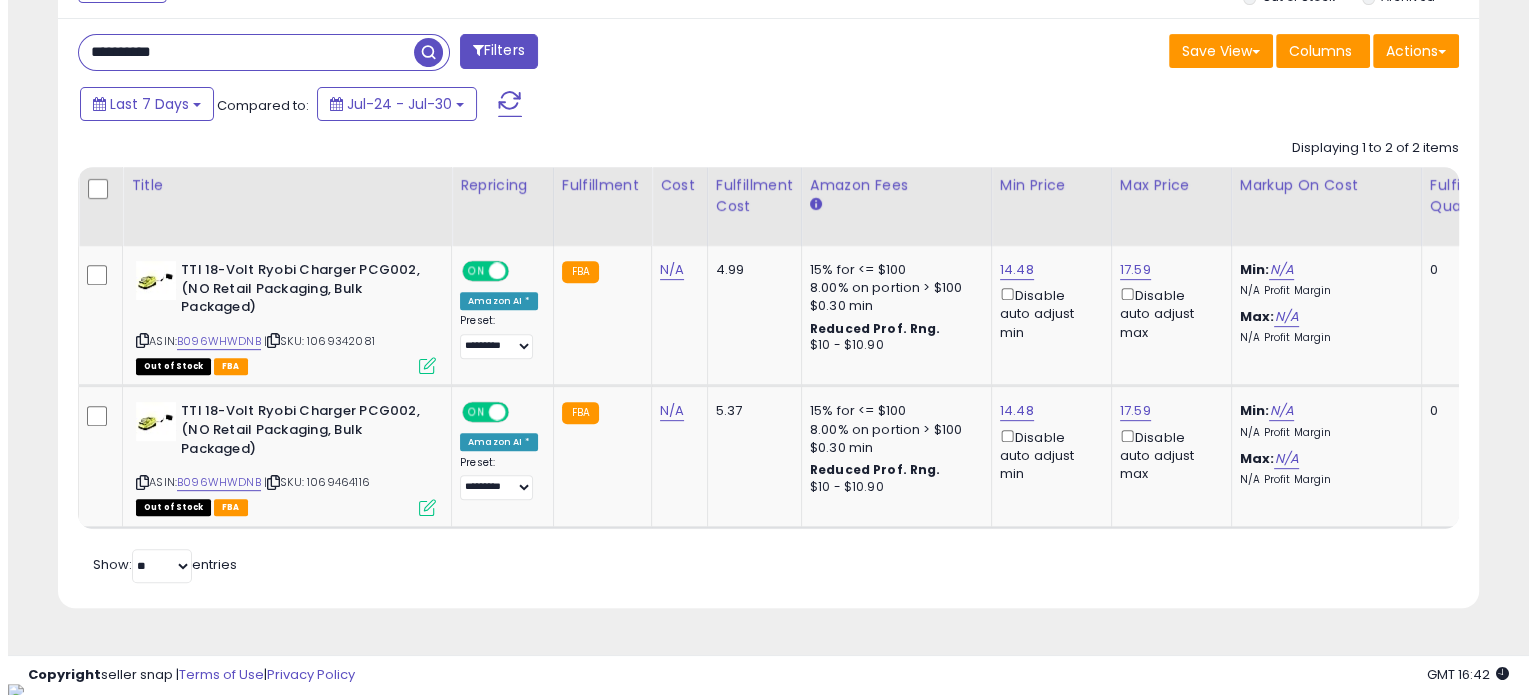 scroll, scrollTop: 524, scrollLeft: 0, axis: vertical 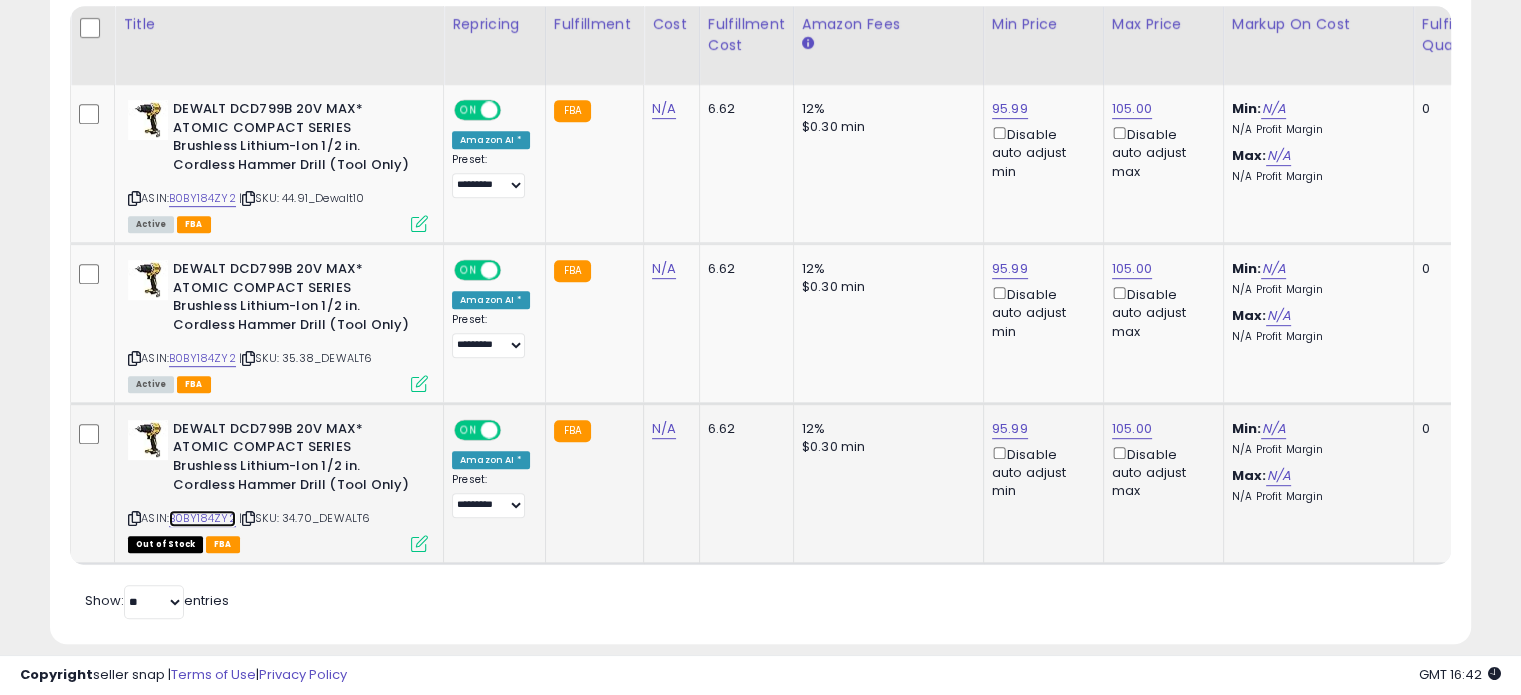 click on "B0BY184ZY2" at bounding box center (202, 518) 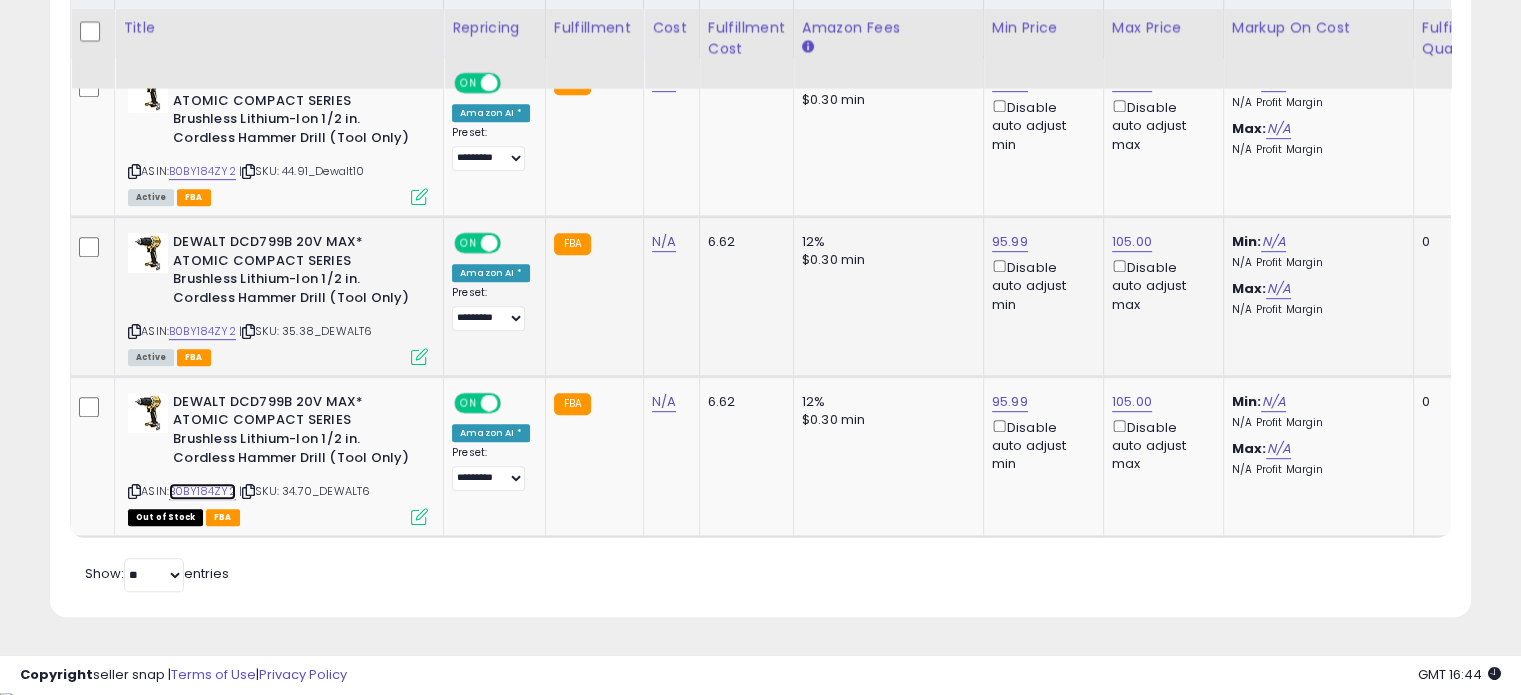 scroll, scrollTop: 1001, scrollLeft: 0, axis: vertical 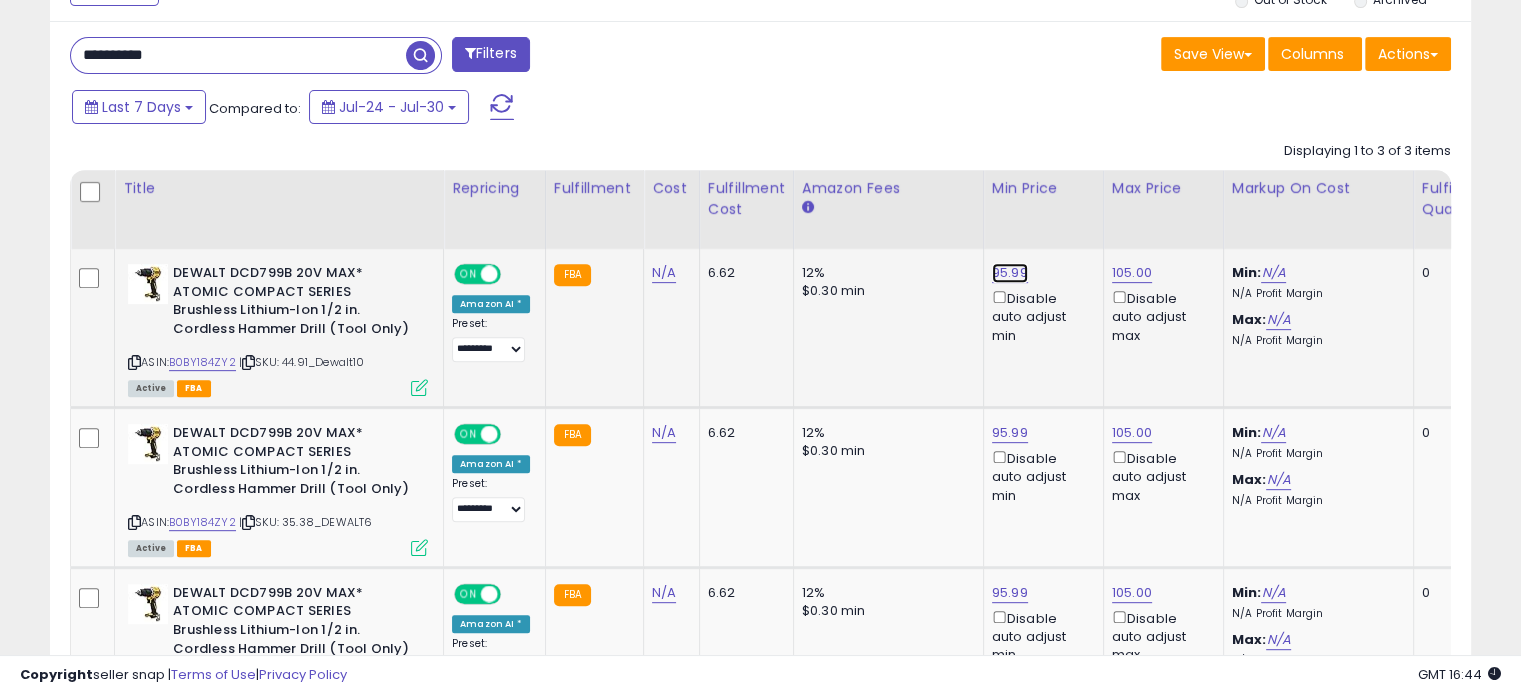 click on "95.99" at bounding box center (1010, 273) 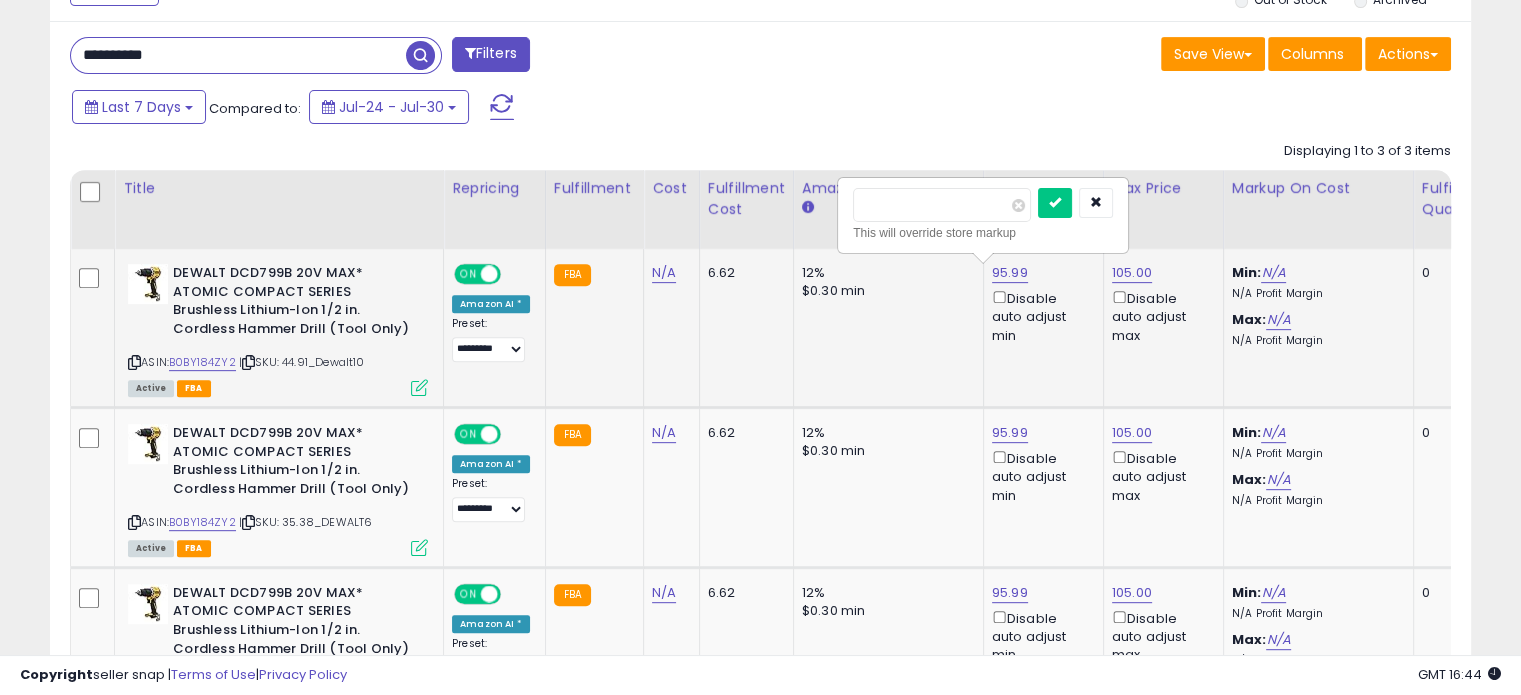 drag, startPoint x: 886, startPoint y: 199, endPoint x: 920, endPoint y: 199, distance: 34 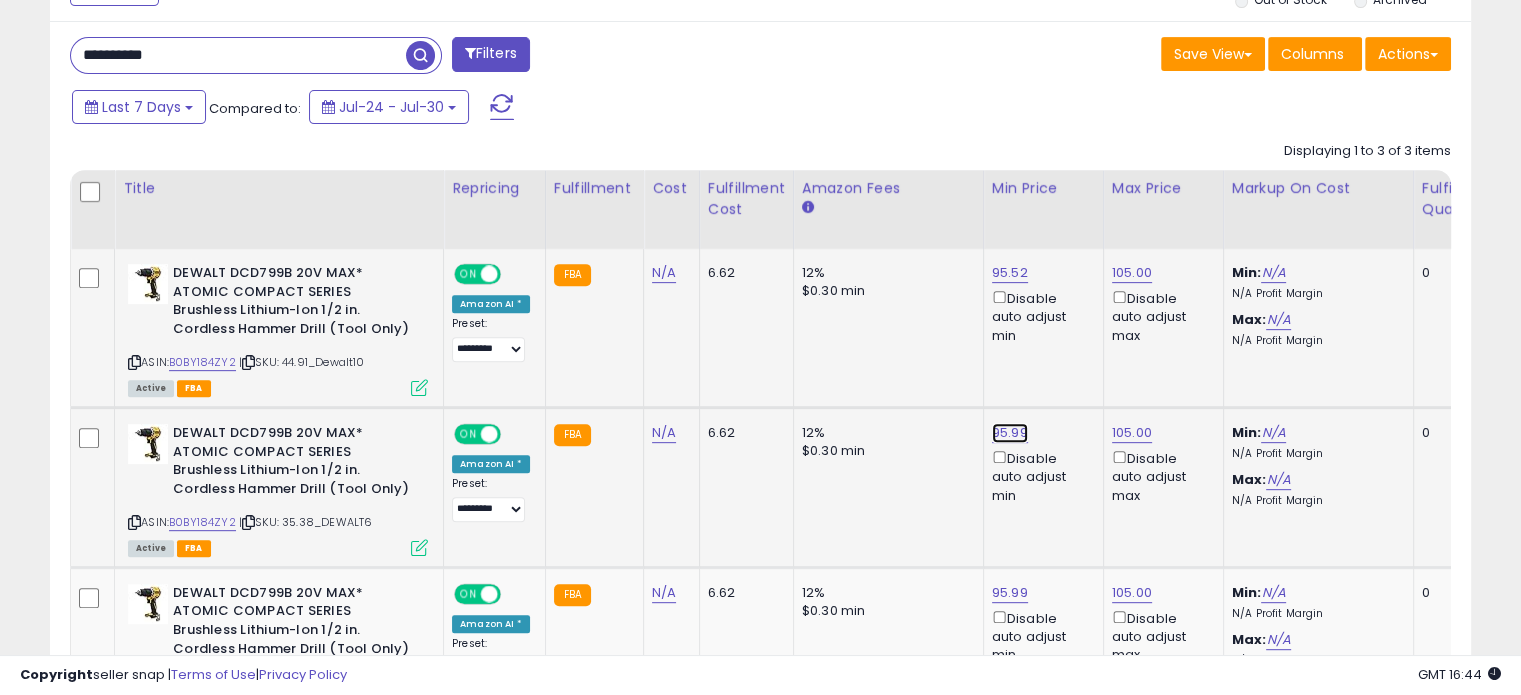 click on "95.99" at bounding box center [1010, 273] 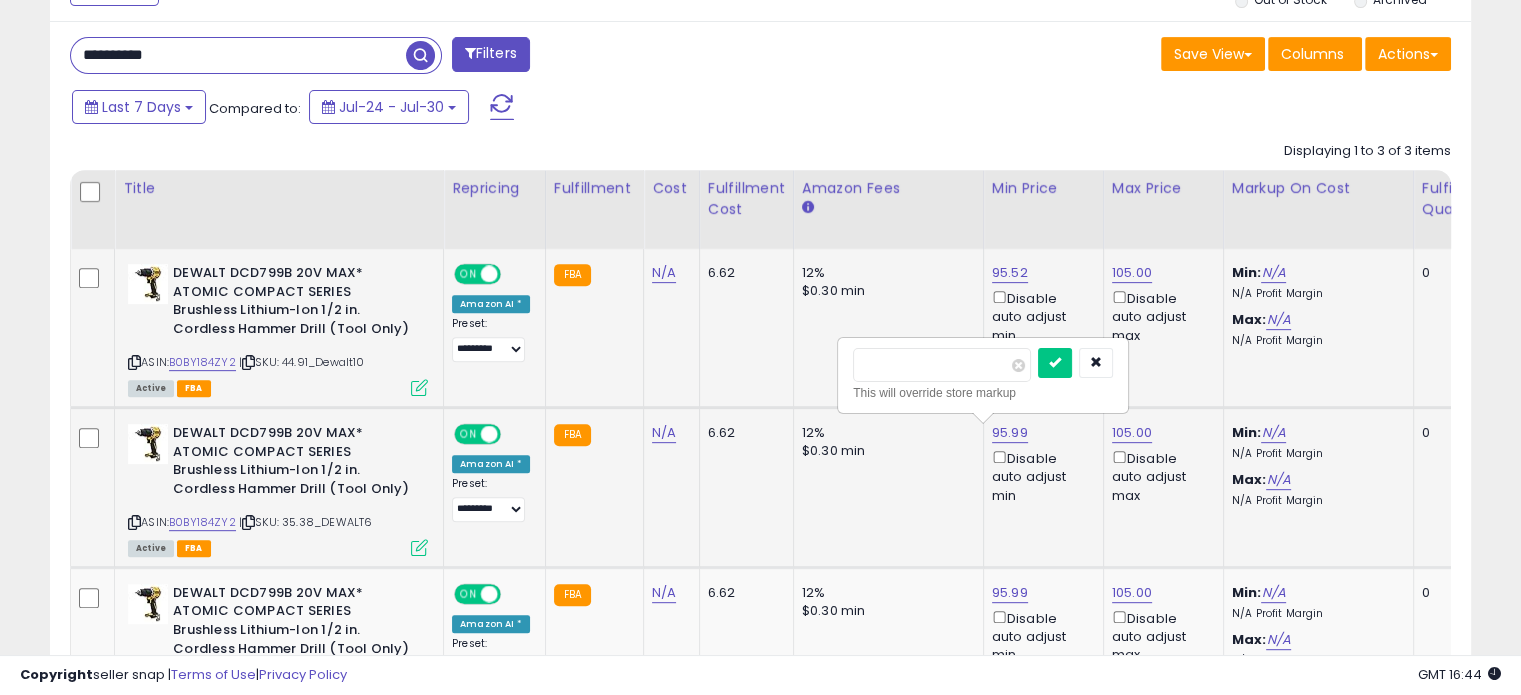 drag, startPoint x: 890, startPoint y: 359, endPoint x: 923, endPoint y: 351, distance: 33.955853 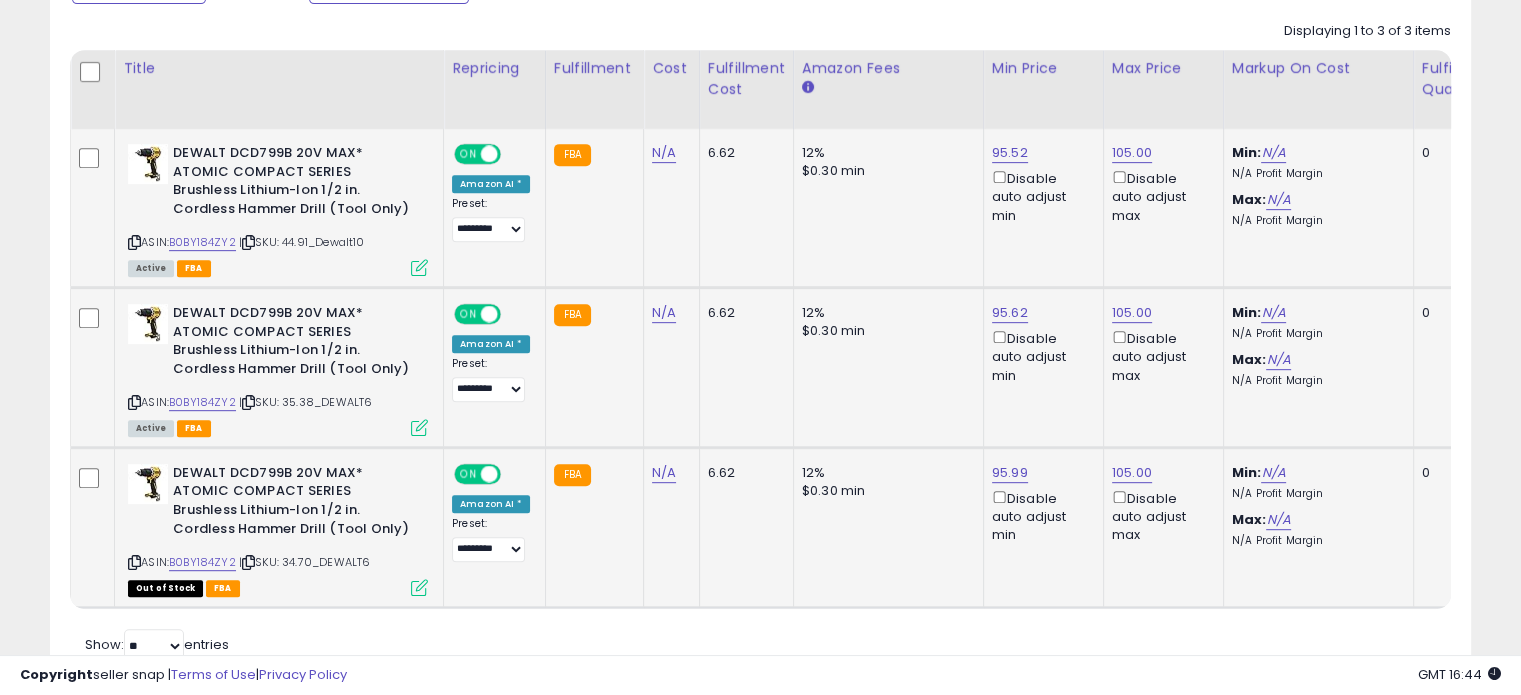 scroll, scrollTop: 935, scrollLeft: 0, axis: vertical 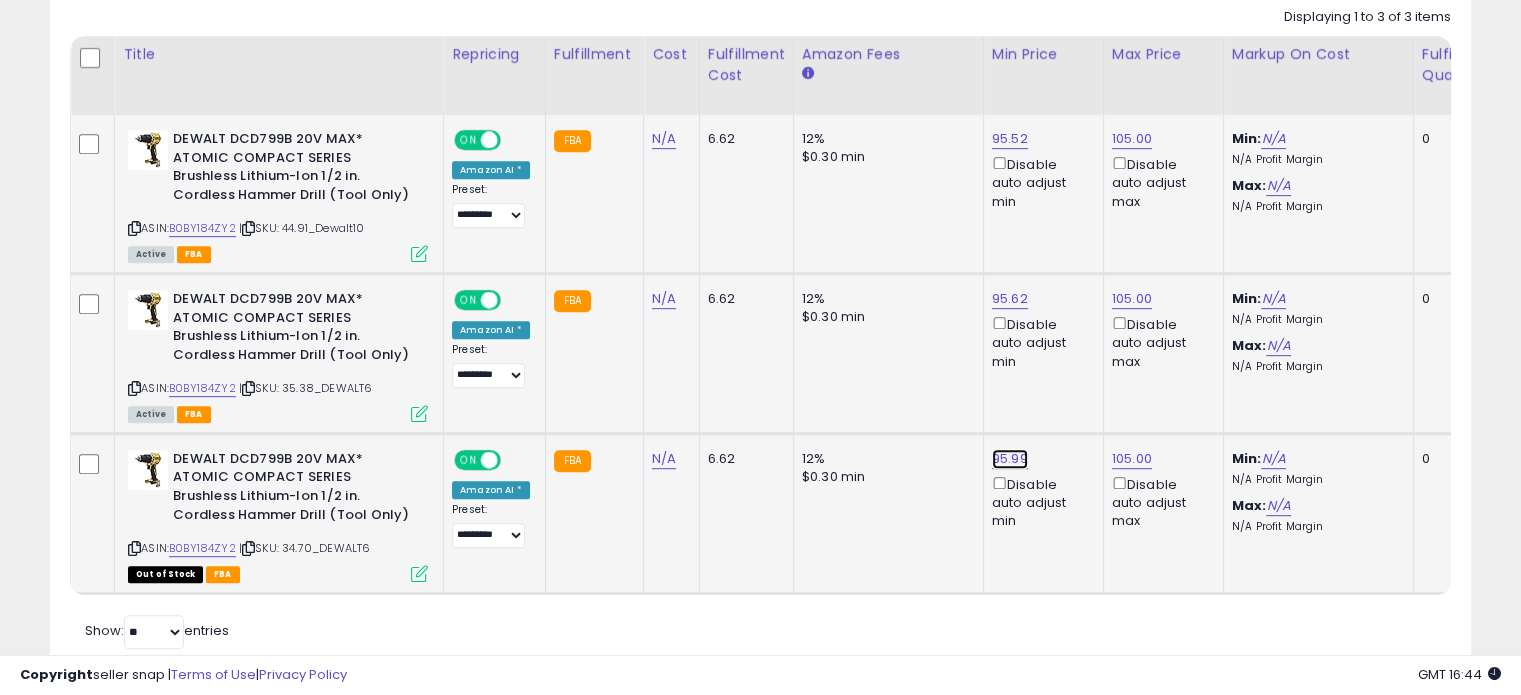 click on "95.99" at bounding box center (1010, 139) 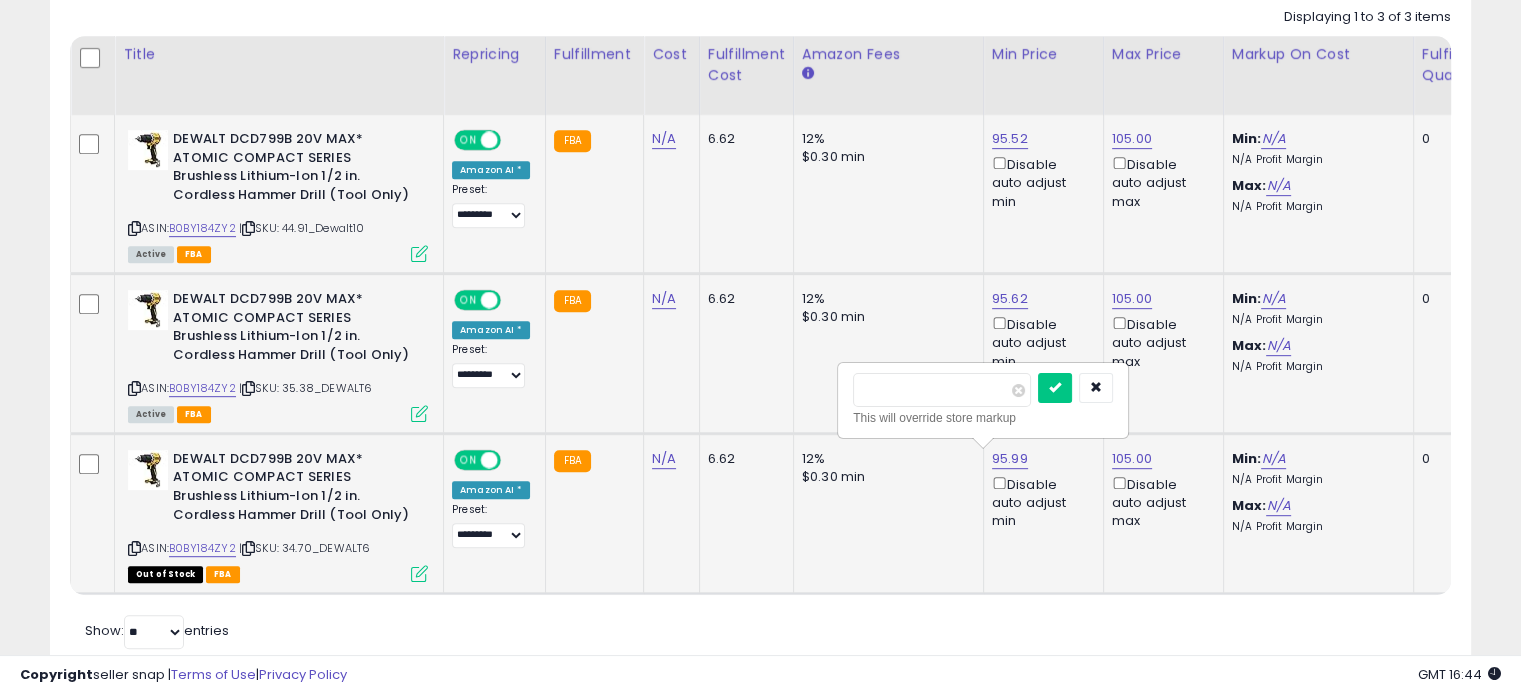 drag, startPoint x: 888, startPoint y: 390, endPoint x: 919, endPoint y: 386, distance: 31.257 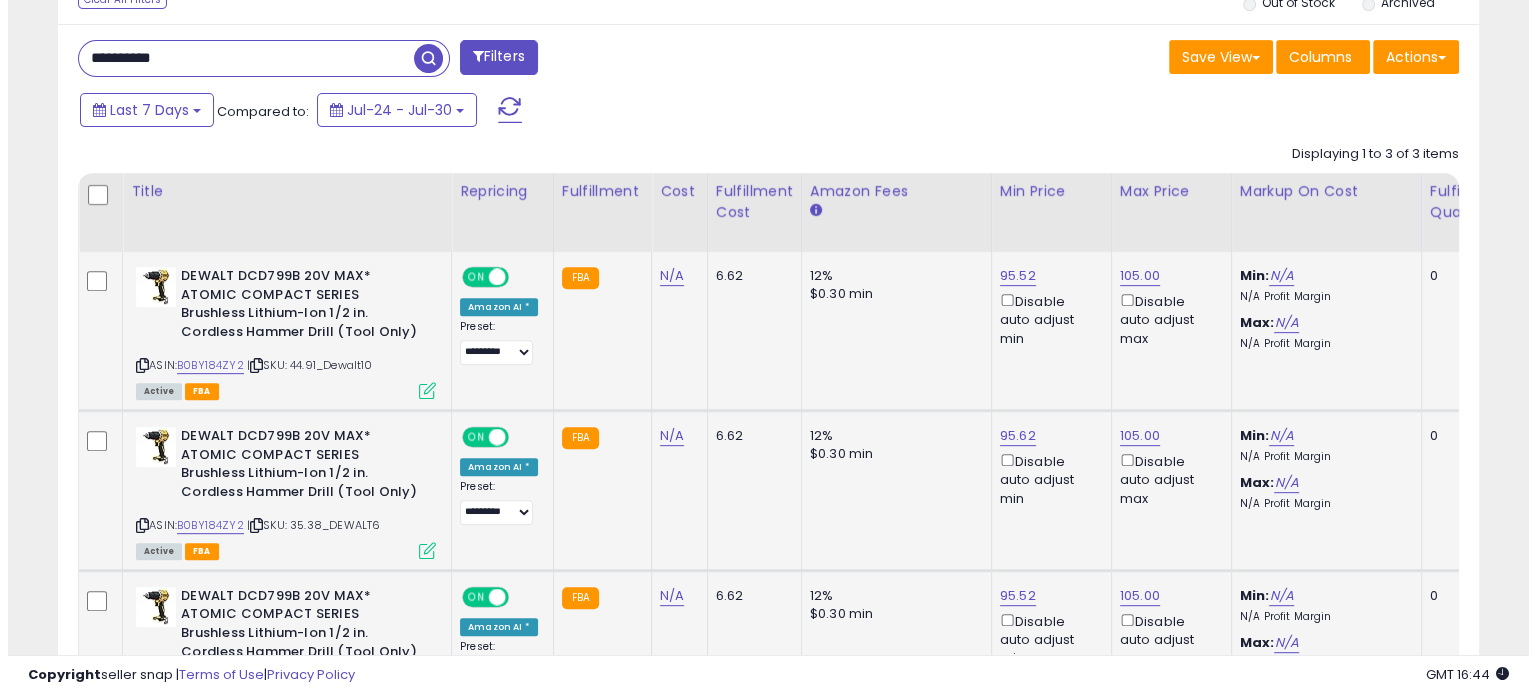 scroll, scrollTop: 468, scrollLeft: 0, axis: vertical 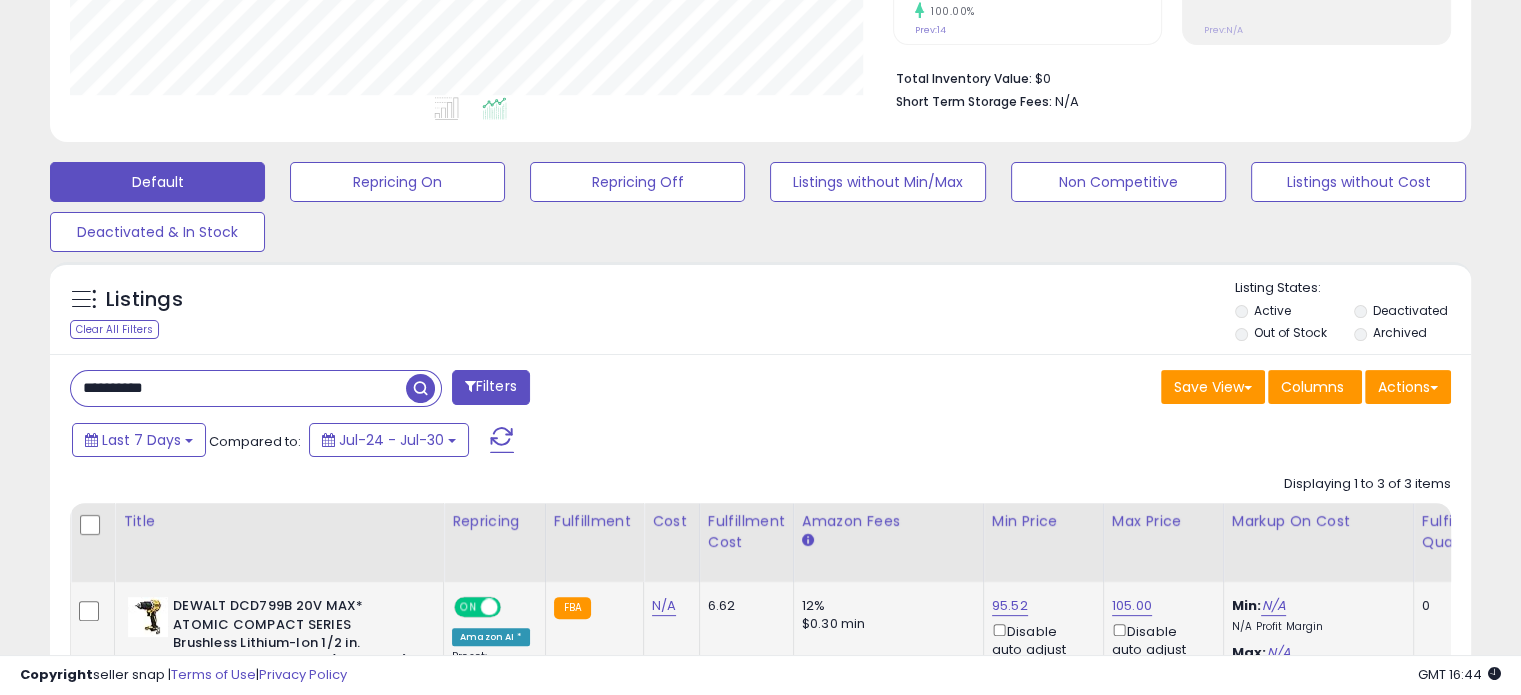 drag, startPoint x: 197, startPoint y: 387, endPoint x: 17, endPoint y: 389, distance: 180.01111 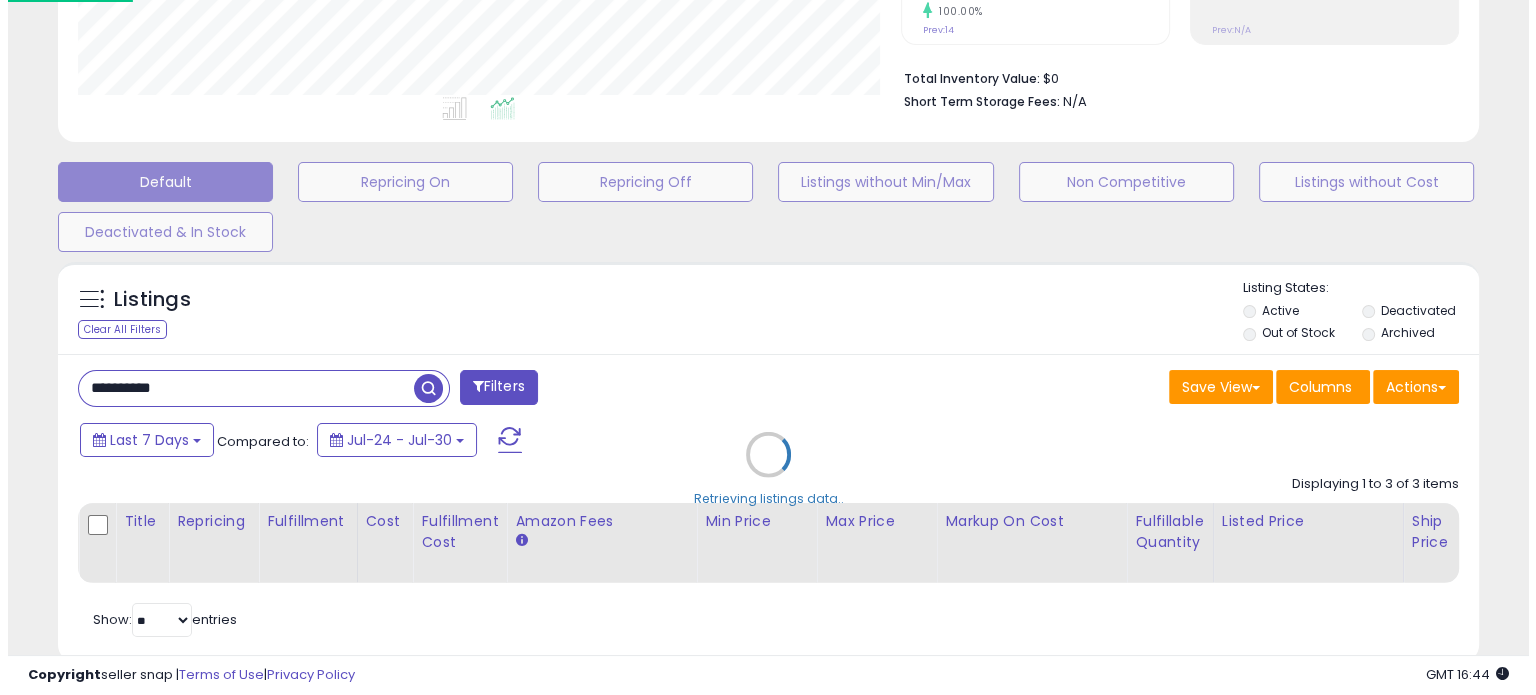 scroll, scrollTop: 999589, scrollLeft: 999168, axis: both 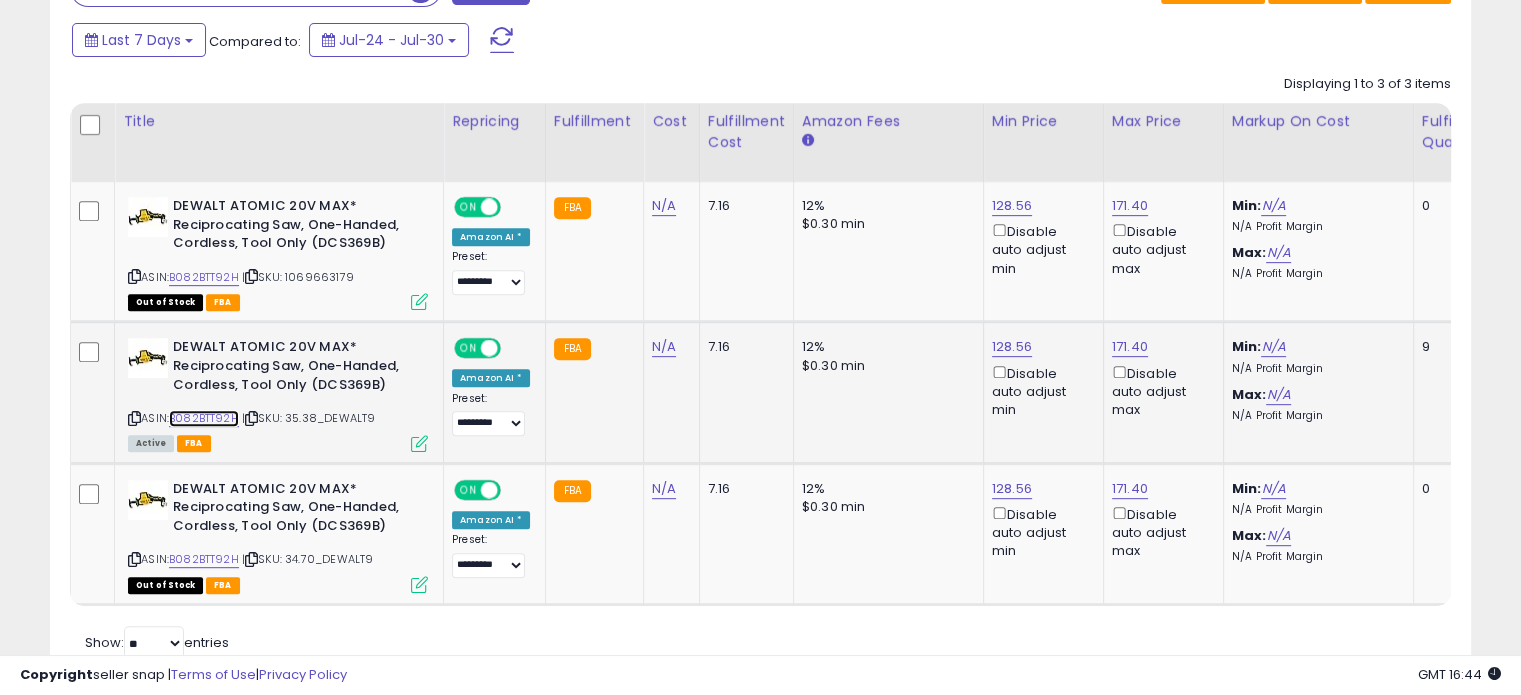 click on "B082BTT92H" at bounding box center [204, 418] 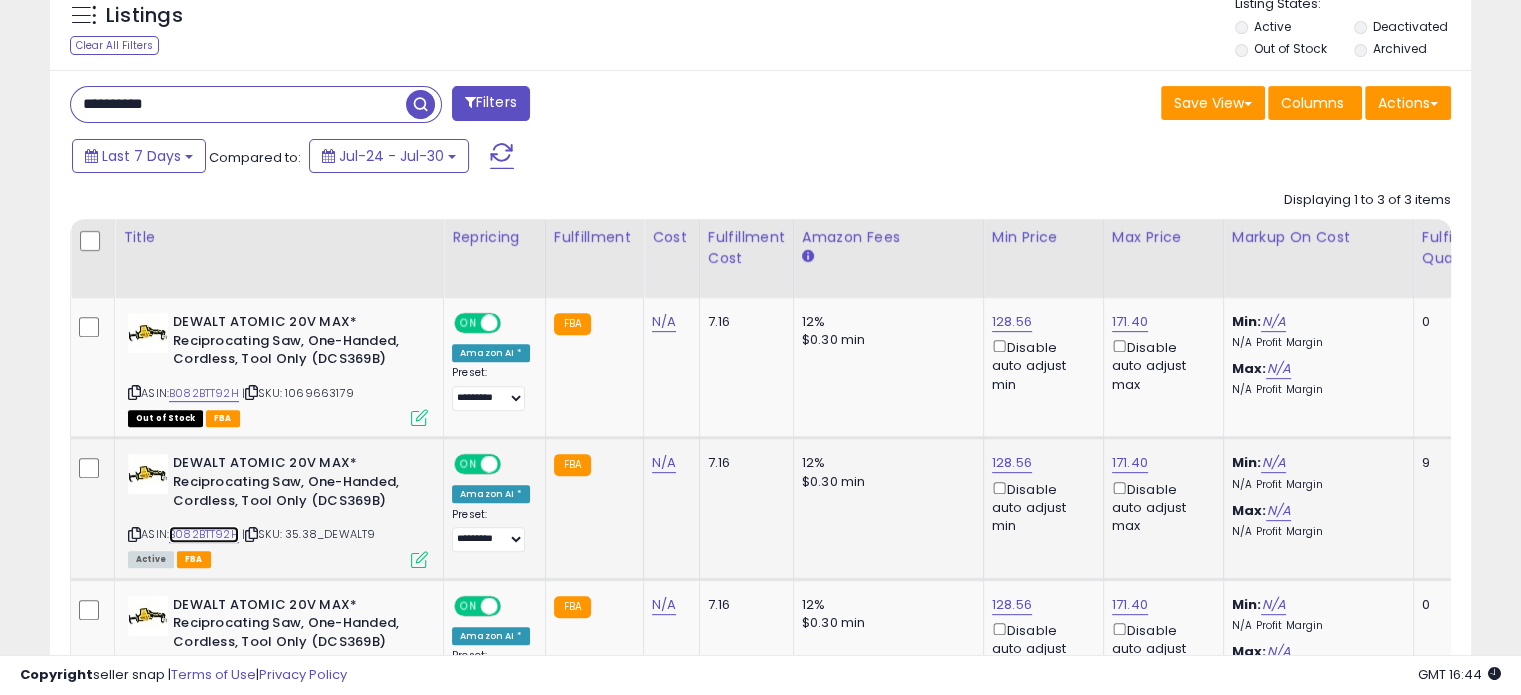 scroll, scrollTop: 735, scrollLeft: 0, axis: vertical 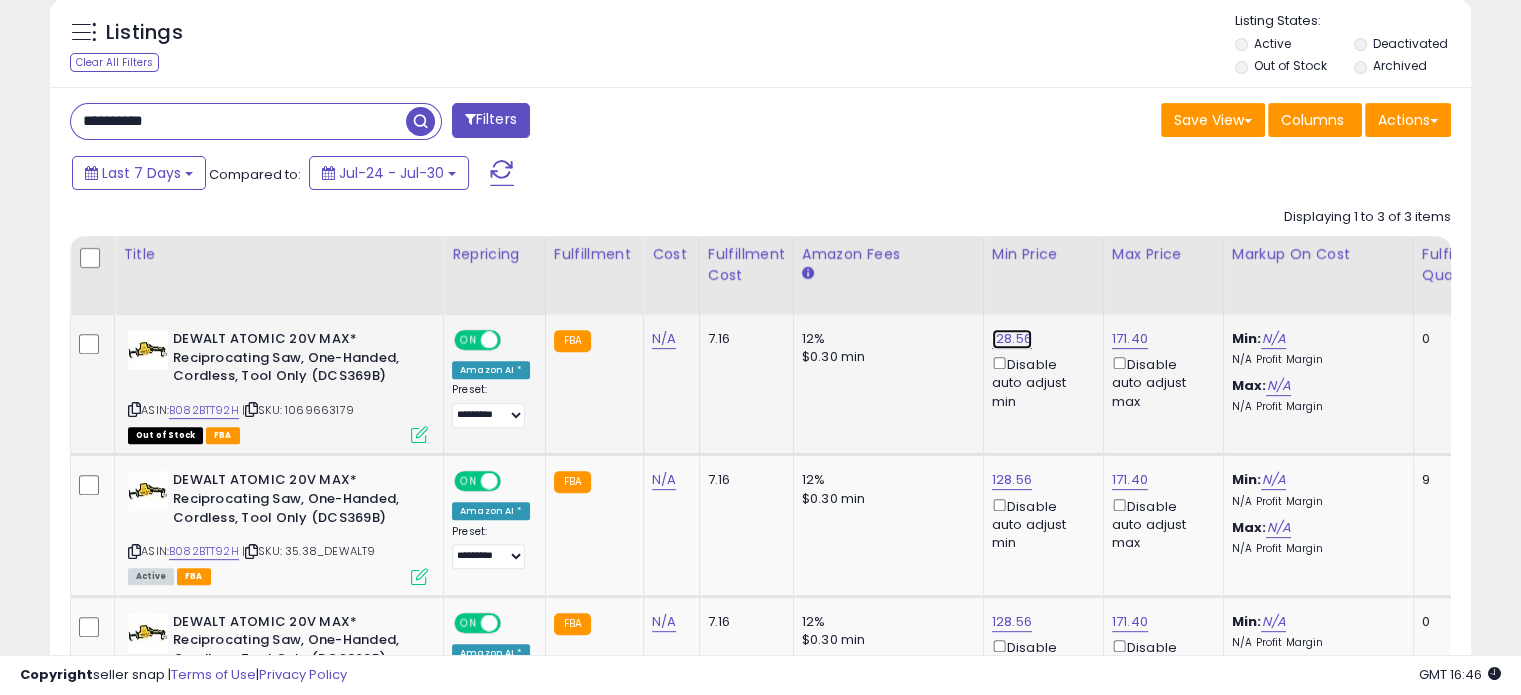 click on "128.56" at bounding box center [1012, 339] 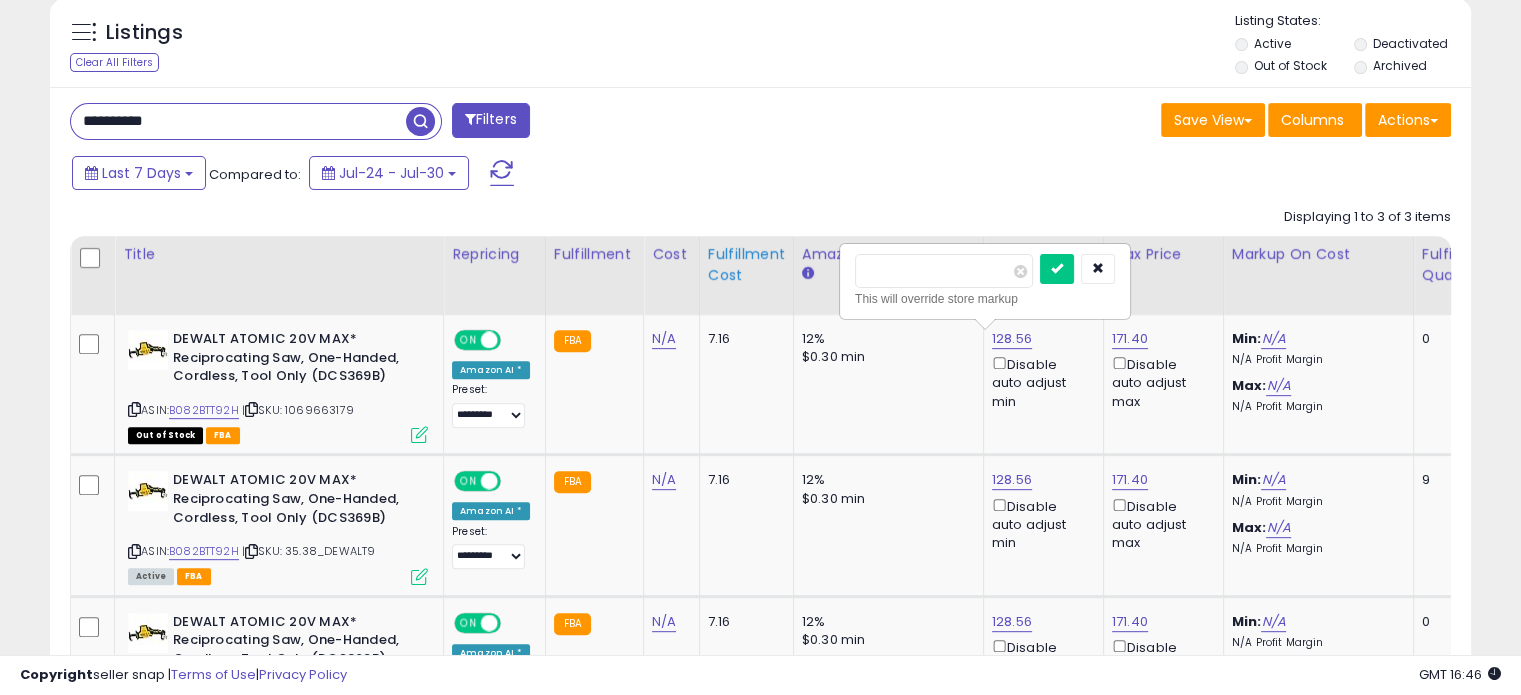 drag, startPoint x: 948, startPoint y: 279, endPoint x: 772, endPoint y: 274, distance: 176.07101 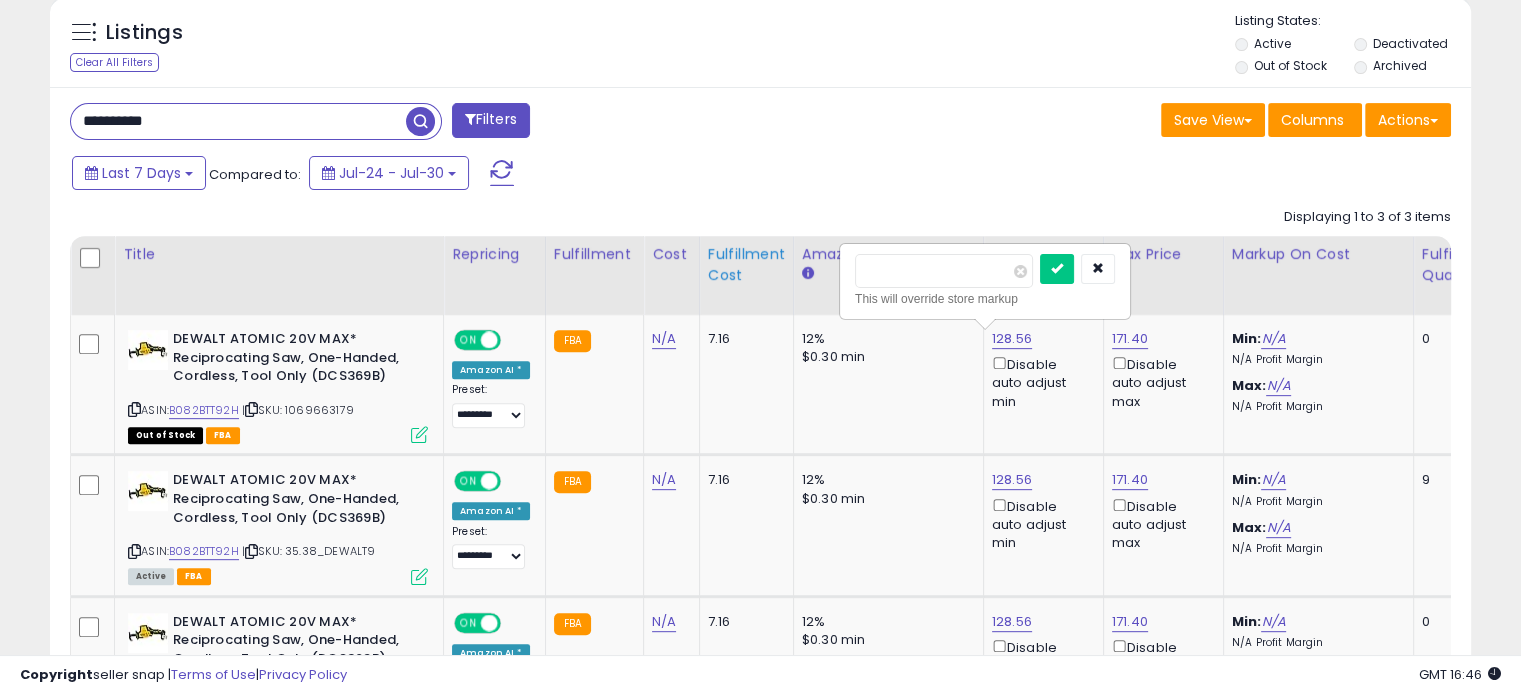 drag, startPoint x: 932, startPoint y: 276, endPoint x: 726, endPoint y: 279, distance: 206.02185 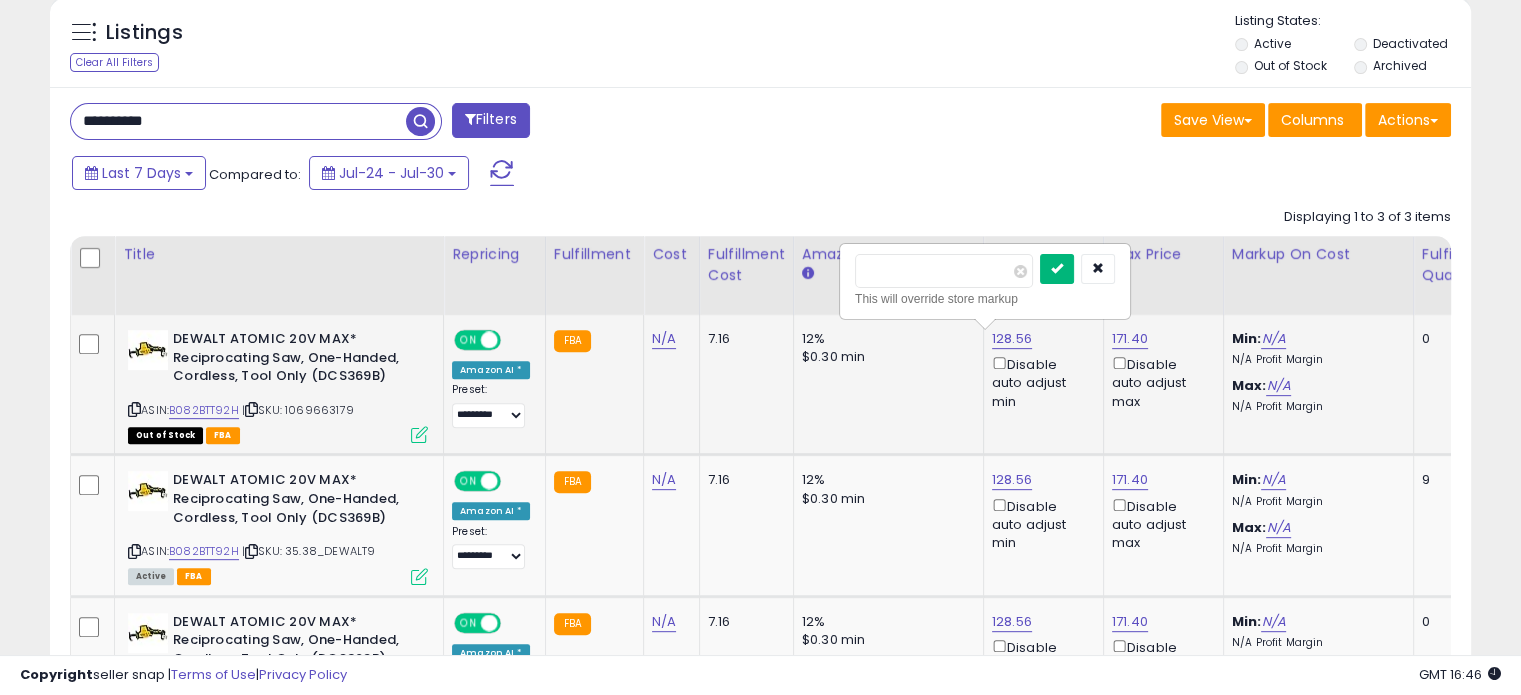 type on "******" 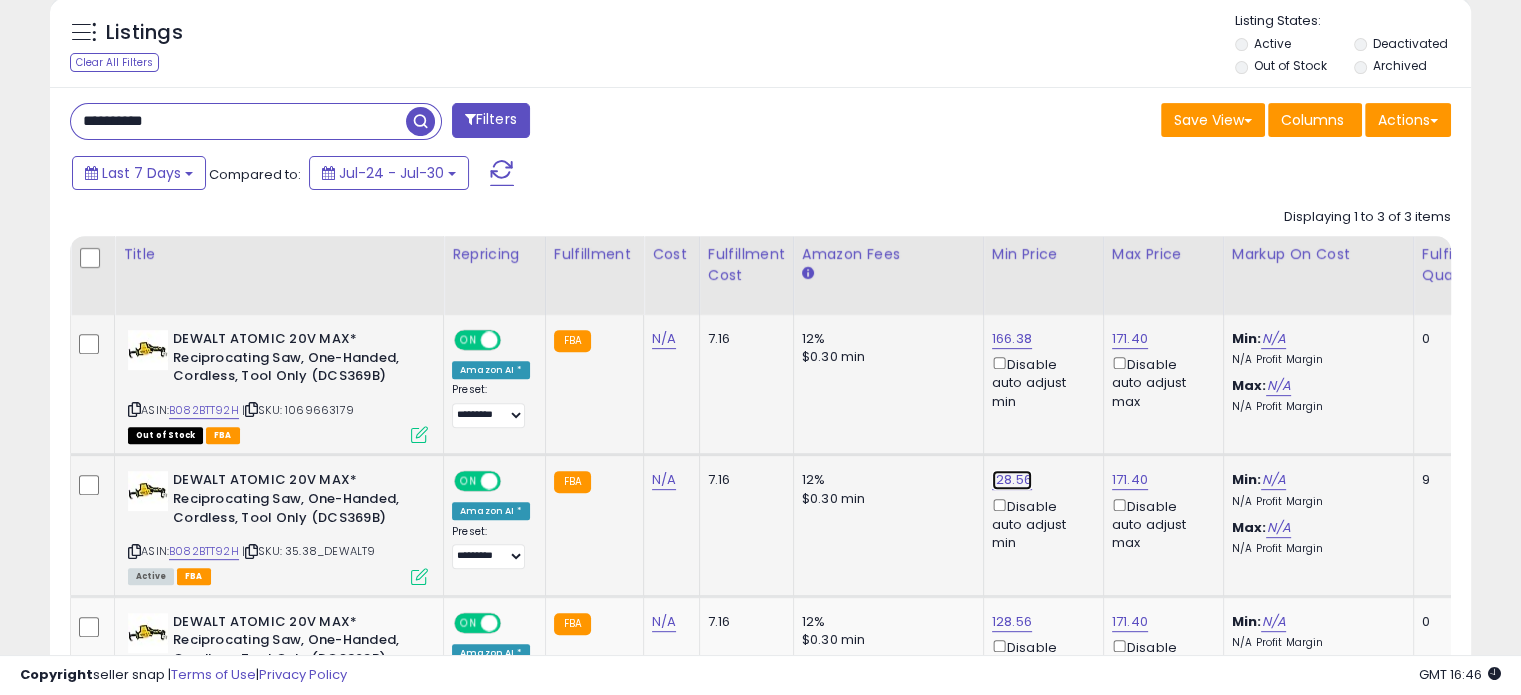 click on "128.56" at bounding box center [1012, 339] 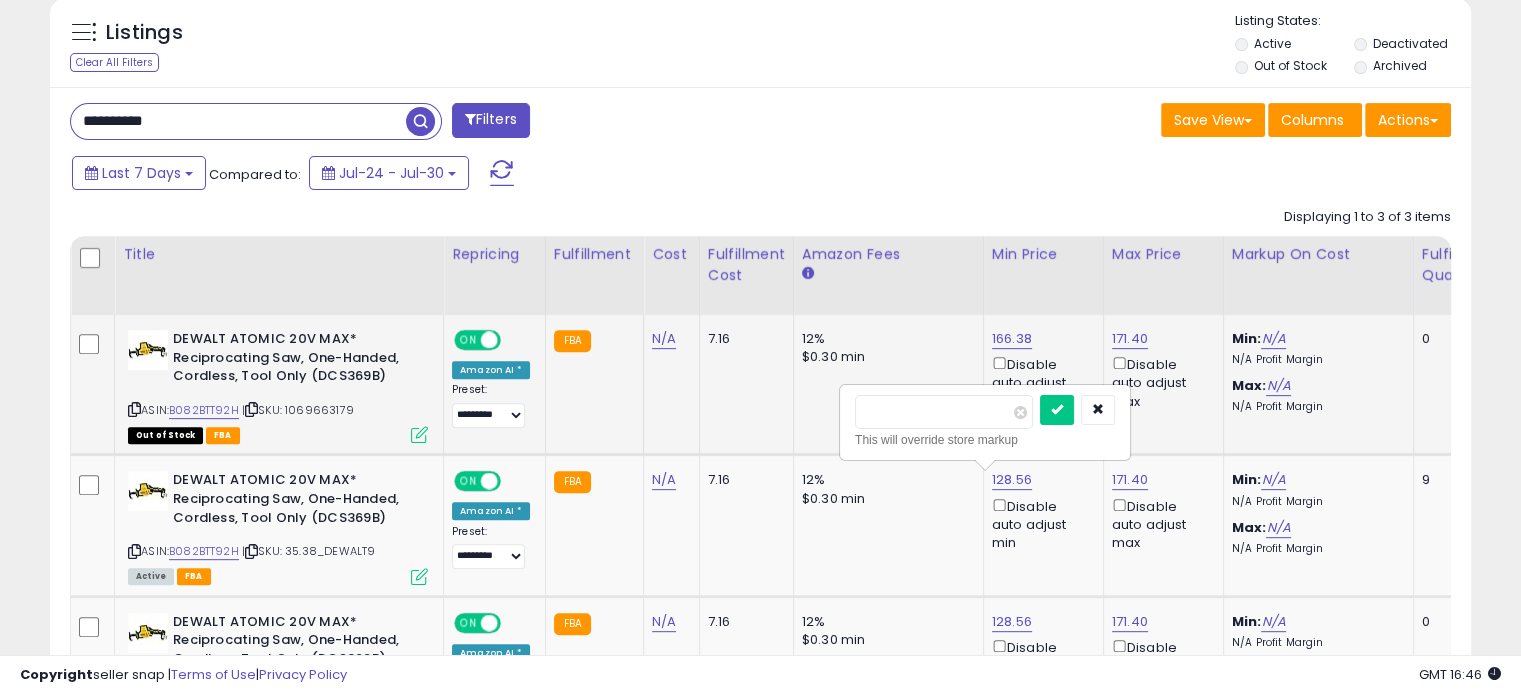 drag, startPoint x: 932, startPoint y: 419, endPoint x: 793, endPoint y: 420, distance: 139.0036 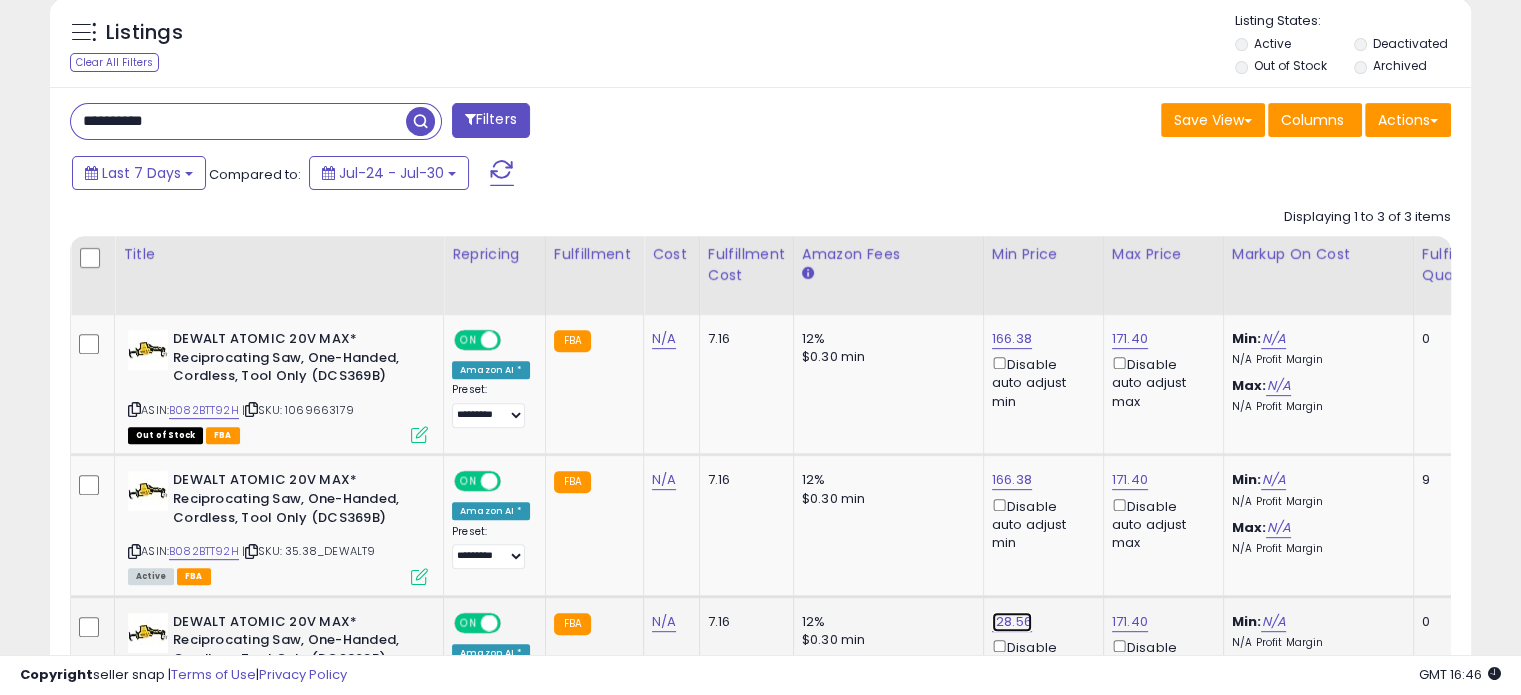 click on "128.56" at bounding box center [1012, 339] 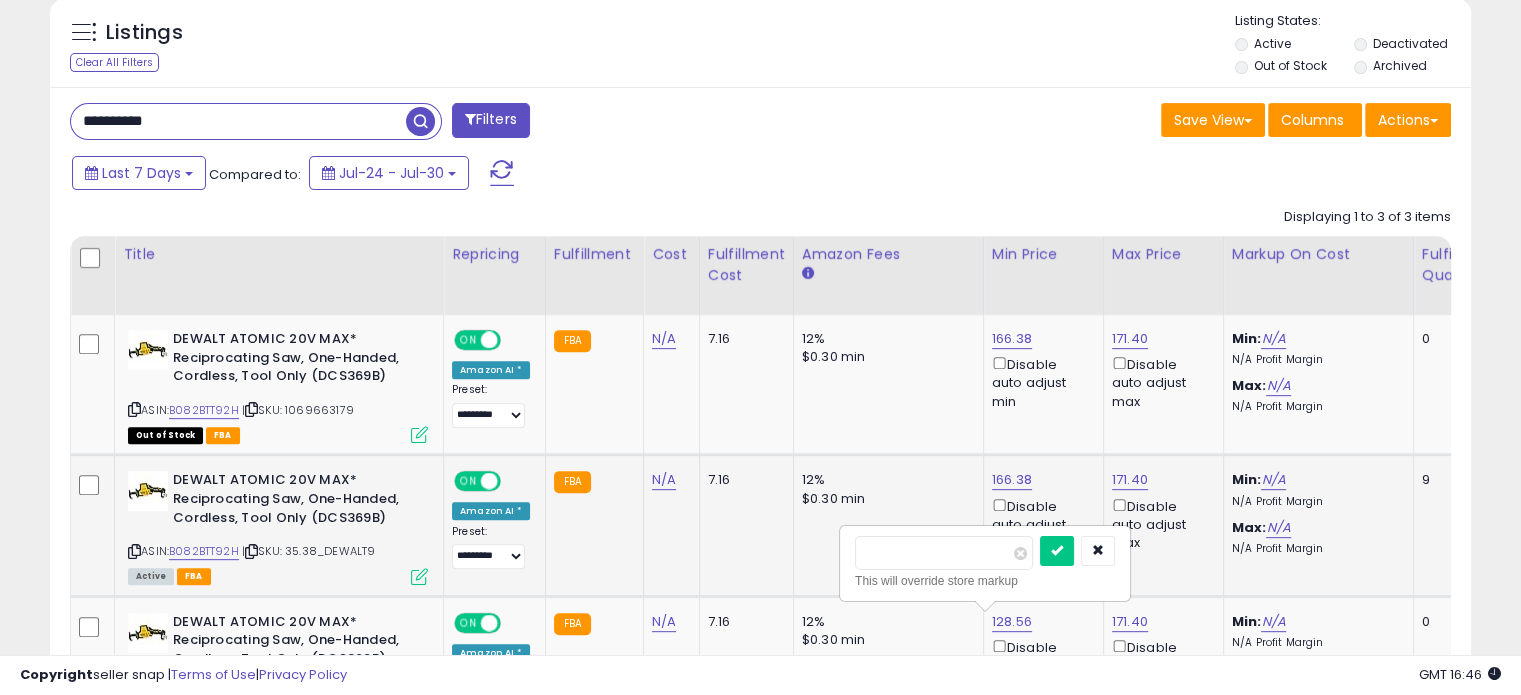 drag, startPoint x: 756, startPoint y: 559, endPoint x: 728, endPoint y: 562, distance: 28.160255 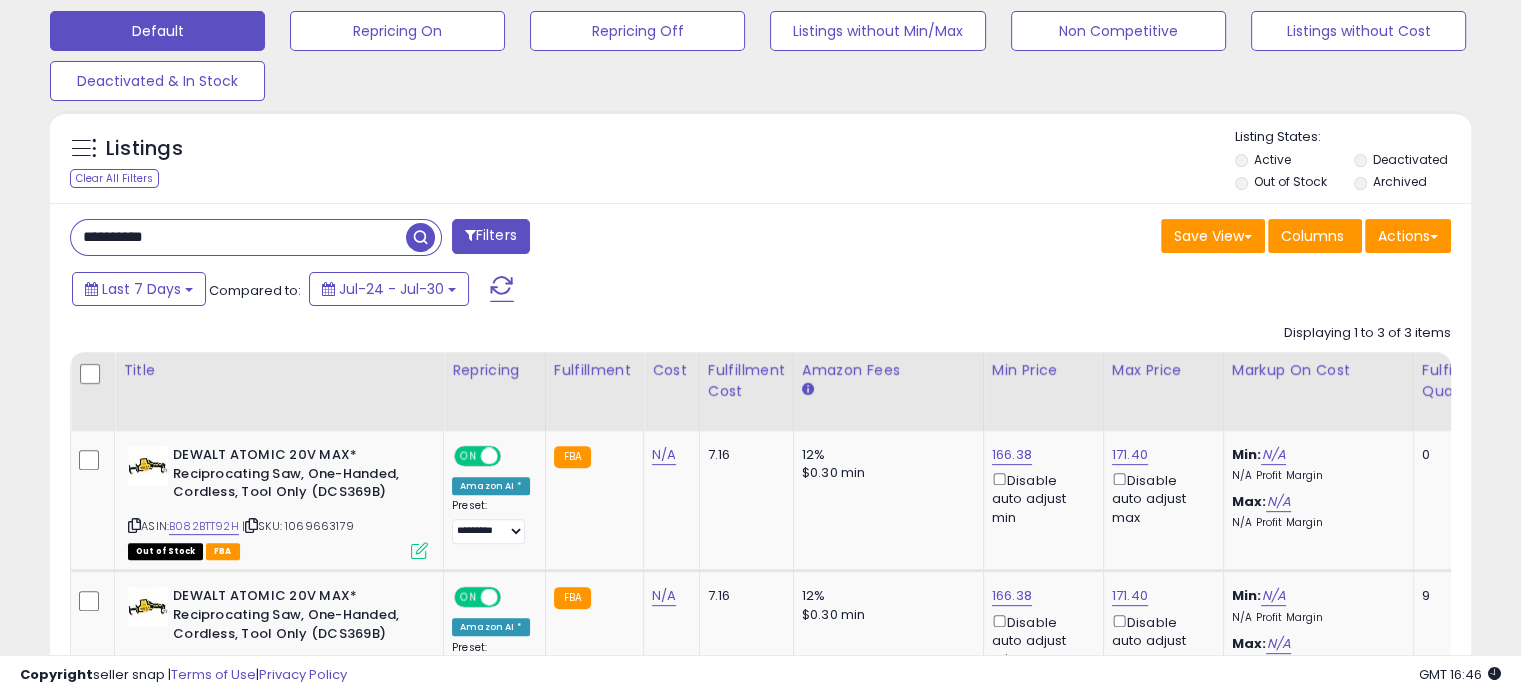 scroll, scrollTop: 612, scrollLeft: 0, axis: vertical 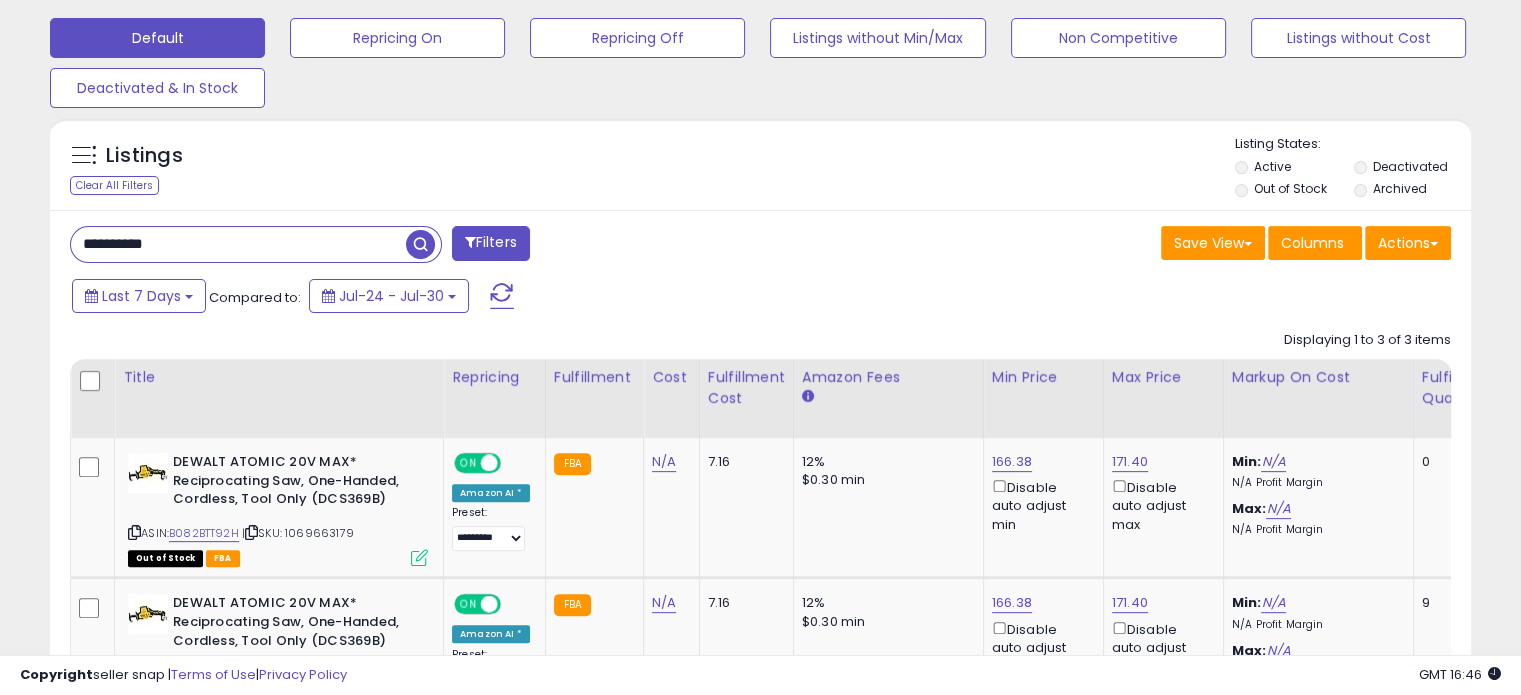 drag, startPoint x: 201, startPoint y: 247, endPoint x: 23, endPoint y: 248, distance: 178.0028 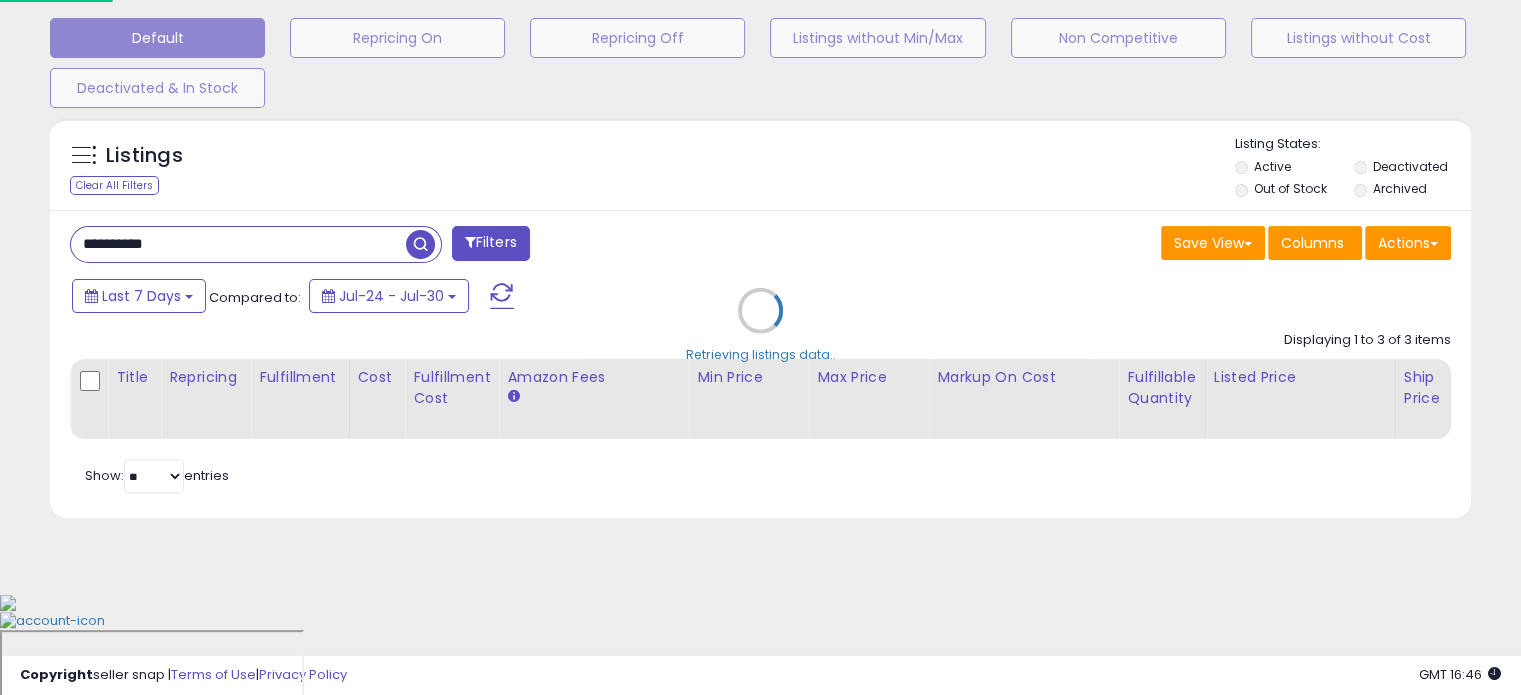 scroll, scrollTop: 999589, scrollLeft: 999168, axis: both 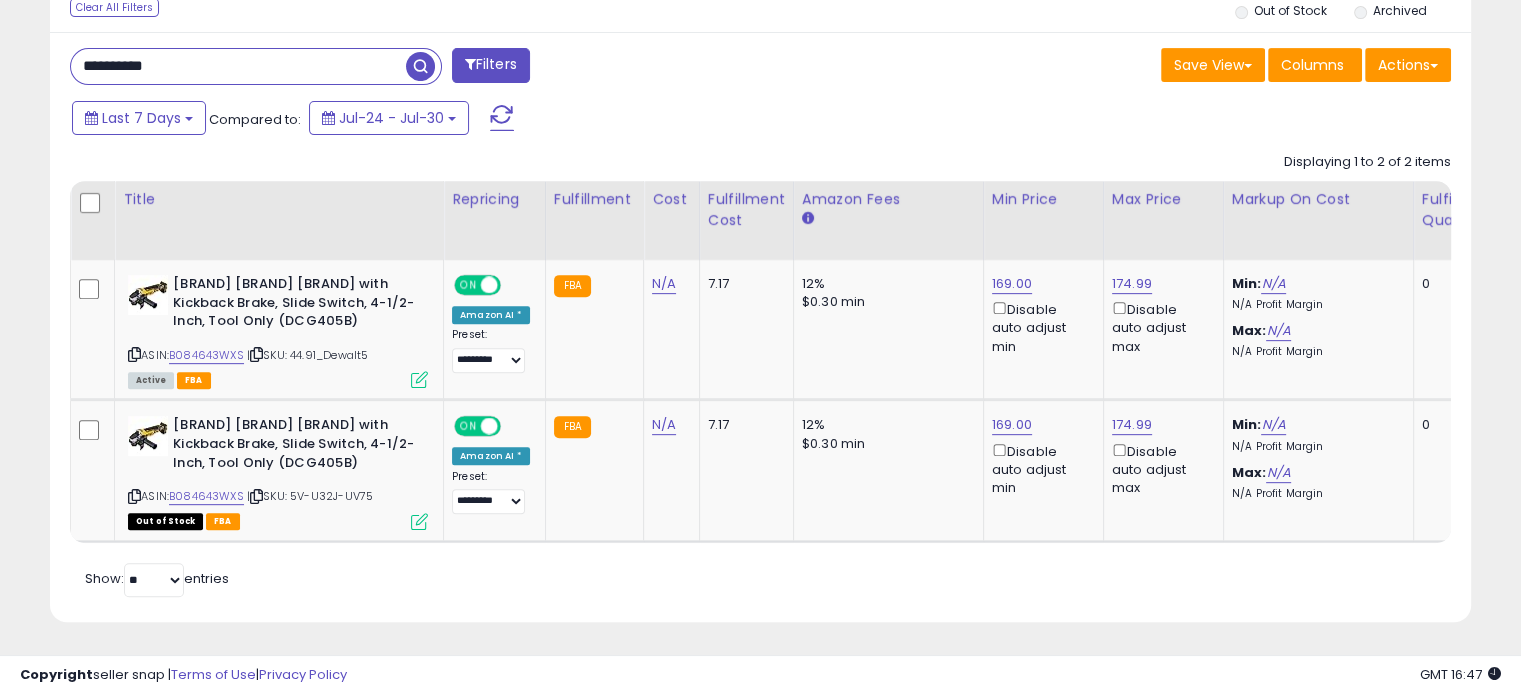 drag, startPoint x: 226, startPoint y: 61, endPoint x: 0, endPoint y: 55, distance: 226.07964 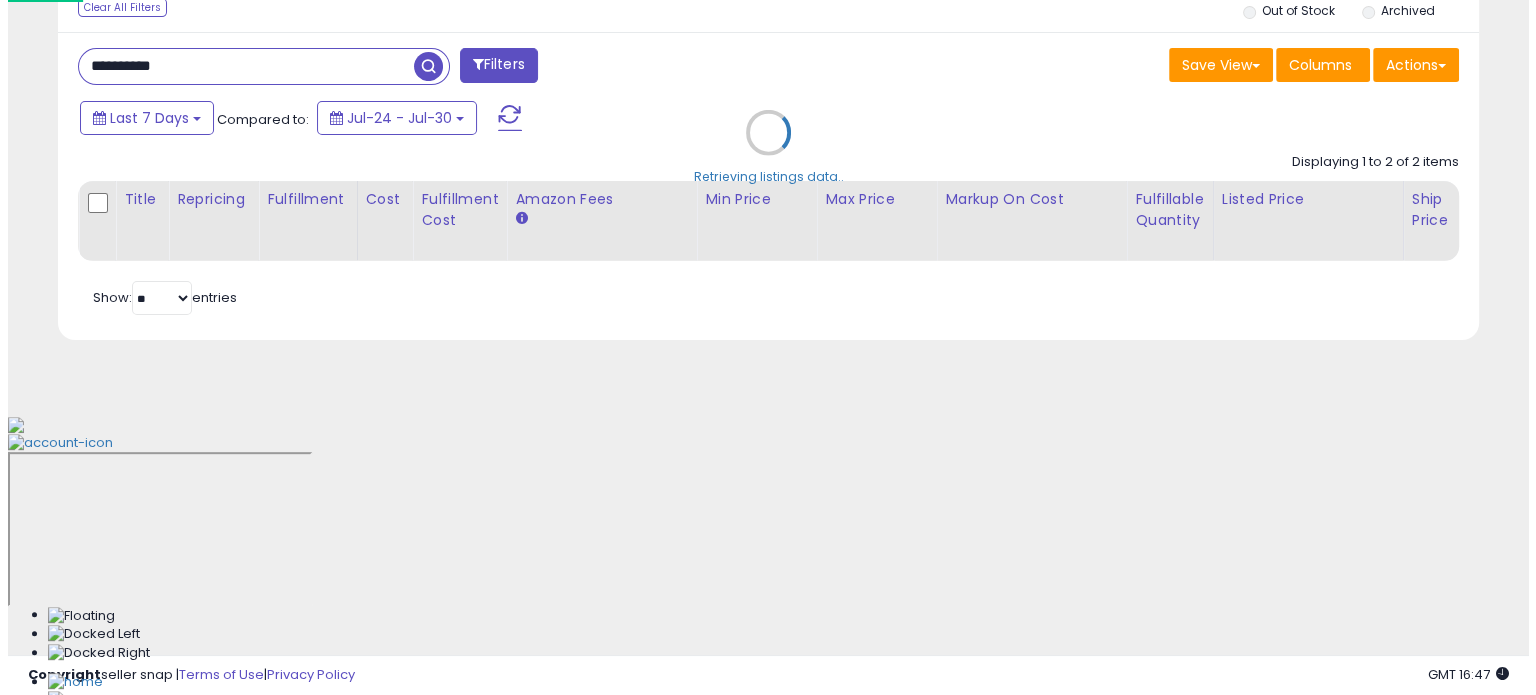 scroll, scrollTop: 524, scrollLeft: 0, axis: vertical 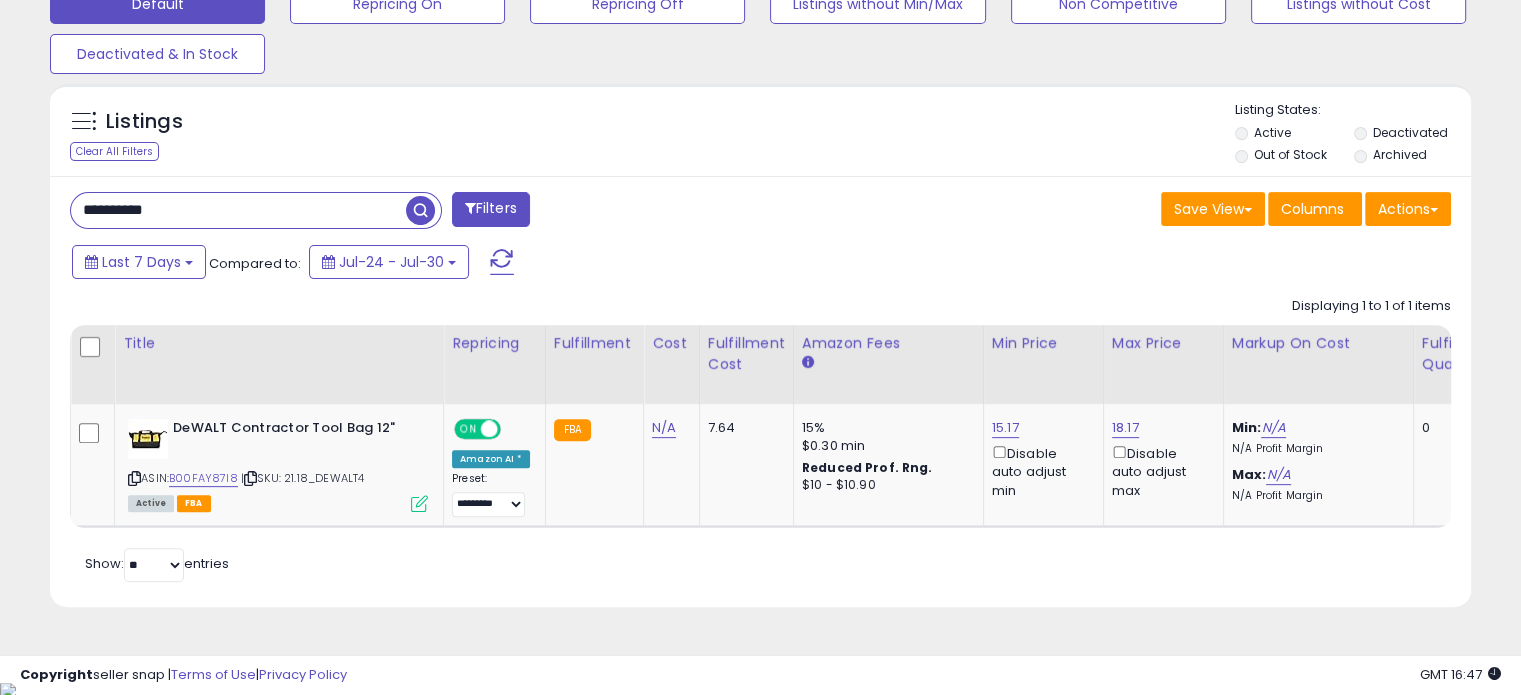 drag, startPoint x: 227, startPoint y: 215, endPoint x: 0, endPoint y: 215, distance: 227 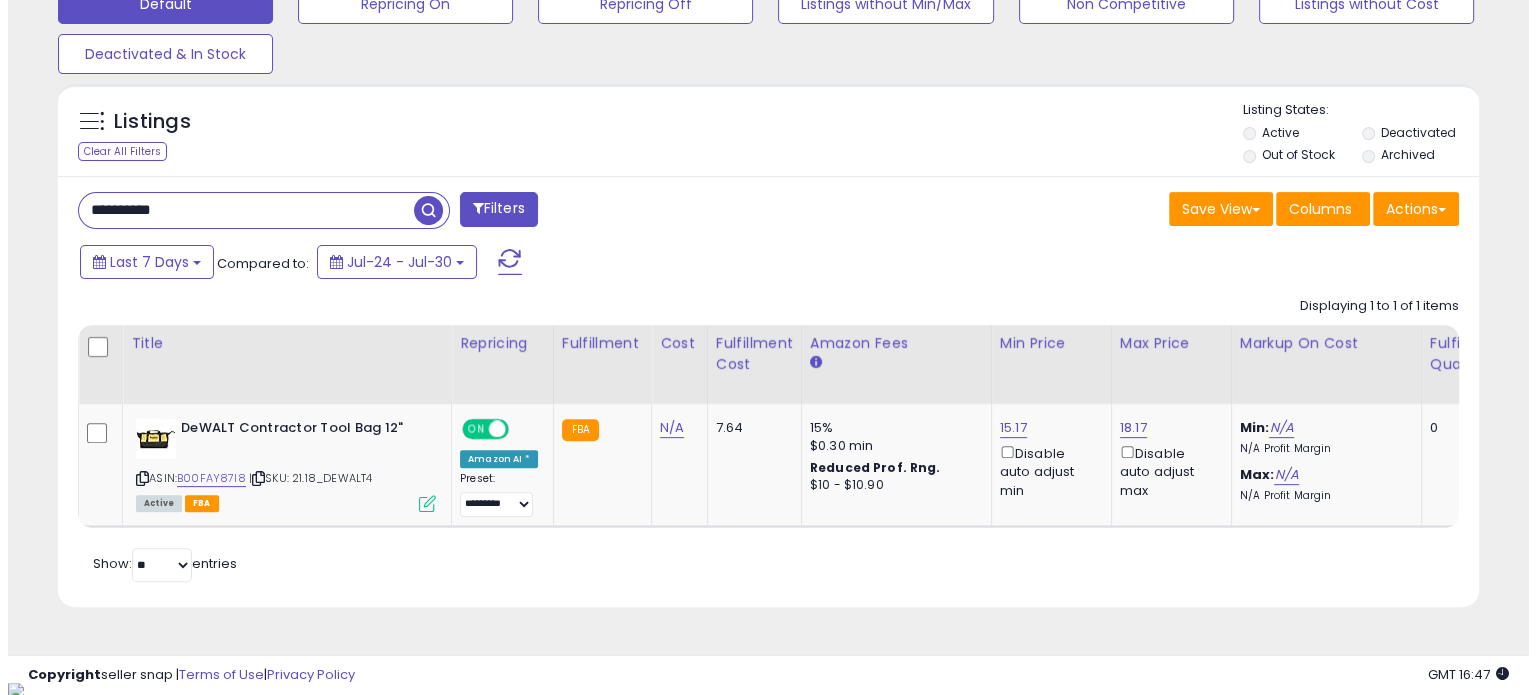 scroll, scrollTop: 524, scrollLeft: 0, axis: vertical 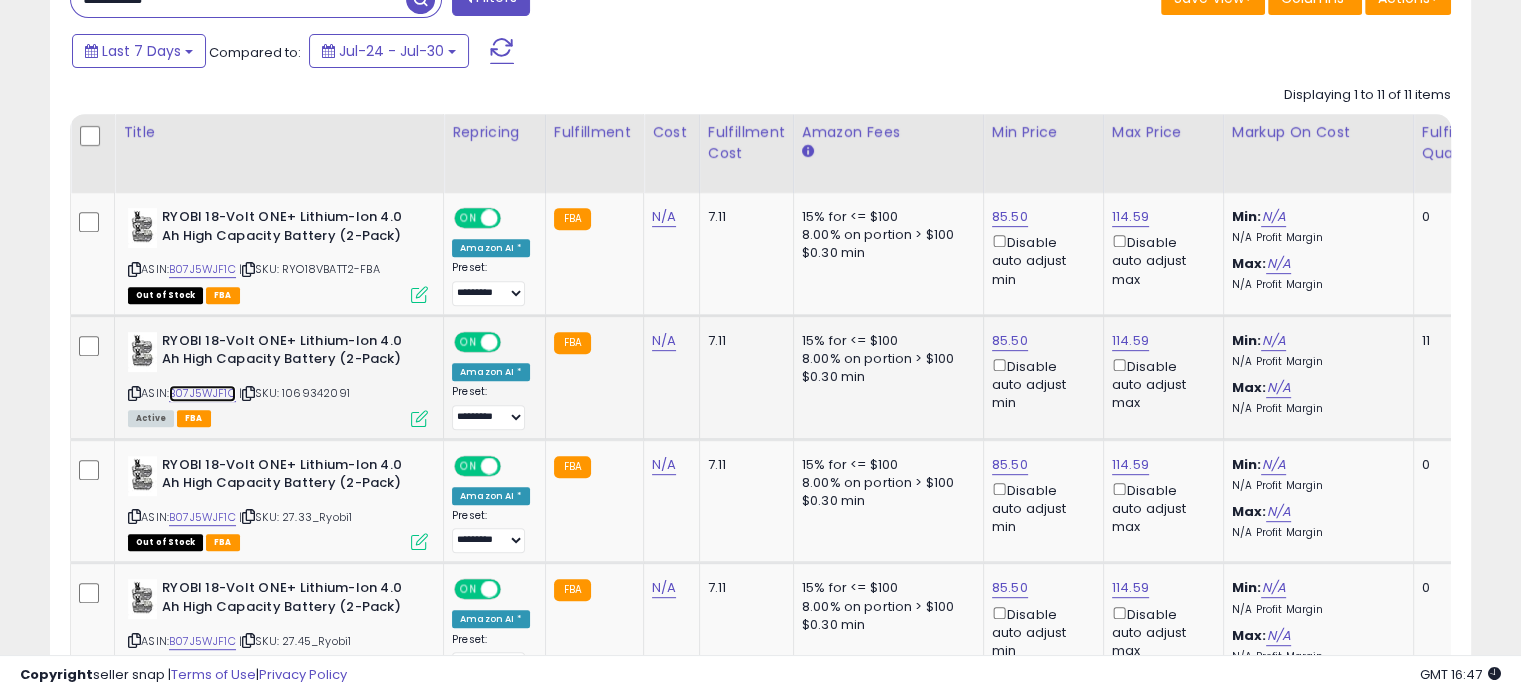 click on "B07J5WJF1C" at bounding box center (202, 393) 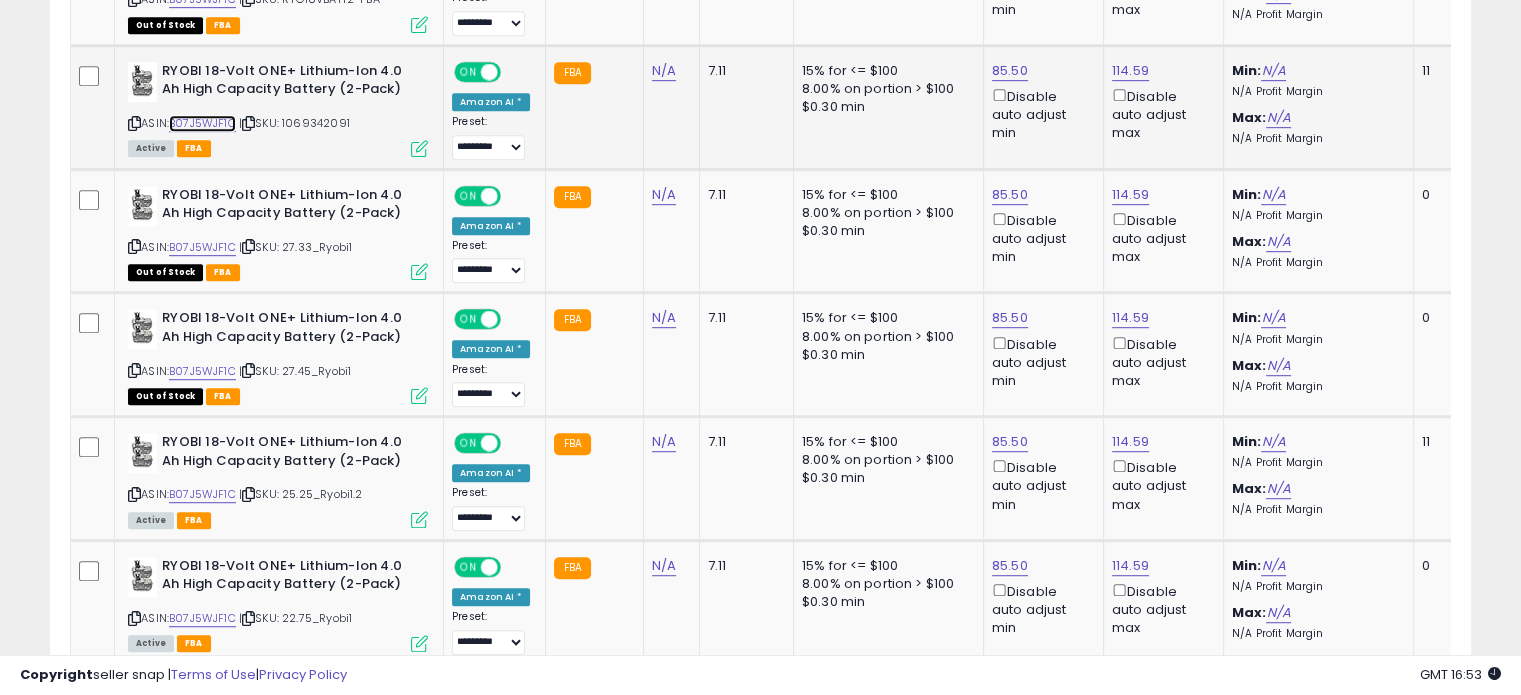 scroll, scrollTop: 873, scrollLeft: 0, axis: vertical 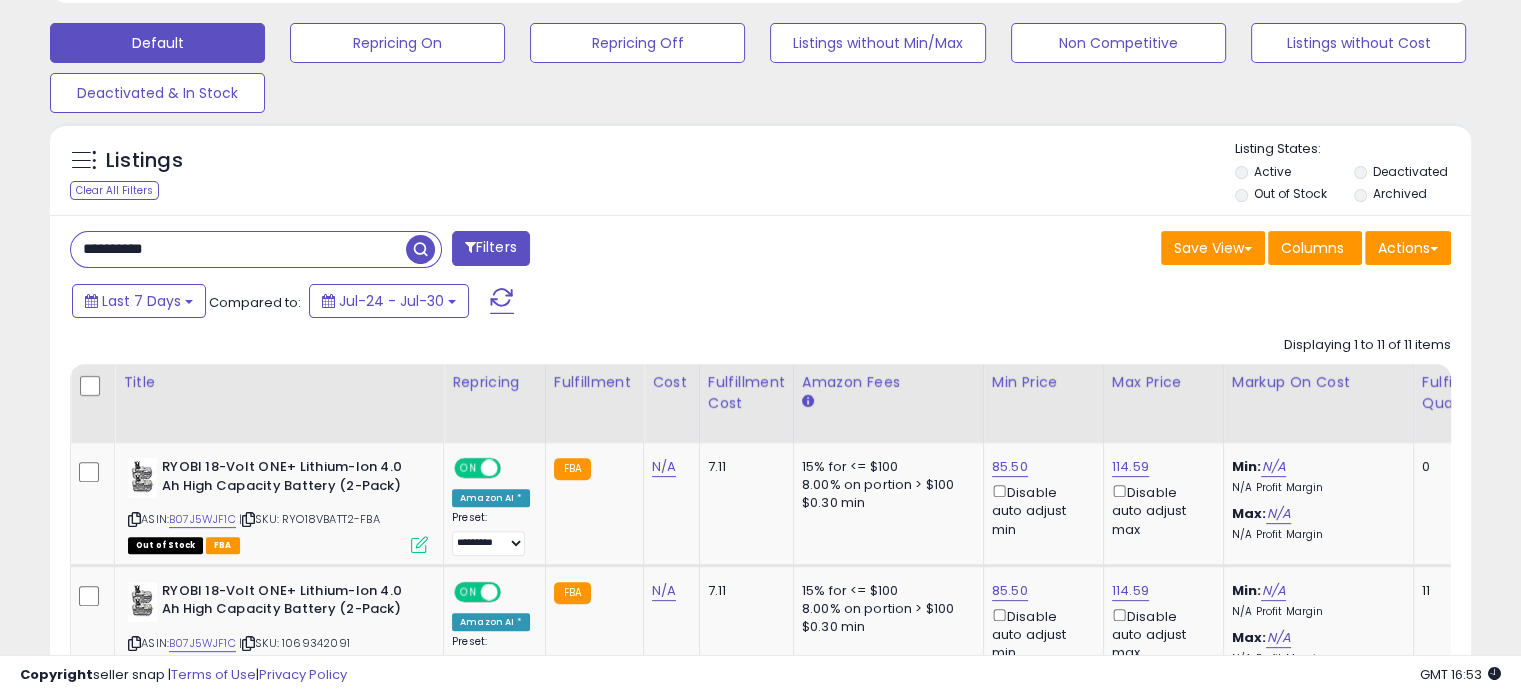 drag, startPoint x: 220, startPoint y: 250, endPoint x: 0, endPoint y: 235, distance: 220.51077 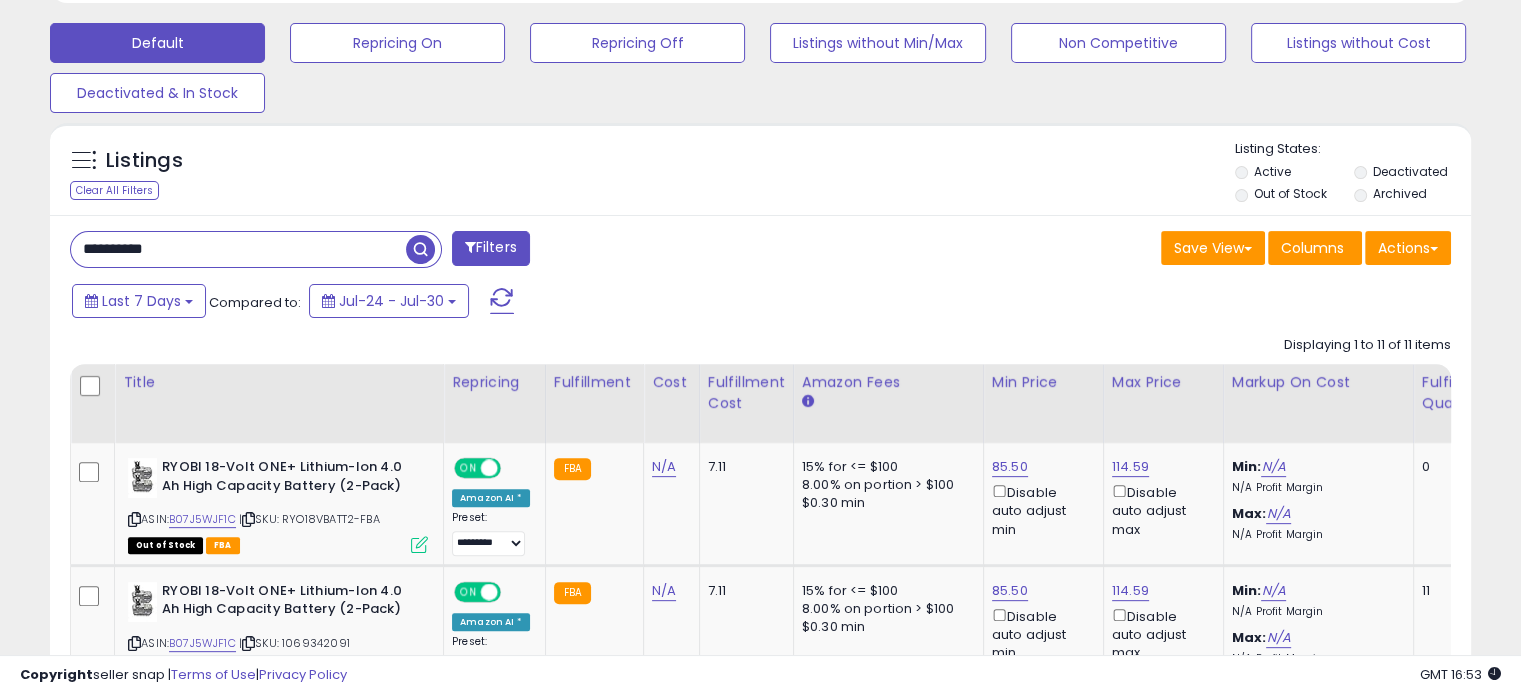 paste 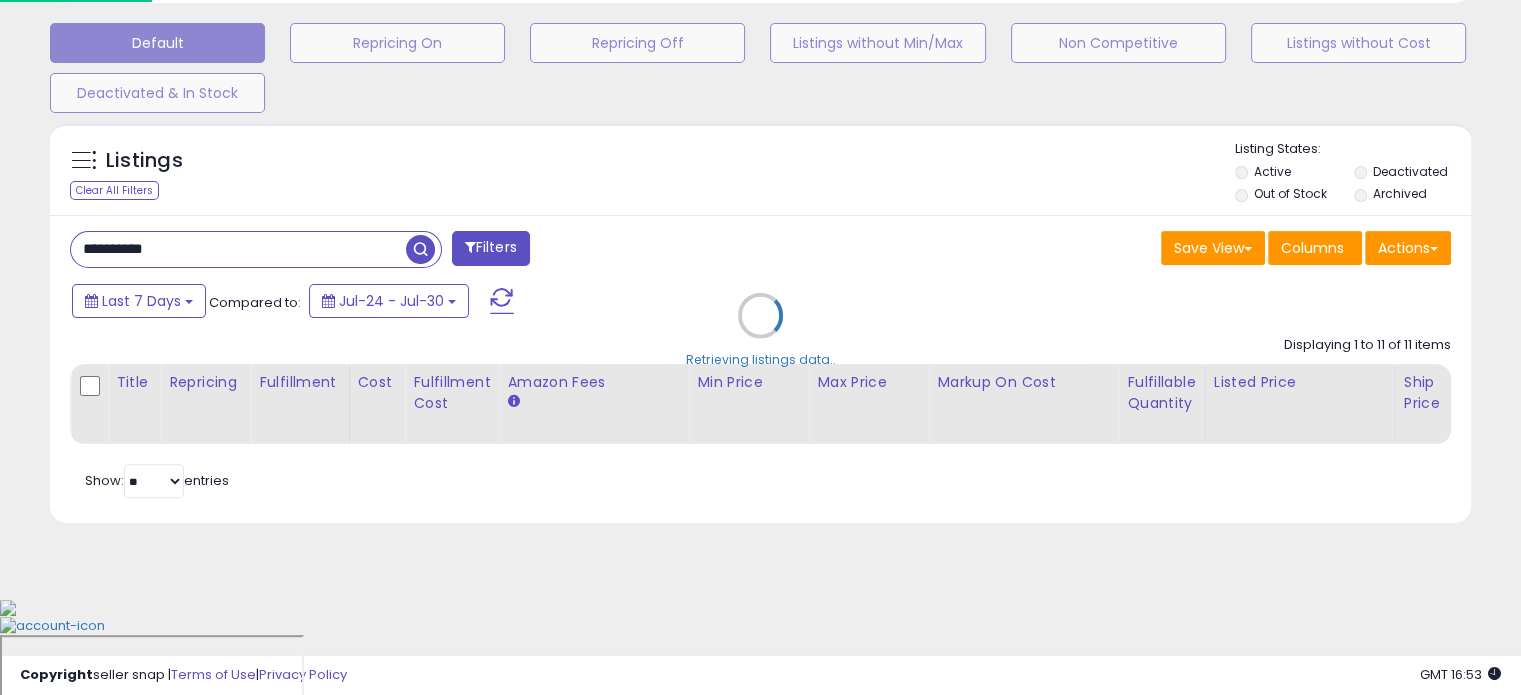 scroll, scrollTop: 999589, scrollLeft: 999168, axis: both 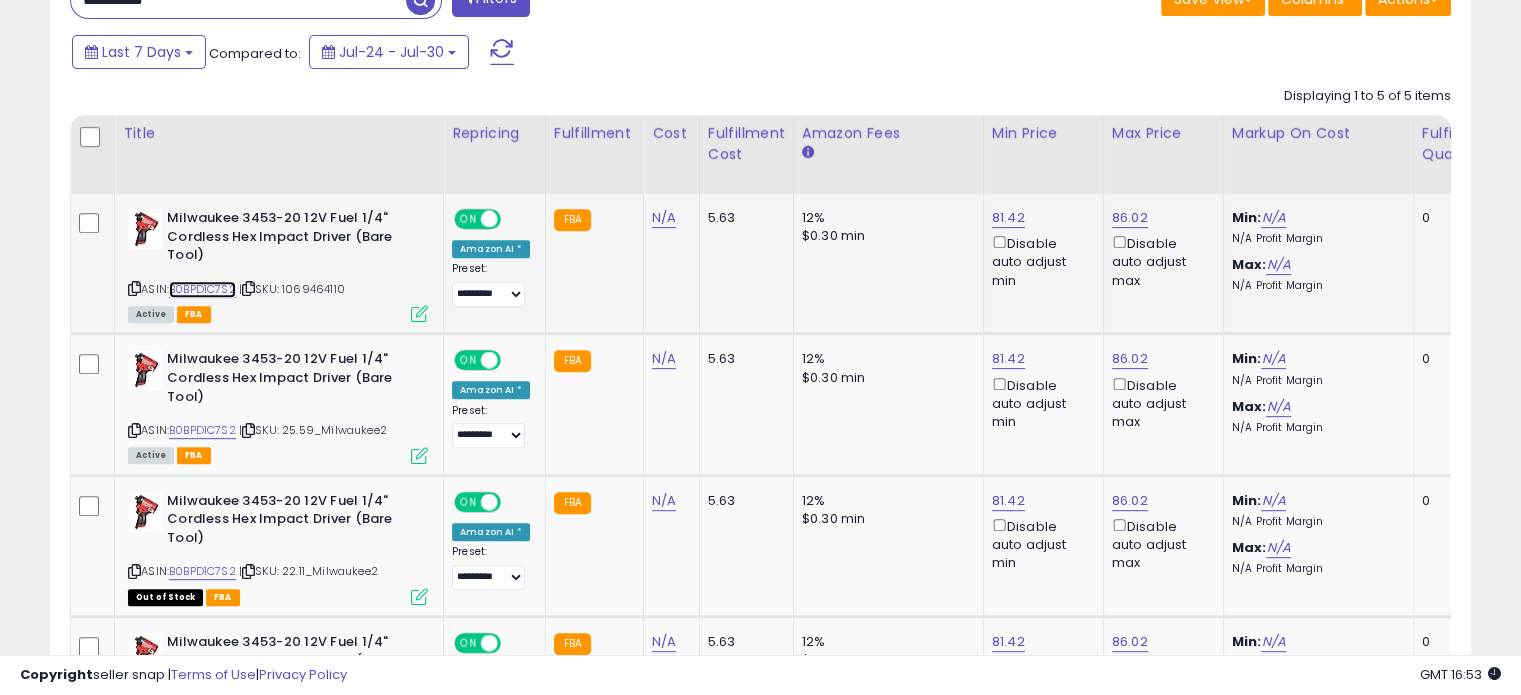 click on "B0BPD1C7S2" at bounding box center (202, 289) 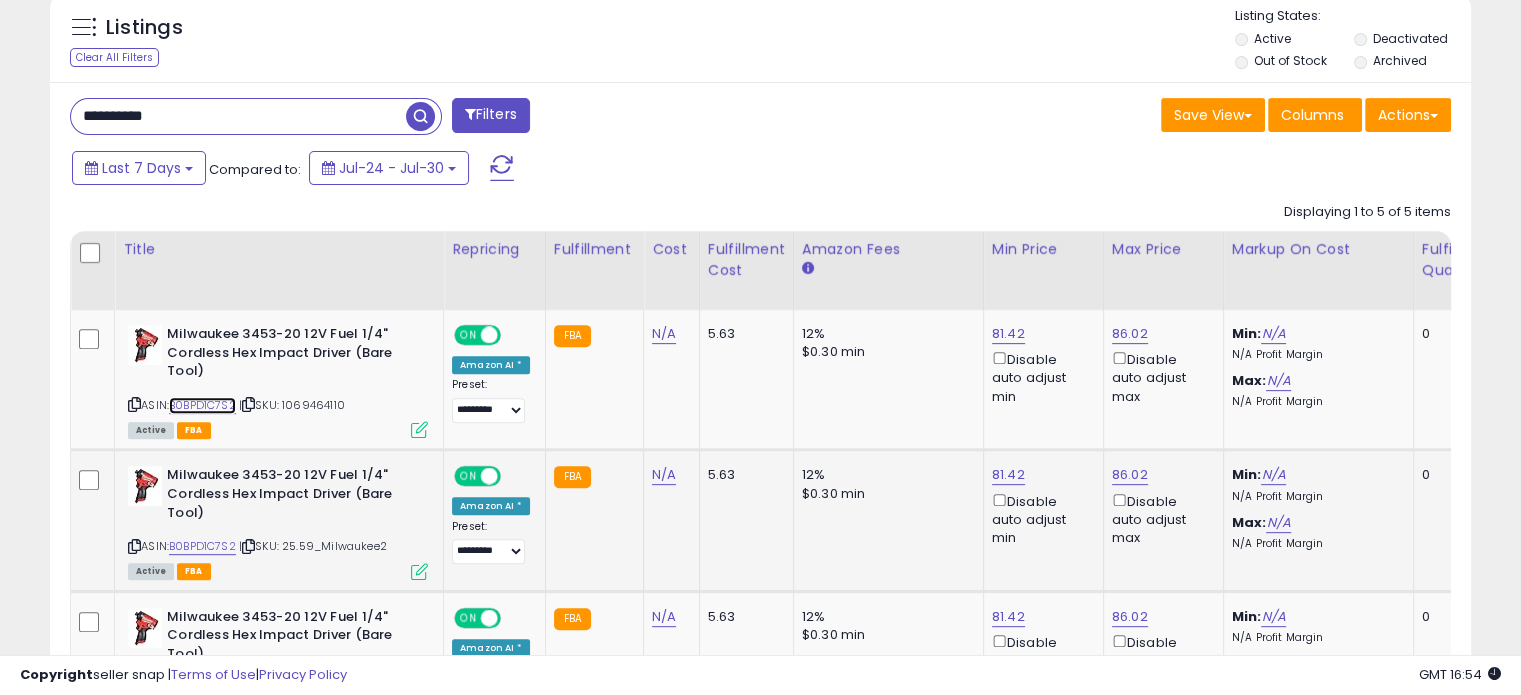 scroll, scrollTop: 693, scrollLeft: 0, axis: vertical 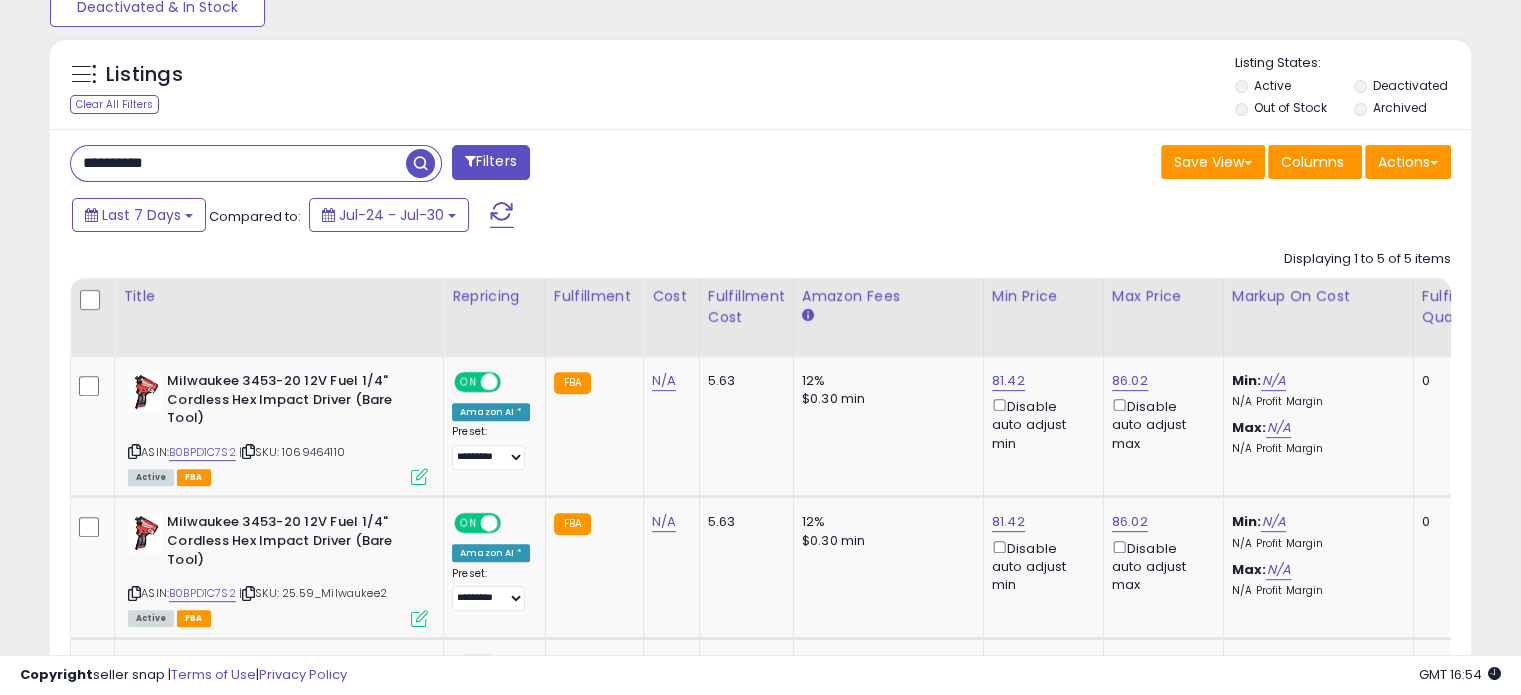 drag, startPoint x: 201, startPoint y: 156, endPoint x: 15, endPoint y: 156, distance: 186 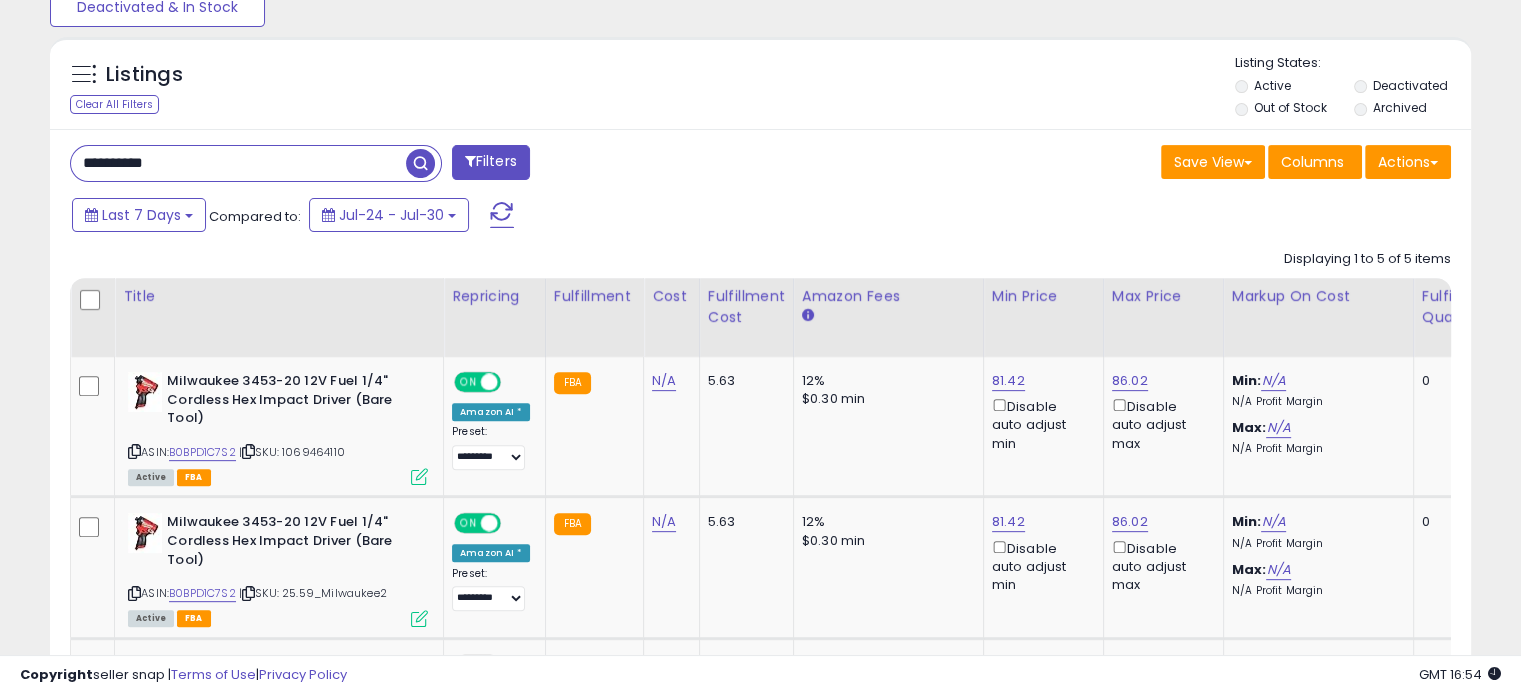 paste 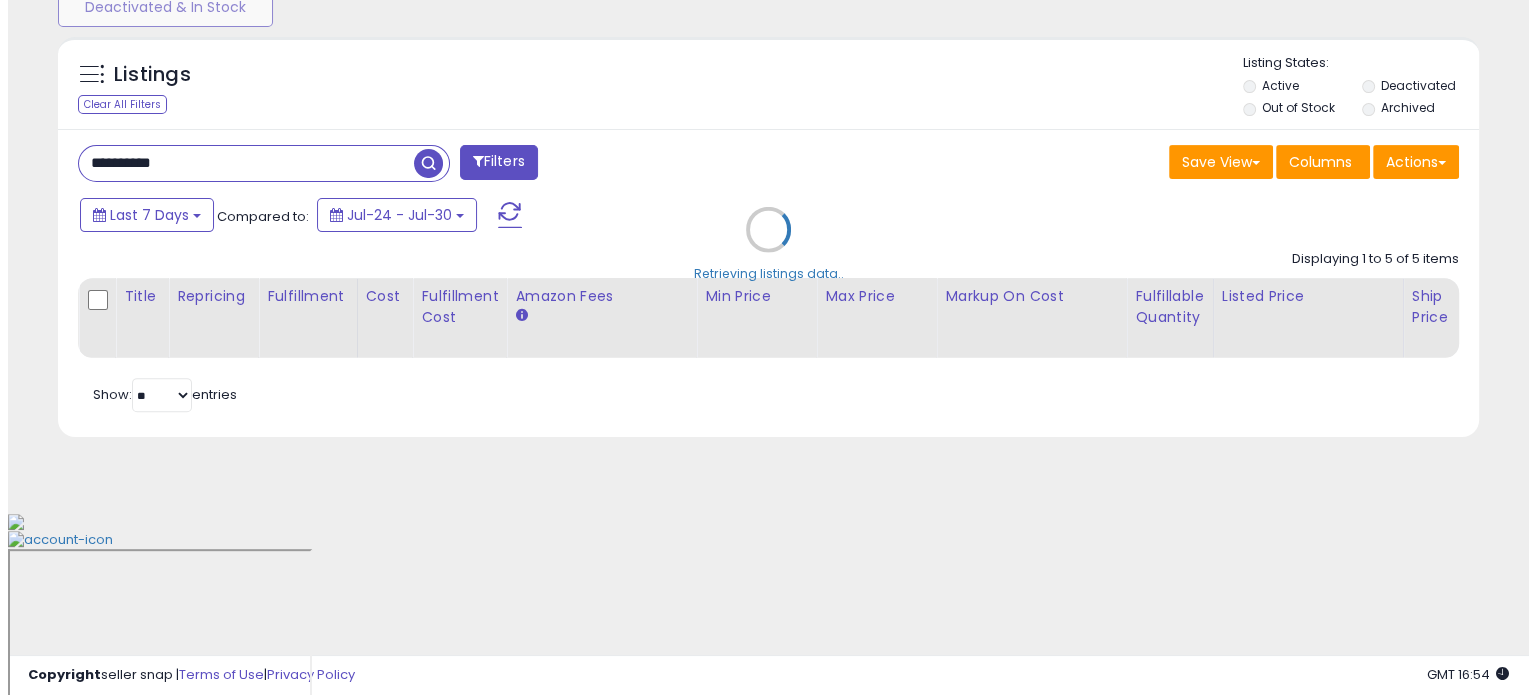 scroll, scrollTop: 524, scrollLeft: 0, axis: vertical 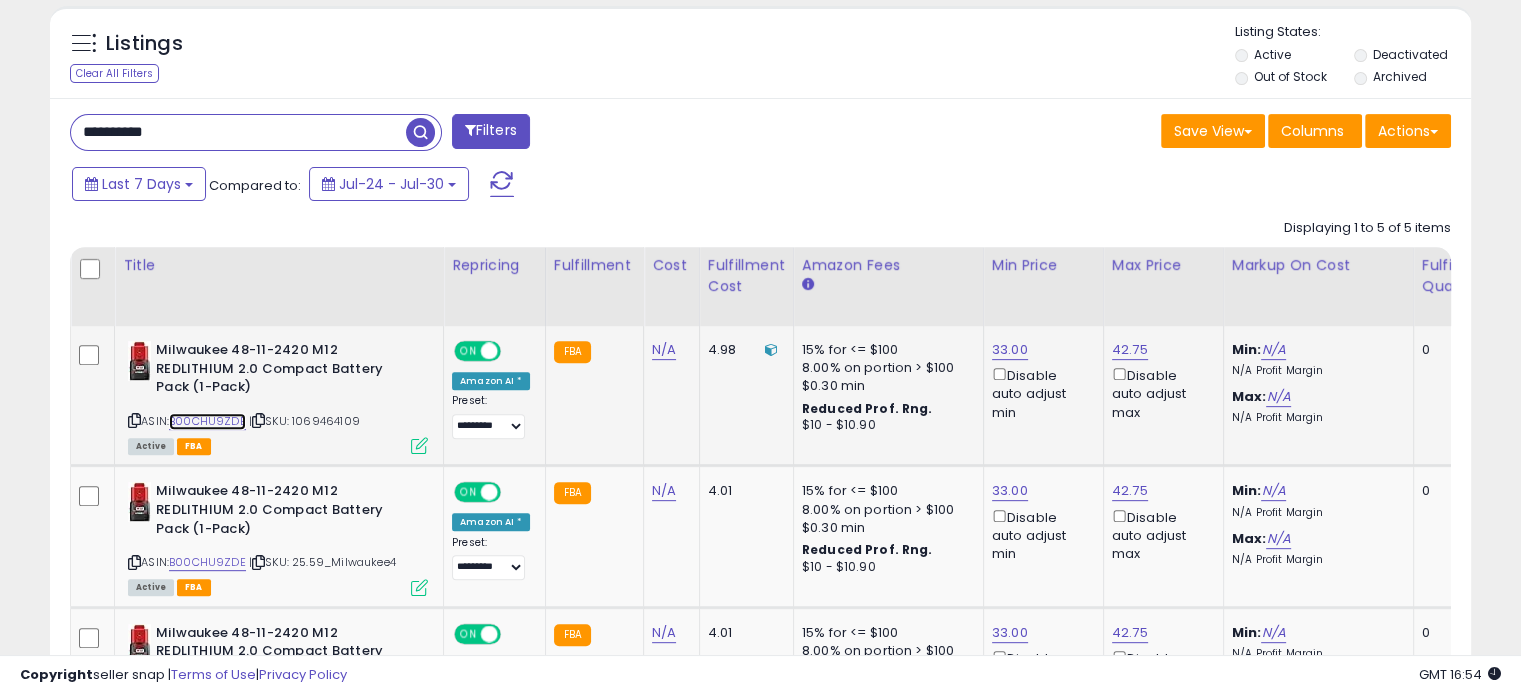 click on "B00CHU9ZDE" at bounding box center (207, 421) 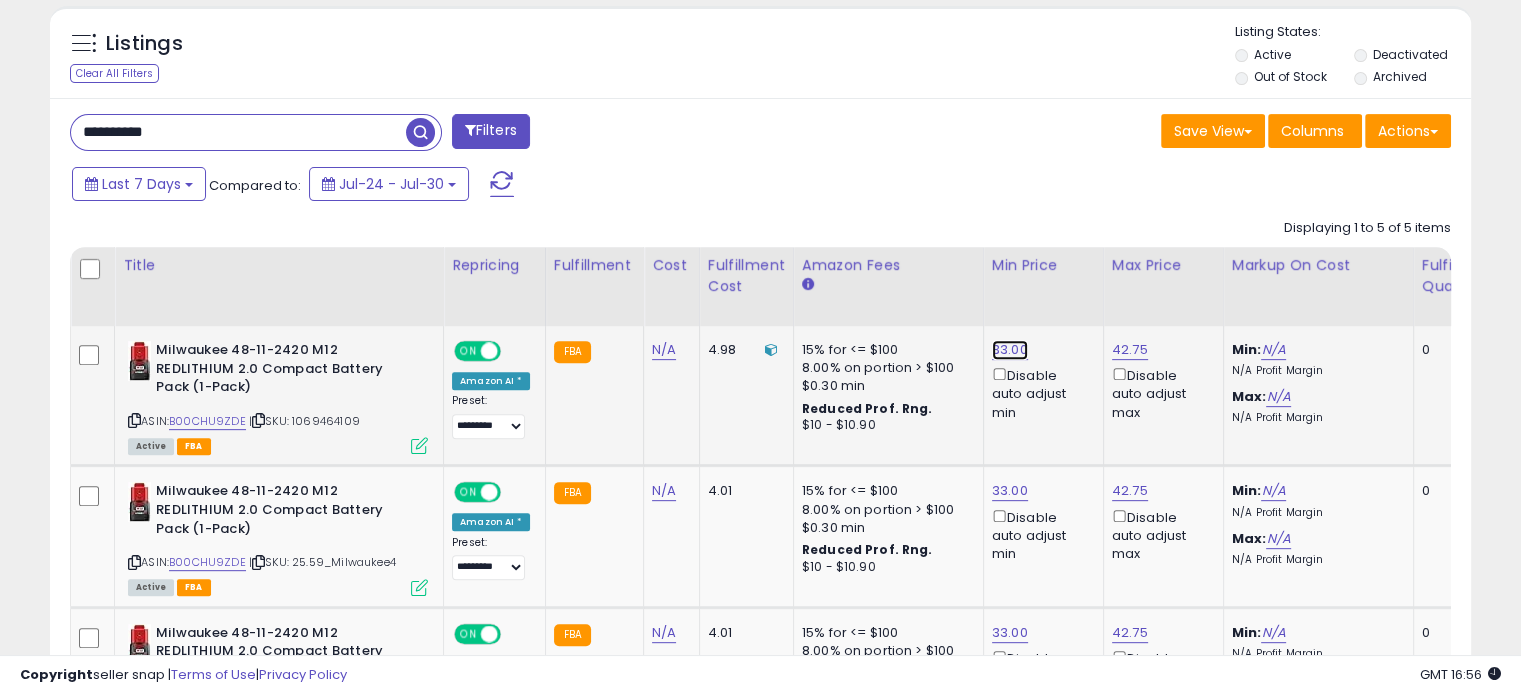click on "33.00" at bounding box center [1010, 350] 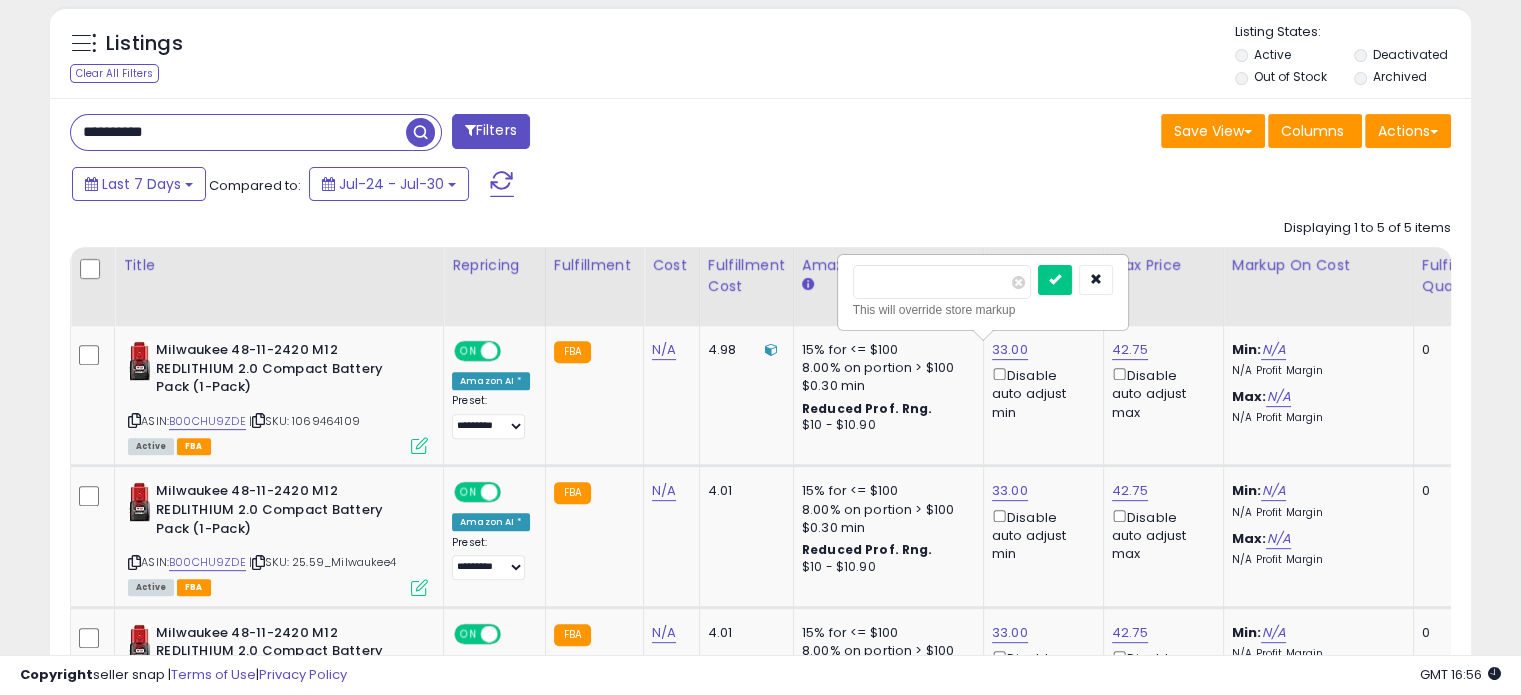 drag, startPoint x: 917, startPoint y: 281, endPoint x: 810, endPoint y: 275, distance: 107.16809 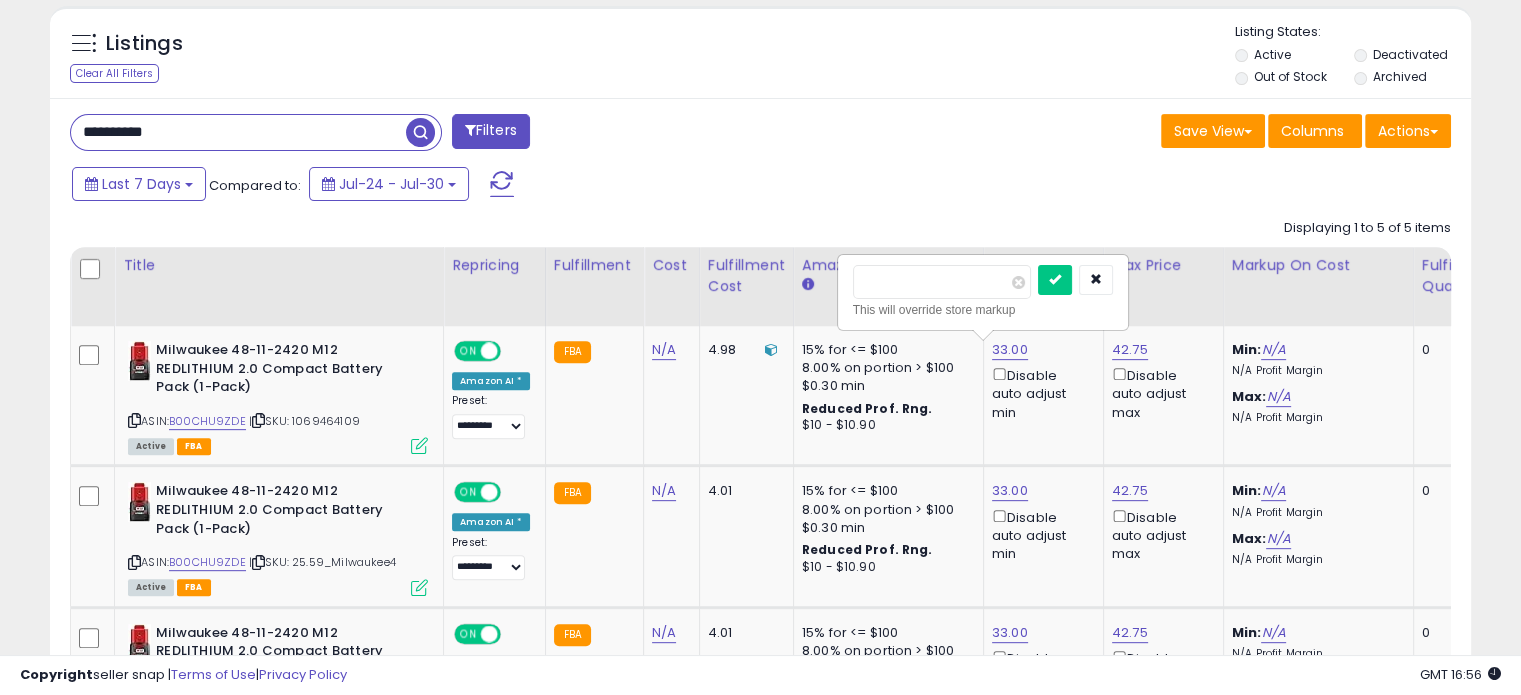 type on "*****" 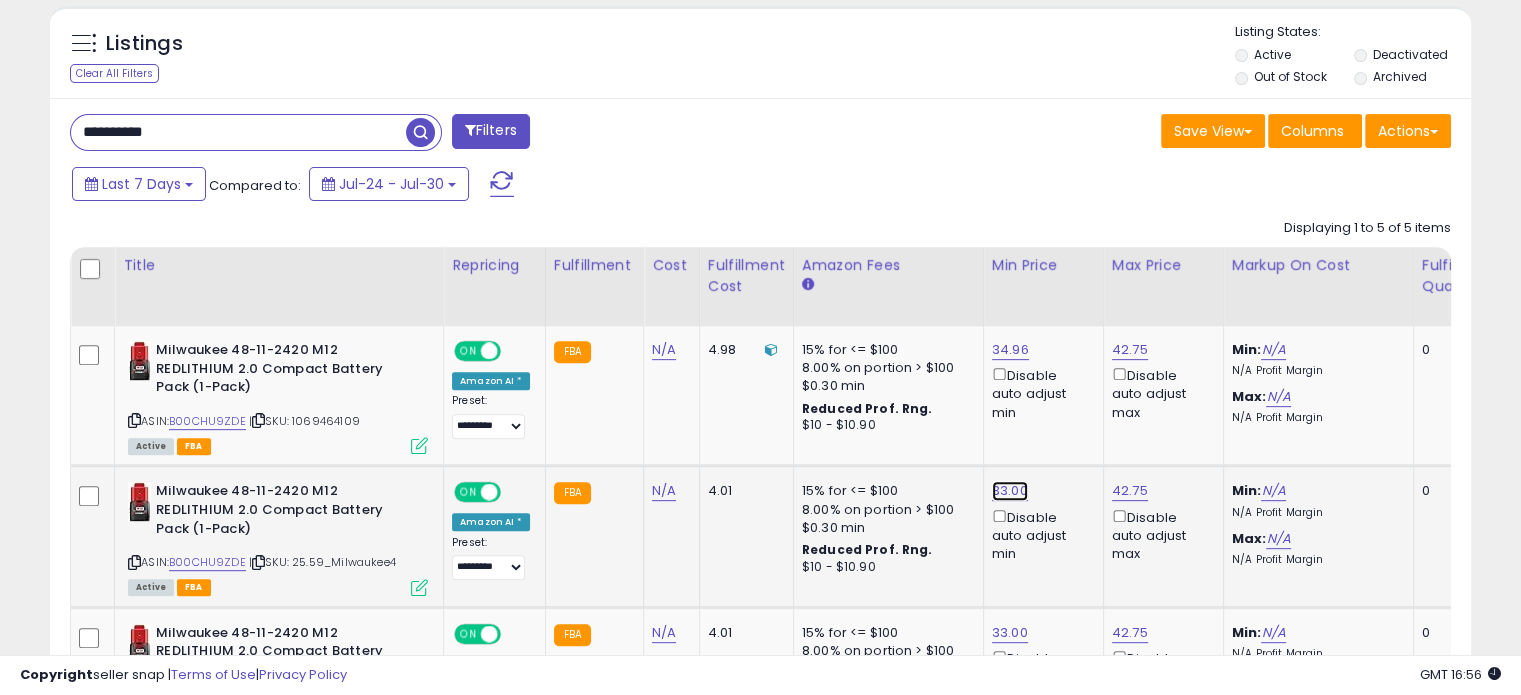 click on "33.00" at bounding box center (1010, 350) 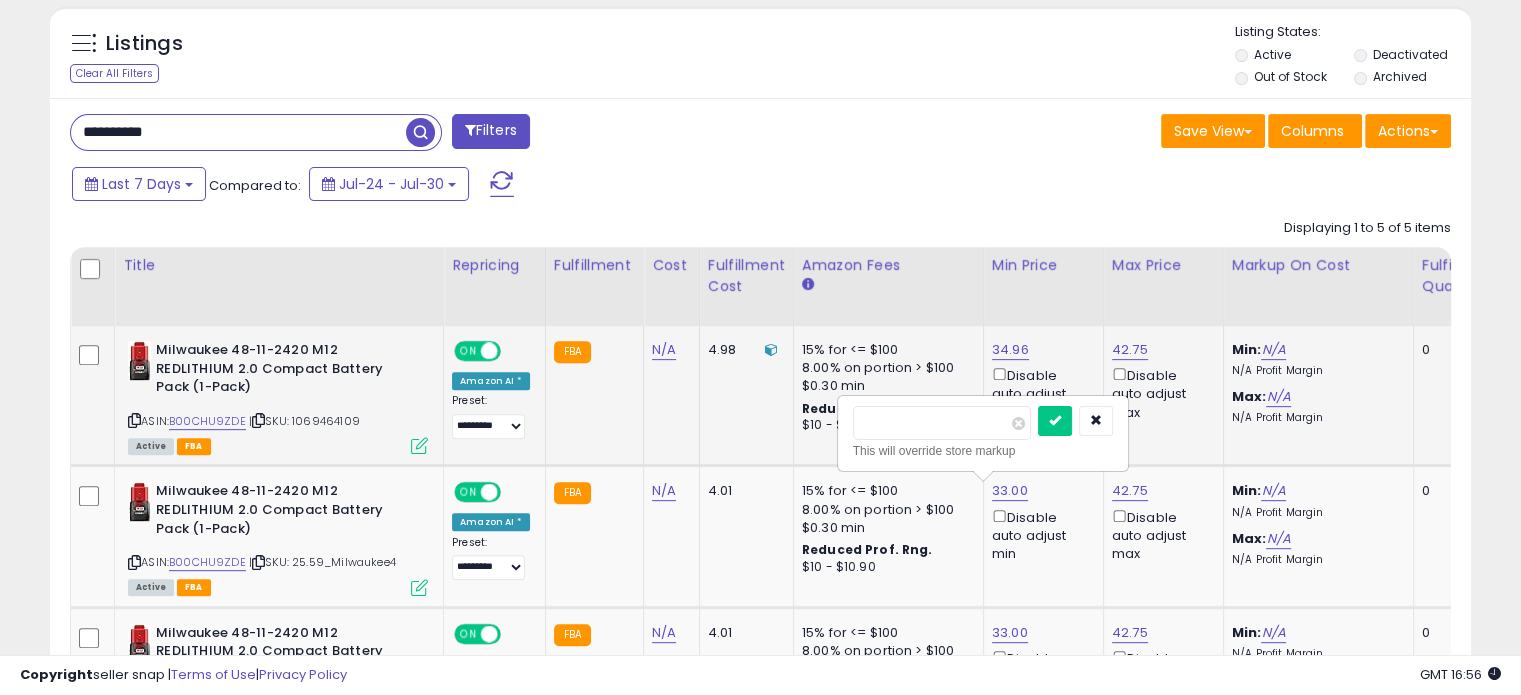 drag, startPoint x: 931, startPoint y: 426, endPoint x: 809, endPoint y: 427, distance: 122.0041 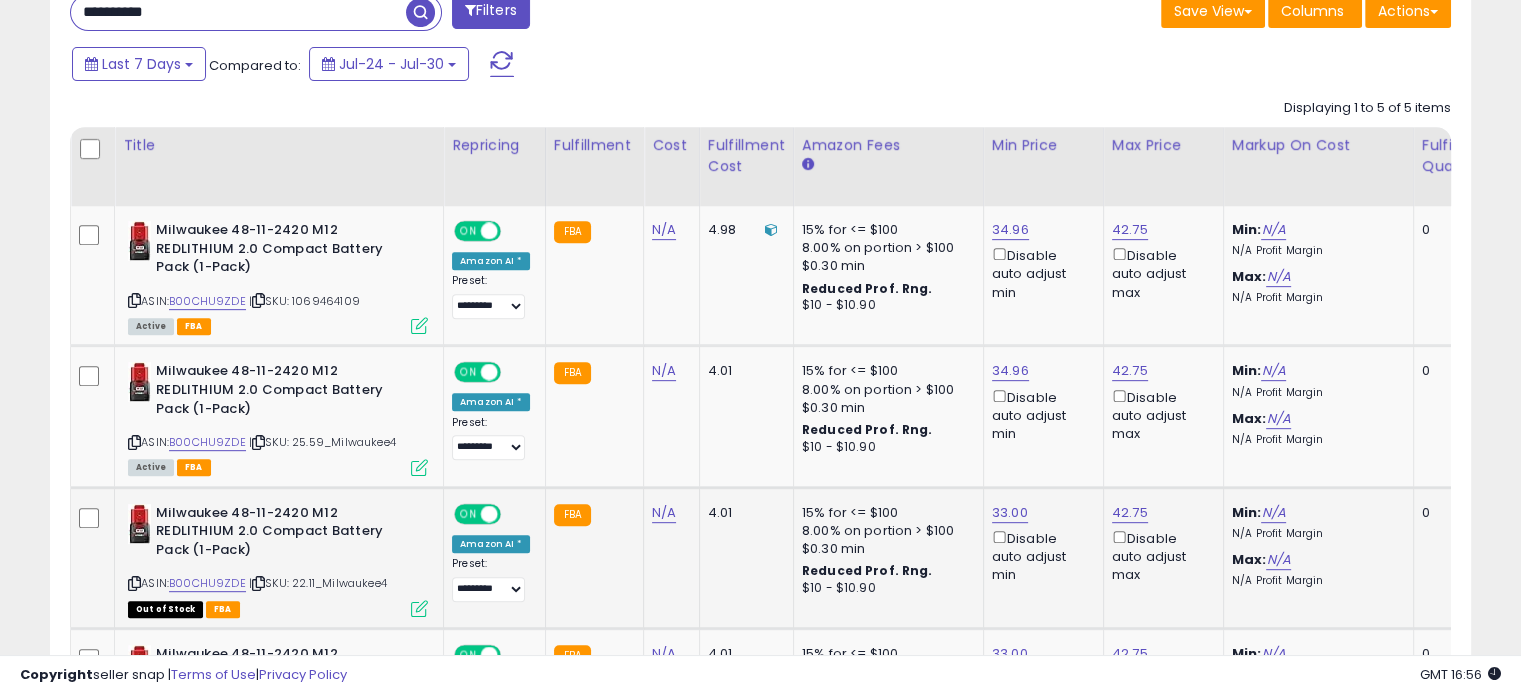 scroll, scrollTop: 857, scrollLeft: 0, axis: vertical 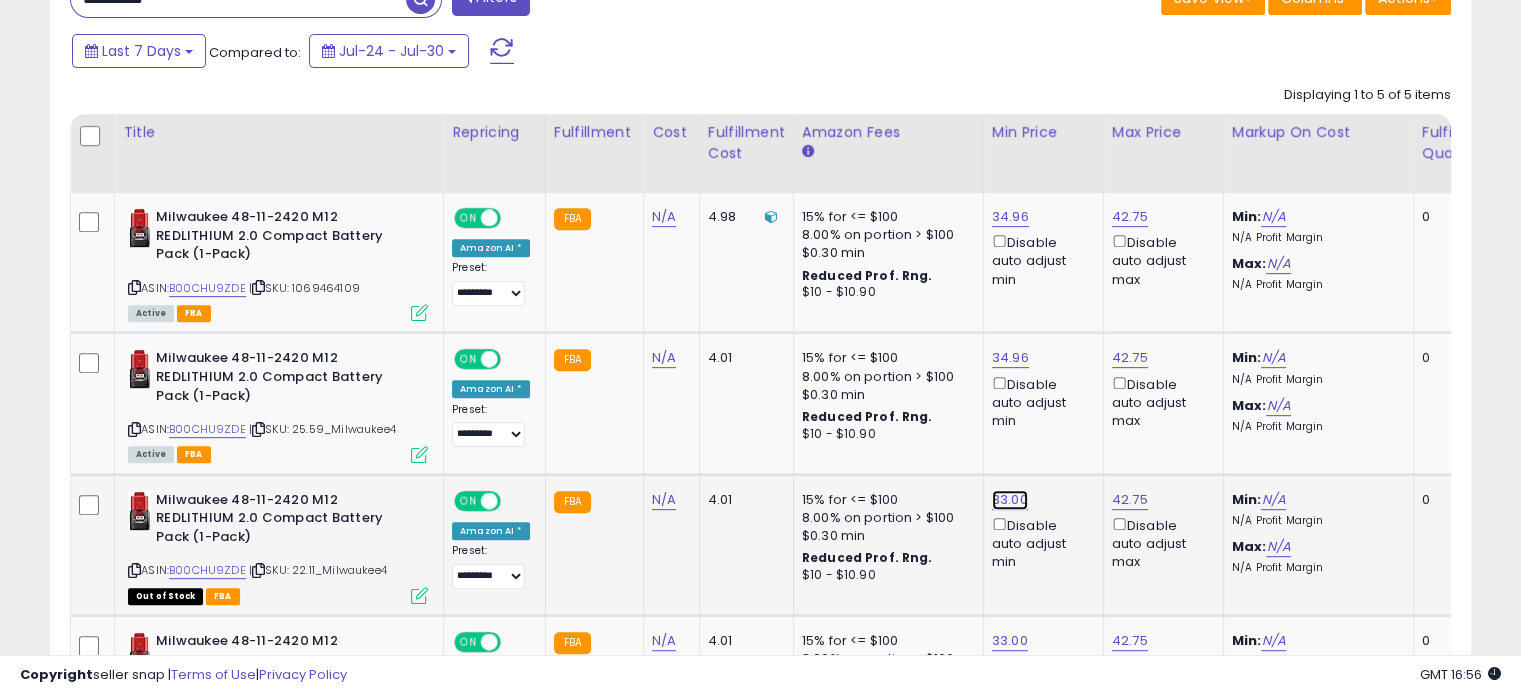 click on "33.00" at bounding box center [1010, 217] 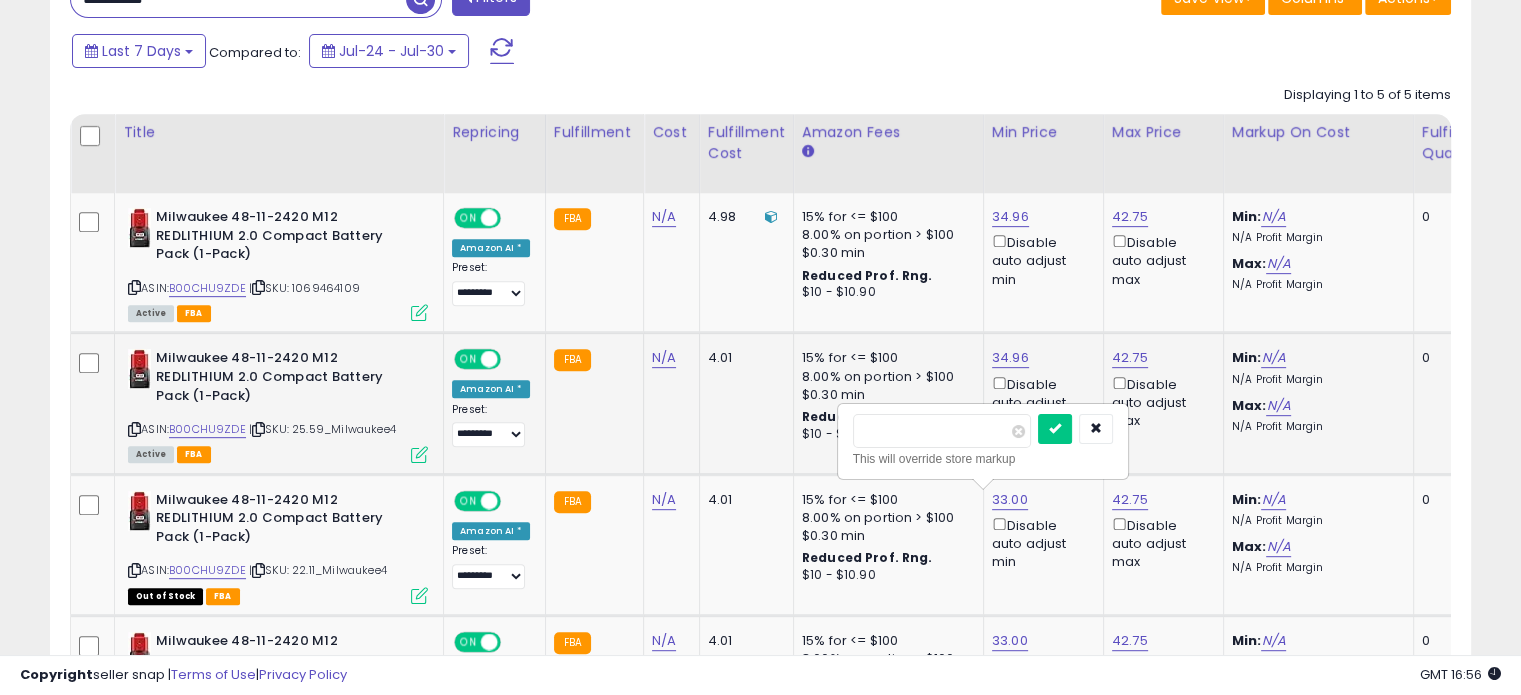 drag, startPoint x: 922, startPoint y: 434, endPoint x: 821, endPoint y: 424, distance: 101.49384 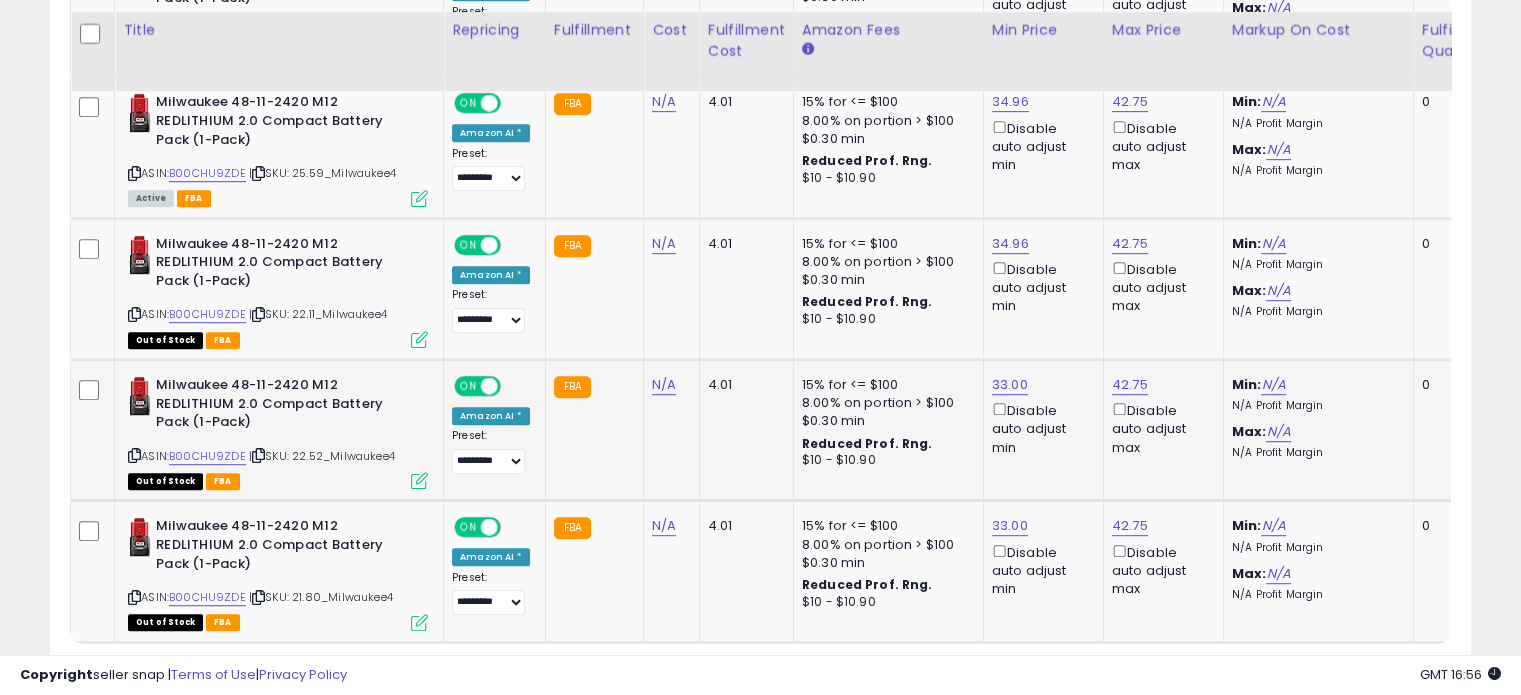 scroll, scrollTop: 1124, scrollLeft: 0, axis: vertical 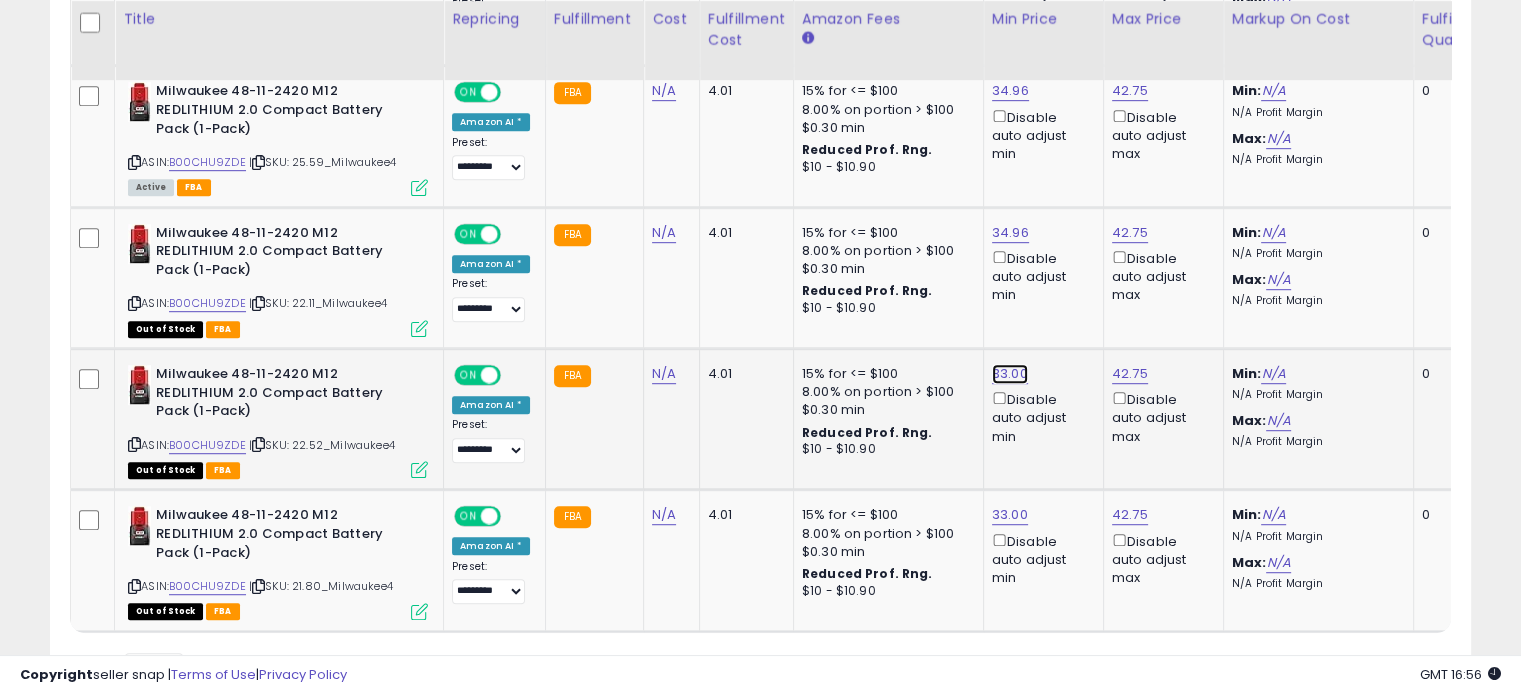 click on "33.00" at bounding box center [1010, -50] 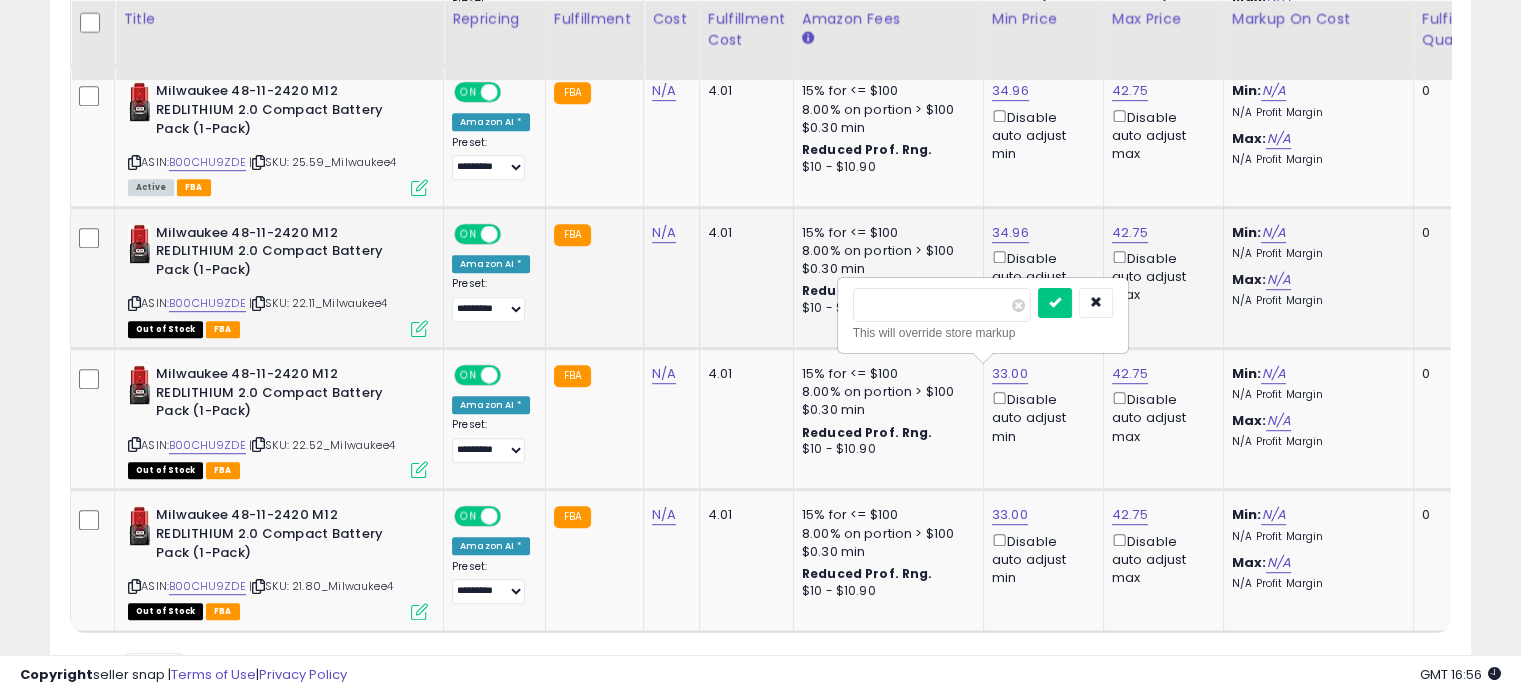 drag, startPoint x: 924, startPoint y: 311, endPoint x: 774, endPoint y: 290, distance: 151.46286 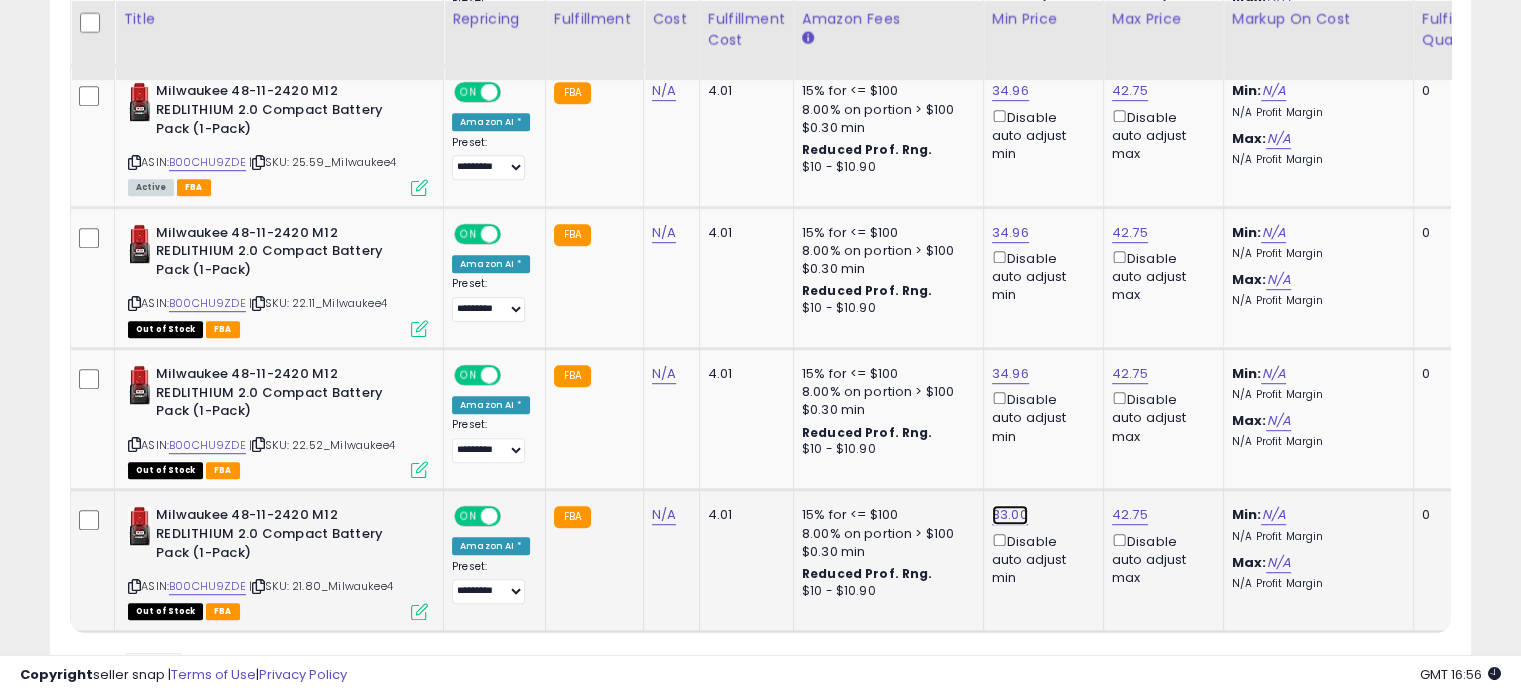 click on "33.00" at bounding box center [1010, -50] 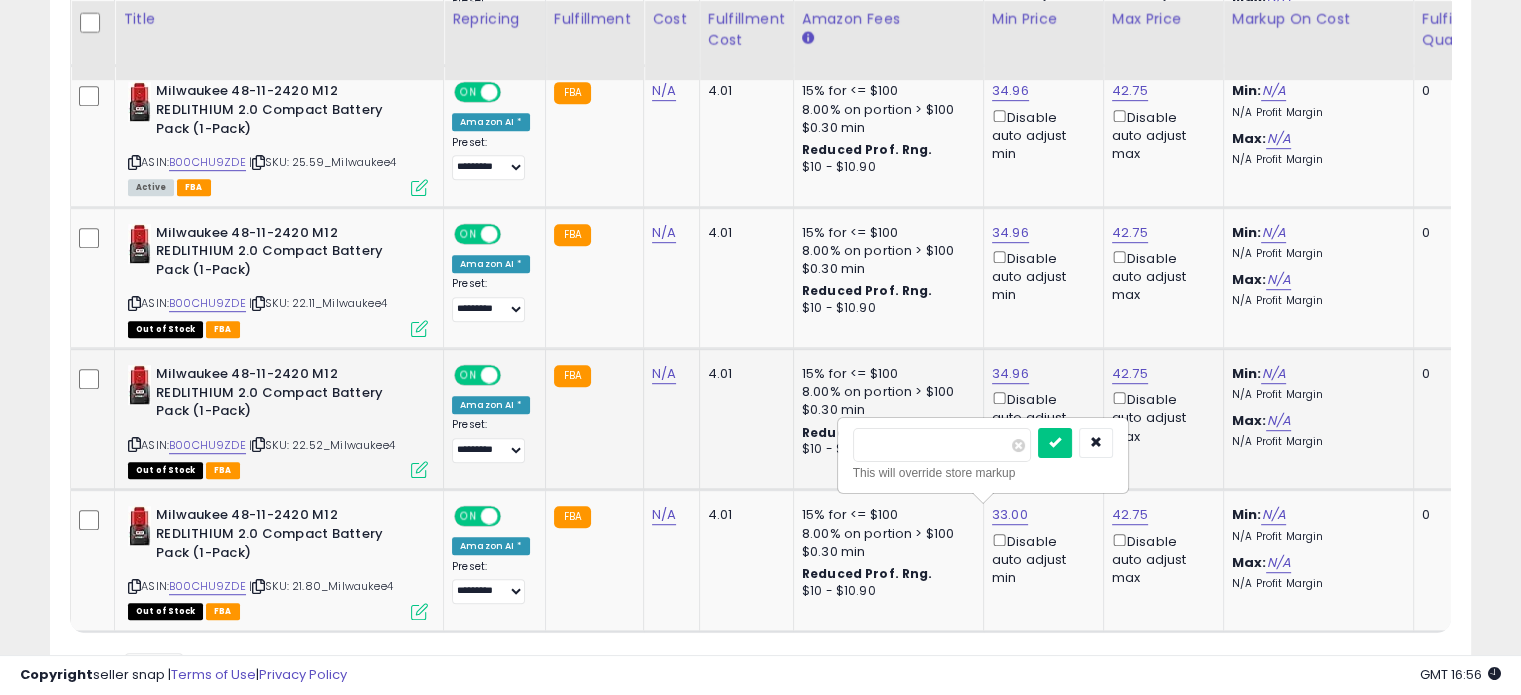 click on "**********" at bounding box center [1574, 278] 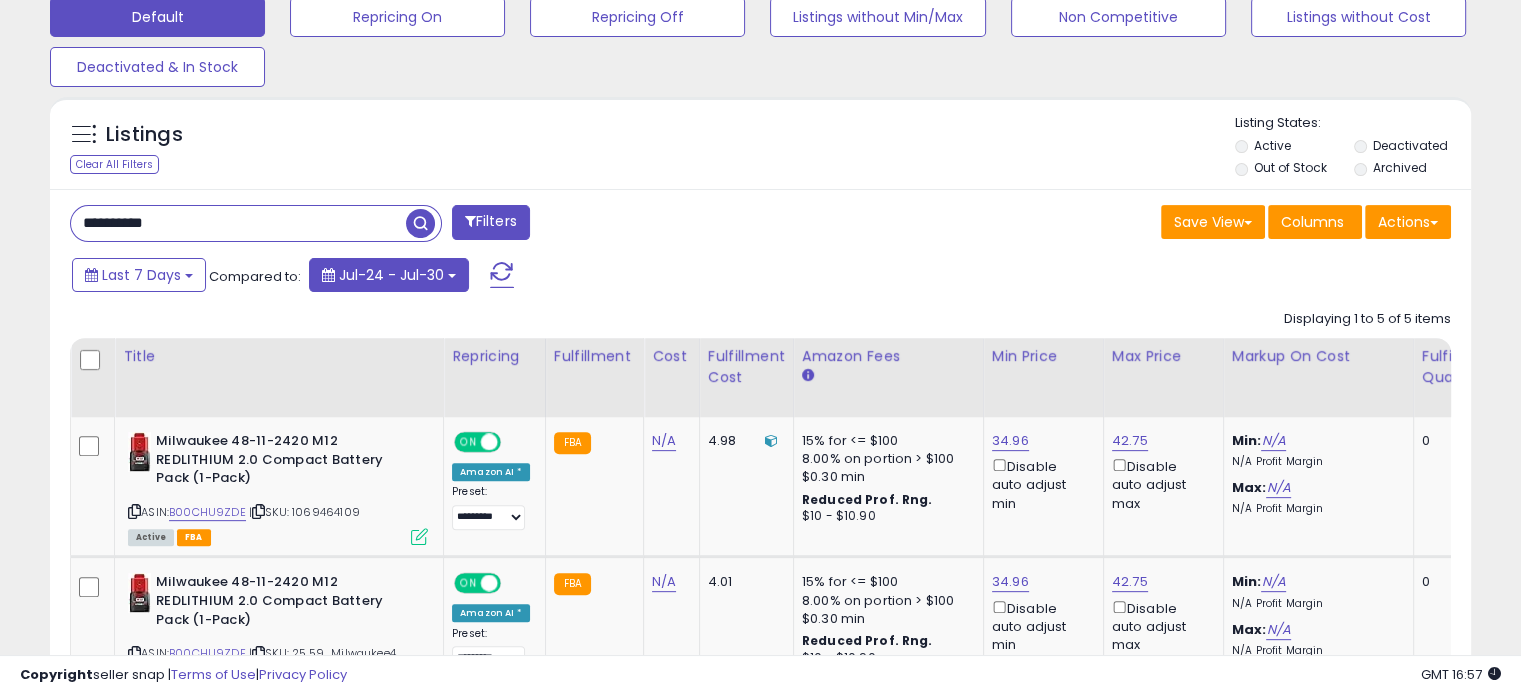 scroll, scrollTop: 627, scrollLeft: 0, axis: vertical 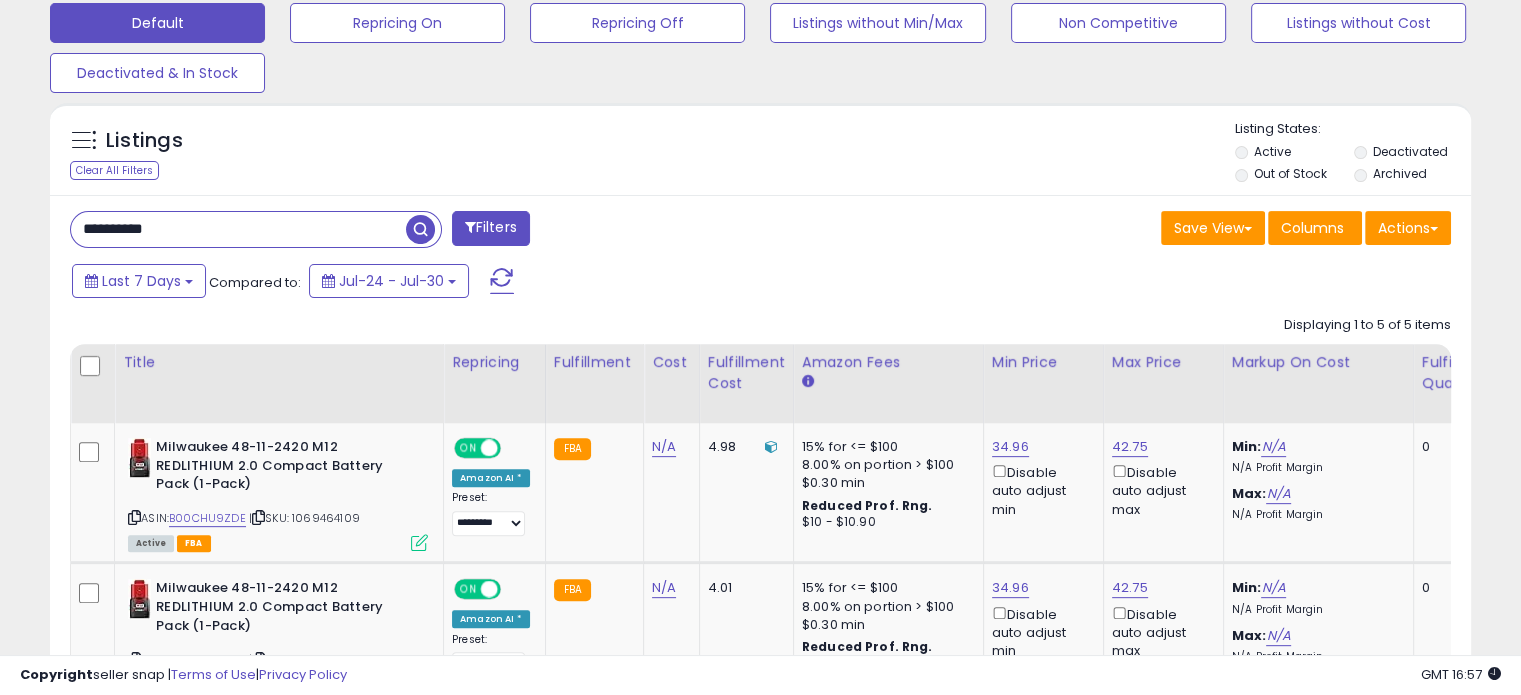 drag, startPoint x: 76, startPoint y: 230, endPoint x: 42, endPoint y: 231, distance: 34.0147 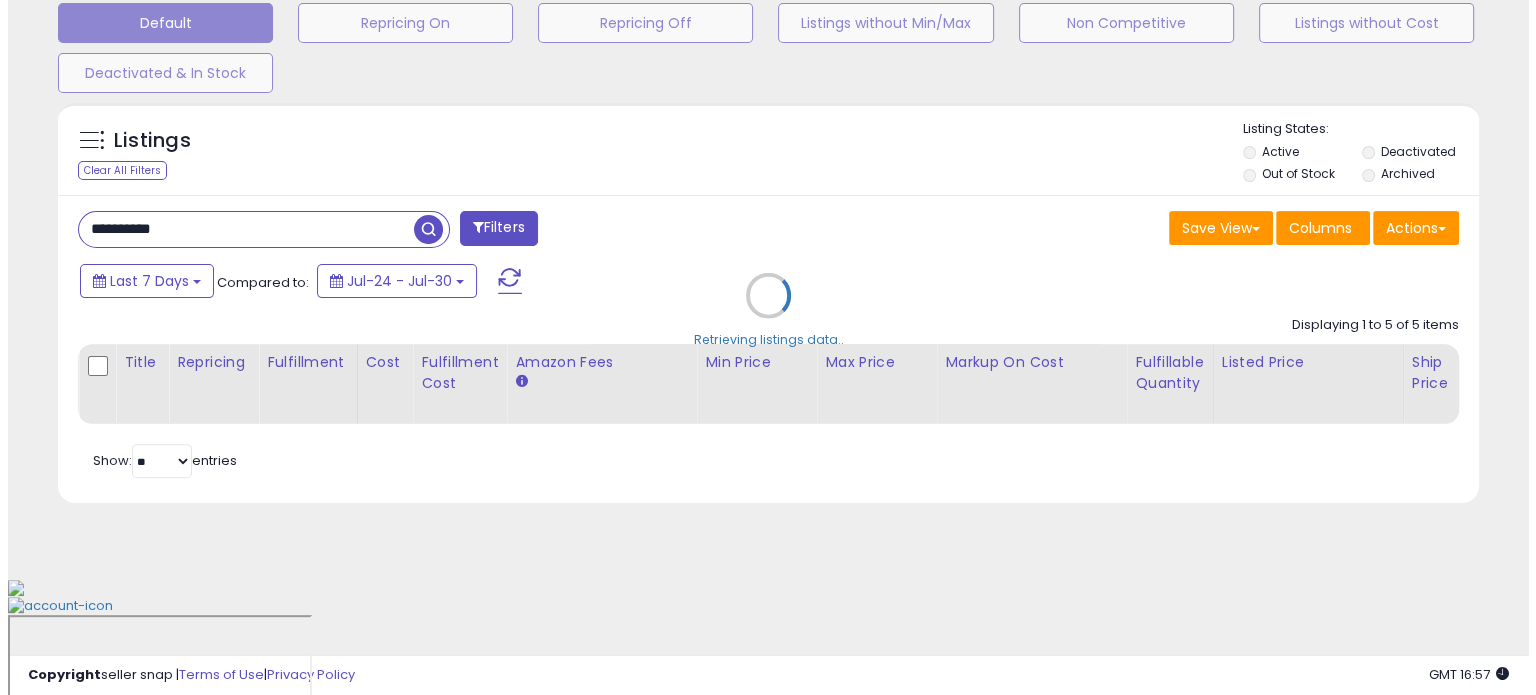 scroll, scrollTop: 524, scrollLeft: 0, axis: vertical 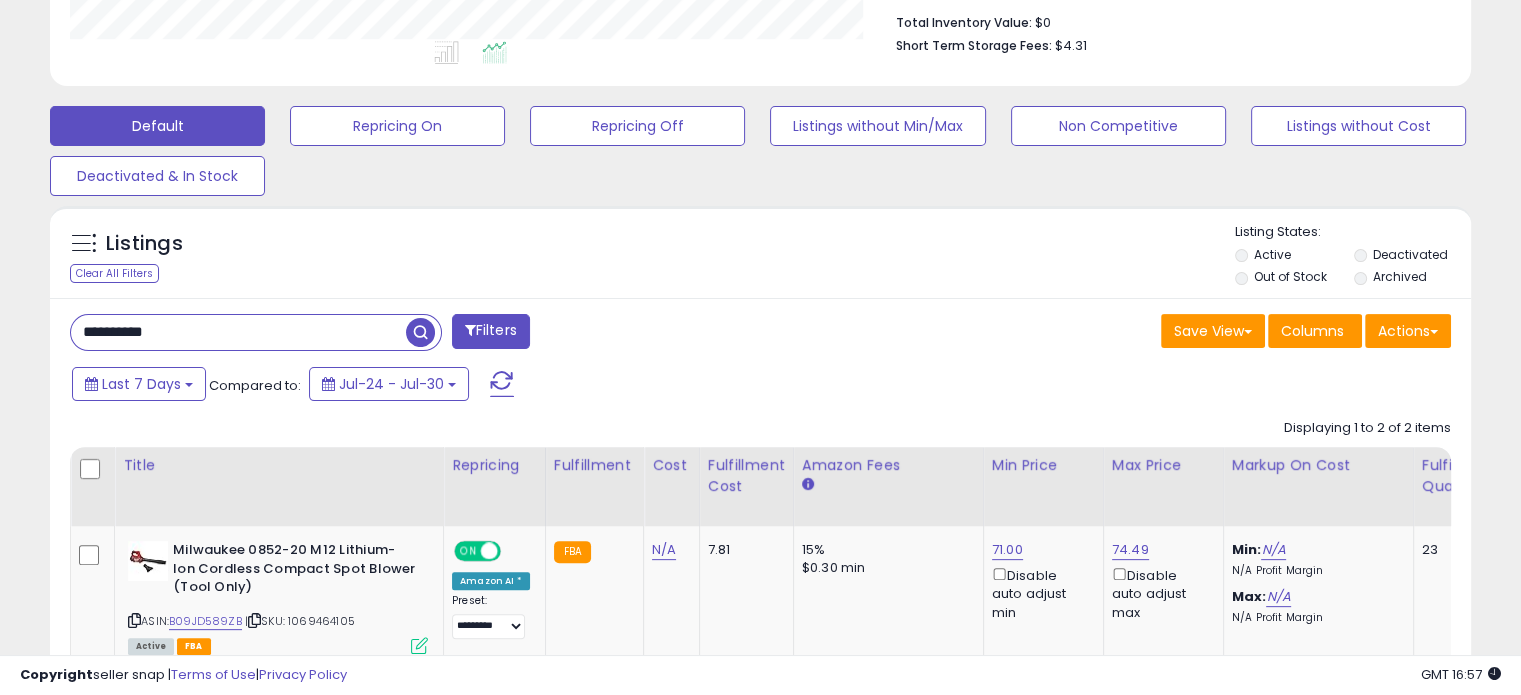 drag, startPoint x: 210, startPoint y: 327, endPoint x: 0, endPoint y: 335, distance: 210.15233 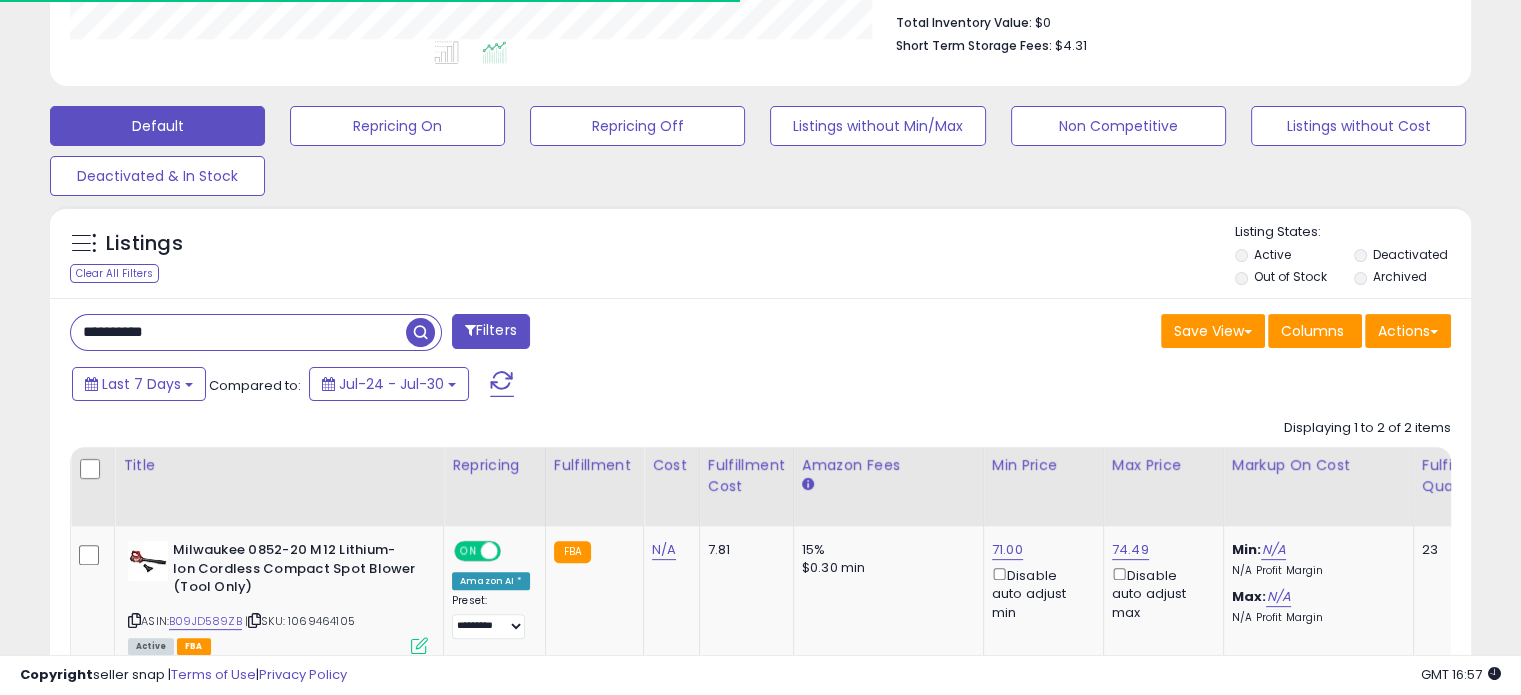 scroll, scrollTop: 409, scrollLeft: 822, axis: both 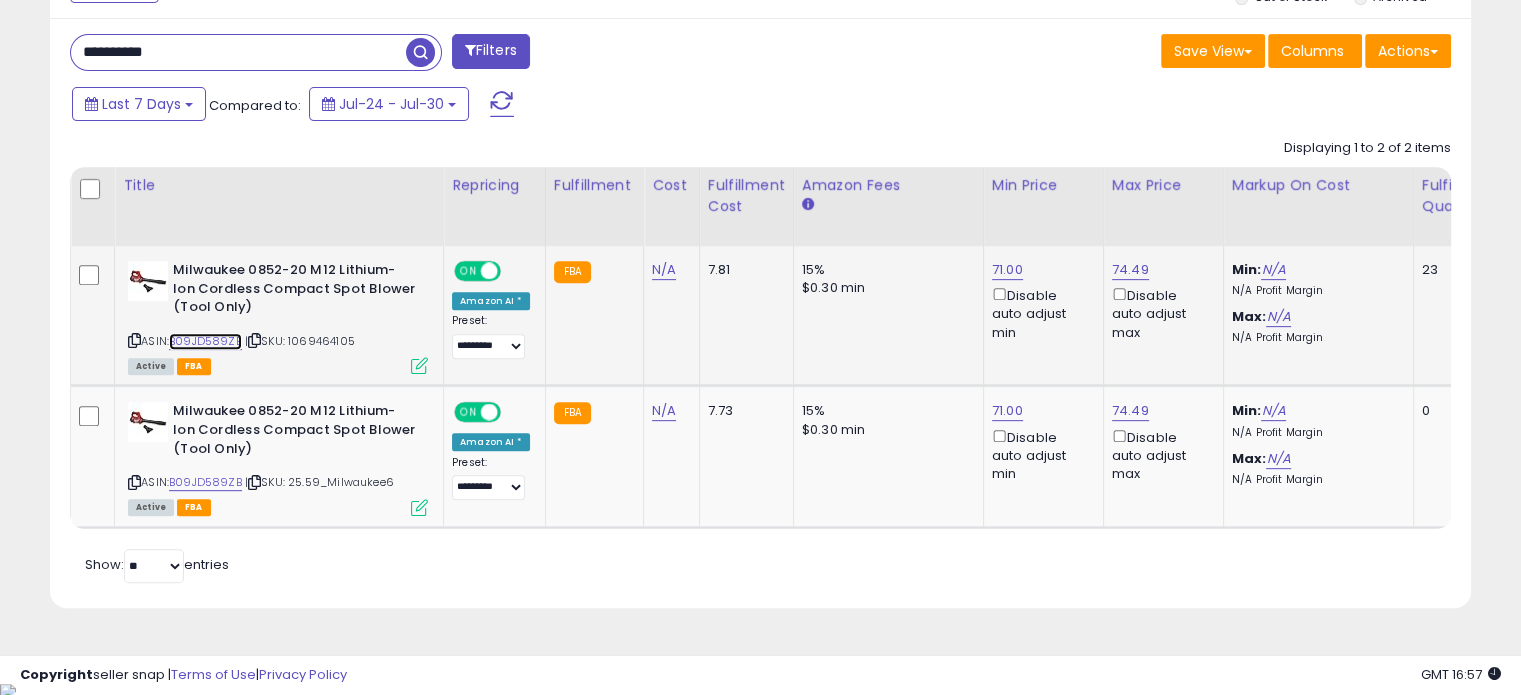 click on "B09JD589ZB" at bounding box center (205, 341) 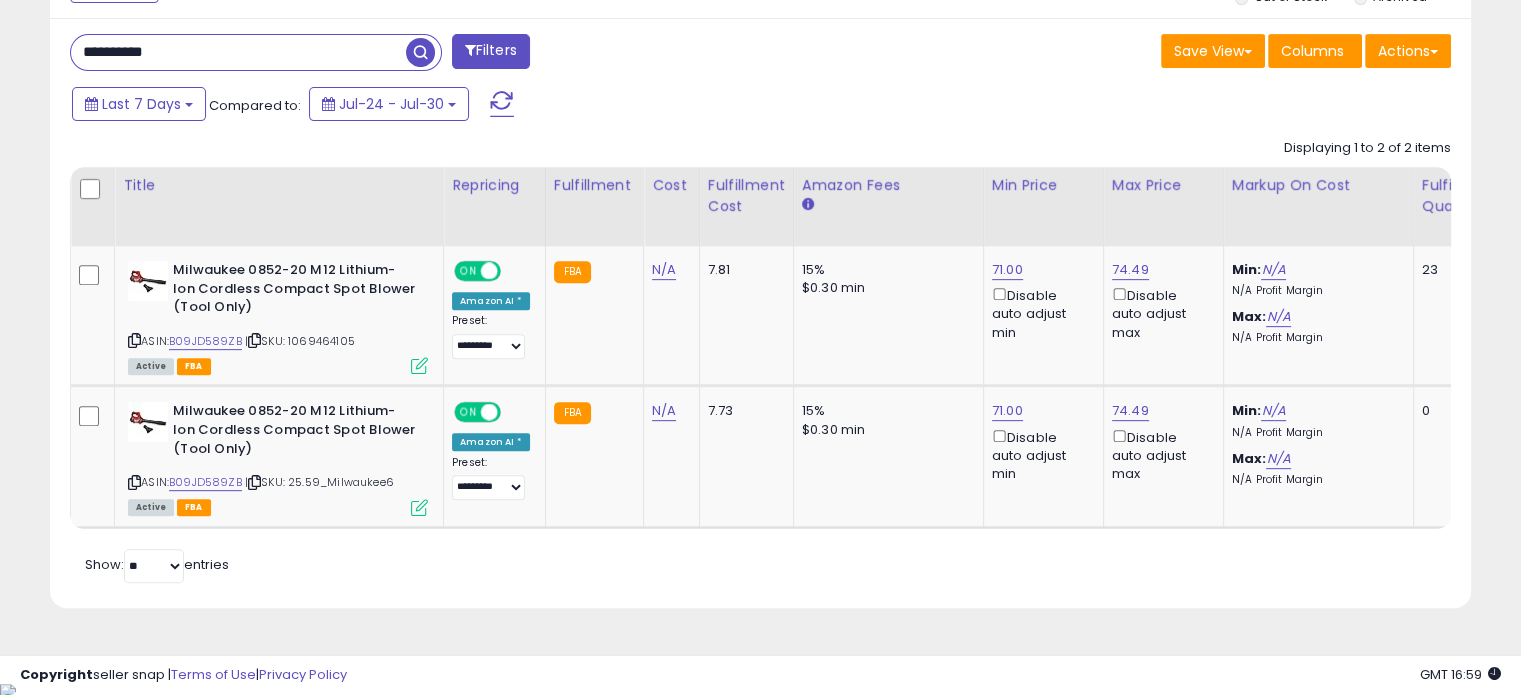 drag, startPoint x: 57, startPoint y: 56, endPoint x: 0, endPoint y: 60, distance: 57.14018 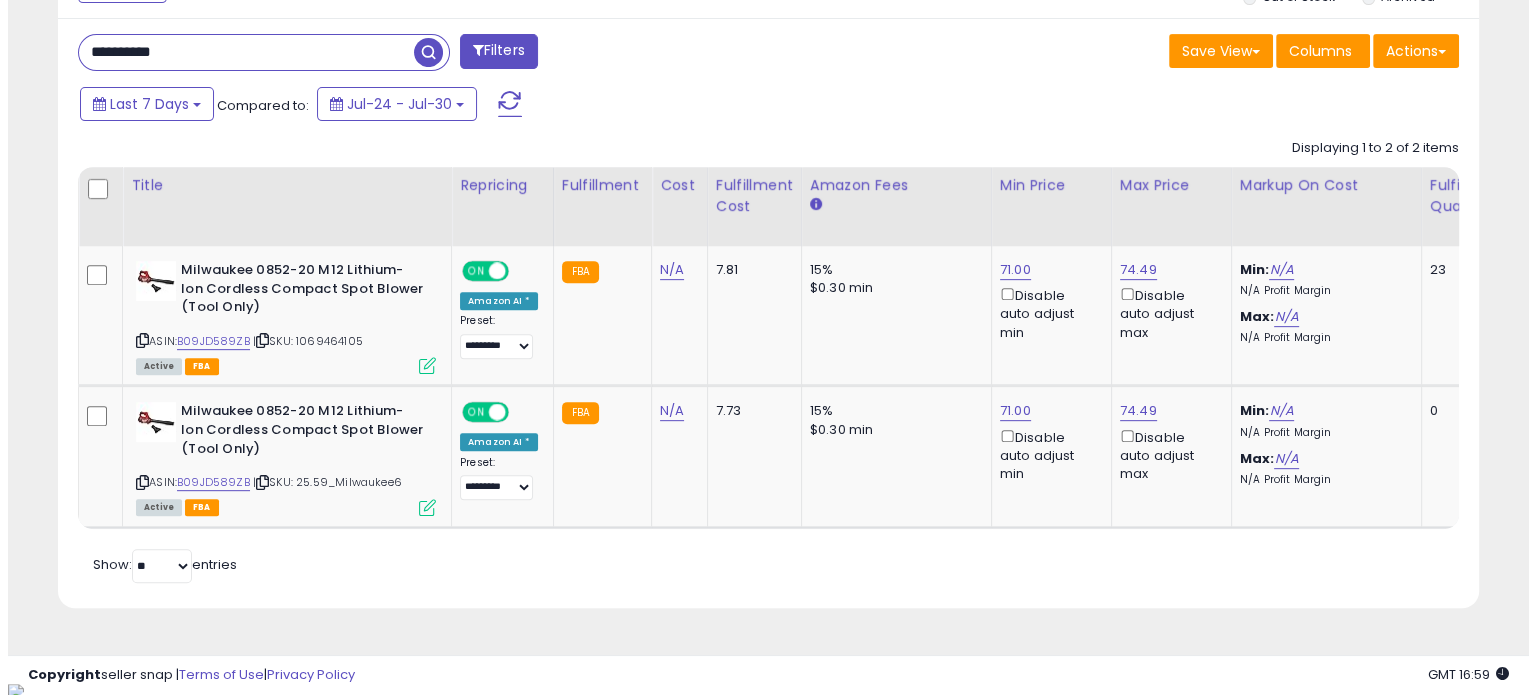 scroll, scrollTop: 524, scrollLeft: 0, axis: vertical 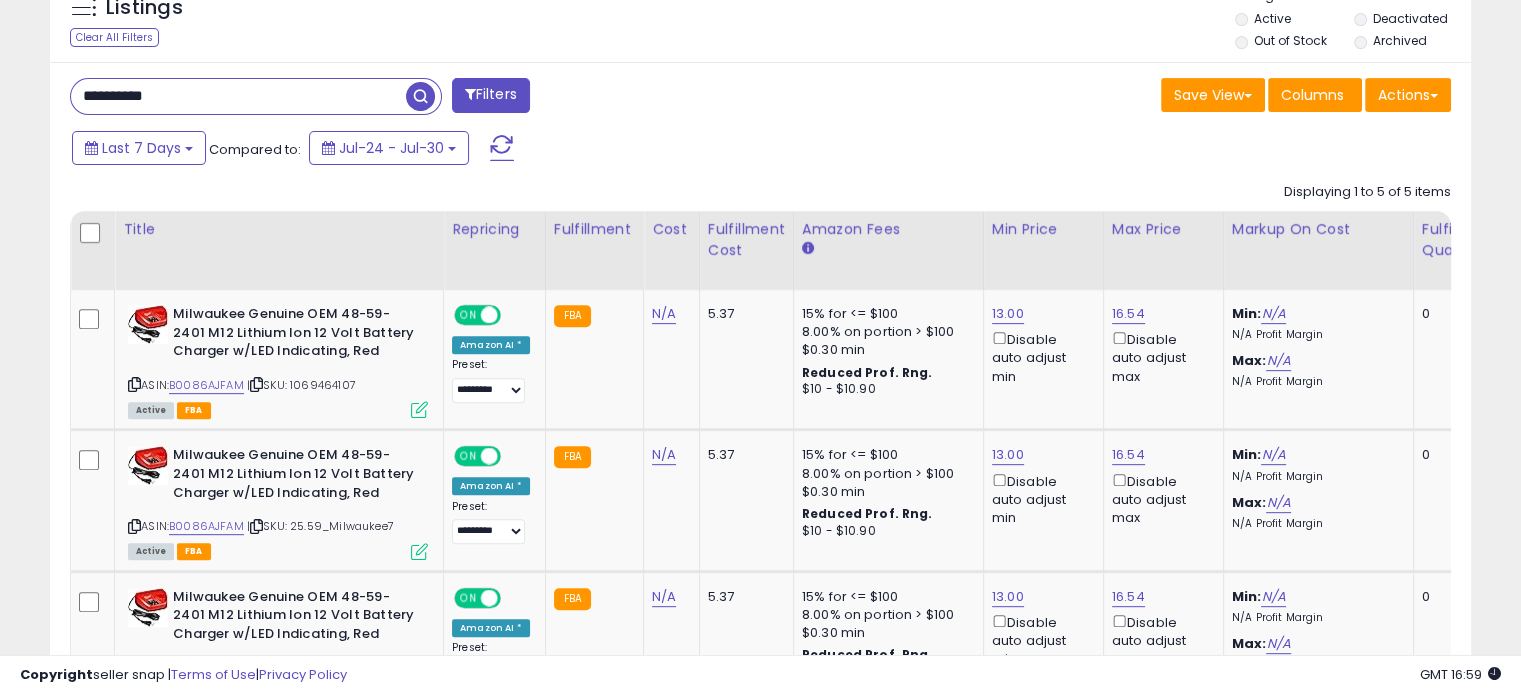 drag, startPoint x: 34, startPoint y: 84, endPoint x: 0, endPoint y: 88, distance: 34.234486 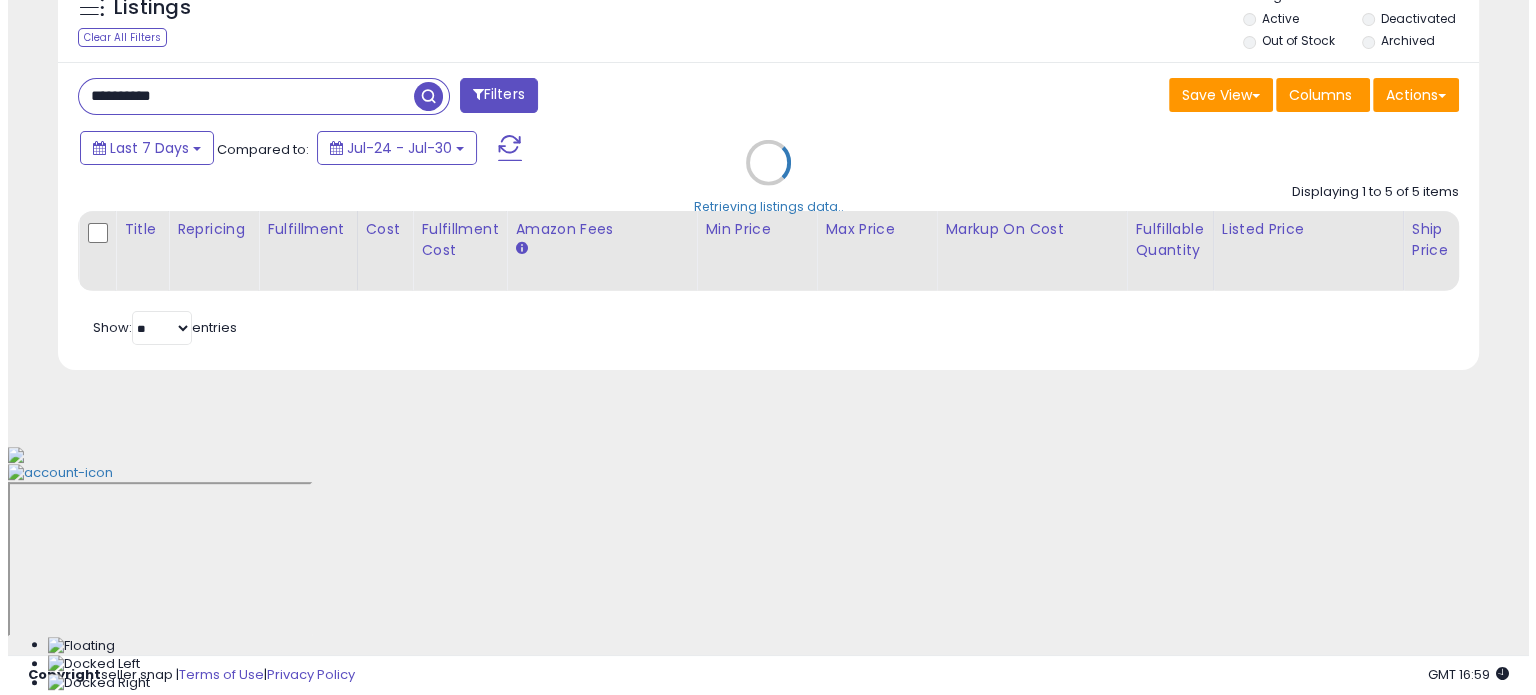 scroll, scrollTop: 524, scrollLeft: 0, axis: vertical 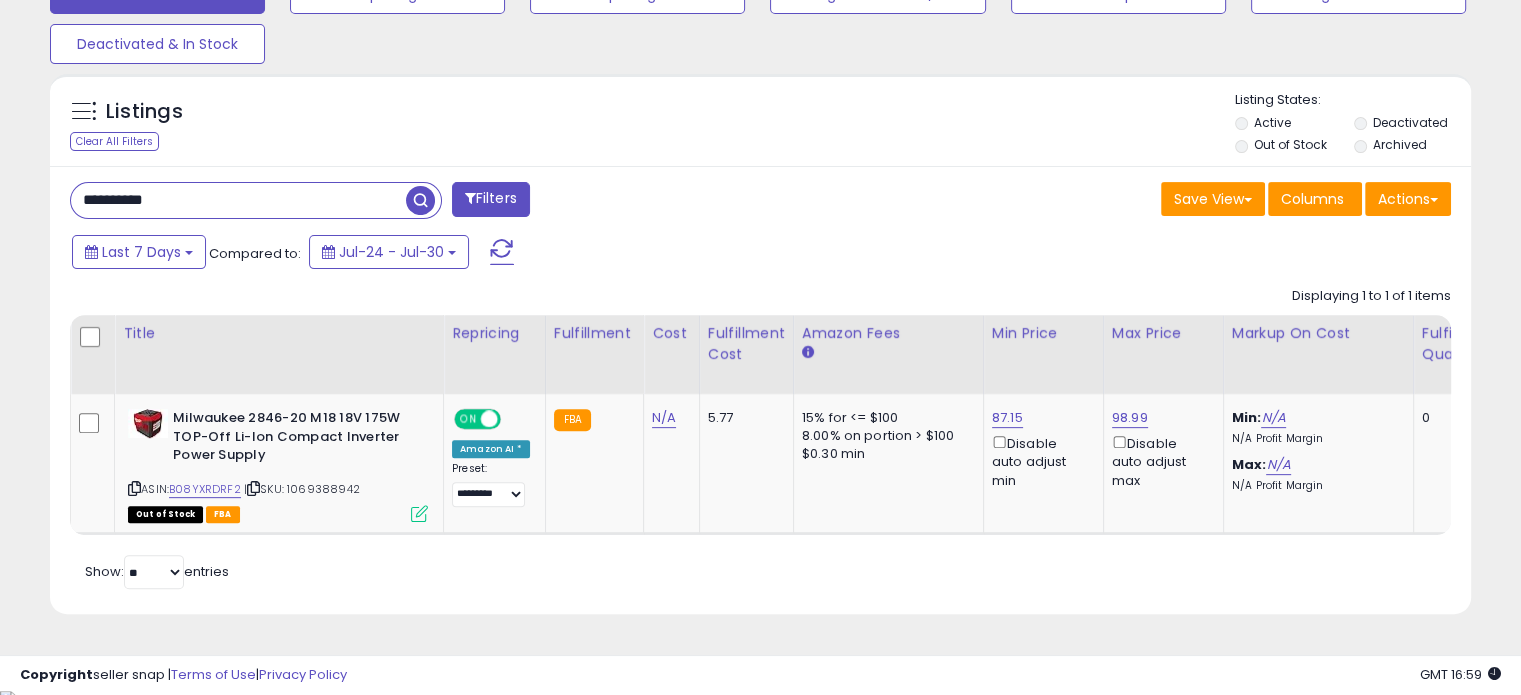 drag, startPoint x: 205, startPoint y: 204, endPoint x: 48, endPoint y: 211, distance: 157.15598 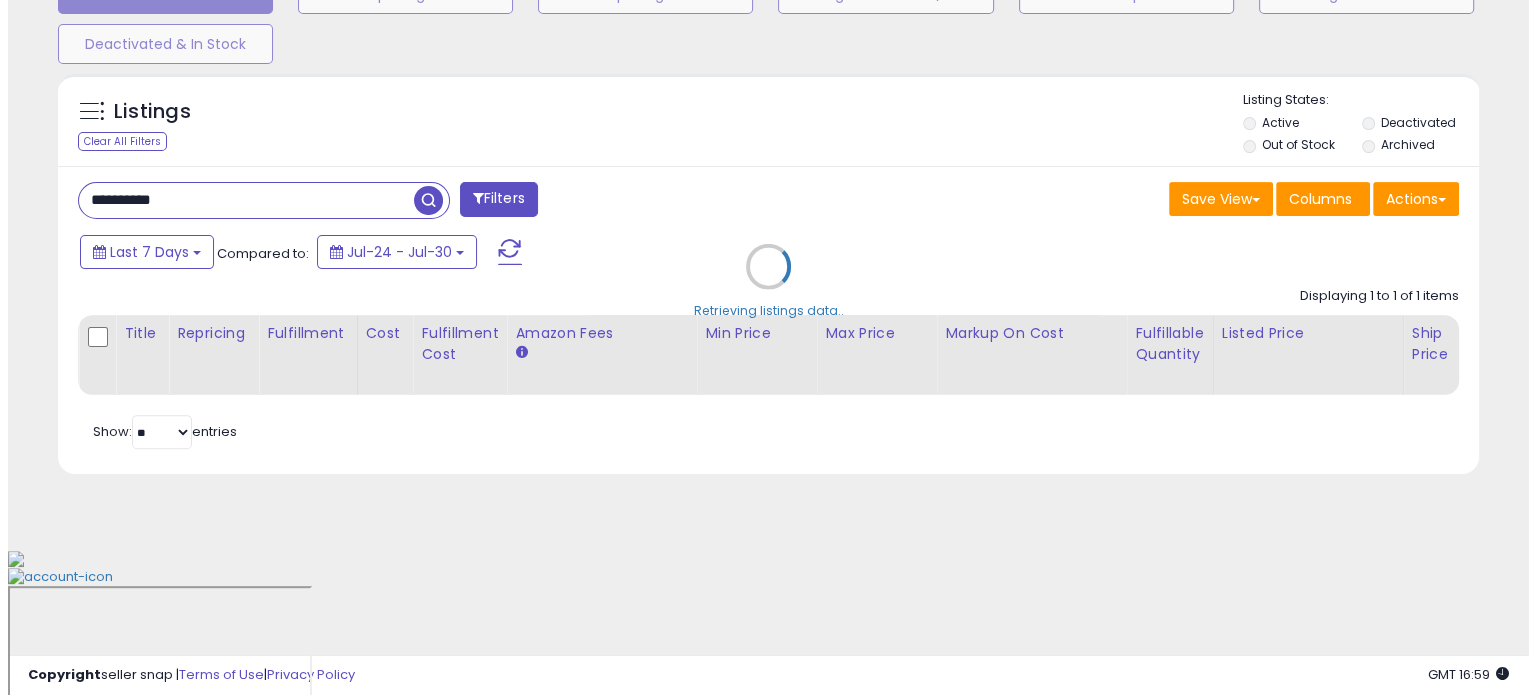 scroll, scrollTop: 524, scrollLeft: 0, axis: vertical 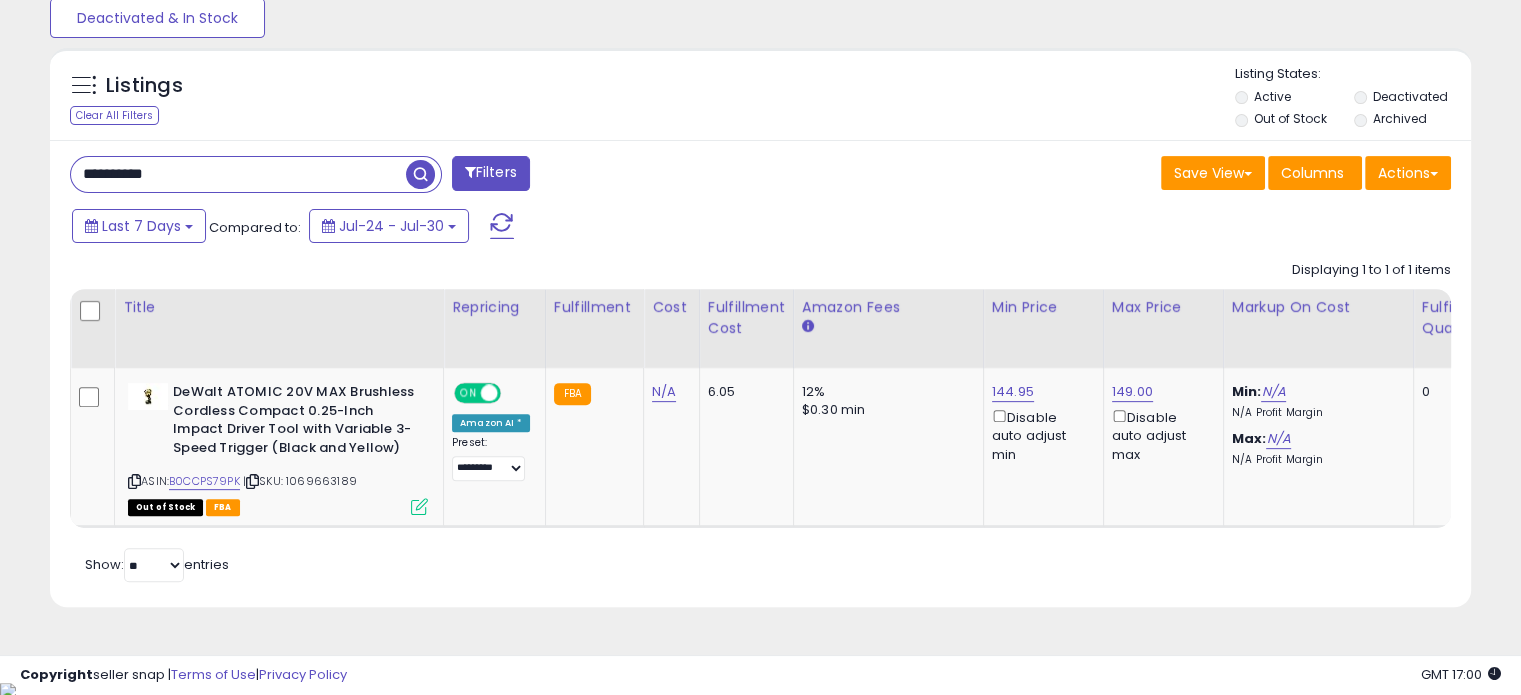 drag, startPoint x: 166, startPoint y: 164, endPoint x: 0, endPoint y: 169, distance: 166.07529 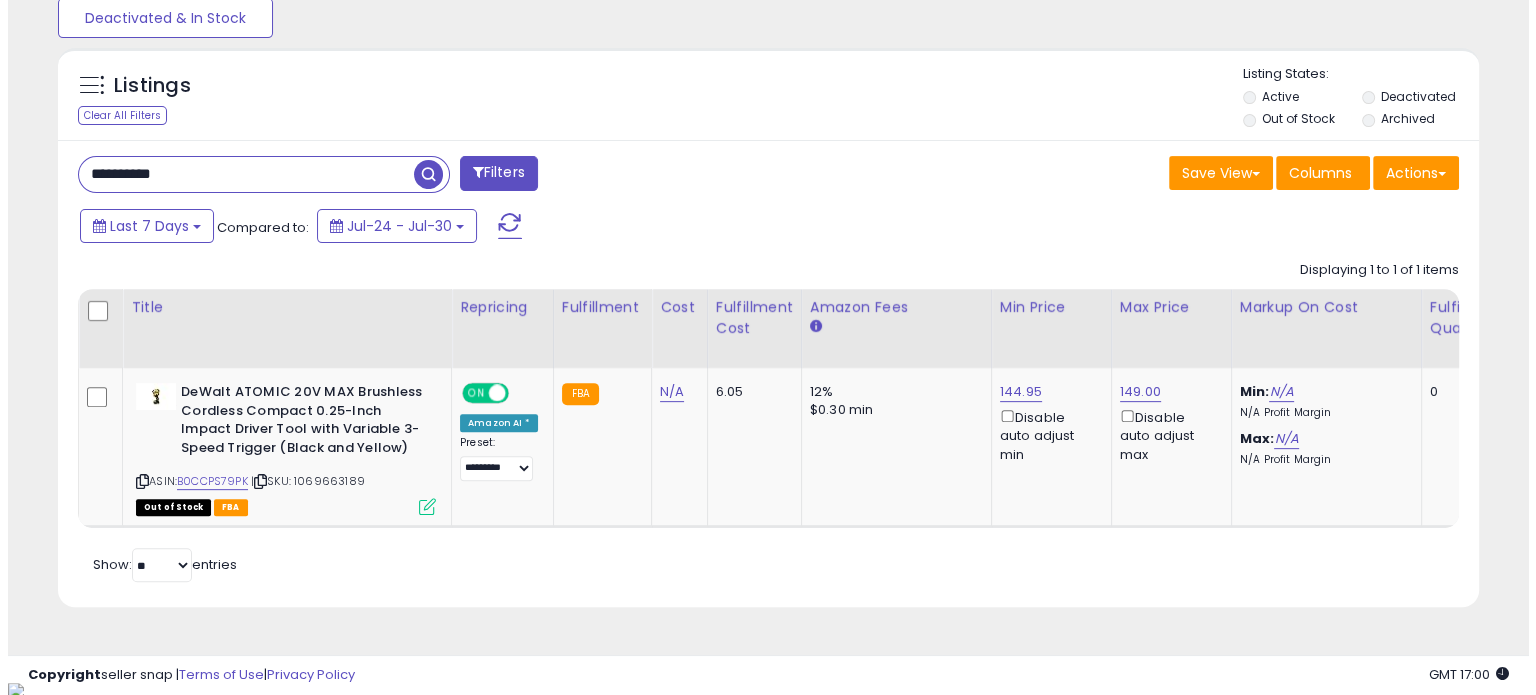 scroll, scrollTop: 524, scrollLeft: 0, axis: vertical 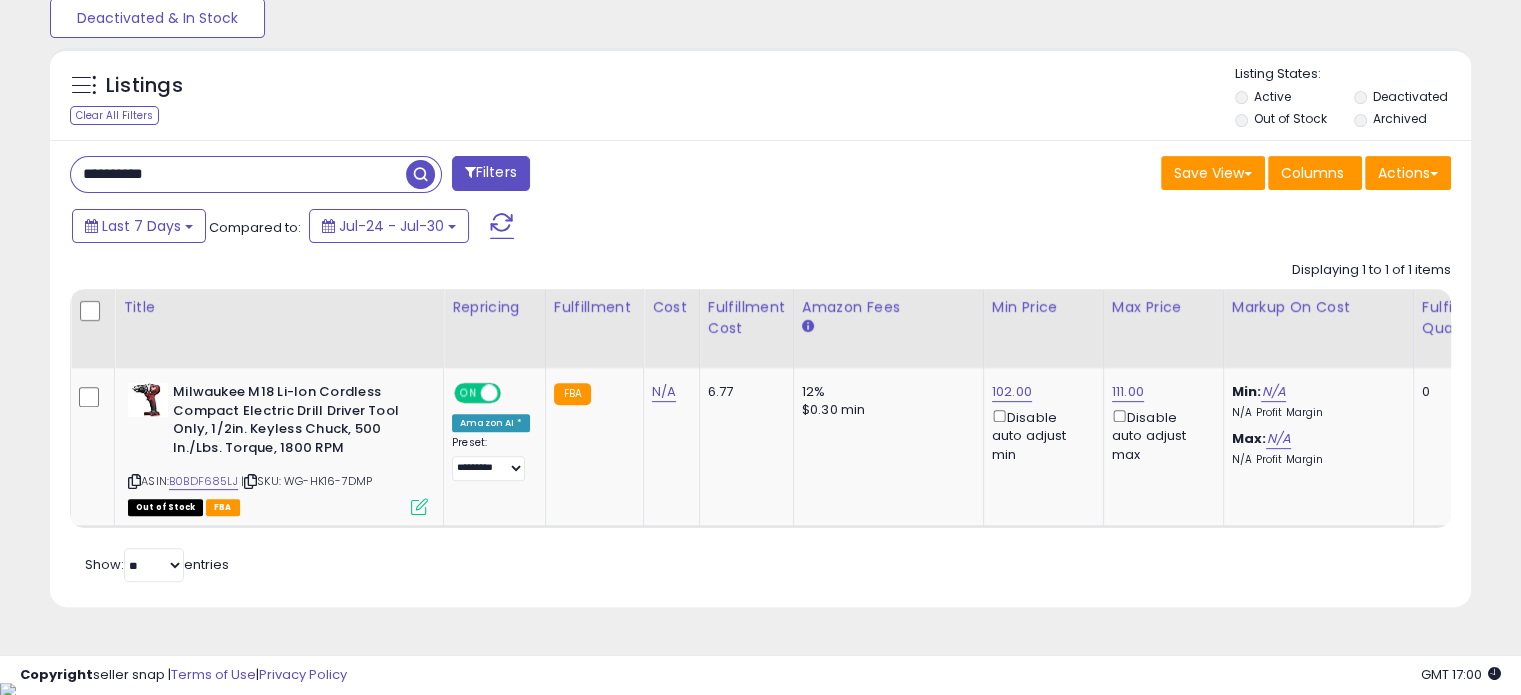 drag, startPoint x: 196, startPoint y: 172, endPoint x: 0, endPoint y: 173, distance: 196.00255 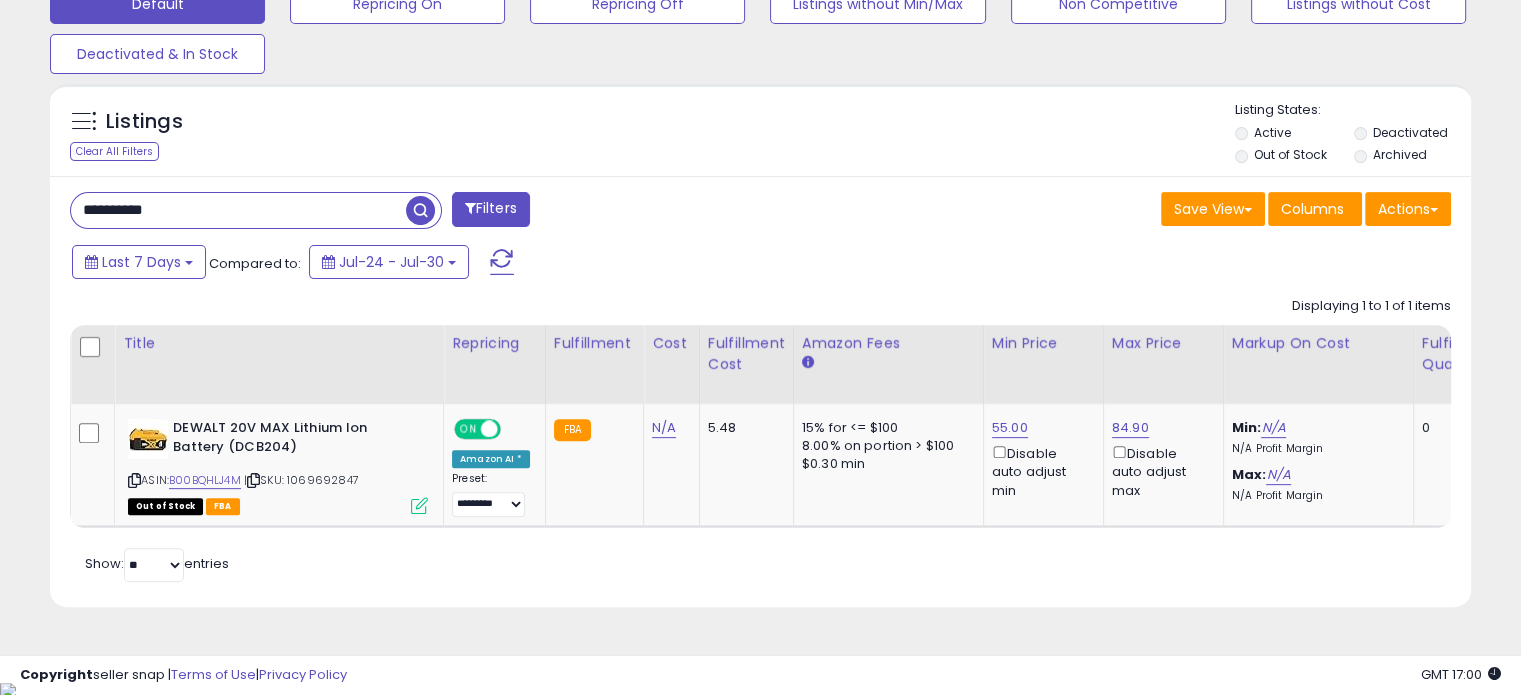 drag, startPoint x: 236, startPoint y: 210, endPoint x: 0, endPoint y: 199, distance: 236.25621 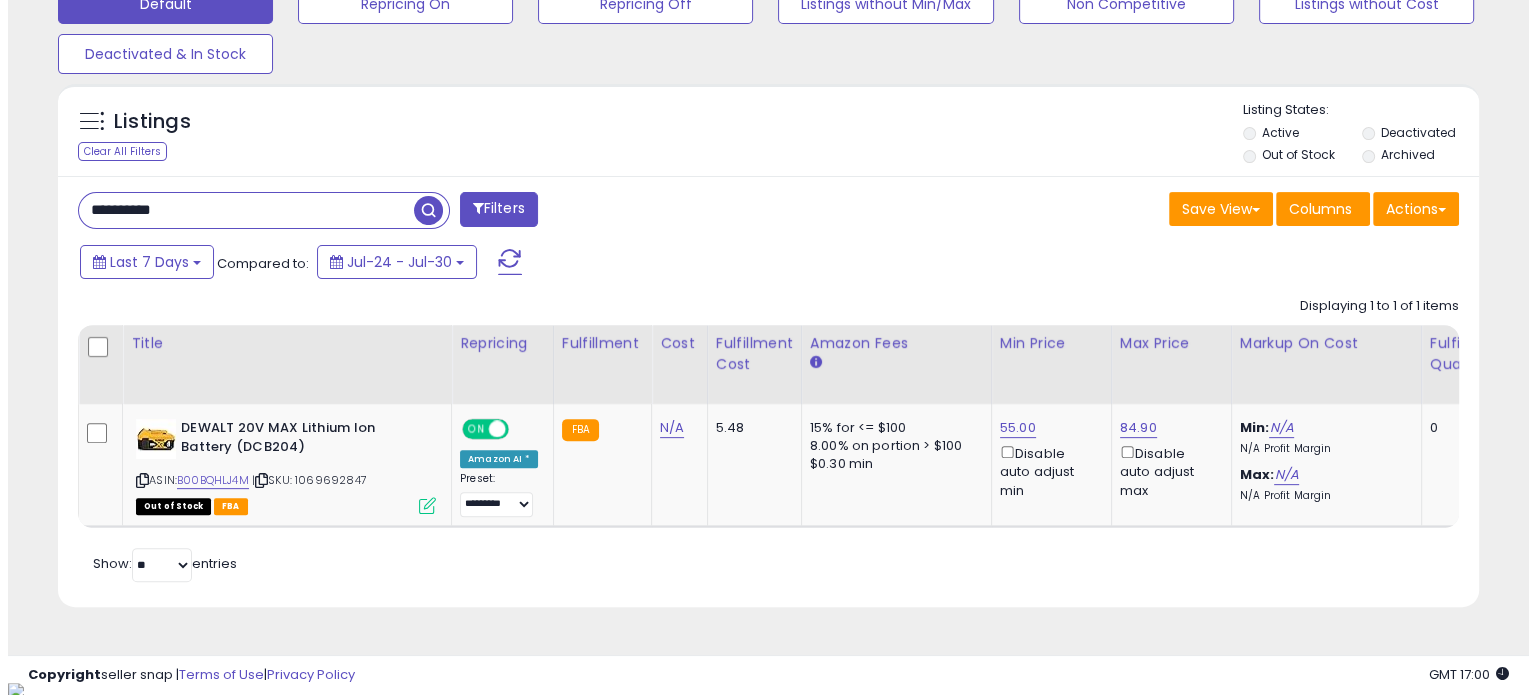 scroll, scrollTop: 524, scrollLeft: 0, axis: vertical 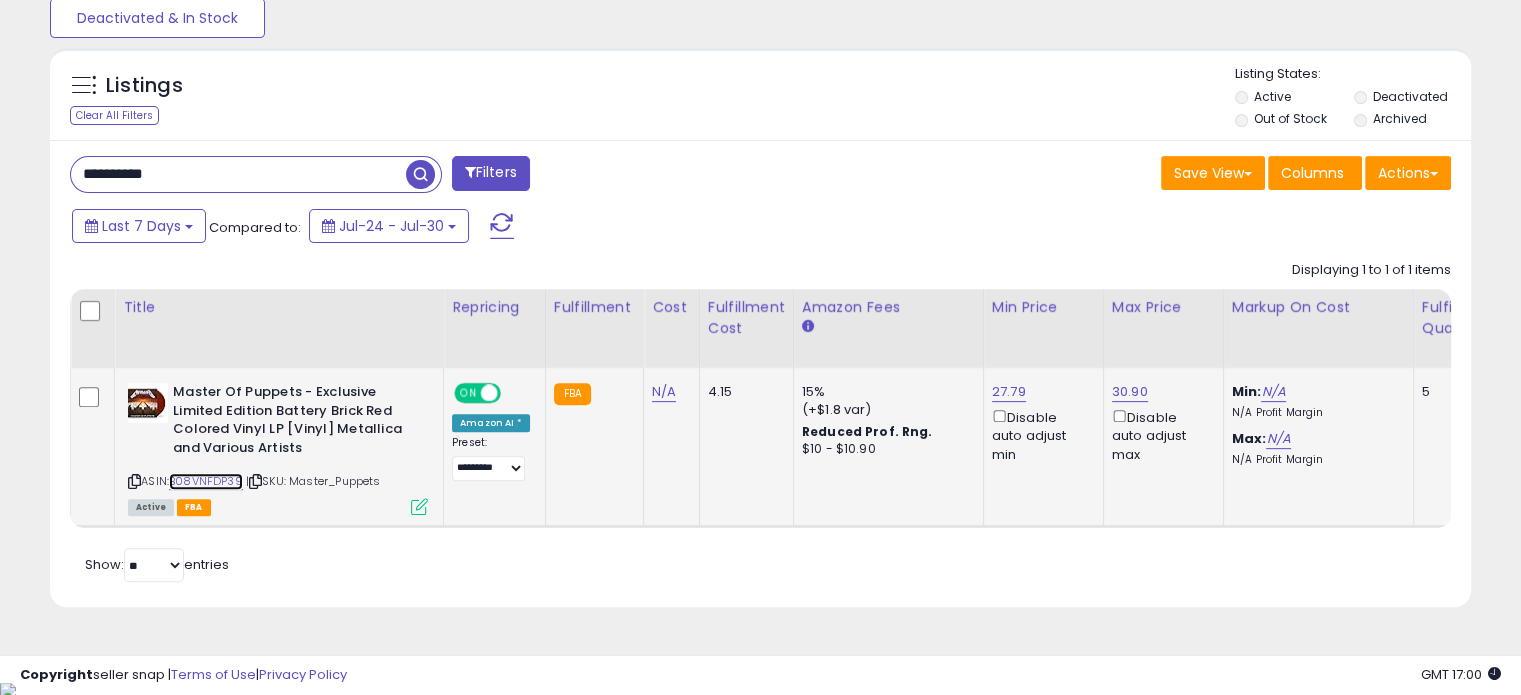 click on "B08VNFDP39" at bounding box center [206, 481] 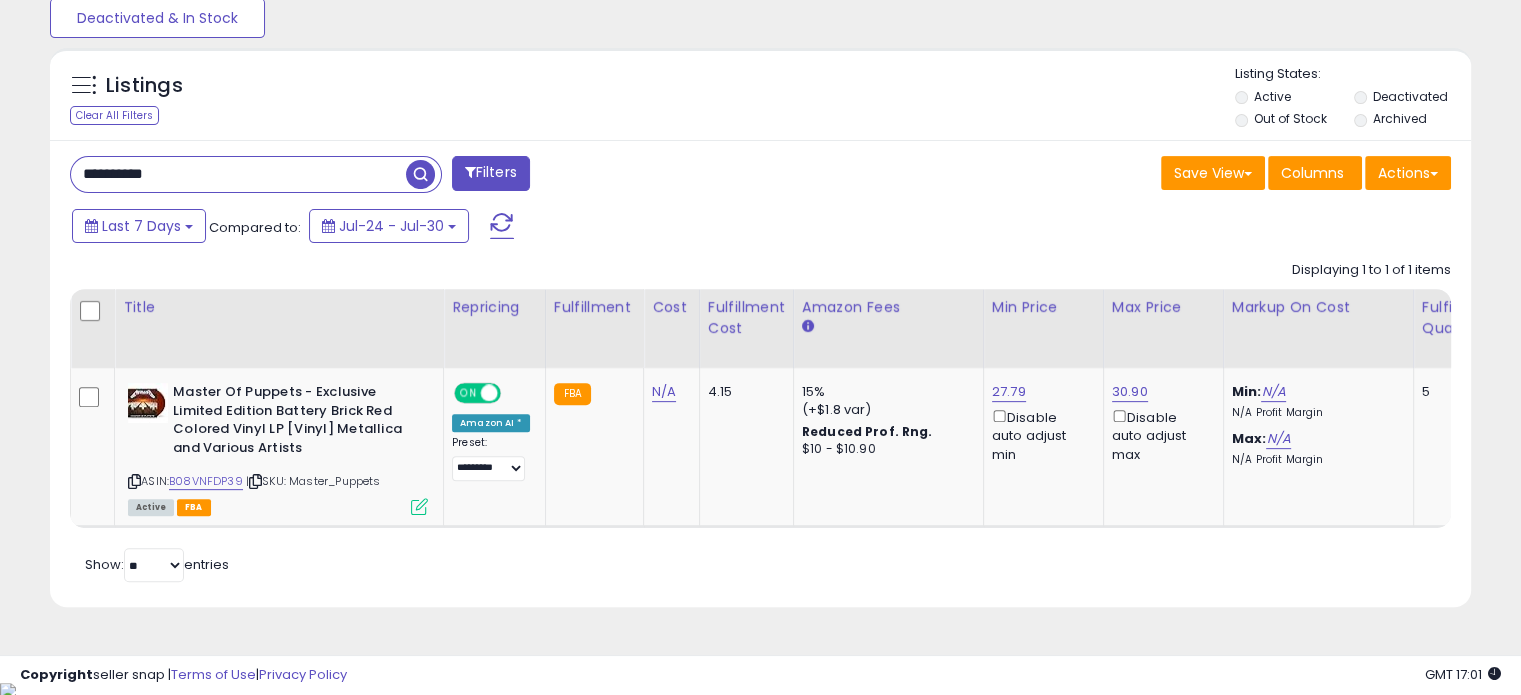 drag, startPoint x: 210, startPoint y: 174, endPoint x: 0, endPoint y: 171, distance: 210.02142 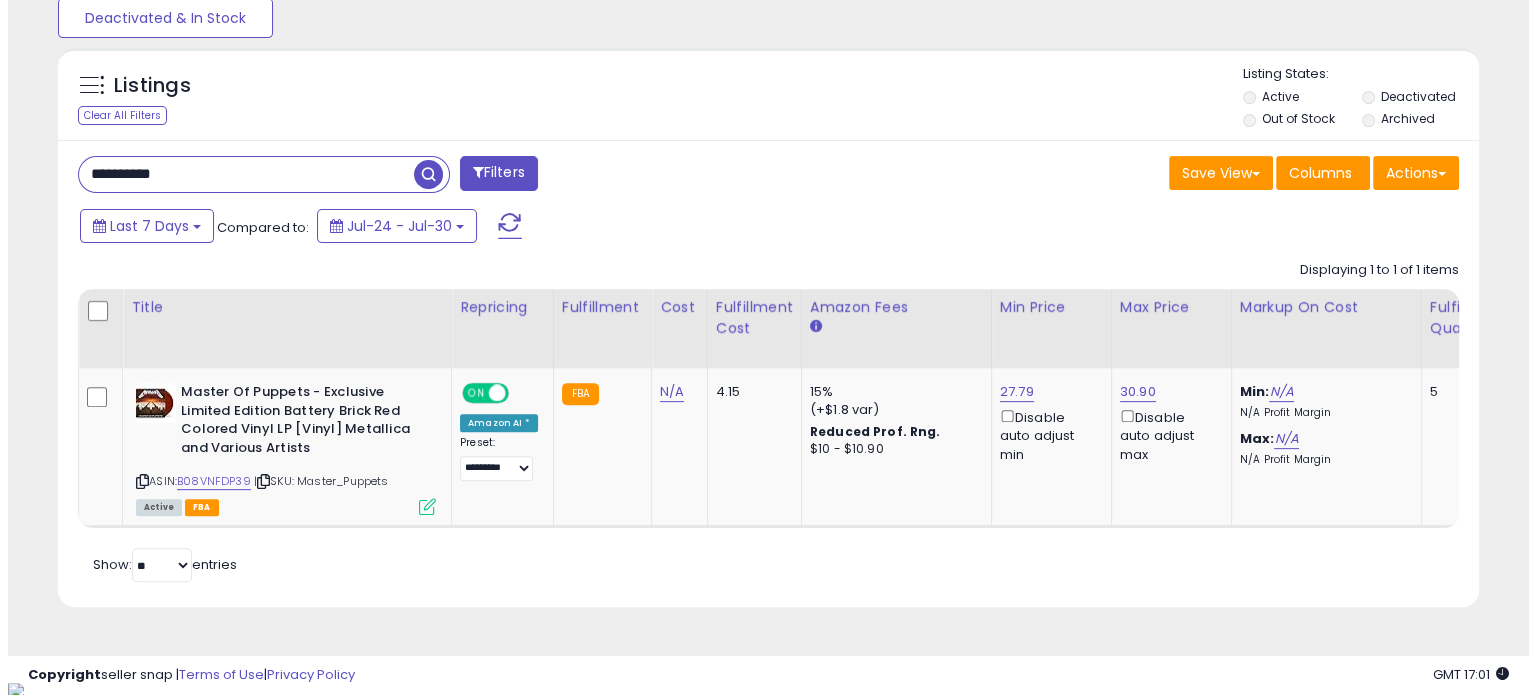 scroll, scrollTop: 524, scrollLeft: 0, axis: vertical 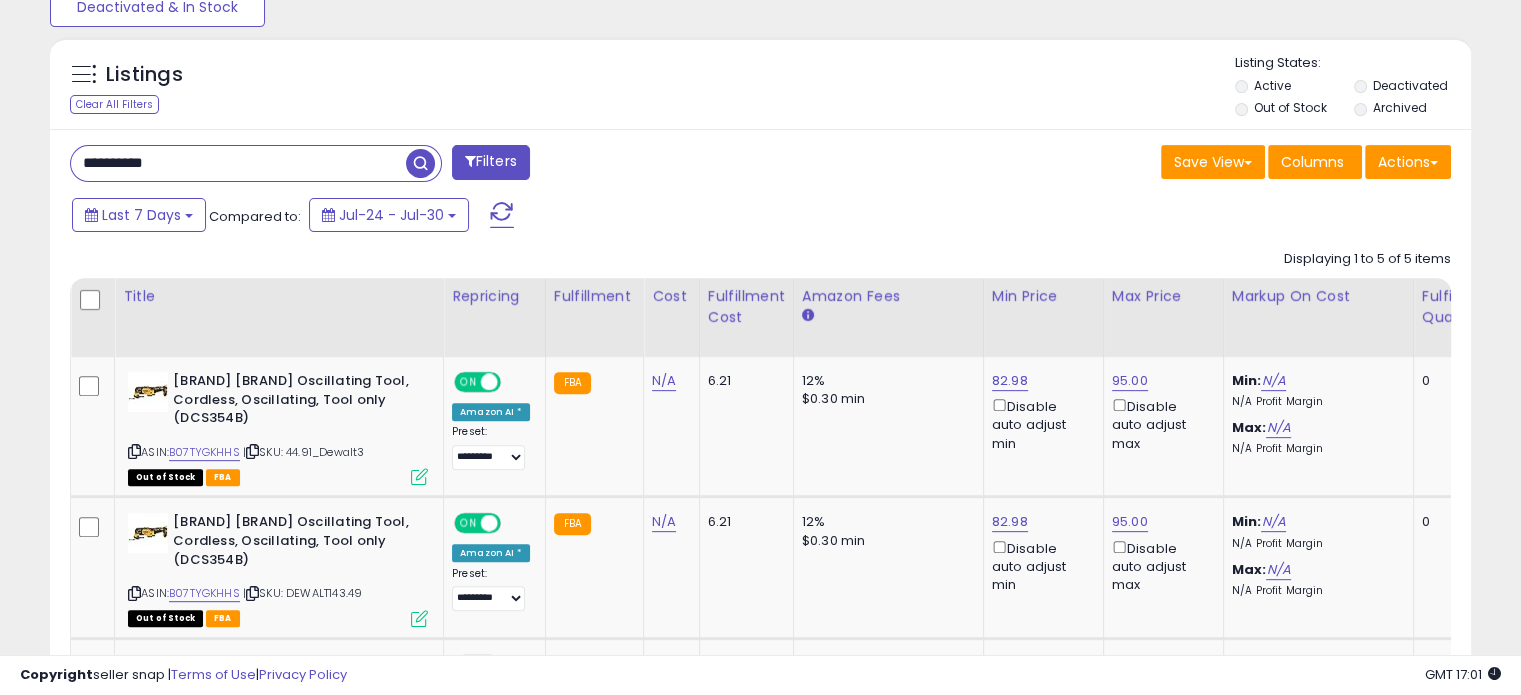 drag, startPoint x: 232, startPoint y: 172, endPoint x: 65, endPoint y: 174, distance: 167.01198 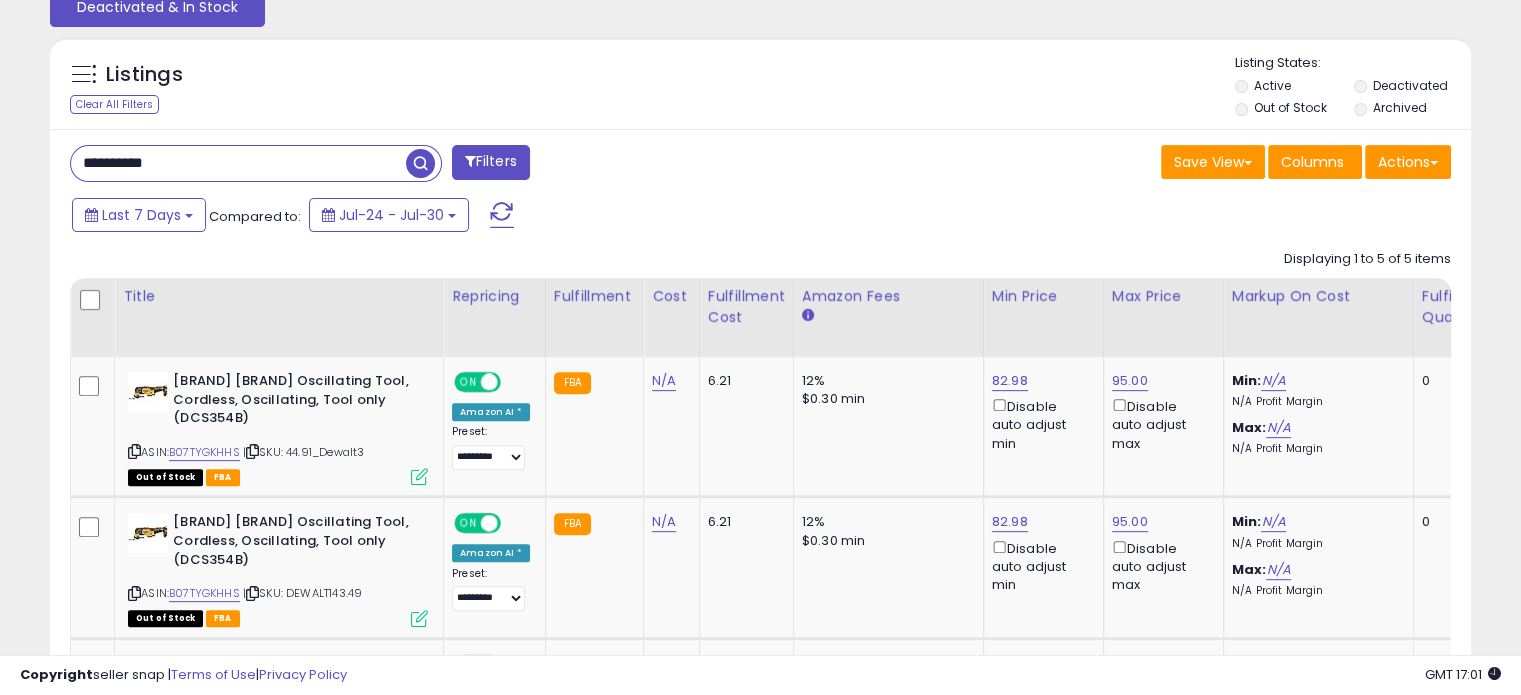 scroll, scrollTop: 999589, scrollLeft: 999168, axis: both 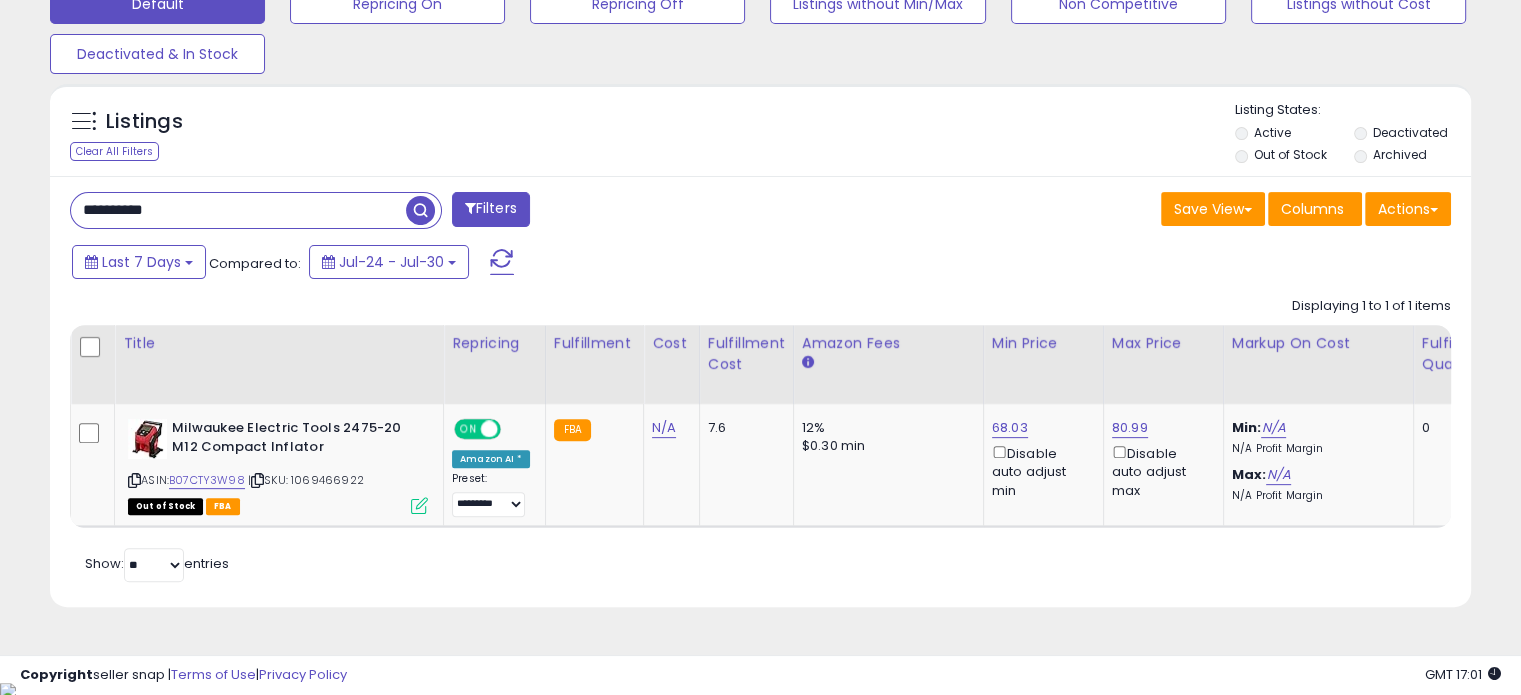 drag, startPoint x: 200, startPoint y: 208, endPoint x: 0, endPoint y: 208, distance: 200 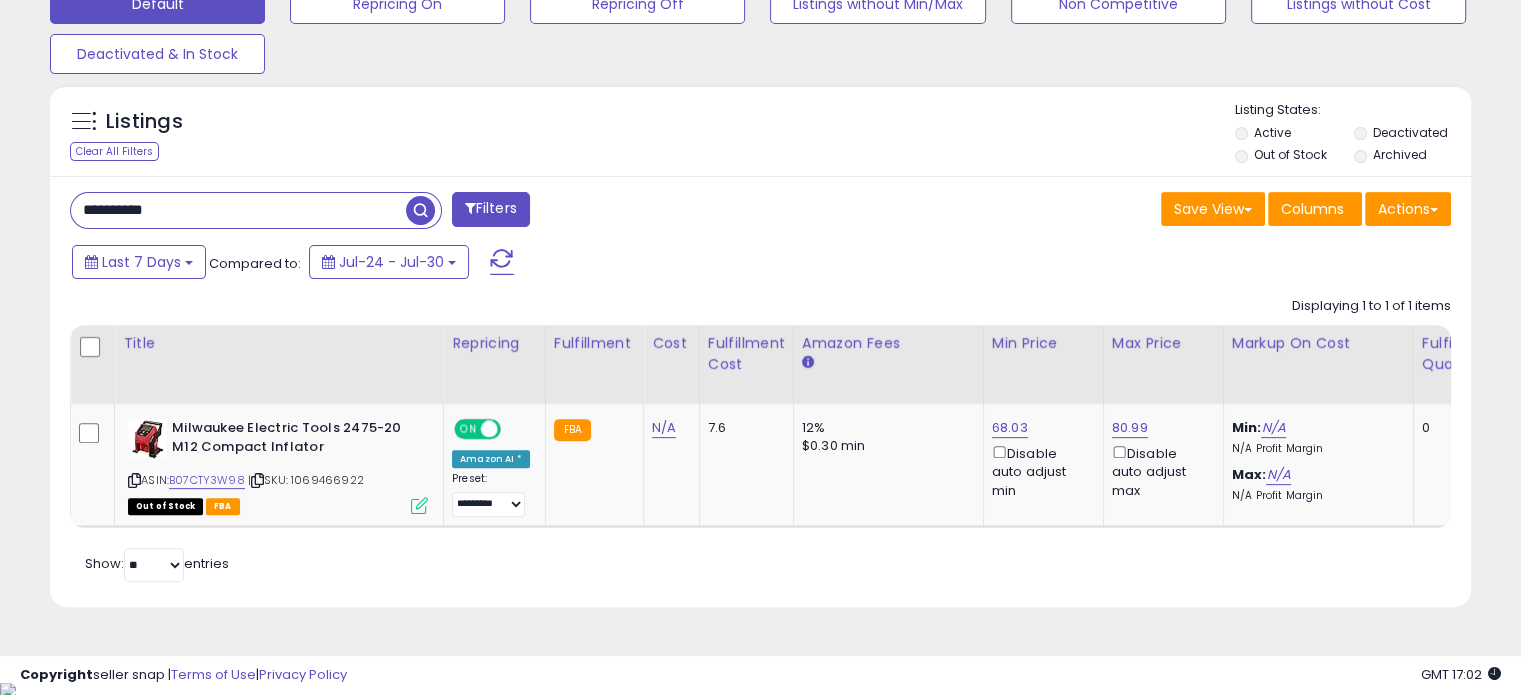paste 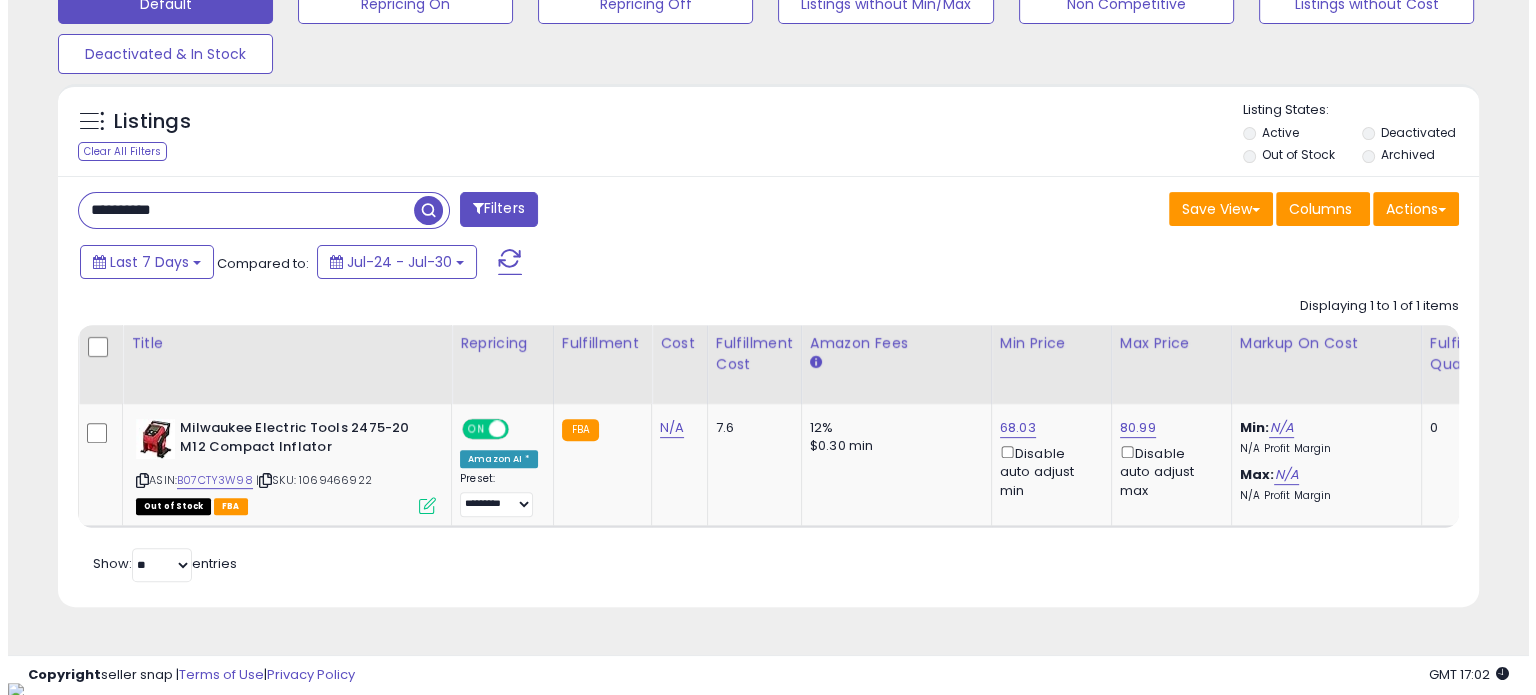 scroll, scrollTop: 524, scrollLeft: 0, axis: vertical 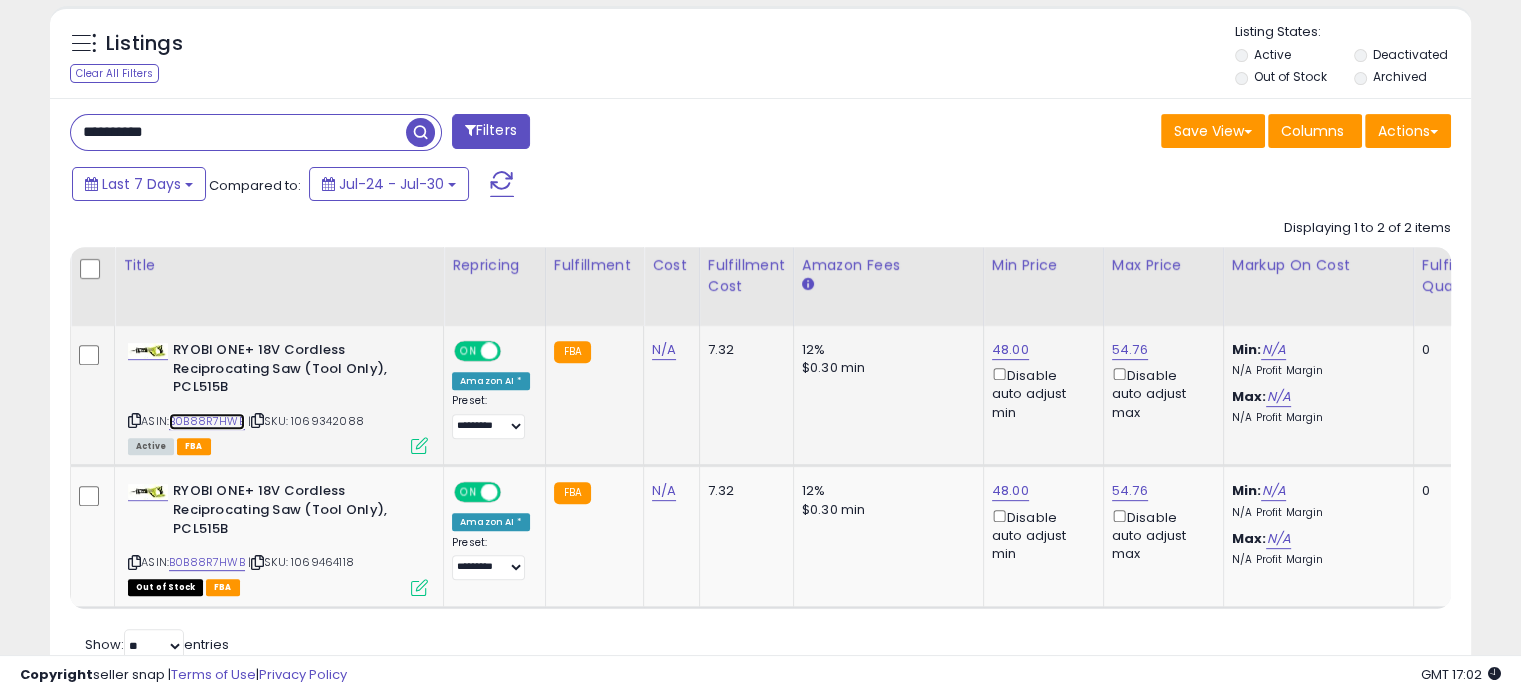 click on "B0B88R7HWB" at bounding box center [207, 421] 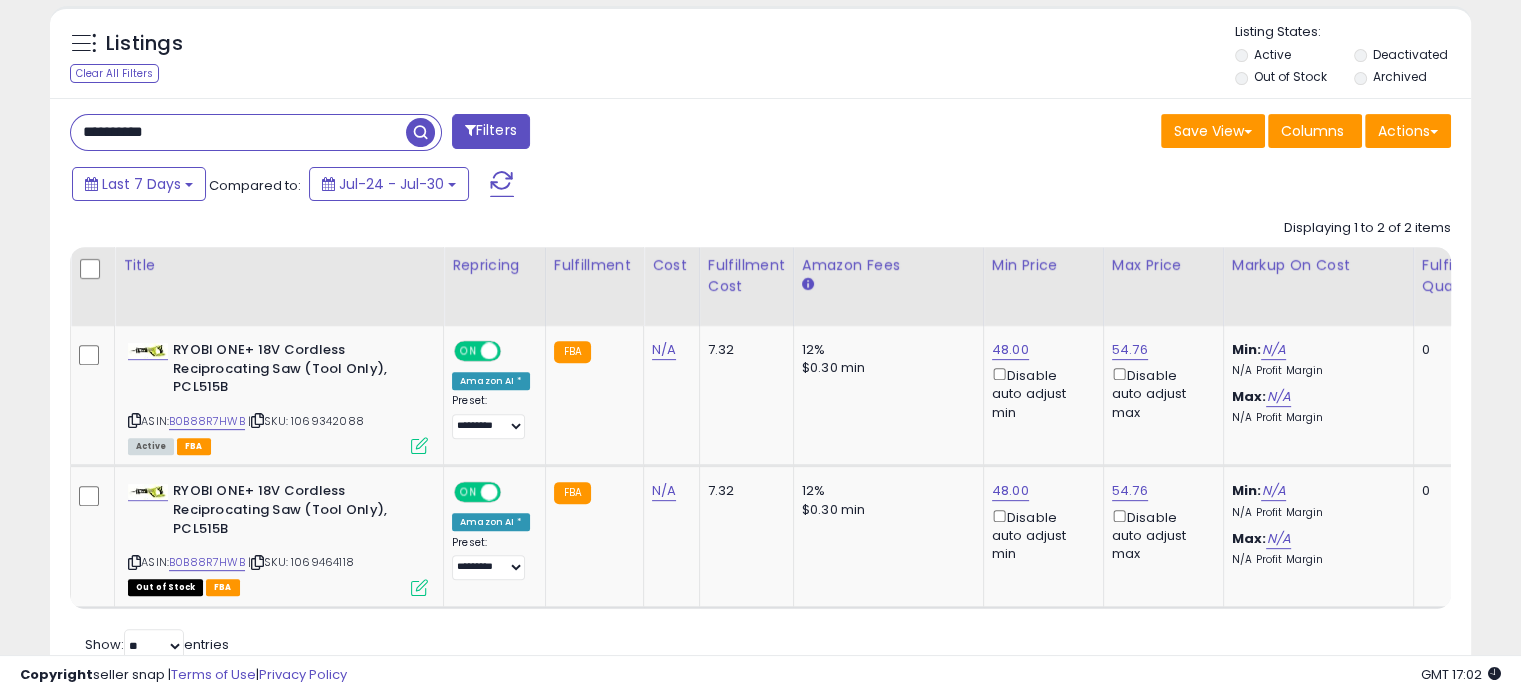 drag, startPoint x: 190, startPoint y: 136, endPoint x: 0, endPoint y: 145, distance: 190.21304 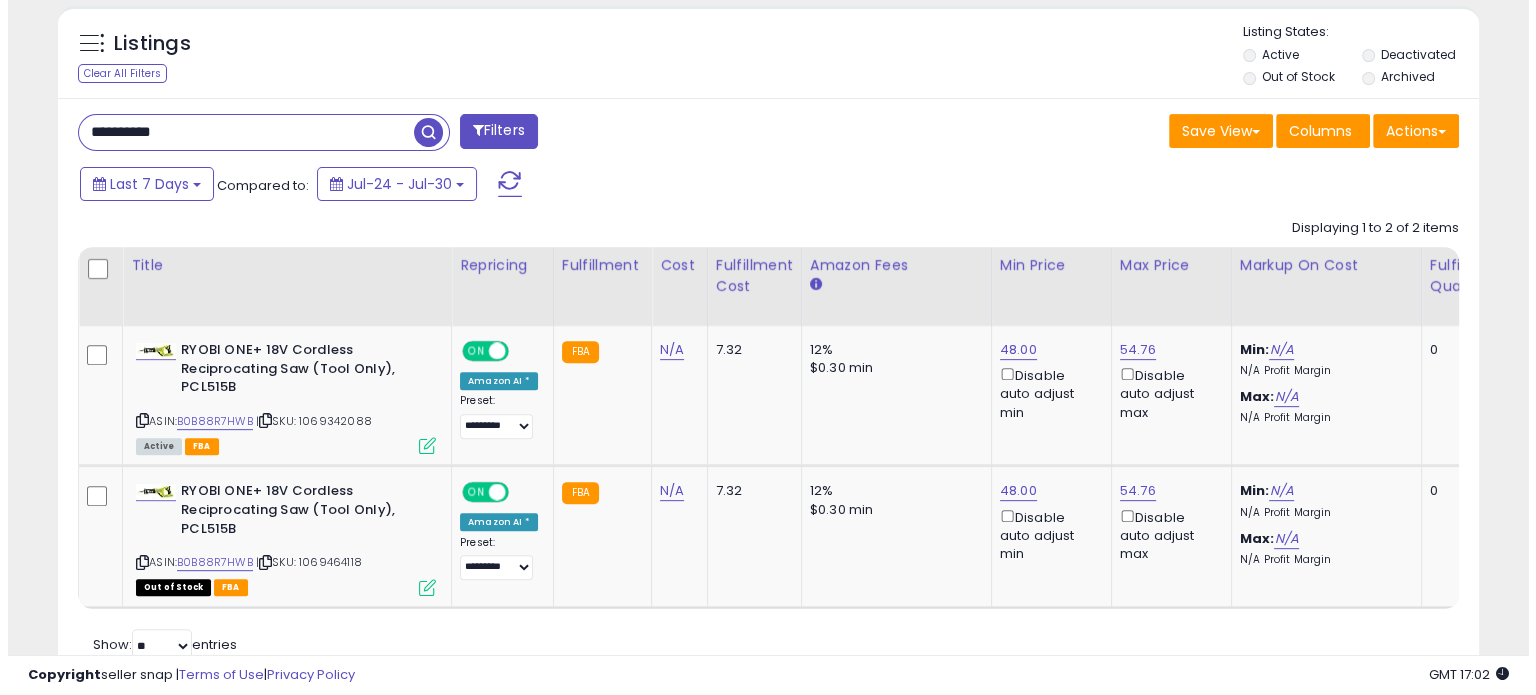 scroll, scrollTop: 524, scrollLeft: 0, axis: vertical 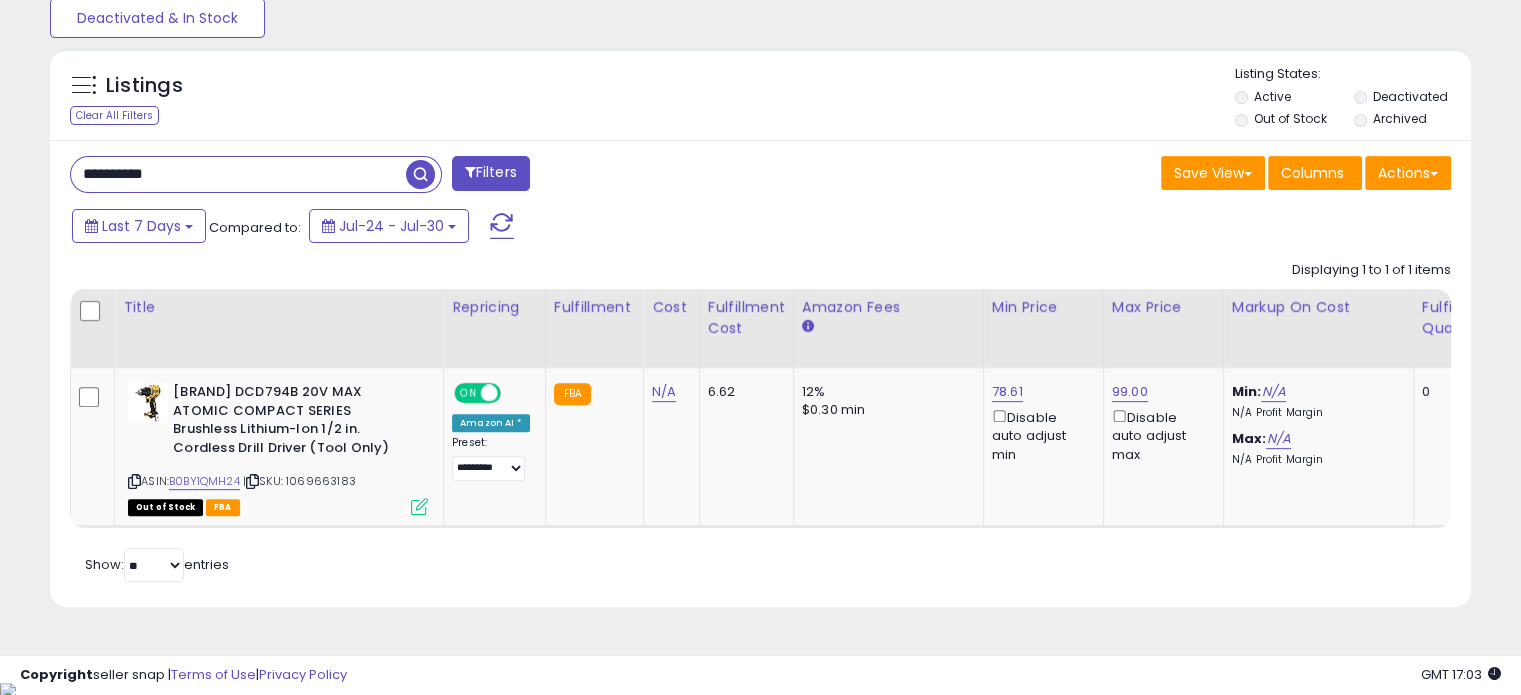 drag, startPoint x: 220, startPoint y: 179, endPoint x: 10, endPoint y: 169, distance: 210.23796 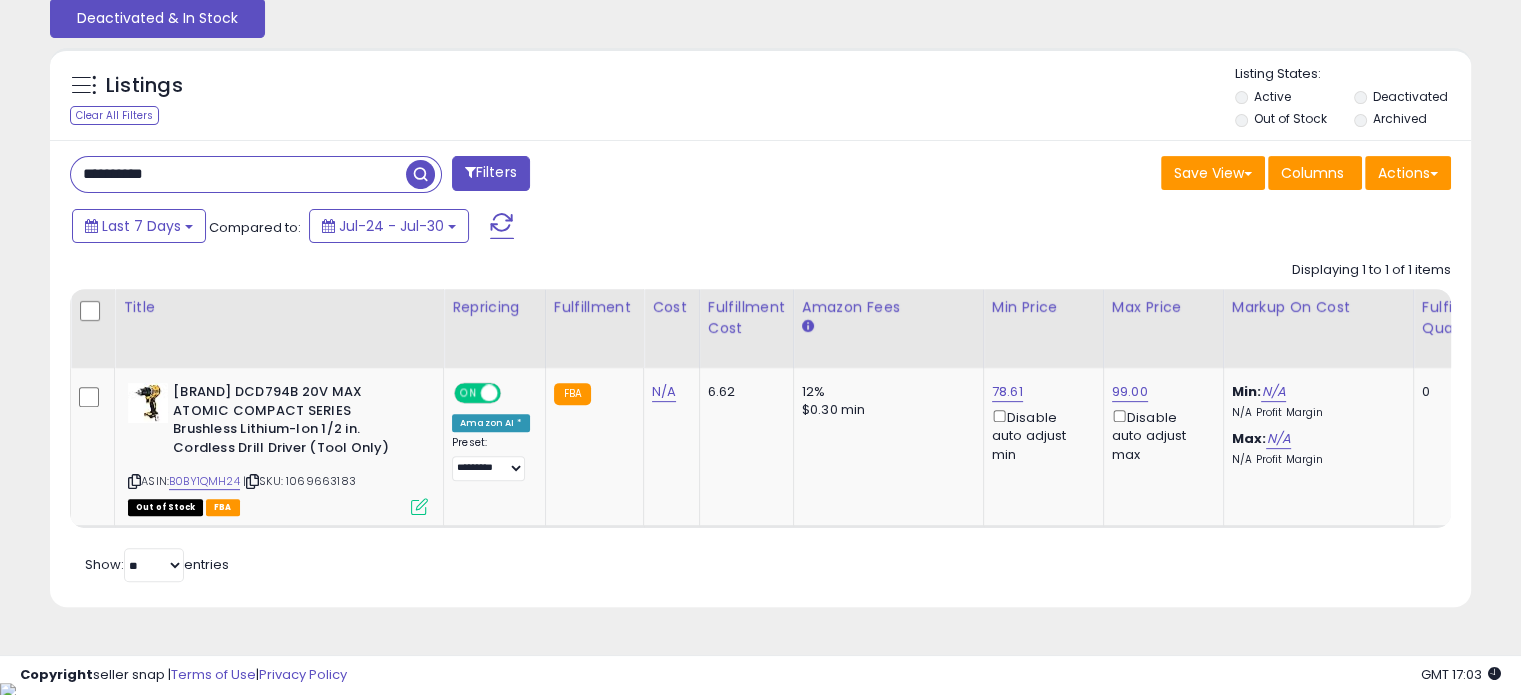 scroll, scrollTop: 999589, scrollLeft: 999168, axis: both 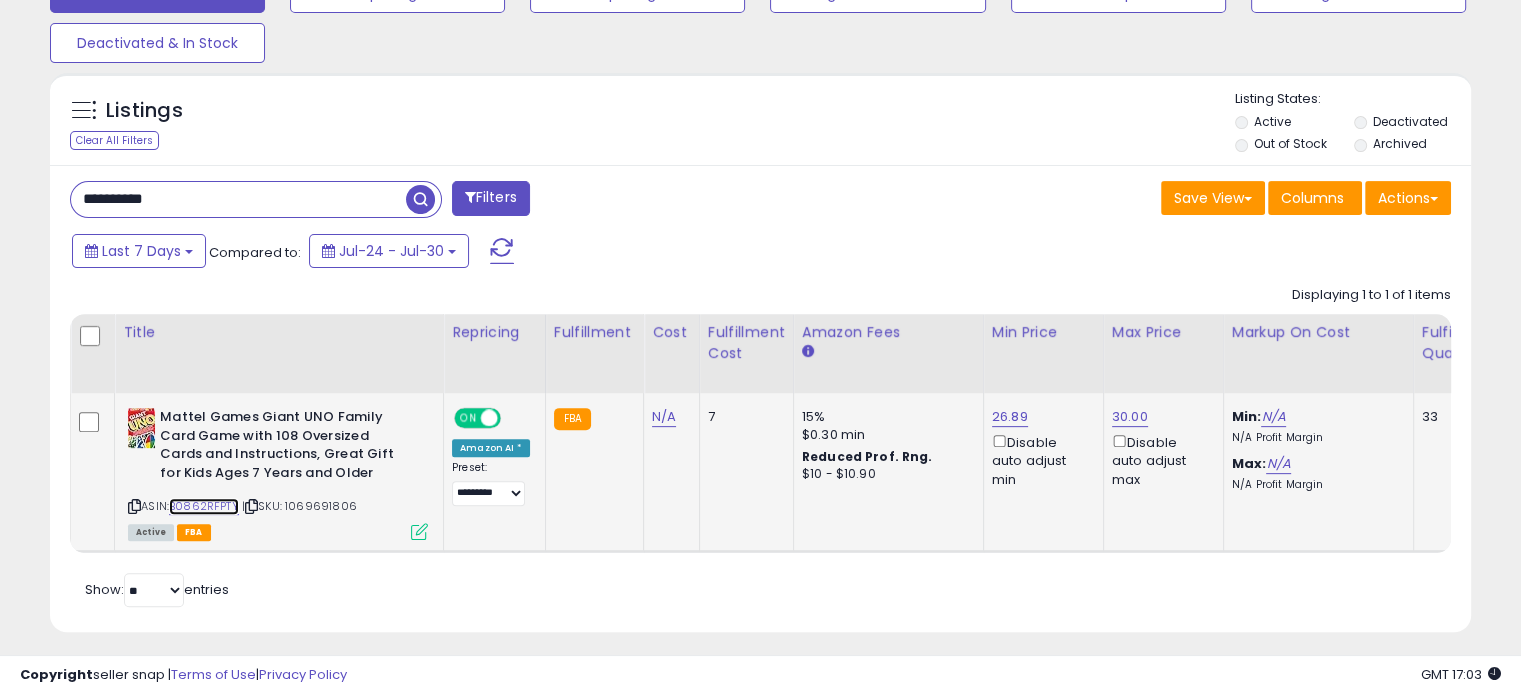 click on "B0862RFPTY" at bounding box center [204, 506] 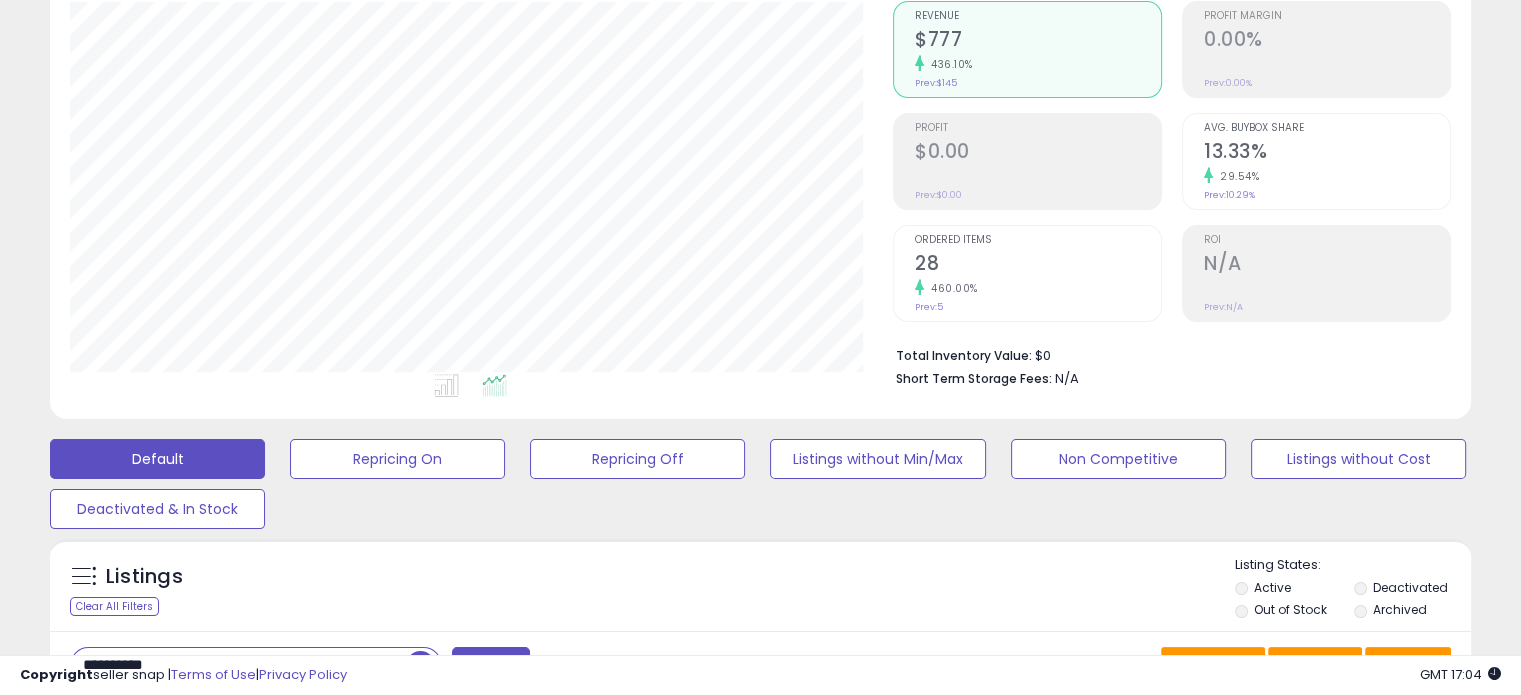 scroll, scrollTop: 190, scrollLeft: 0, axis: vertical 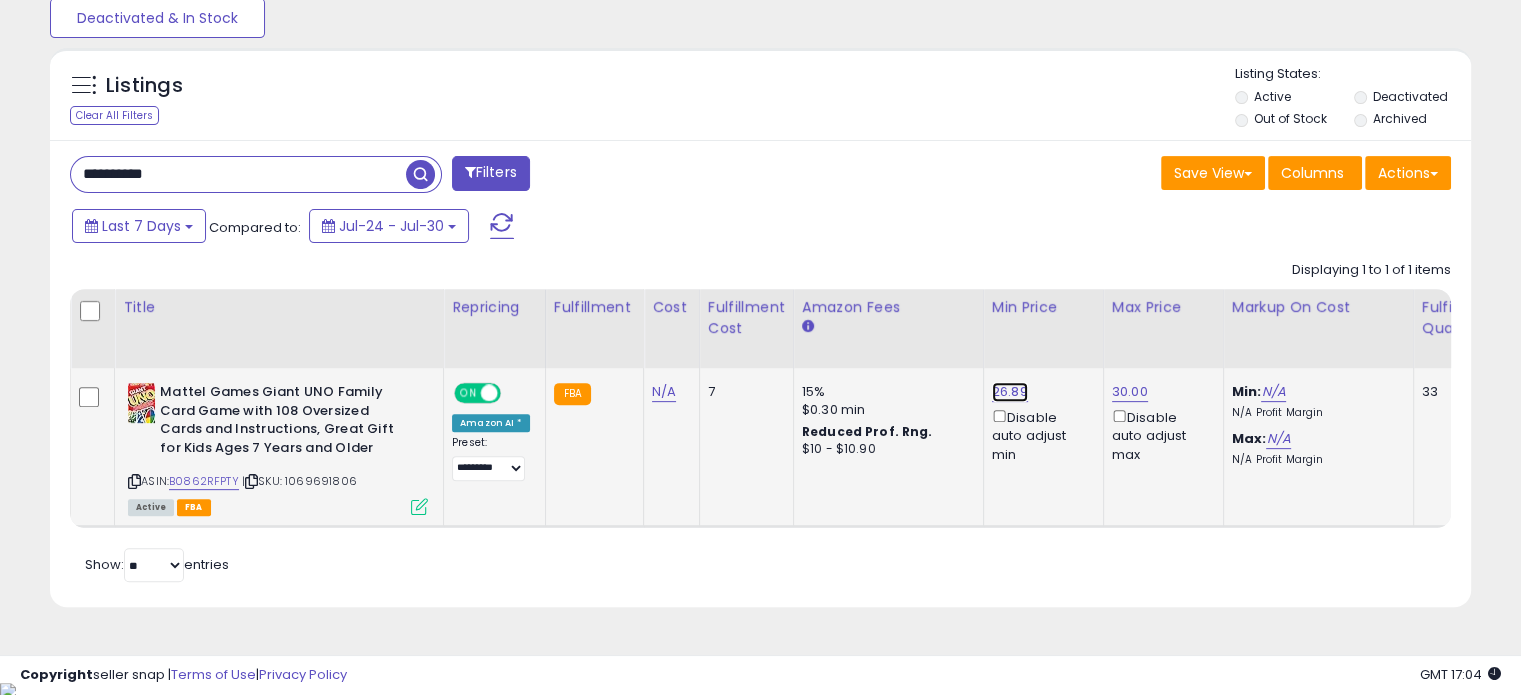 click on "26.89" at bounding box center (1010, 392) 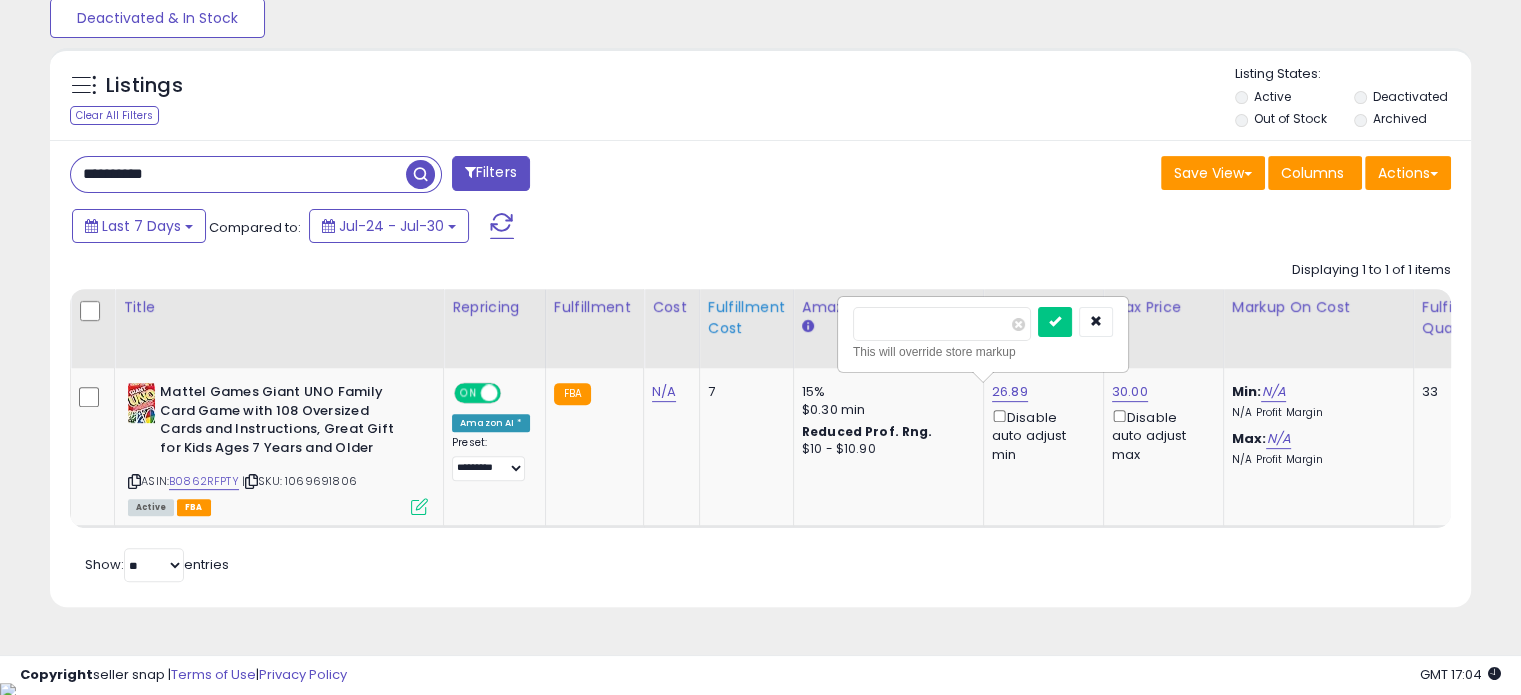 drag, startPoint x: 928, startPoint y: 330, endPoint x: 763, endPoint y: 323, distance: 165.14842 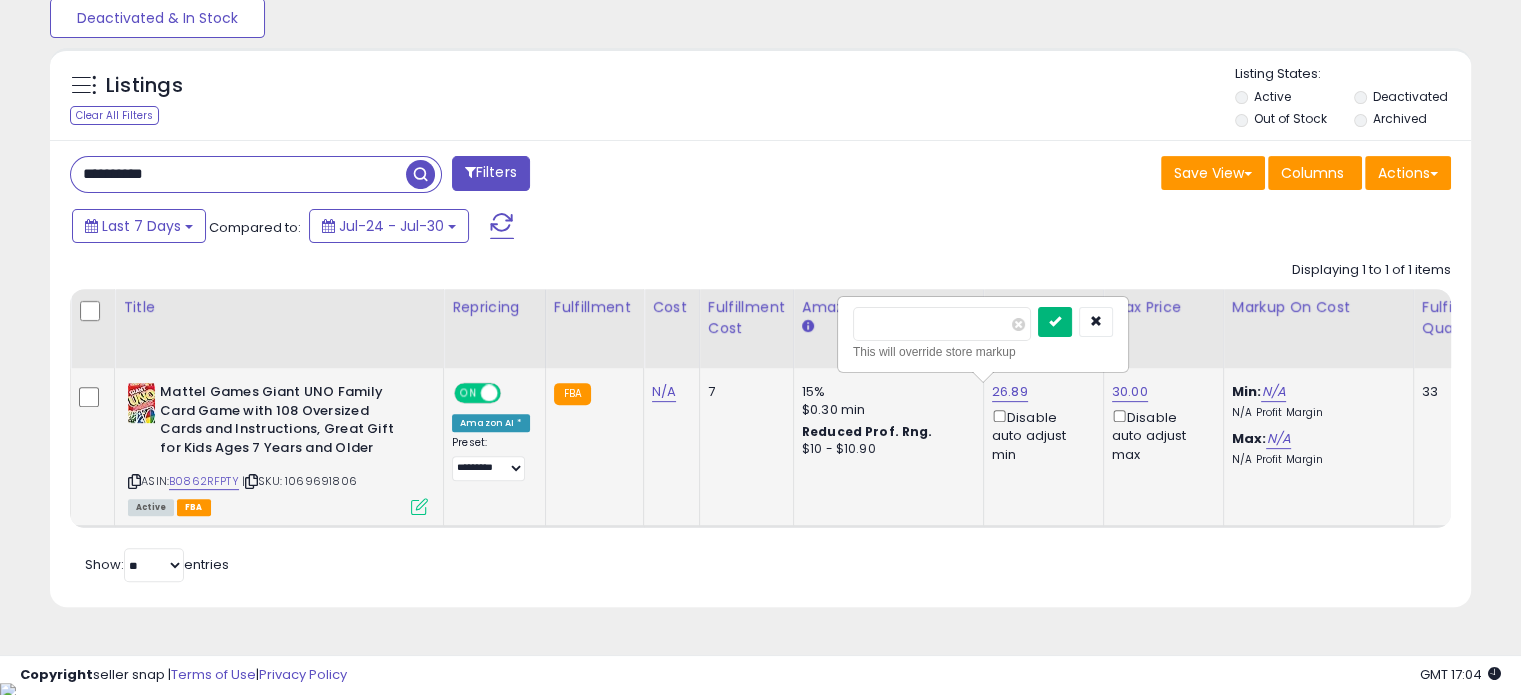 type on "*****" 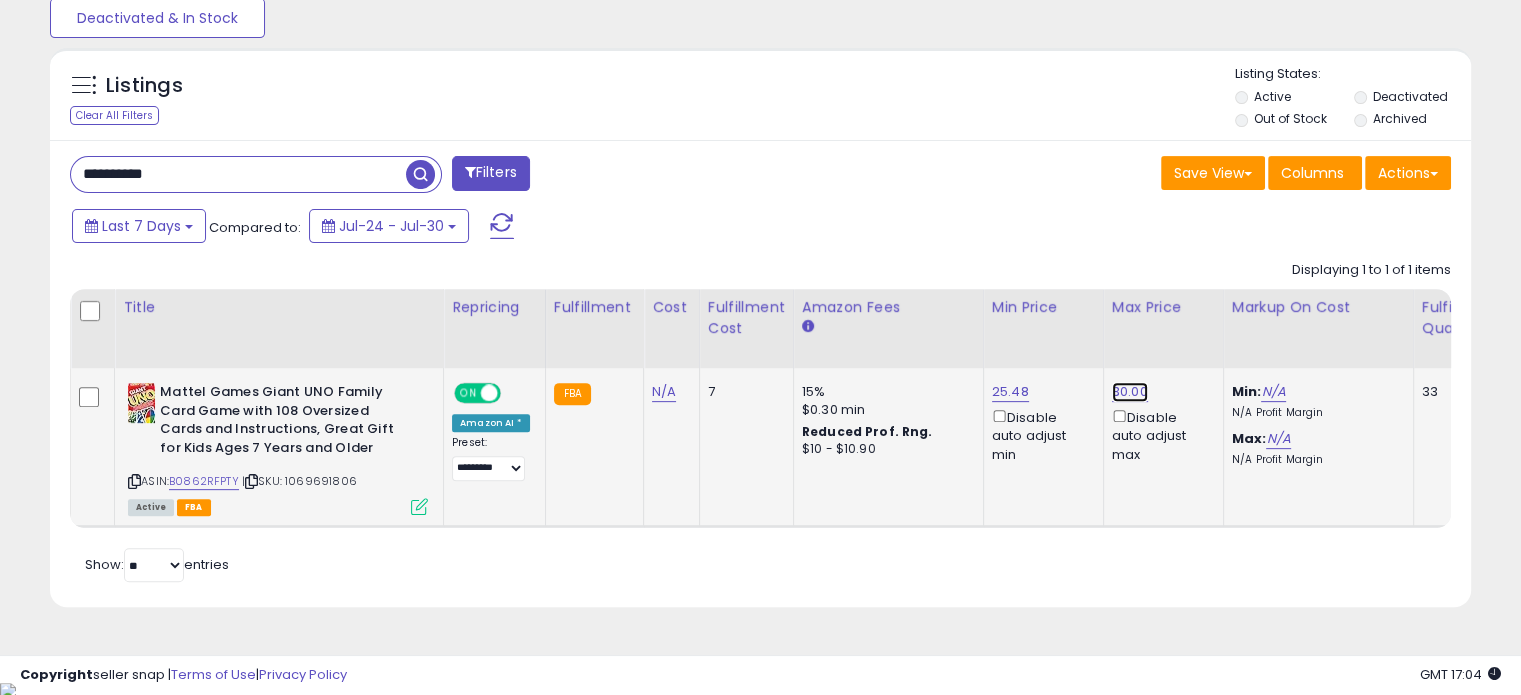 click on "30.00" at bounding box center (1130, 392) 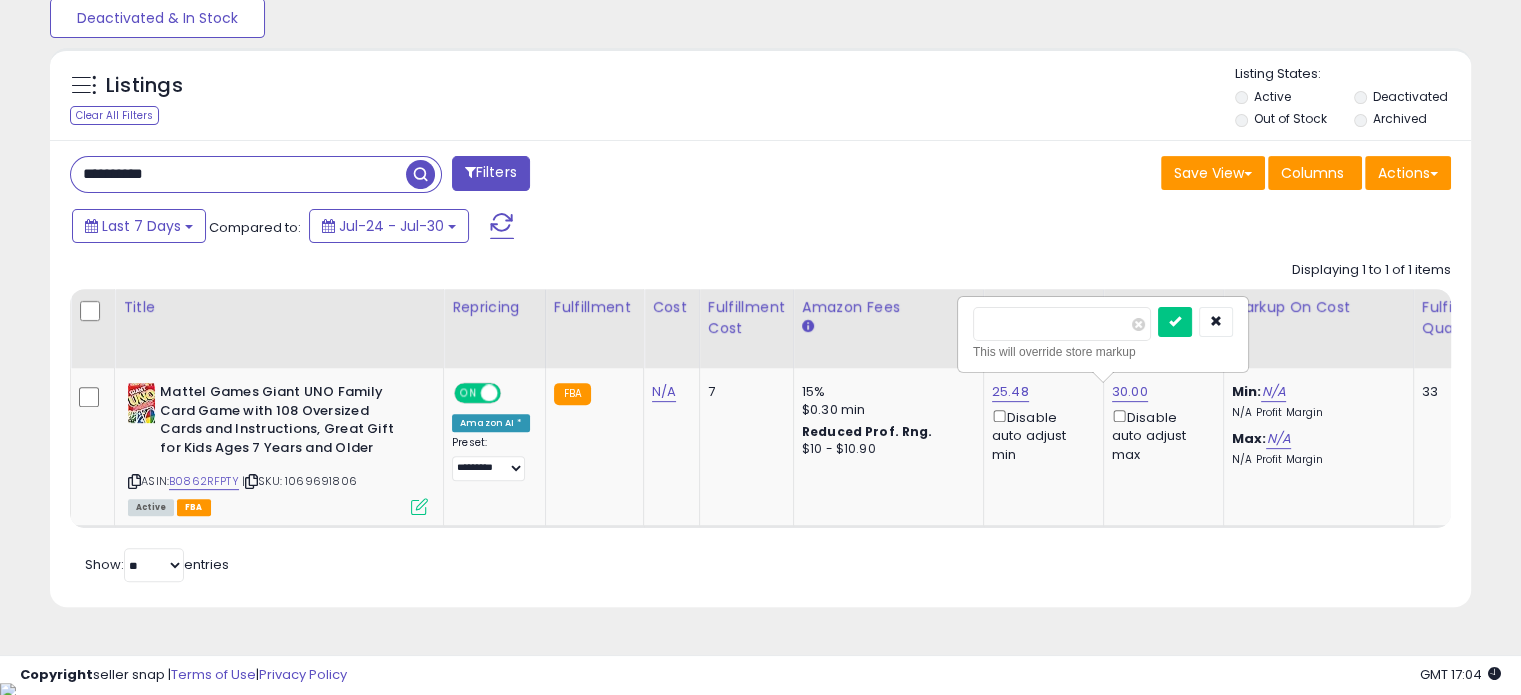 drag, startPoint x: 942, startPoint y: 319, endPoint x: 861, endPoint y: 317, distance: 81.02469 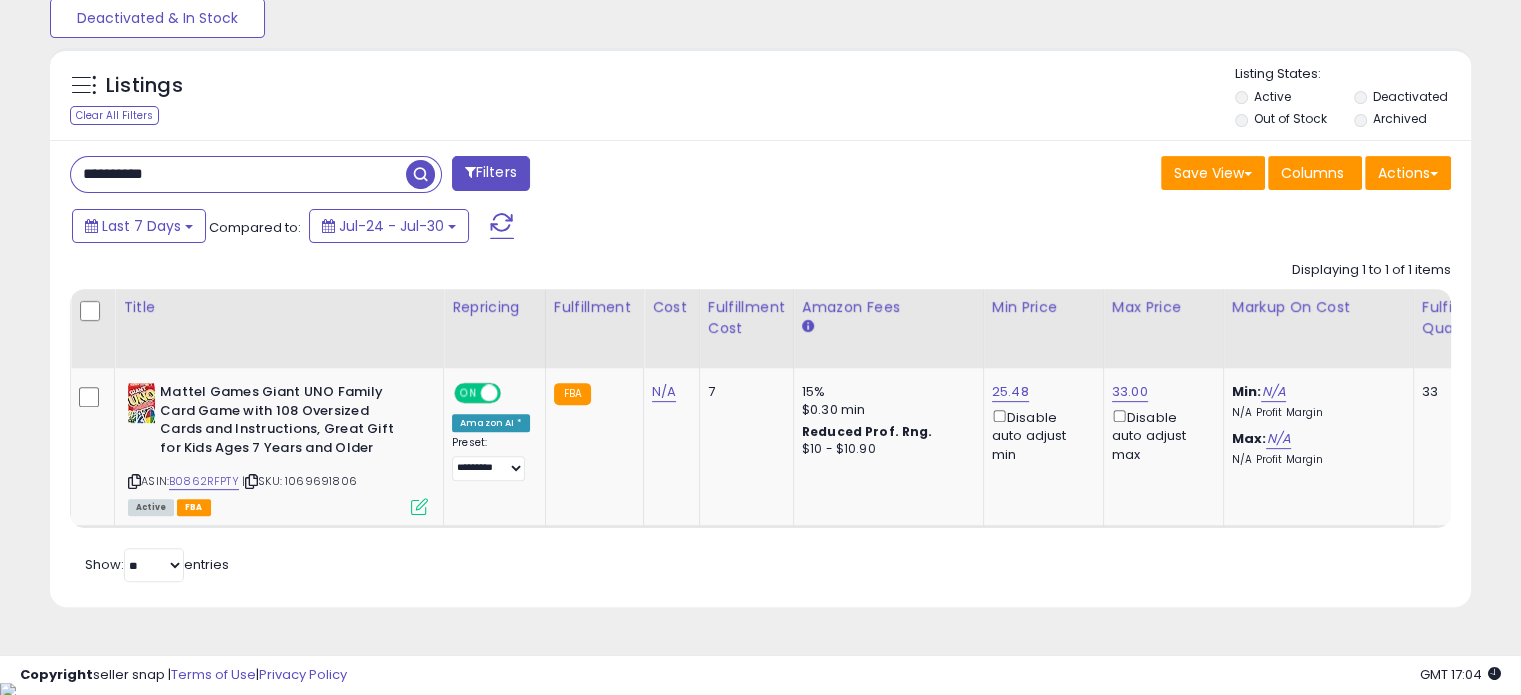 drag, startPoint x: 120, startPoint y: 167, endPoint x: 0, endPoint y: 166, distance: 120.004166 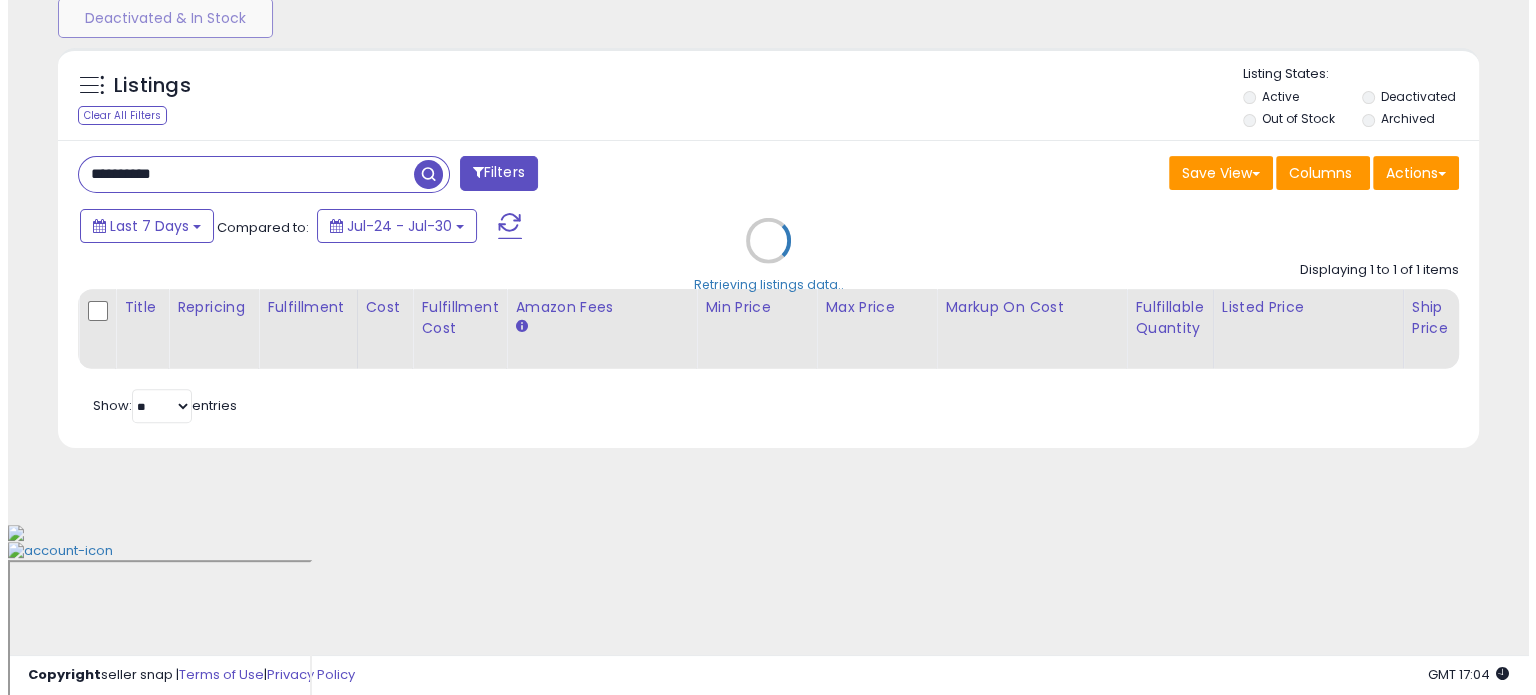 scroll, scrollTop: 524, scrollLeft: 0, axis: vertical 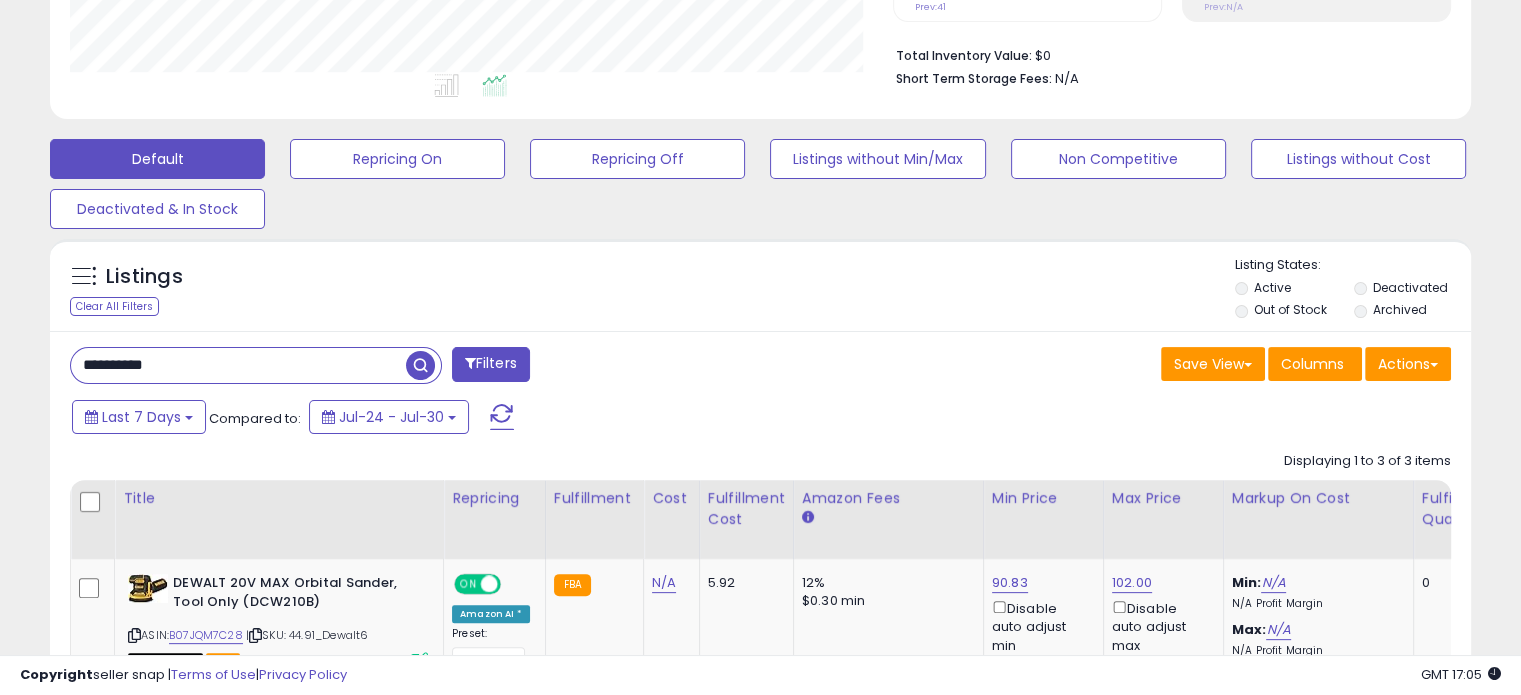 drag, startPoint x: 235, startPoint y: 359, endPoint x: 0, endPoint y: 377, distance: 235.68835 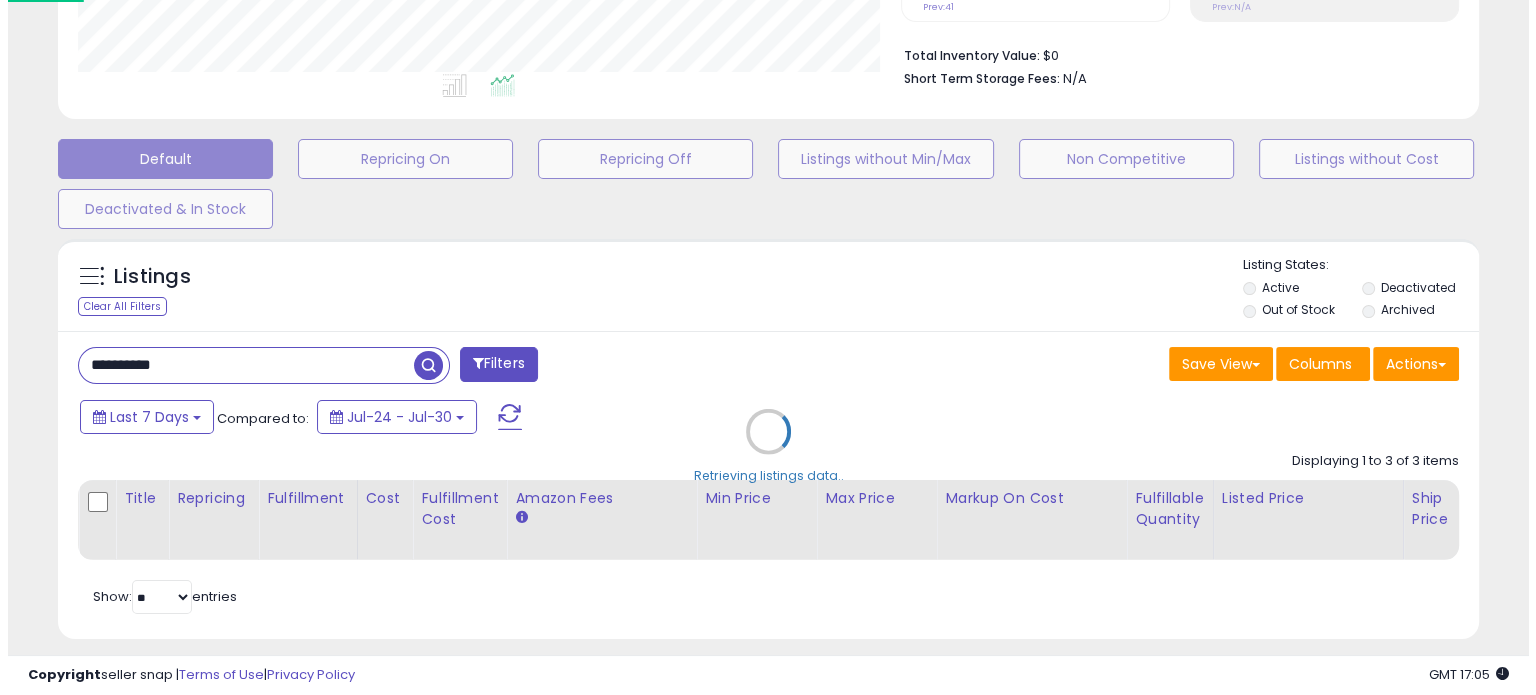 scroll, scrollTop: 999589, scrollLeft: 999168, axis: both 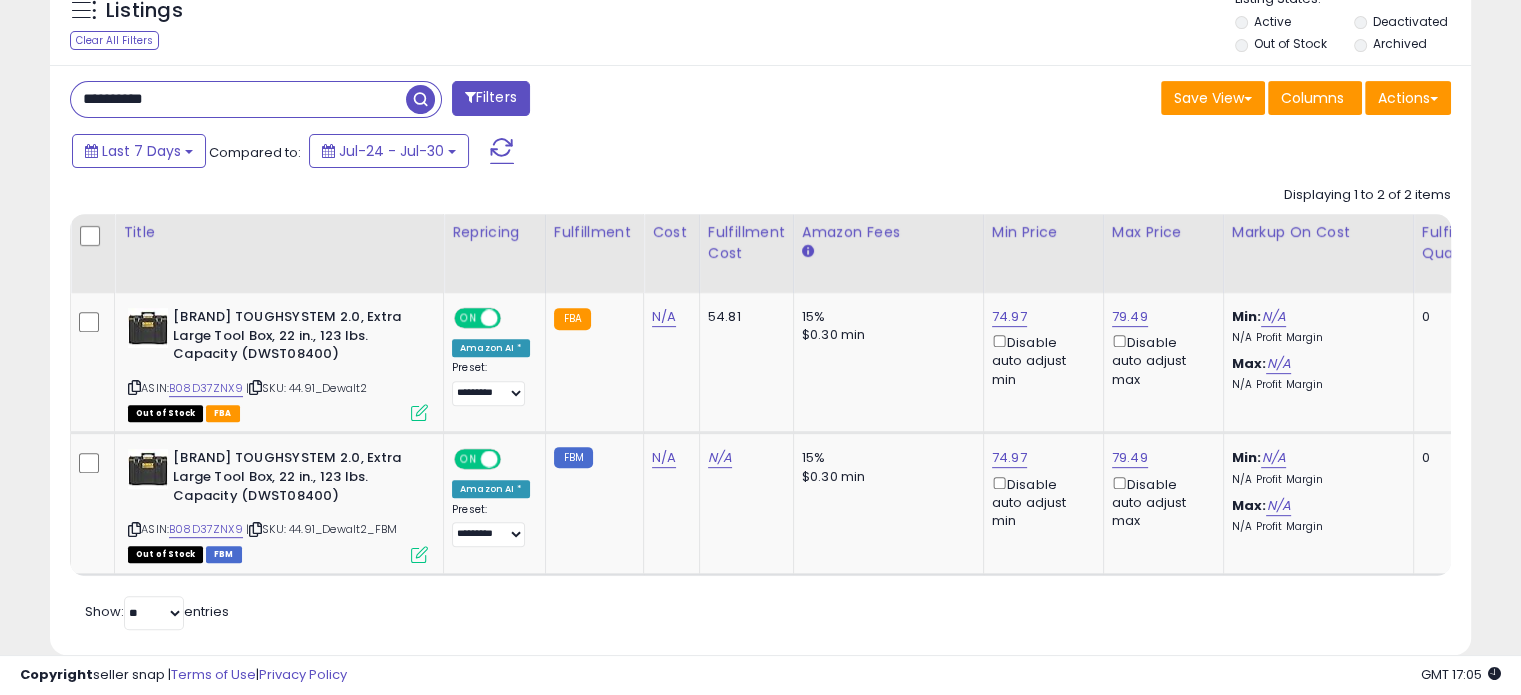 drag, startPoint x: 94, startPoint y: 98, endPoint x: 0, endPoint y: 99, distance: 94.00532 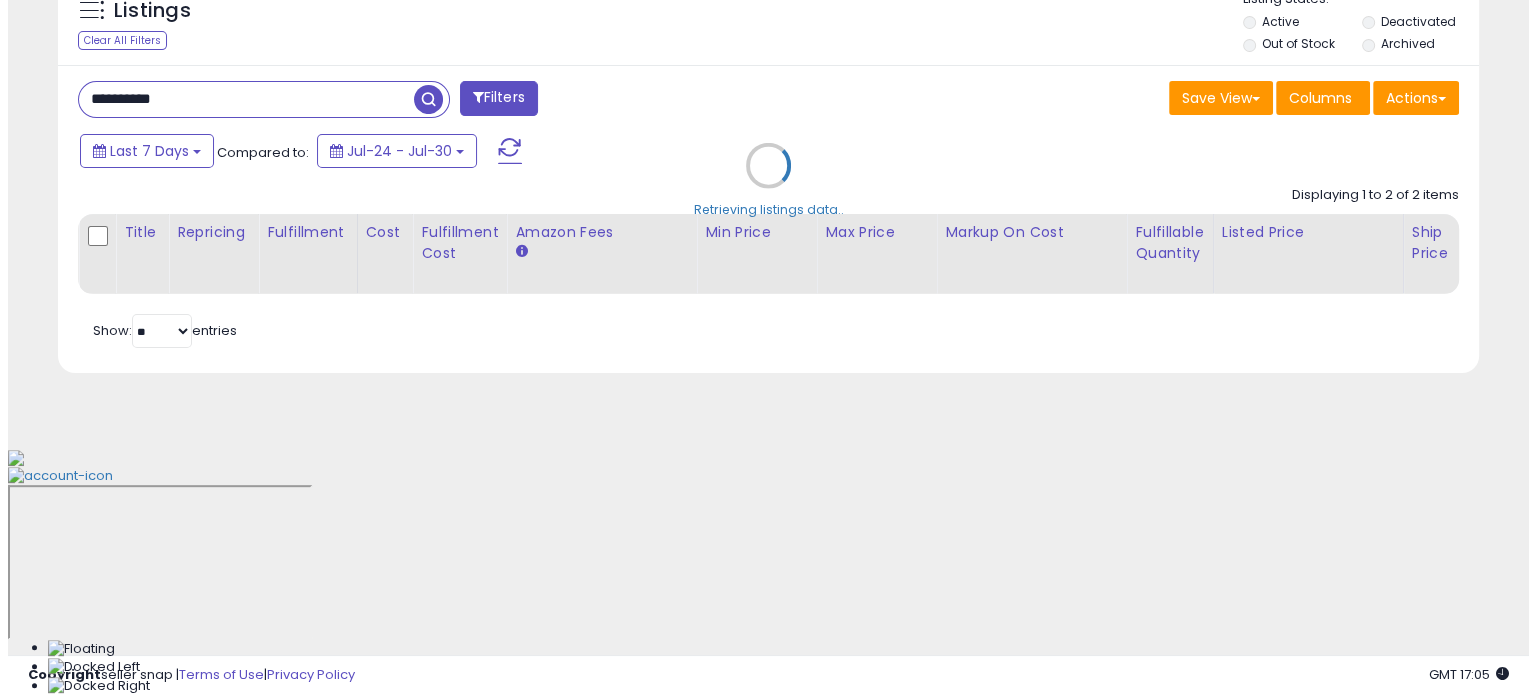 scroll, scrollTop: 524, scrollLeft: 0, axis: vertical 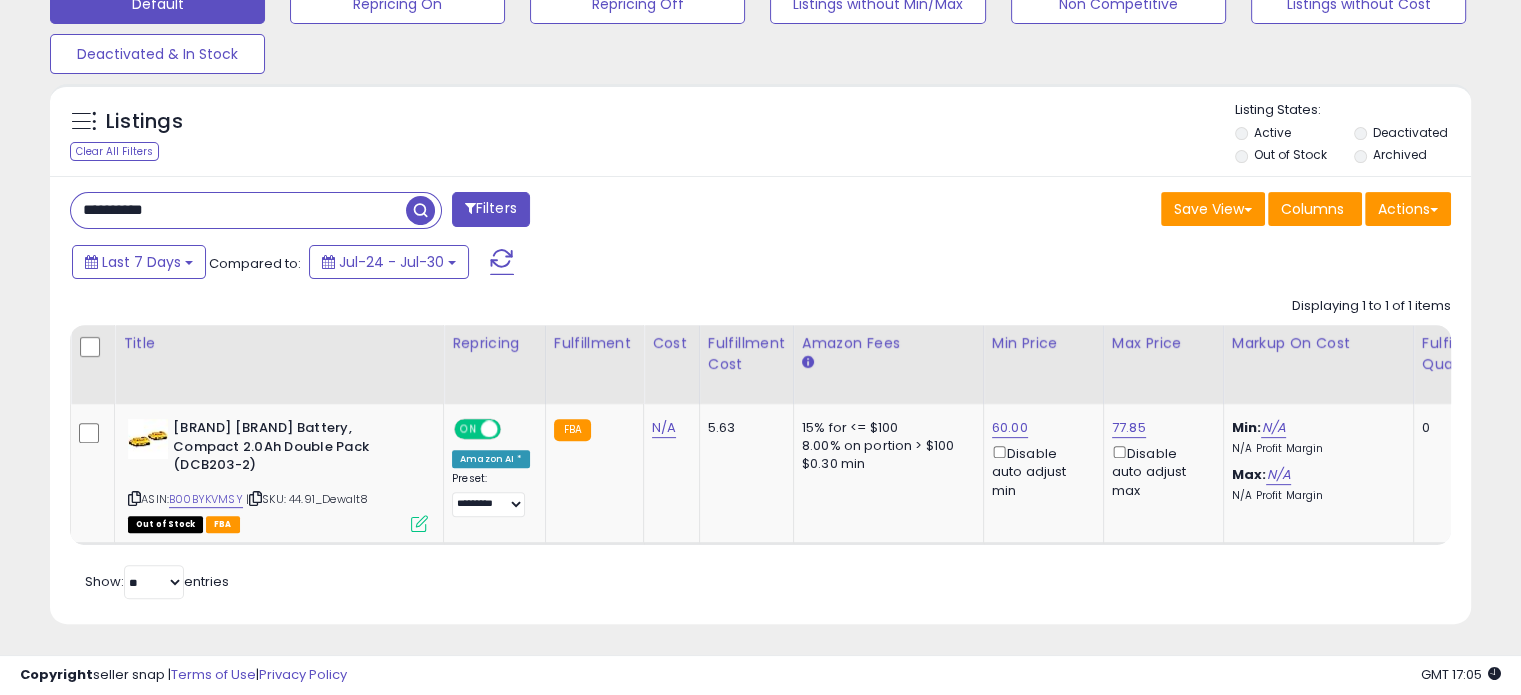 drag, startPoint x: 218, startPoint y: 214, endPoint x: 0, endPoint y: 207, distance: 218.11235 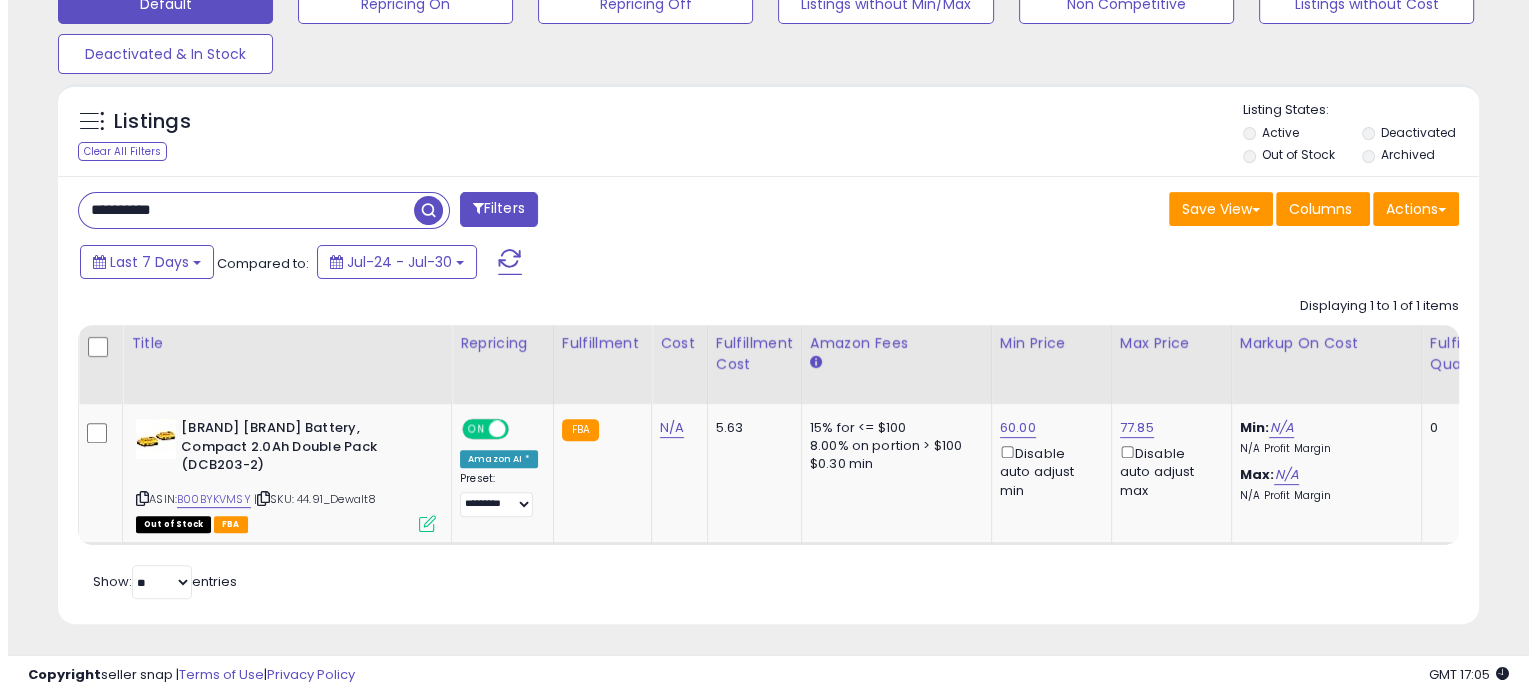 scroll, scrollTop: 524, scrollLeft: 0, axis: vertical 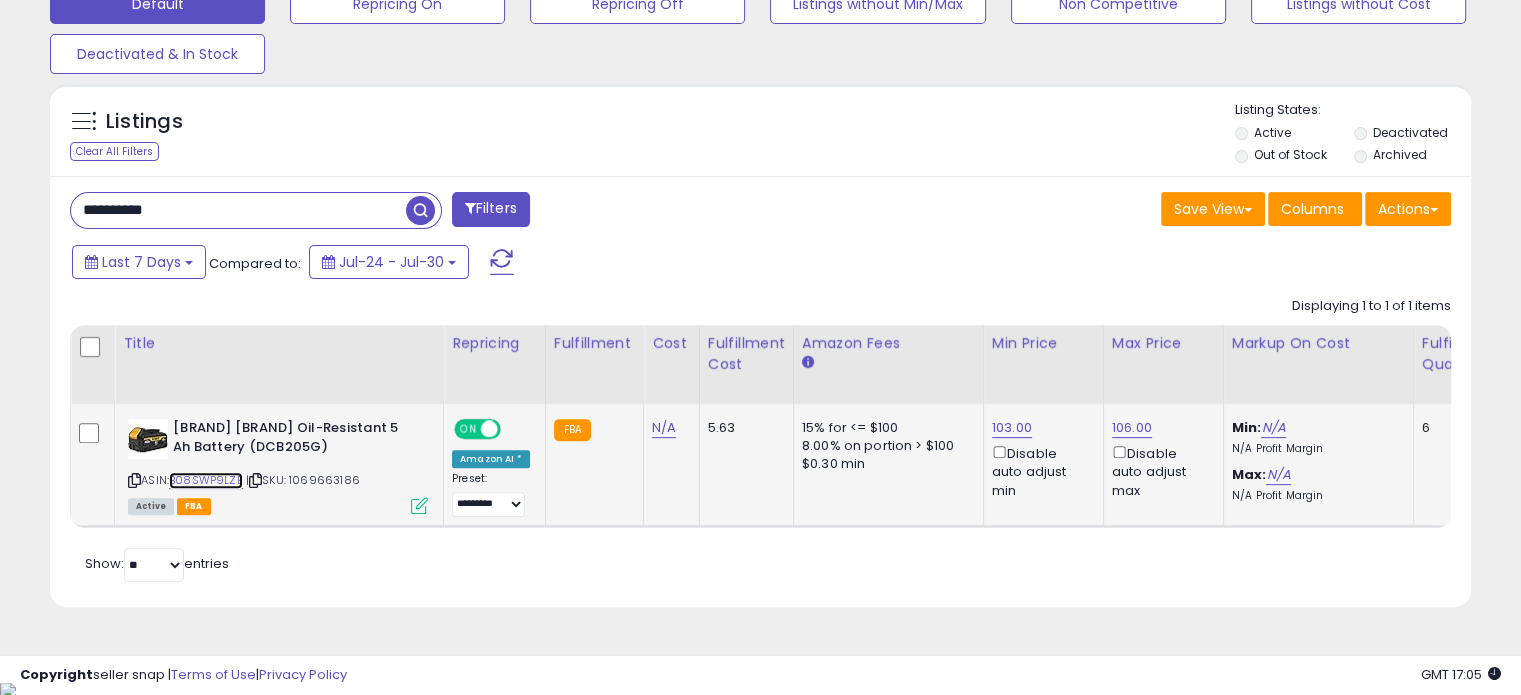 click on "B08SWP9LZB" at bounding box center [206, 480] 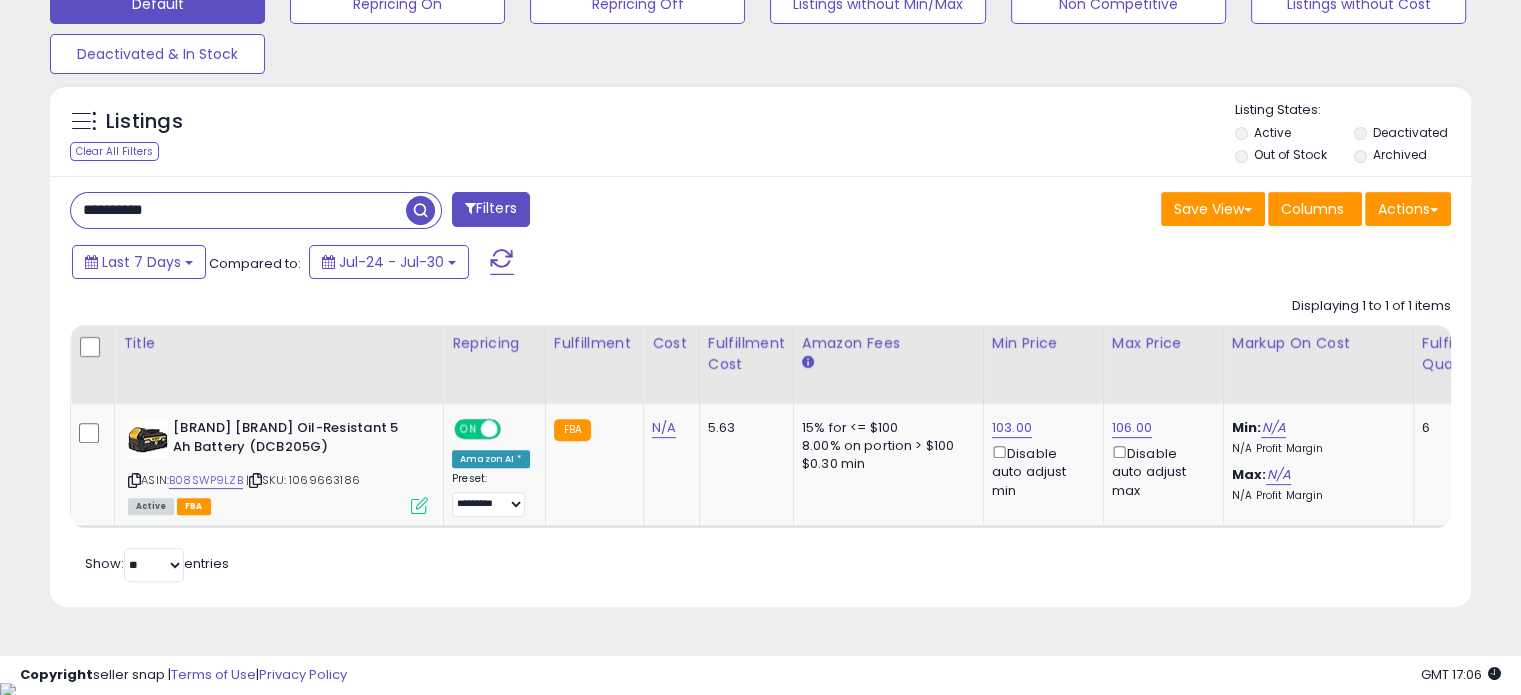 drag, startPoint x: 202, startPoint y: 213, endPoint x: 4, endPoint y: 200, distance: 198.42632 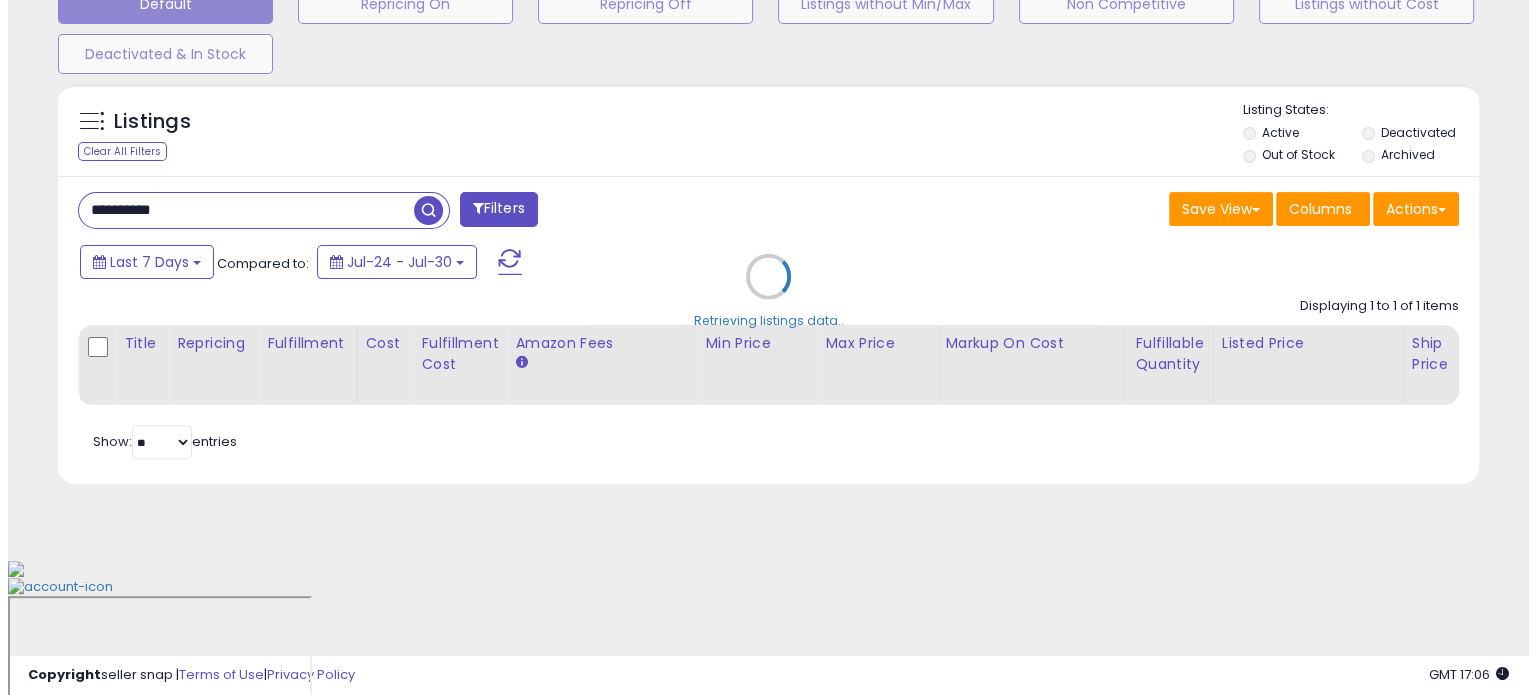 scroll, scrollTop: 524, scrollLeft: 0, axis: vertical 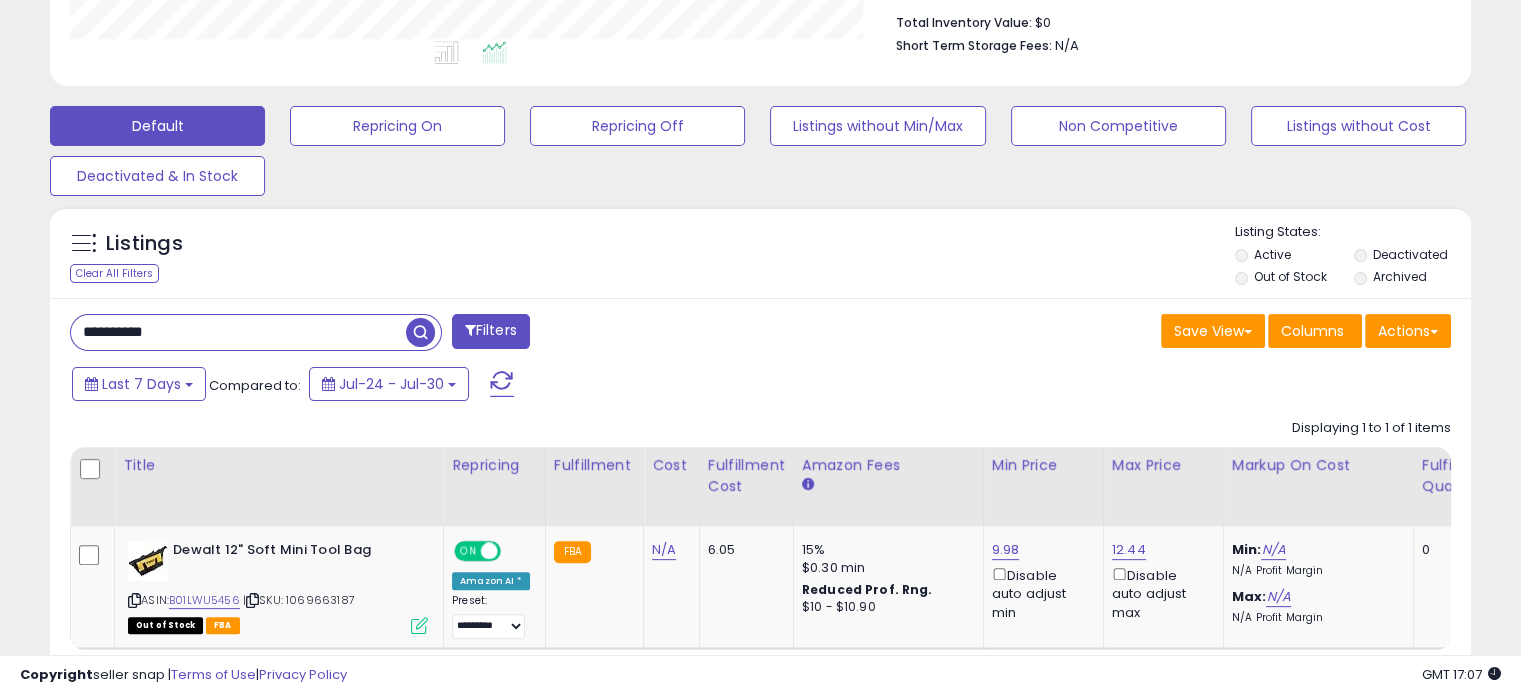 drag, startPoint x: 245, startPoint y: 335, endPoint x: 0, endPoint y: 348, distance: 245.34465 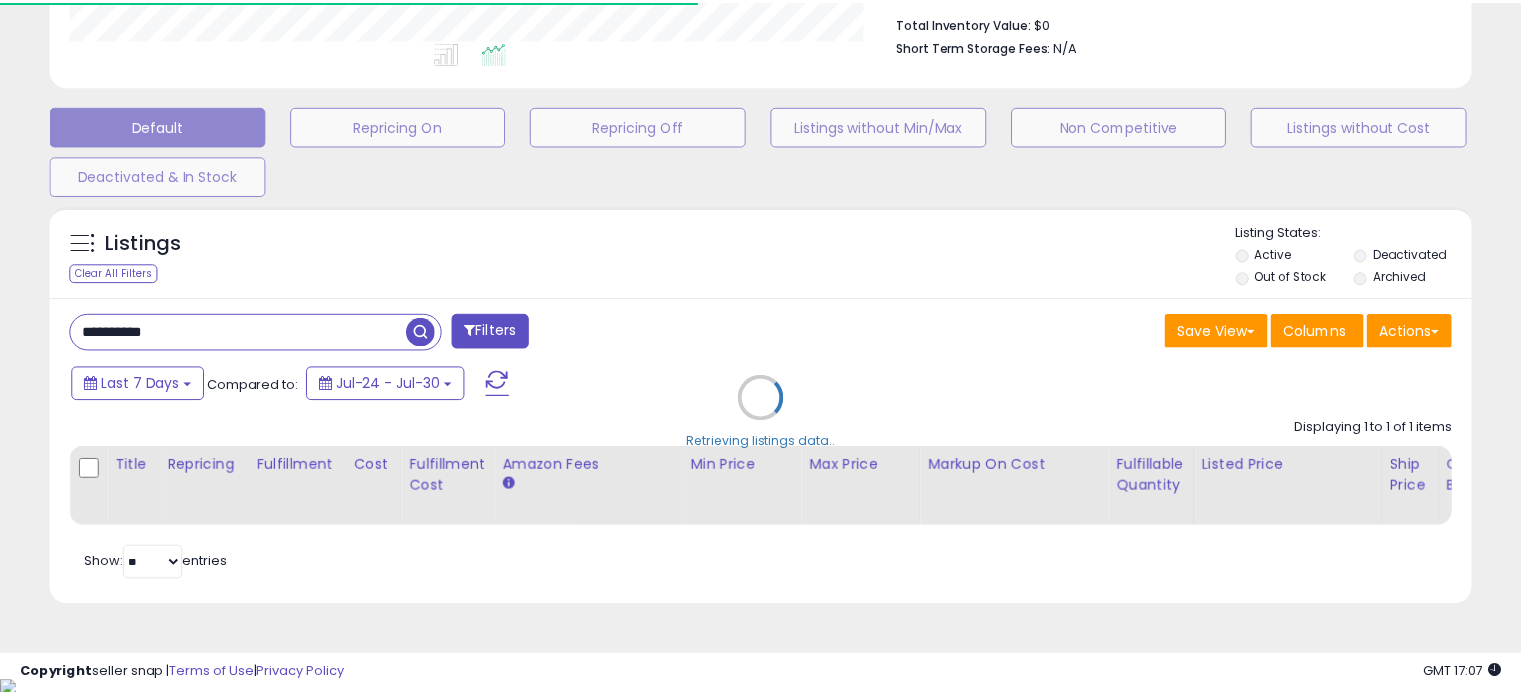 scroll, scrollTop: 409, scrollLeft: 822, axis: both 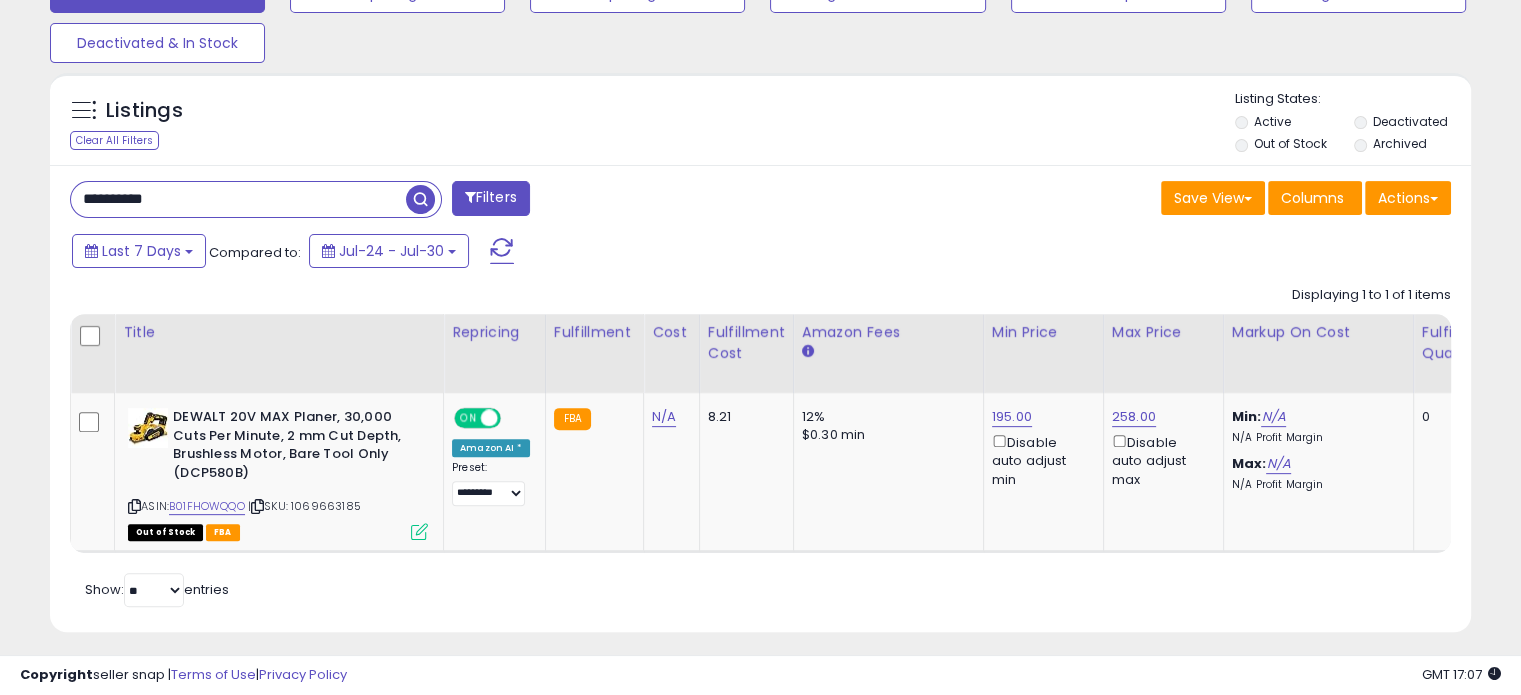 drag, startPoint x: 220, startPoint y: 191, endPoint x: 0, endPoint y: 188, distance: 220.02045 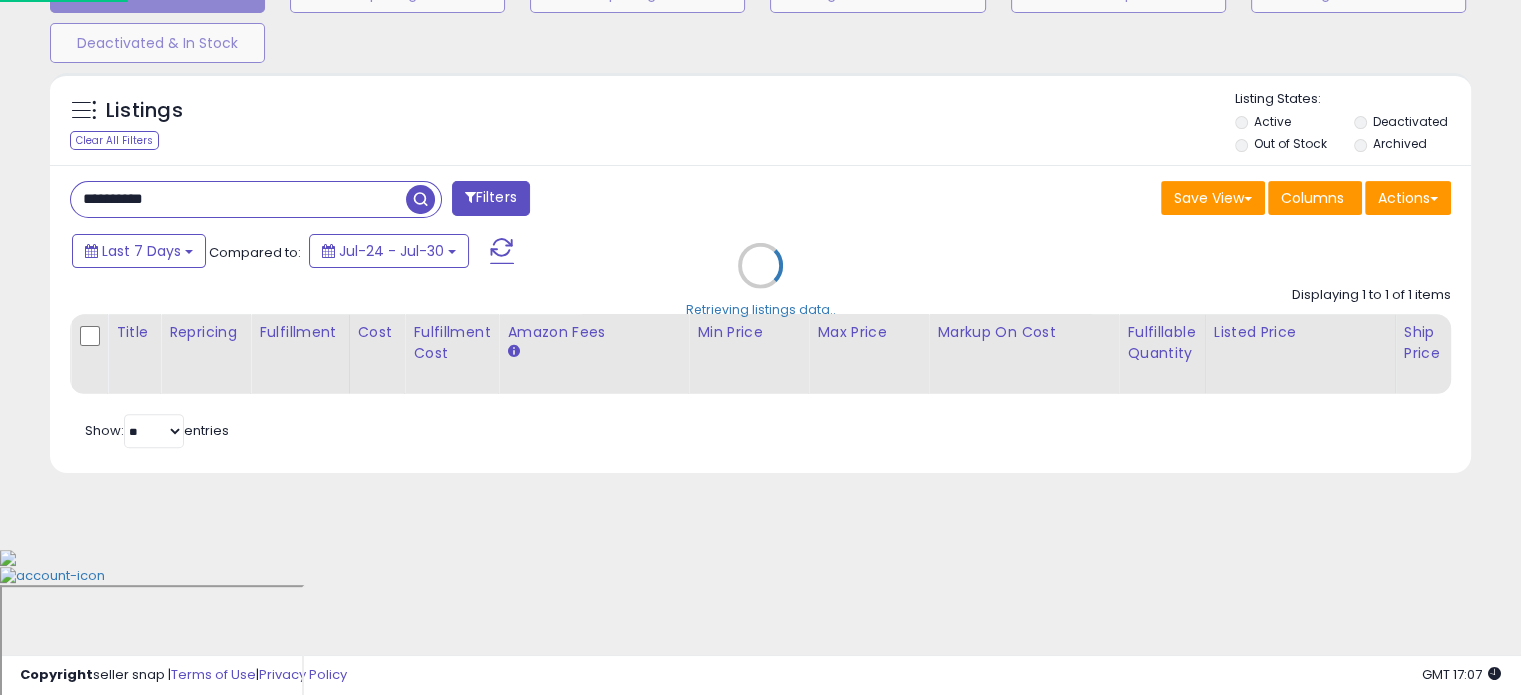 scroll, scrollTop: 999589, scrollLeft: 999168, axis: both 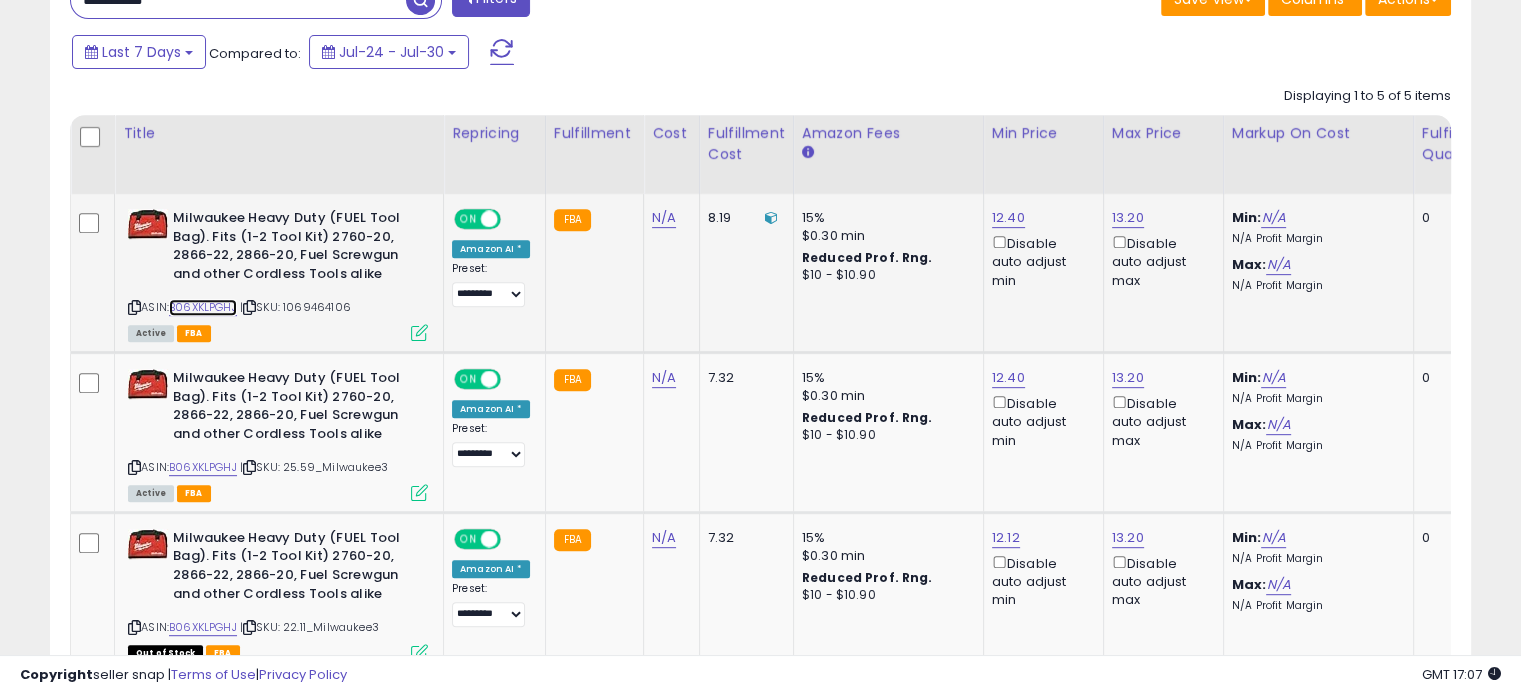 click on "B06XKLPGHJ" at bounding box center (203, 307) 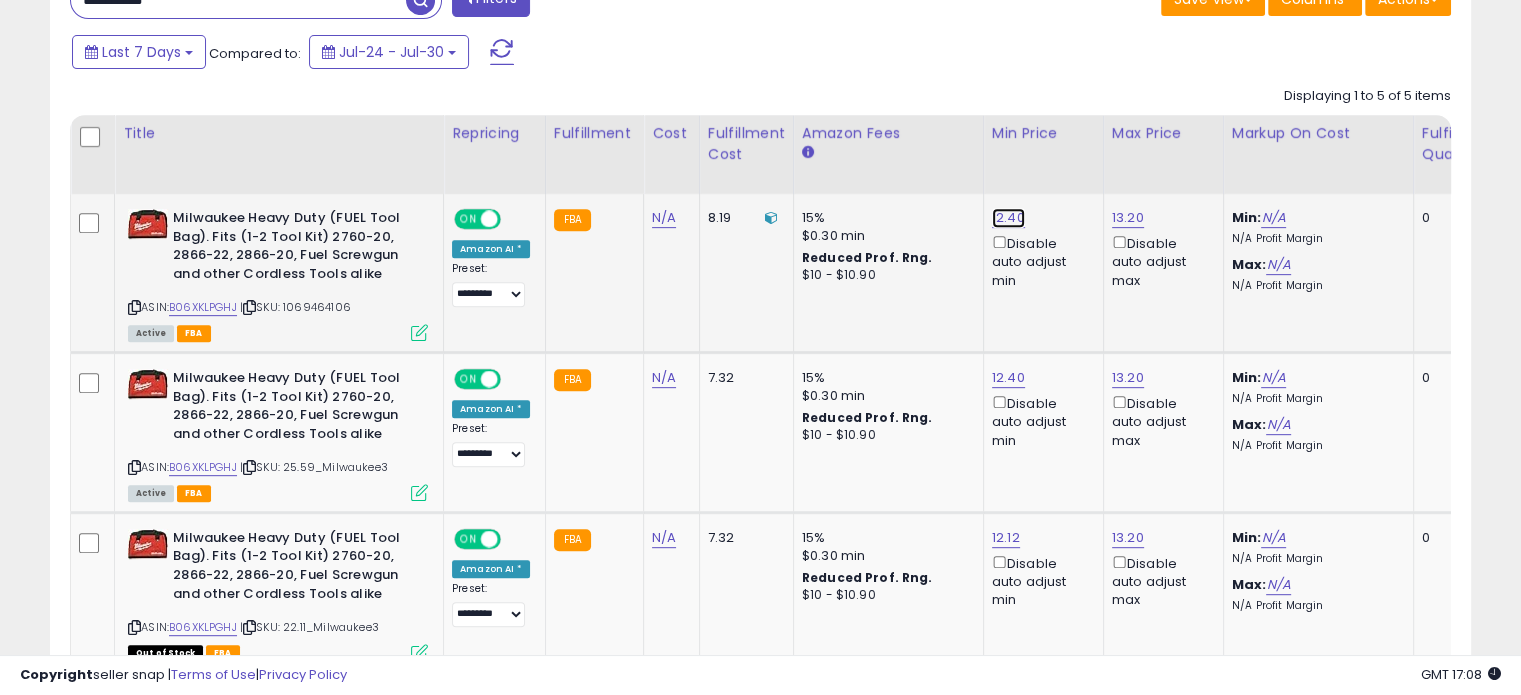 click on "12.40" at bounding box center (1008, 218) 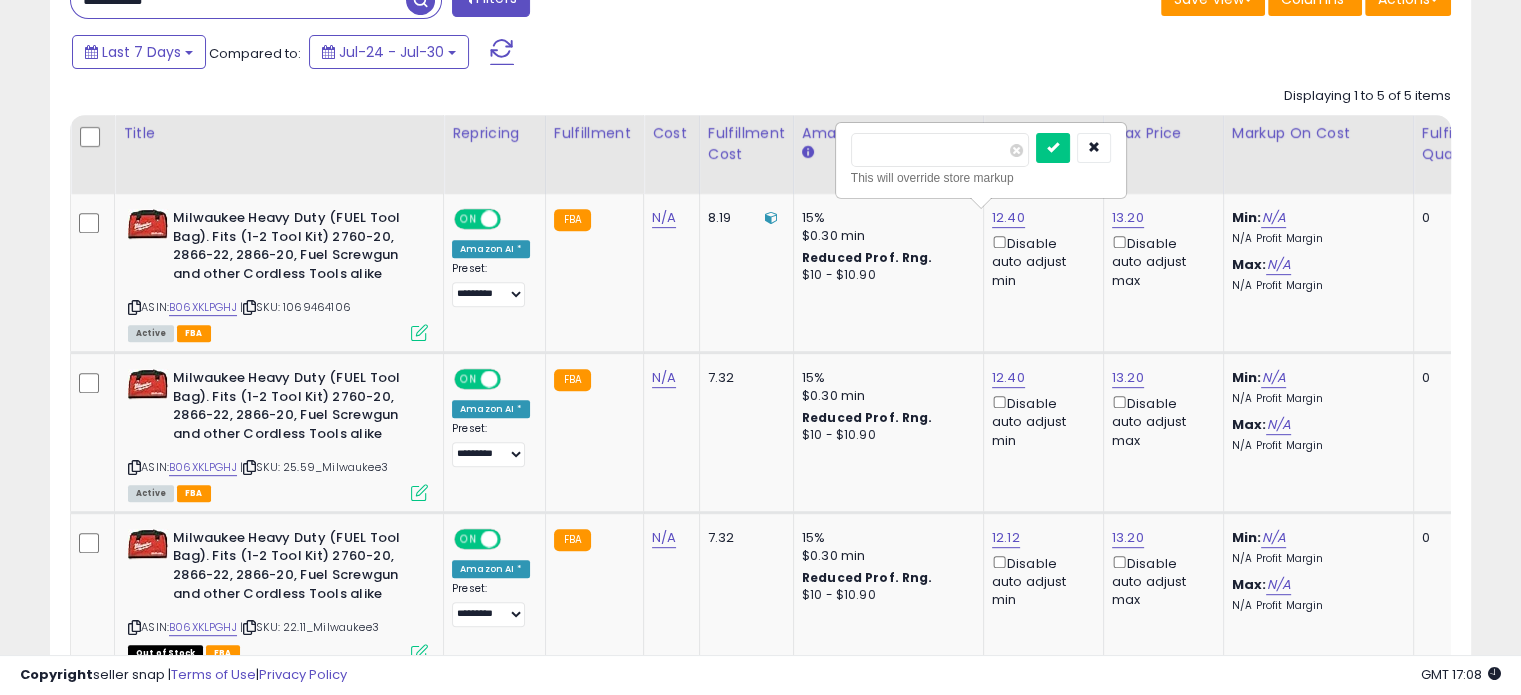 drag, startPoint x: 918, startPoint y: 151, endPoint x: 816, endPoint y: 150, distance: 102.0049 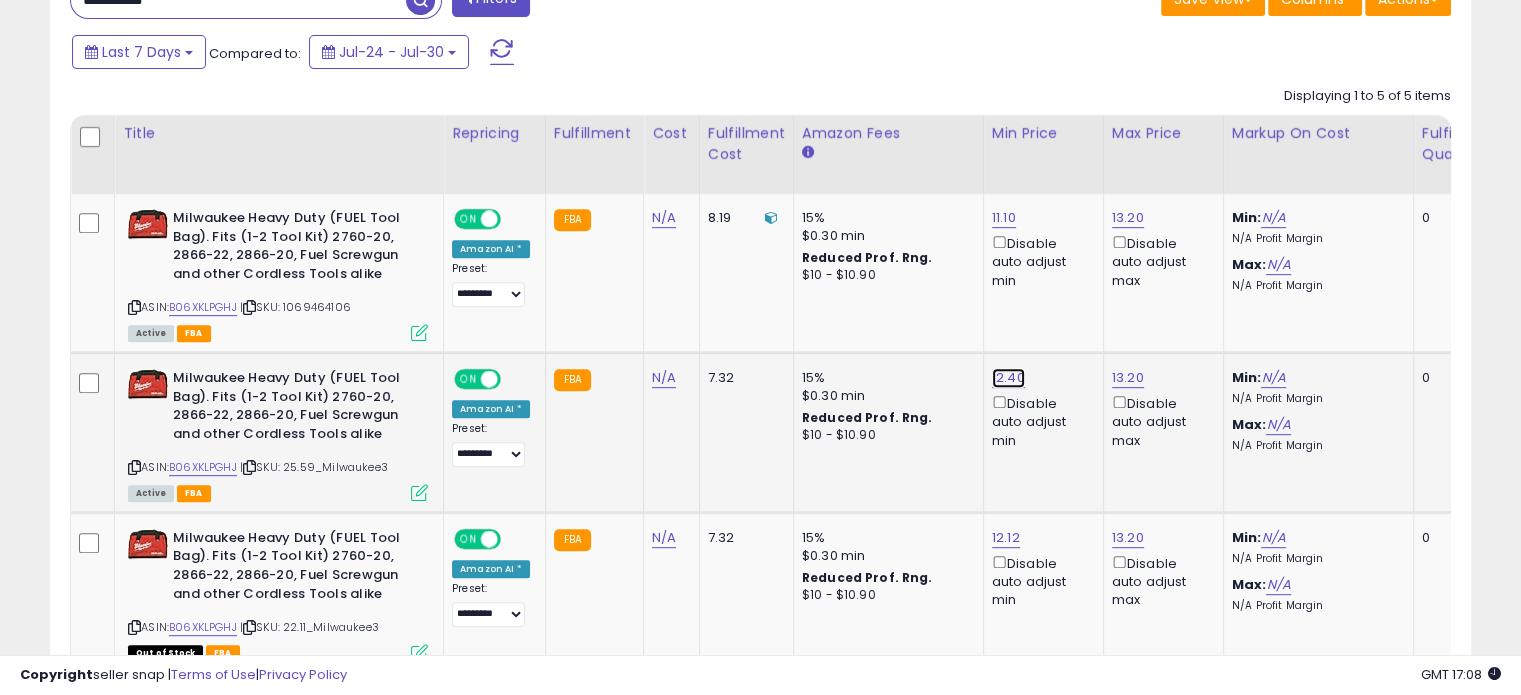 click on "12.40" at bounding box center [1004, 218] 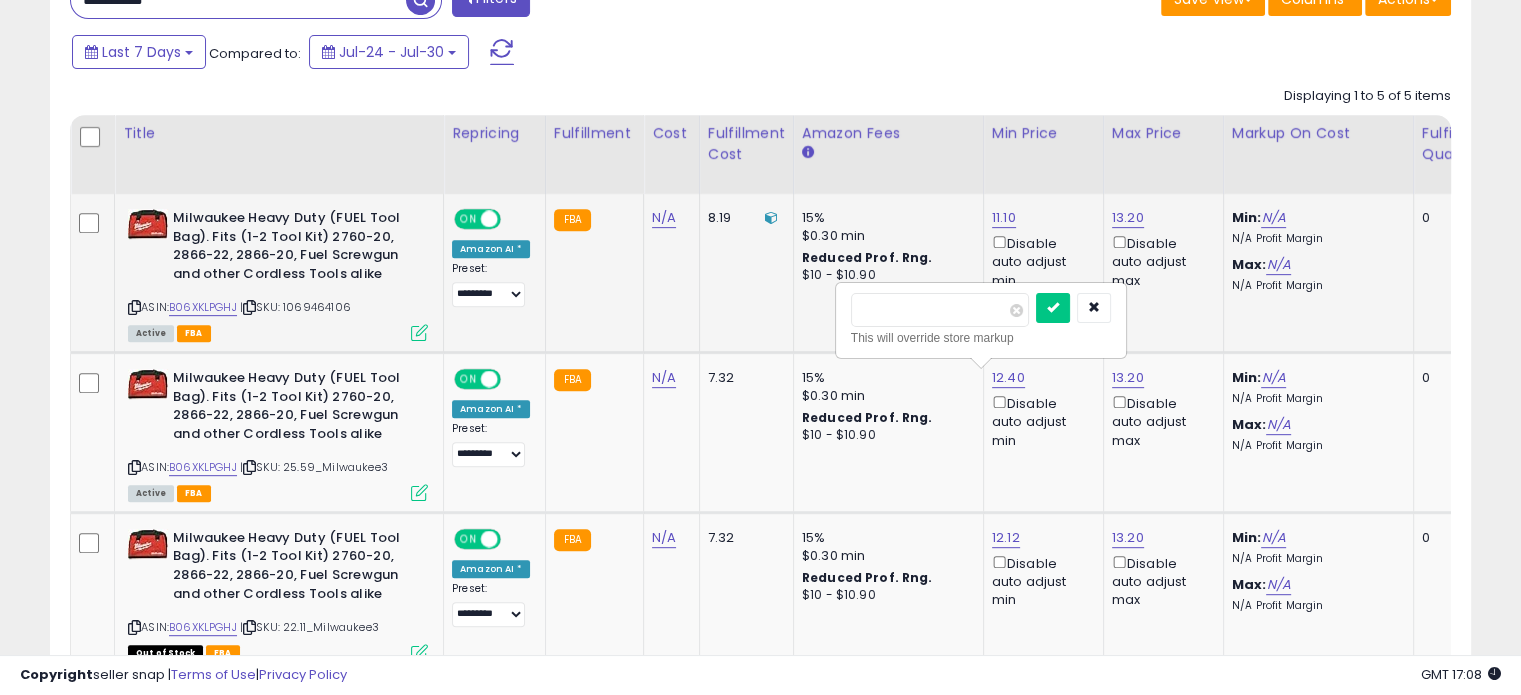 drag, startPoint x: 945, startPoint y: 311, endPoint x: 754, endPoint y: 307, distance: 191.04189 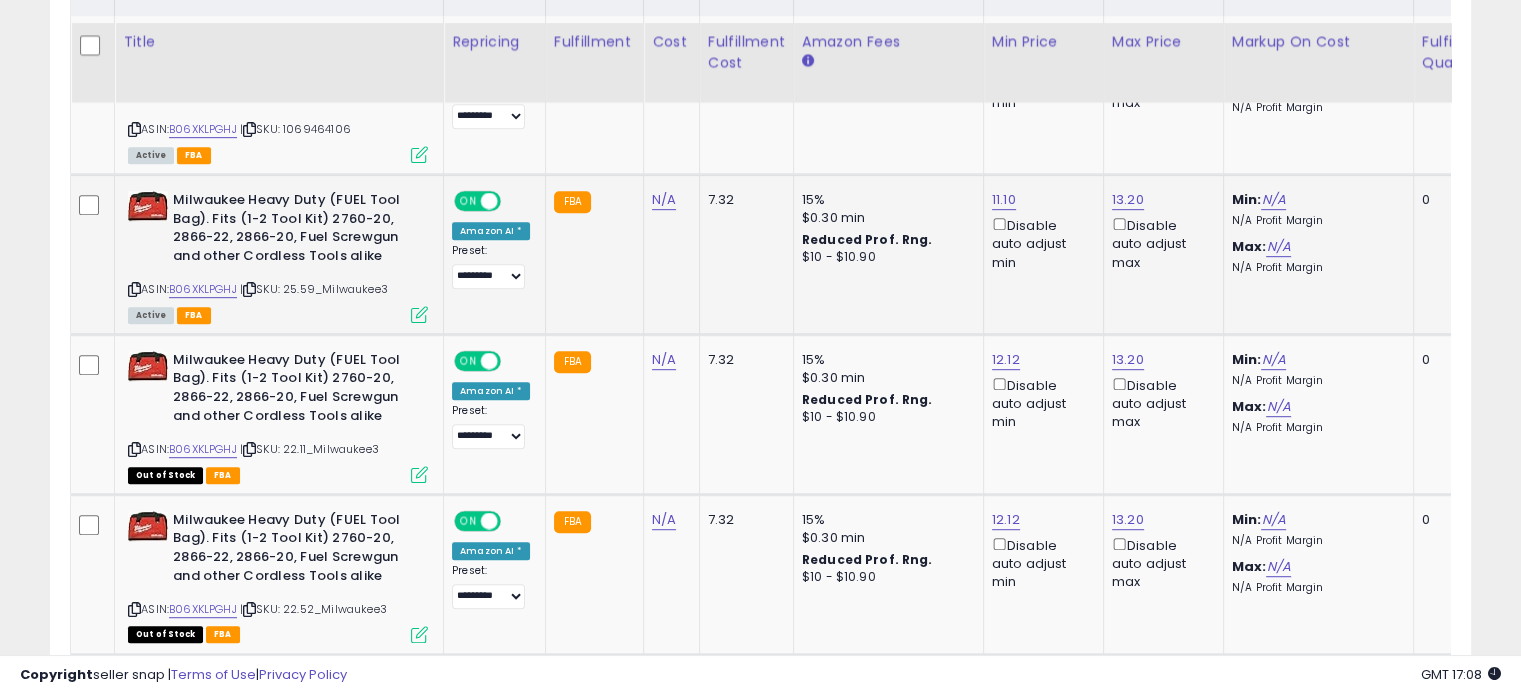 scroll, scrollTop: 1056, scrollLeft: 0, axis: vertical 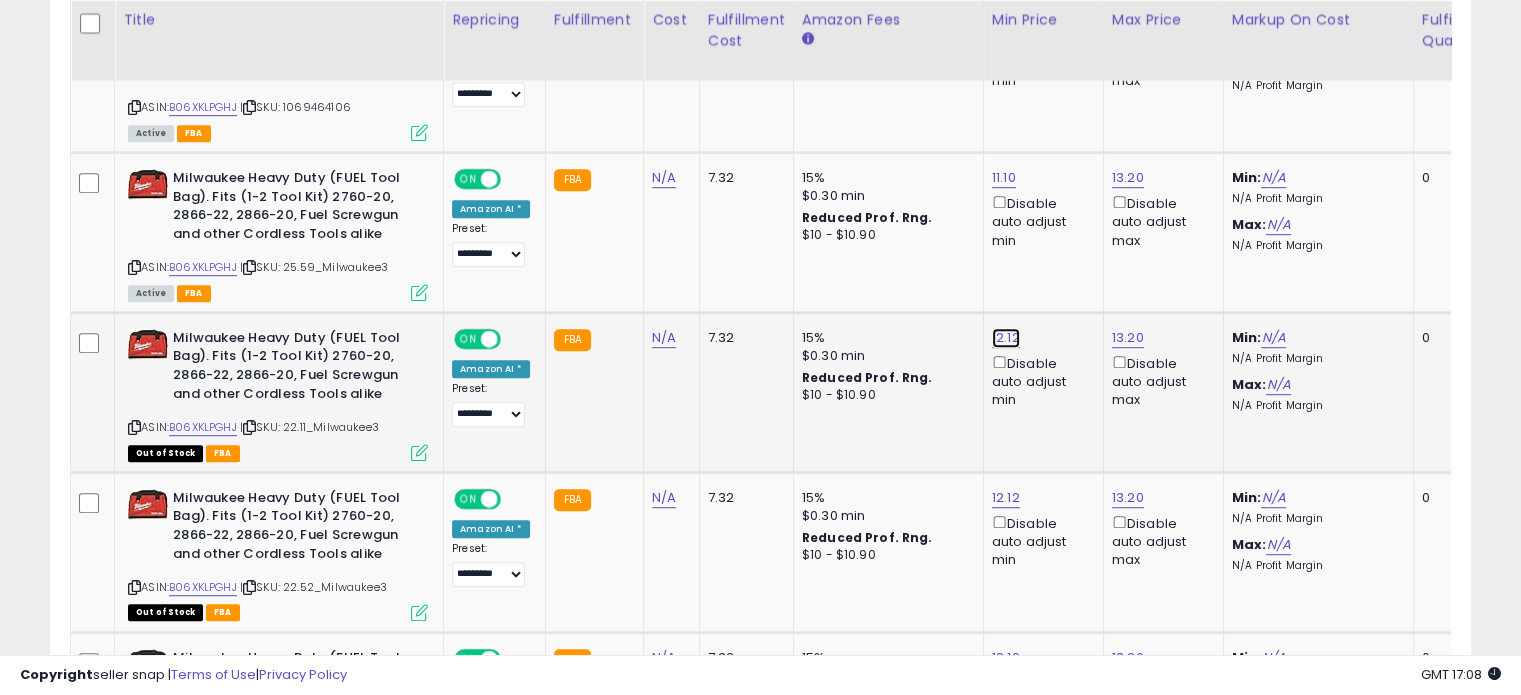 click on "12.12" at bounding box center (1004, 18) 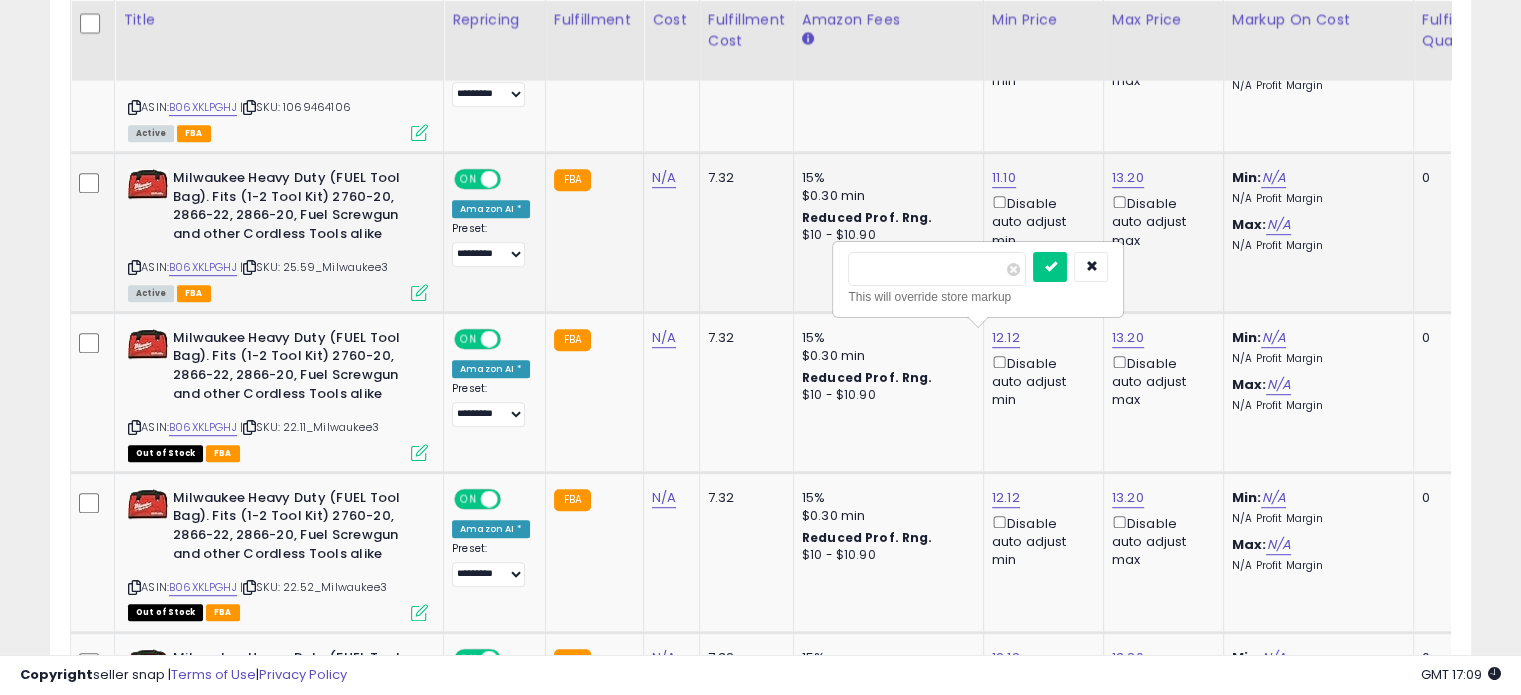 drag, startPoint x: 917, startPoint y: 260, endPoint x: 756, endPoint y: 259, distance: 161.00311 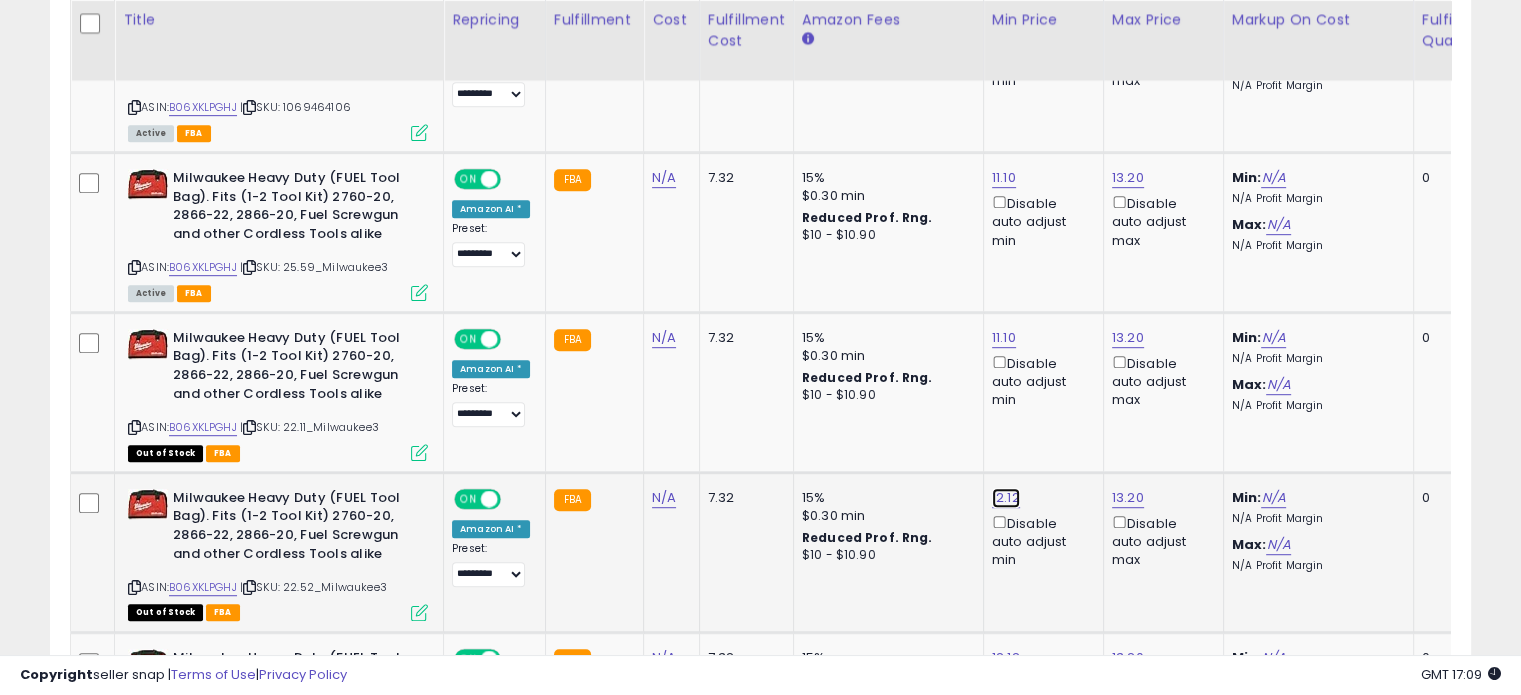 click on "12.12" at bounding box center (1004, 18) 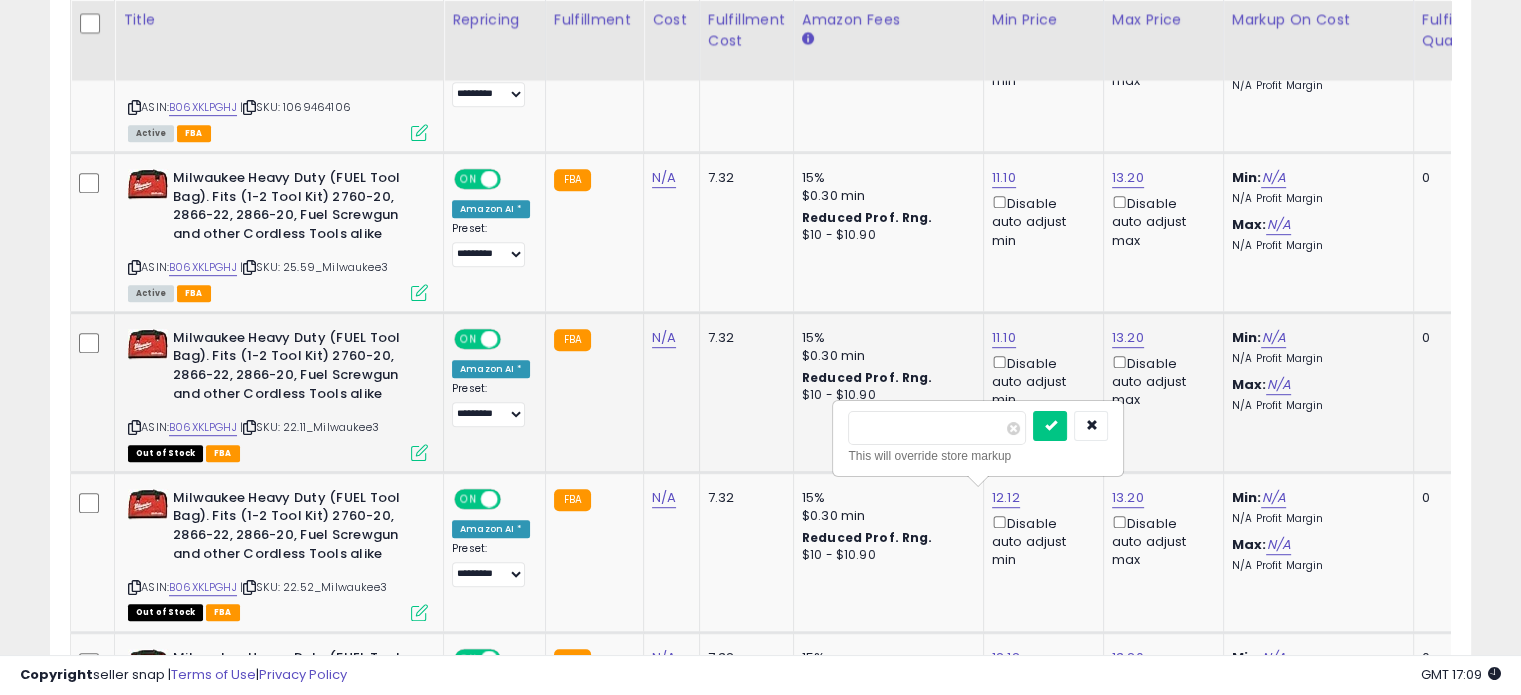 drag, startPoint x: 928, startPoint y: 426, endPoint x: 741, endPoint y: 435, distance: 187.21645 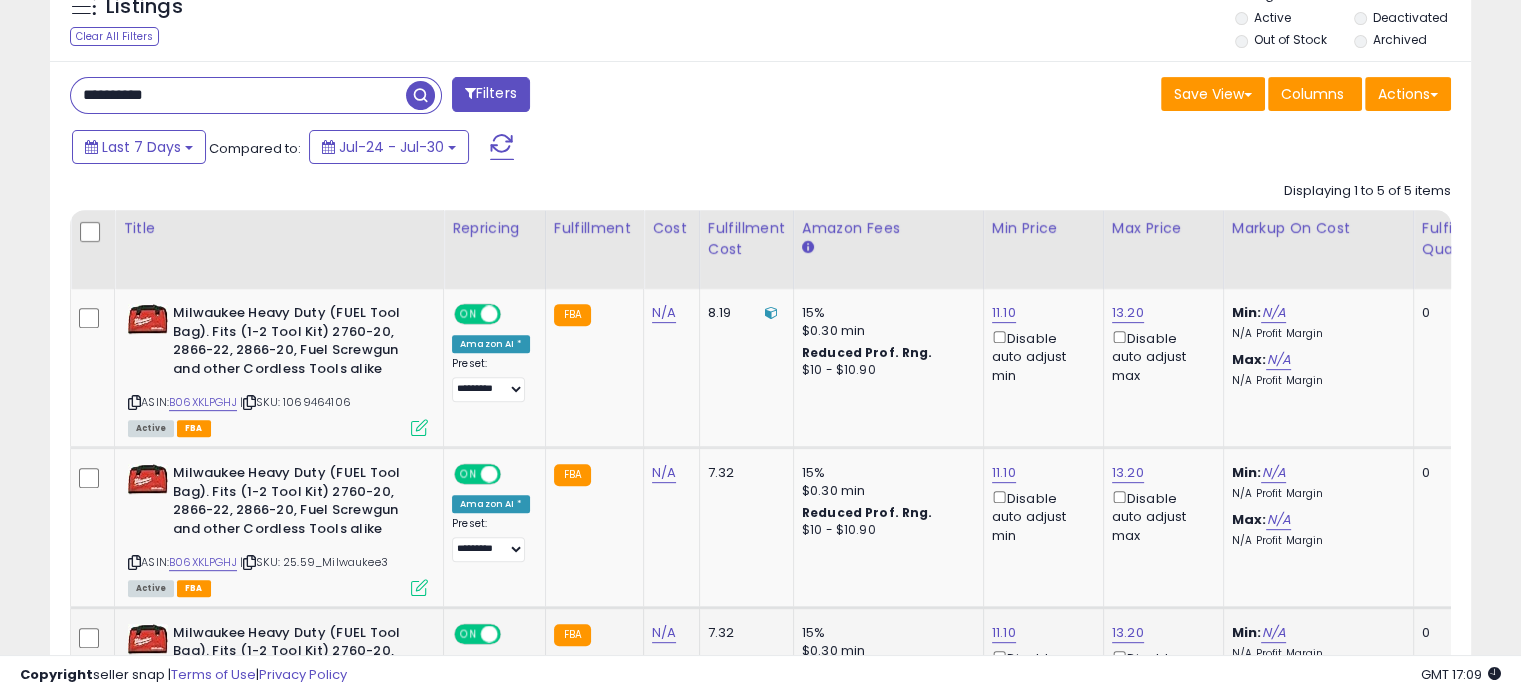 scroll, scrollTop: 724, scrollLeft: 0, axis: vertical 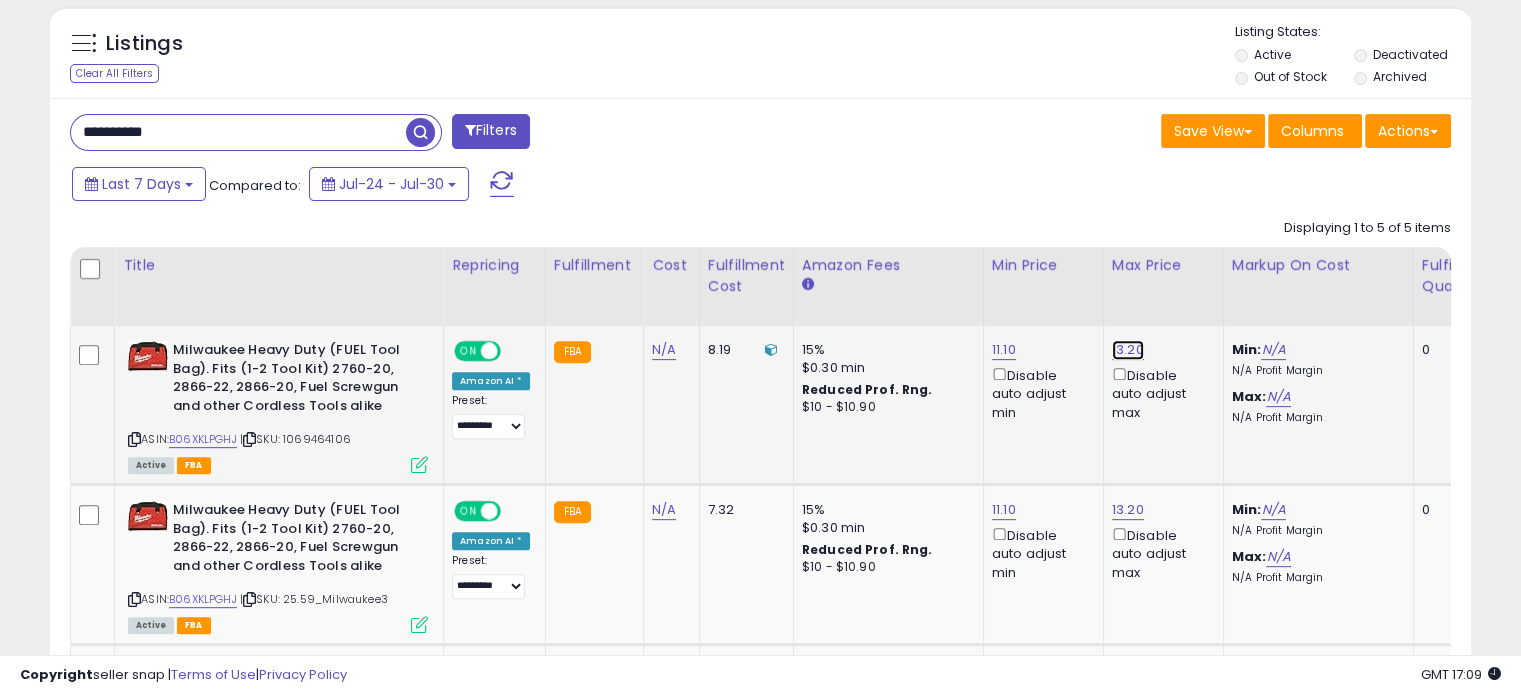 click on "13.20" at bounding box center [1128, 350] 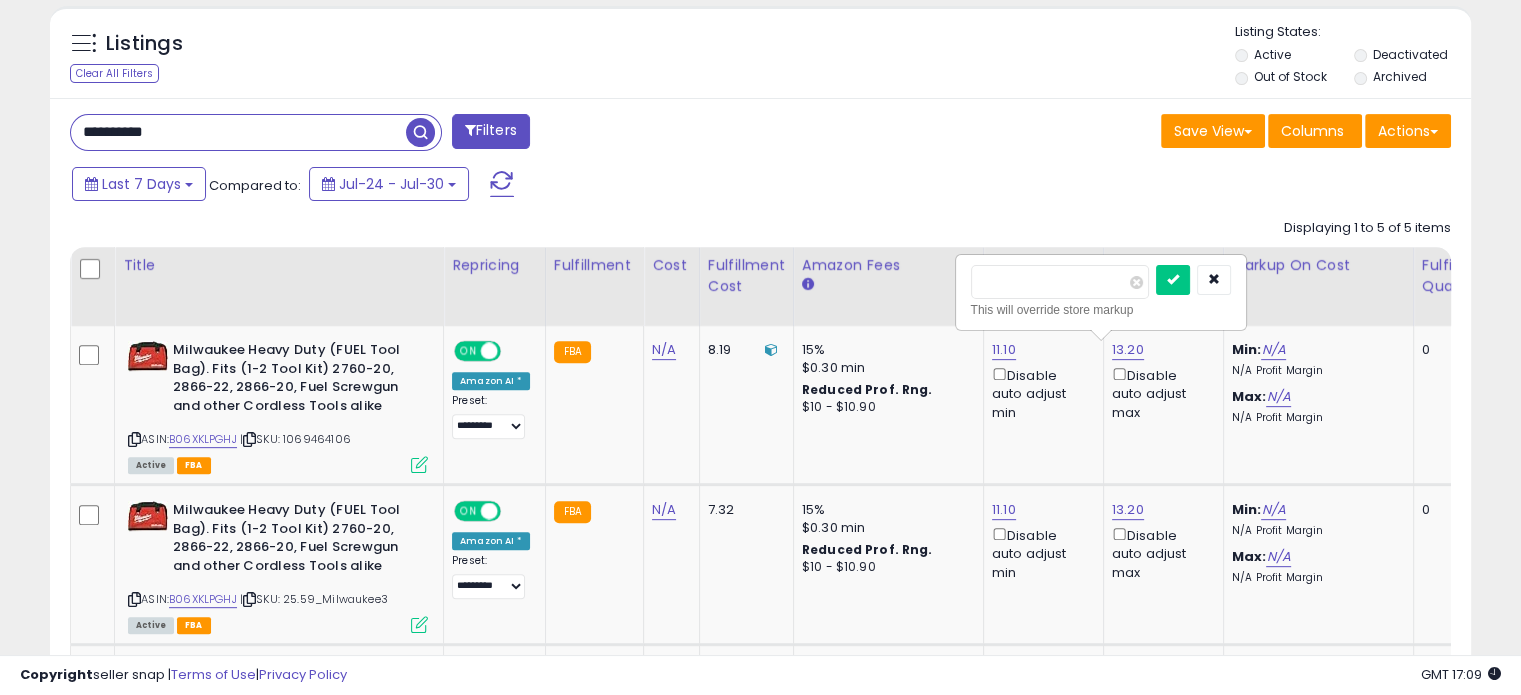 drag, startPoint x: 1029, startPoint y: 282, endPoint x: 931, endPoint y: 277, distance: 98.12747 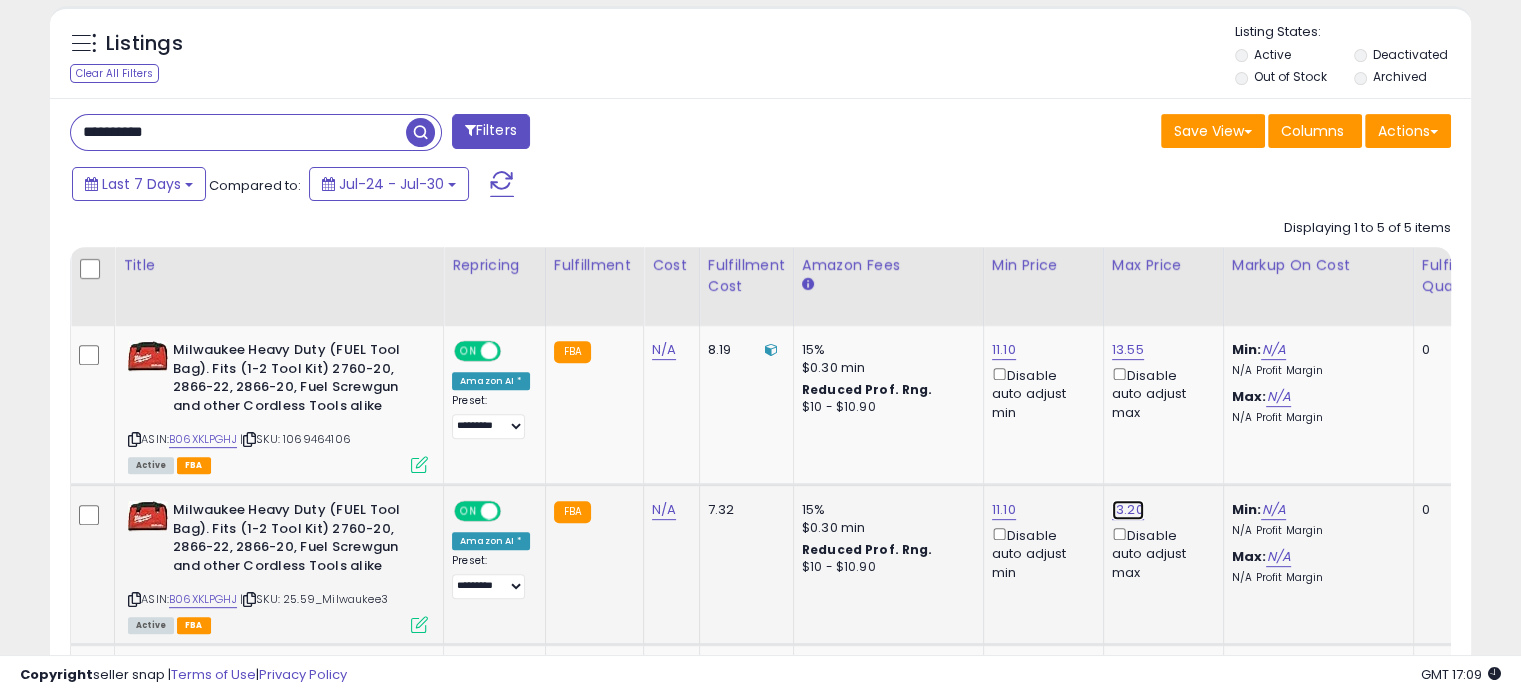 click on "13.20" at bounding box center [1128, 350] 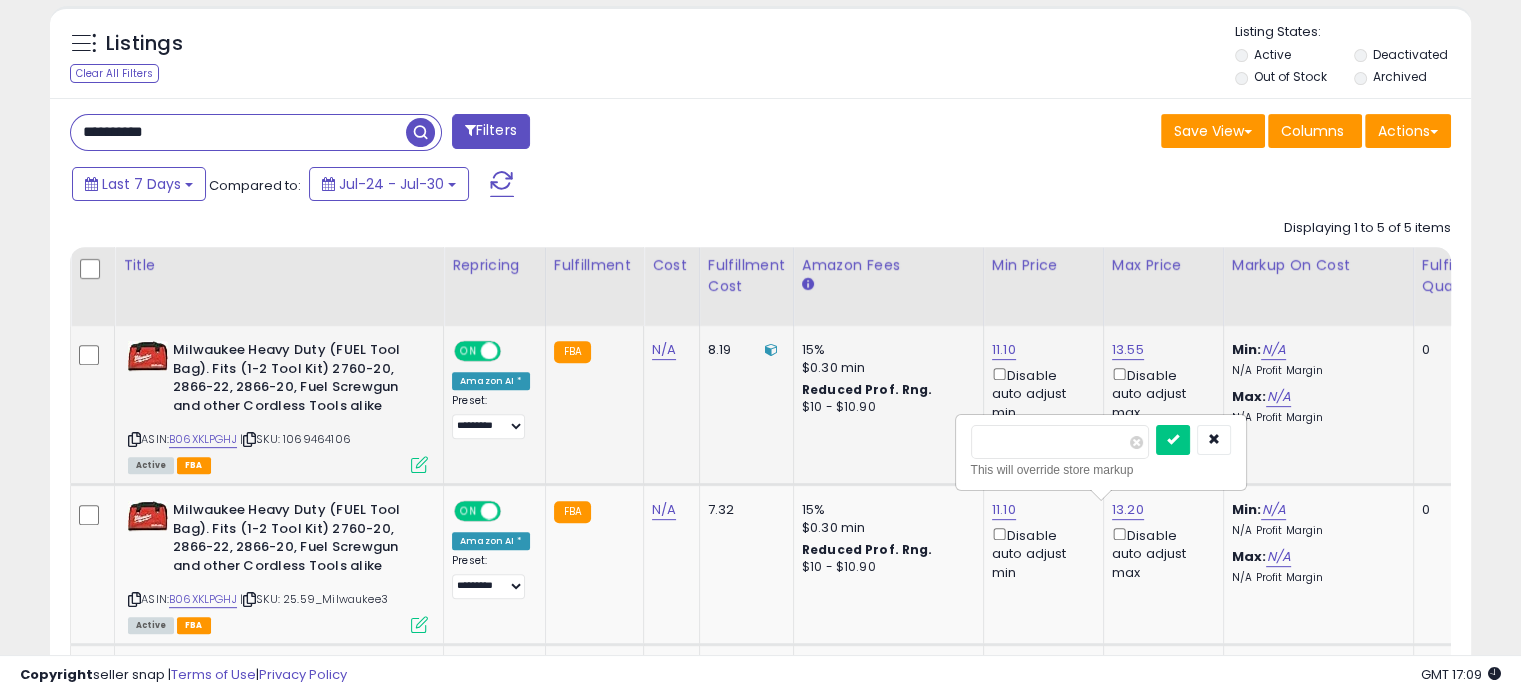 drag, startPoint x: 960, startPoint y: 450, endPoint x: 901, endPoint y: 455, distance: 59.211487 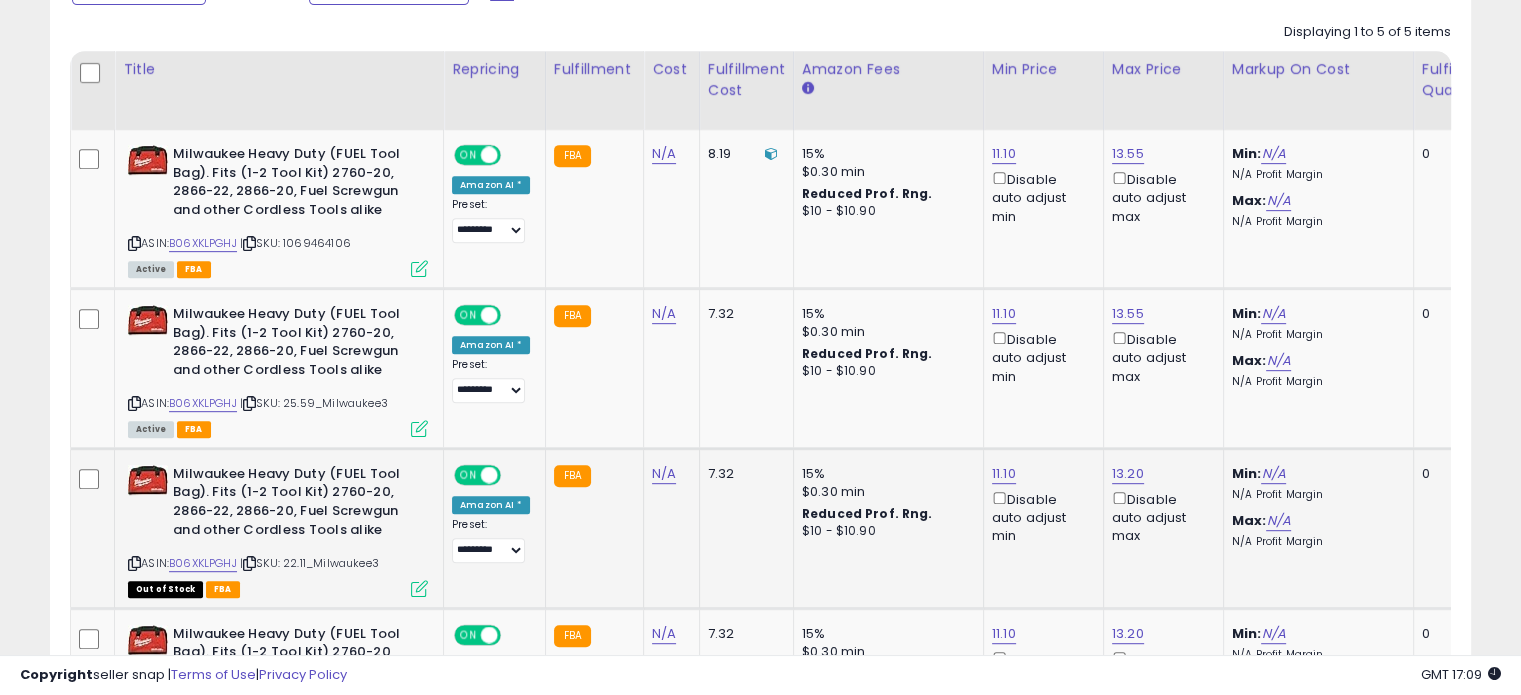 scroll, scrollTop: 924, scrollLeft: 0, axis: vertical 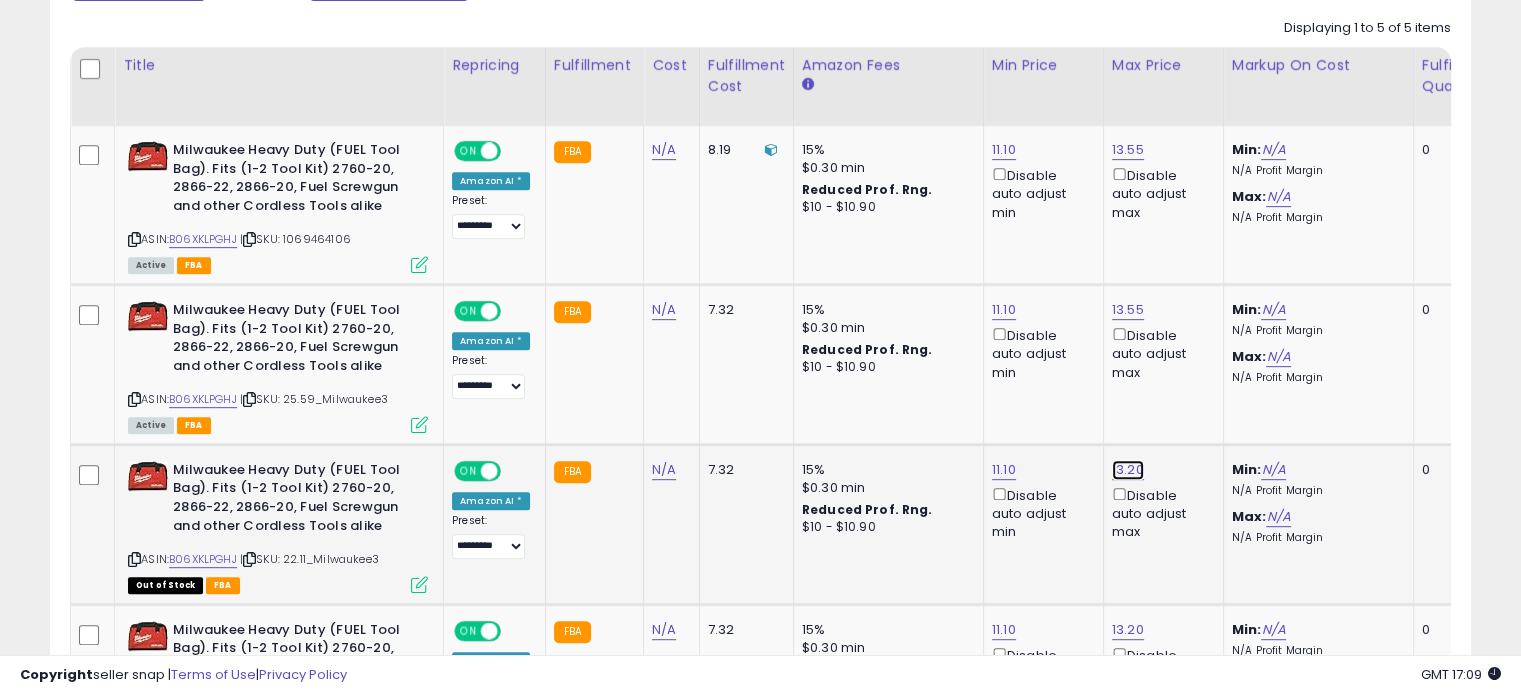 click on "13.20" at bounding box center (1128, 150) 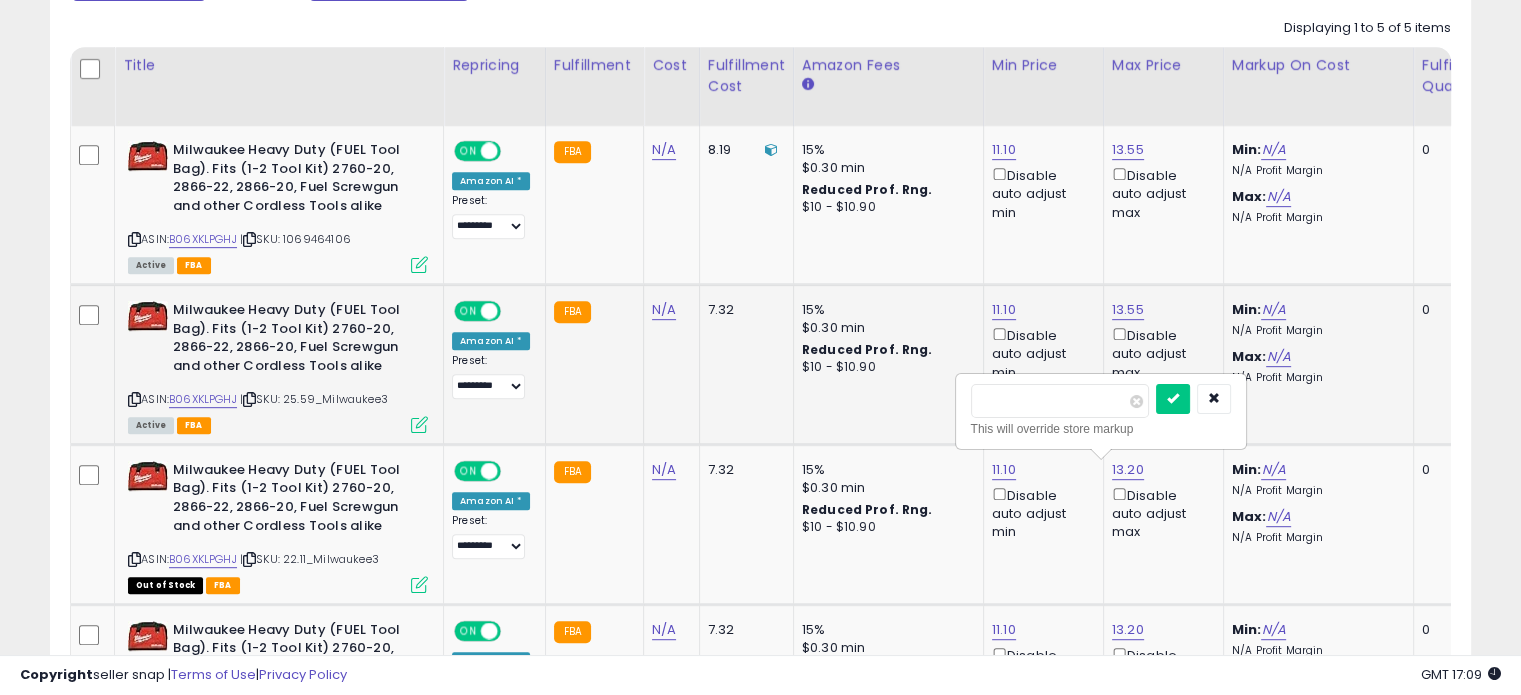 drag, startPoint x: 1045, startPoint y: 403, endPoint x: 918, endPoint y: 400, distance: 127.03543 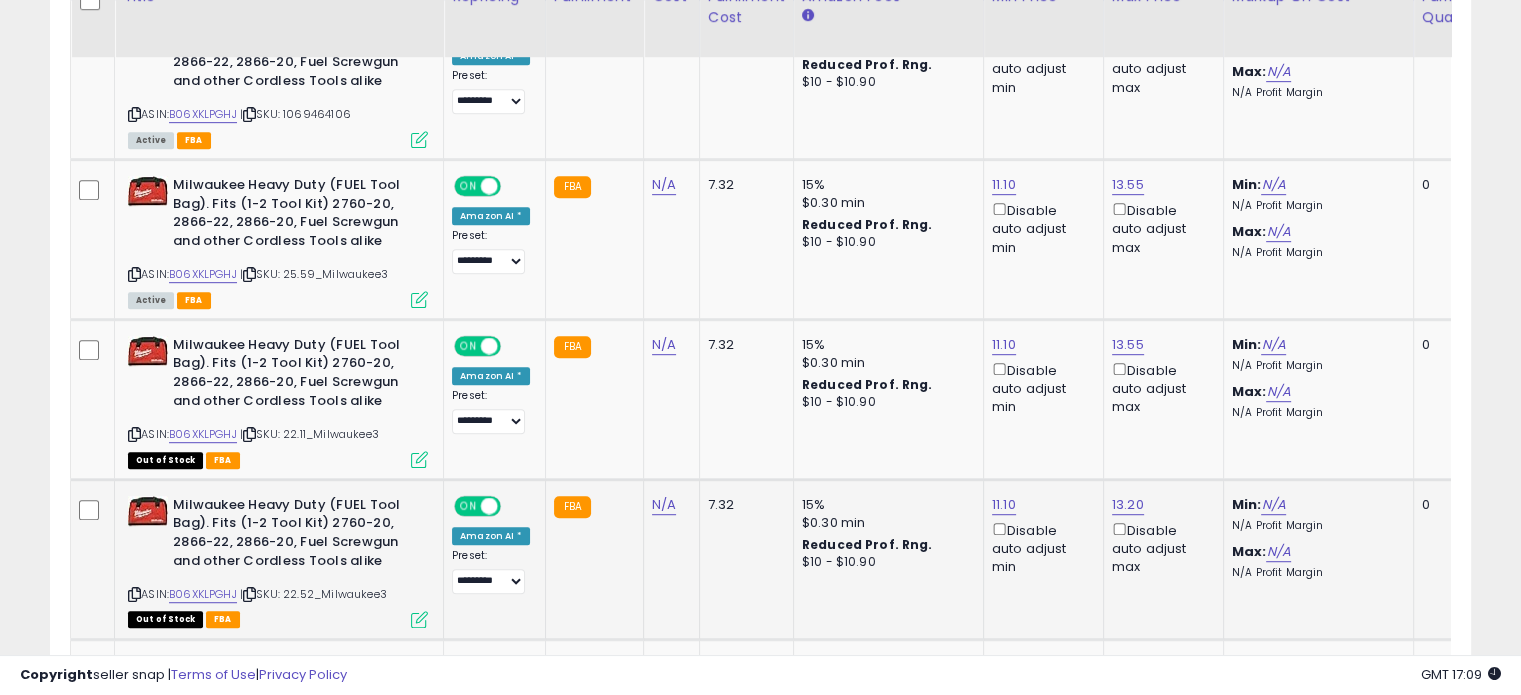 scroll, scrollTop: 1056, scrollLeft: 0, axis: vertical 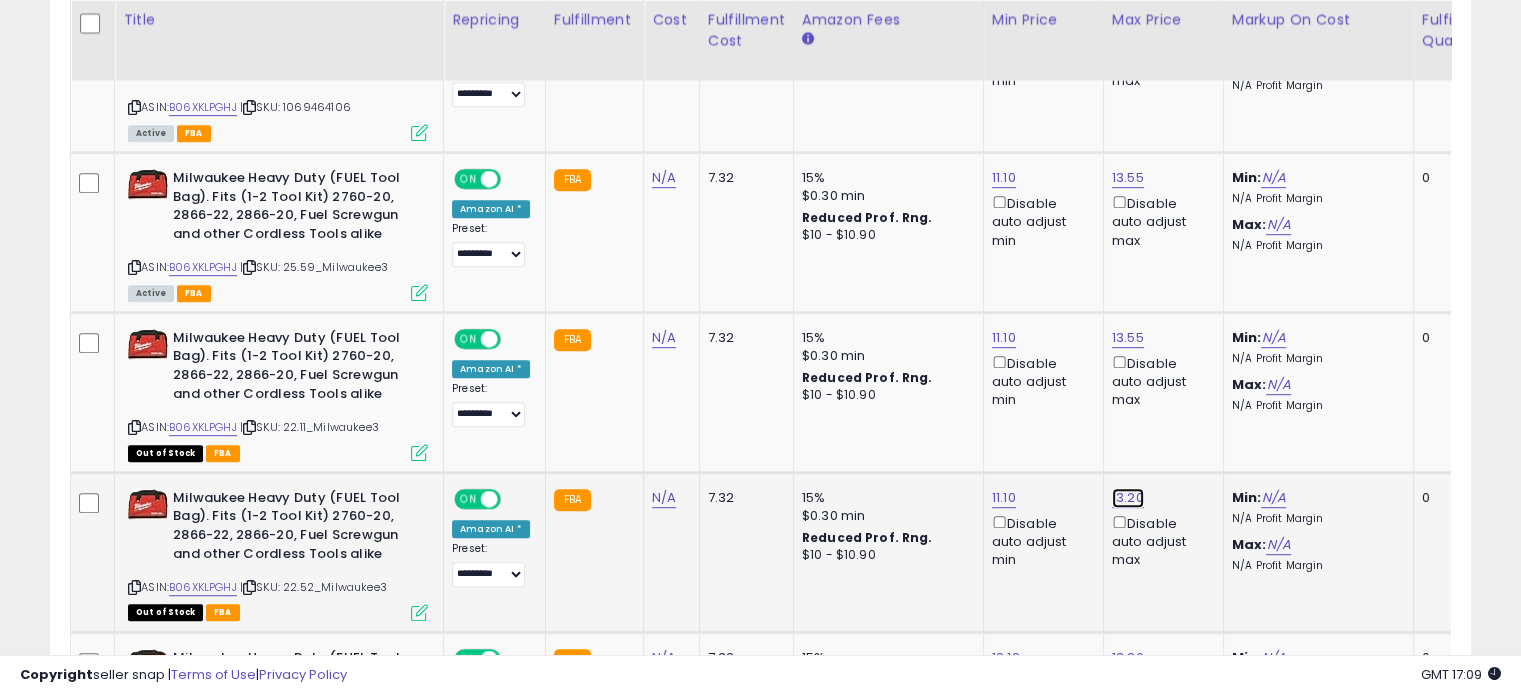 click on "13.20" at bounding box center [1128, 18] 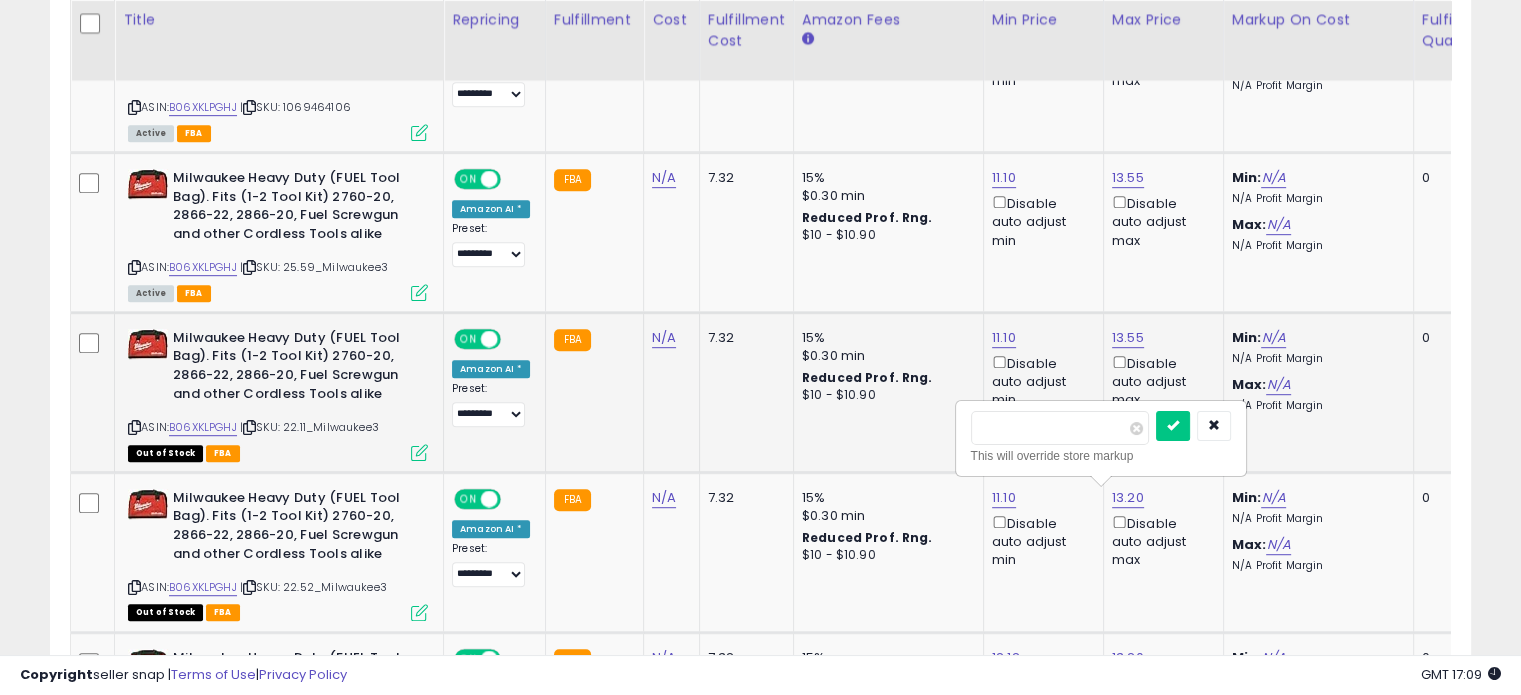drag, startPoint x: 1062, startPoint y: 425, endPoint x: 897, endPoint y: 419, distance: 165.10905 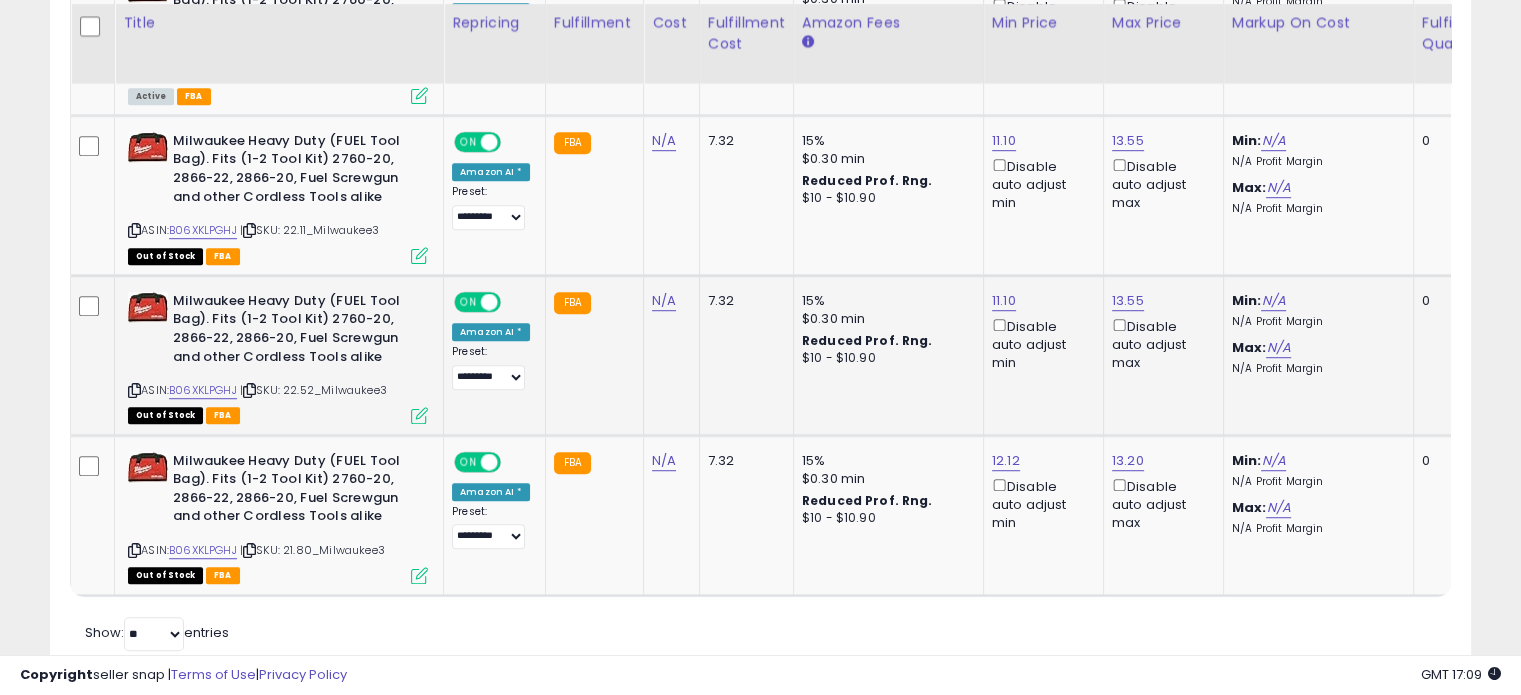 scroll, scrollTop: 1256, scrollLeft: 0, axis: vertical 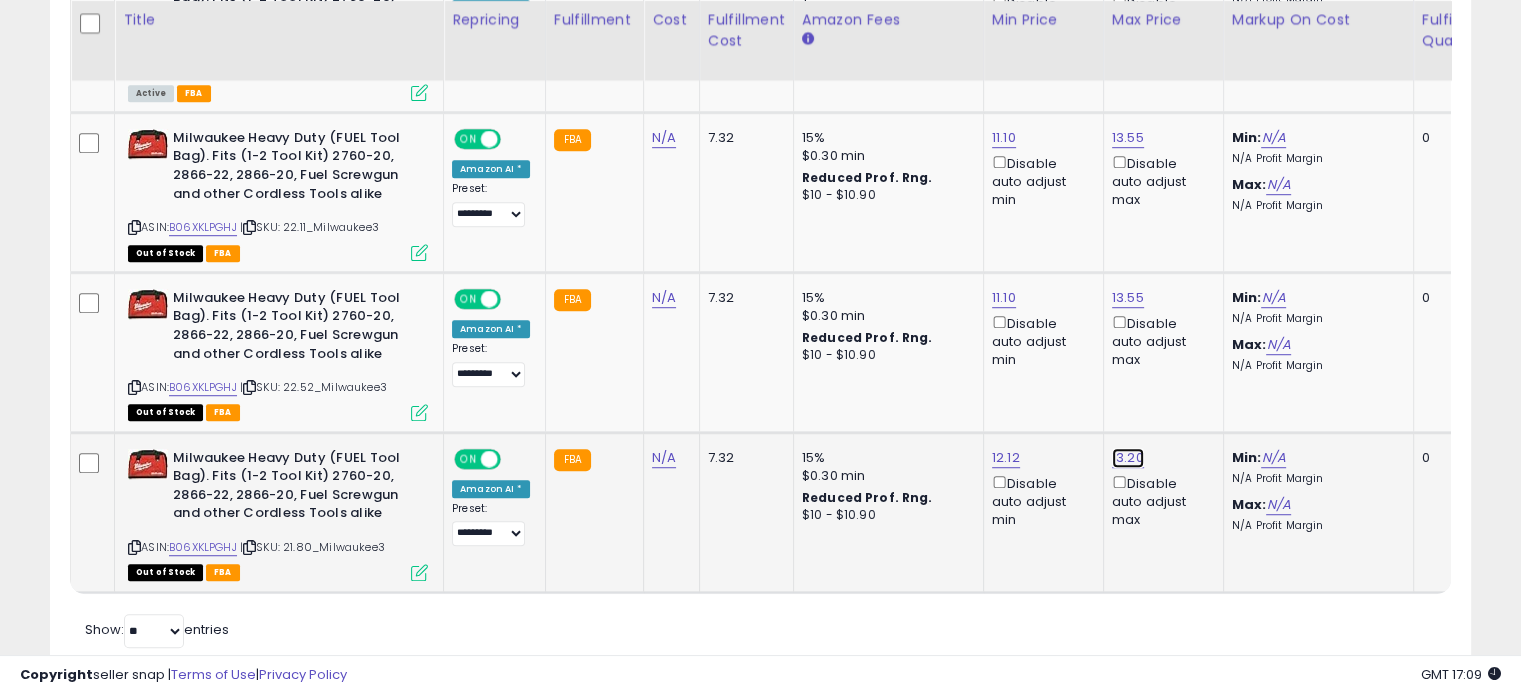 click on "13.20" at bounding box center [1128, -182] 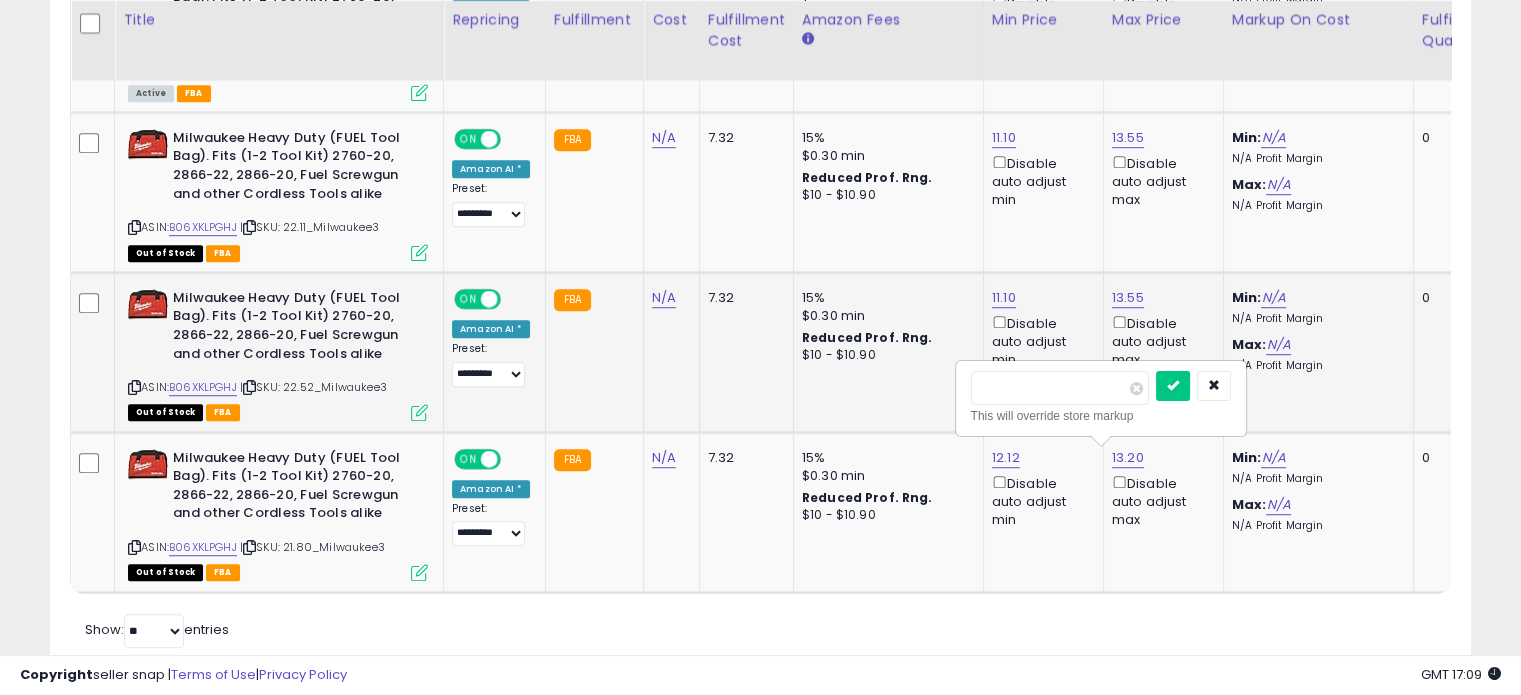 drag, startPoint x: 1060, startPoint y: 394, endPoint x: 833, endPoint y: 380, distance: 227.4313 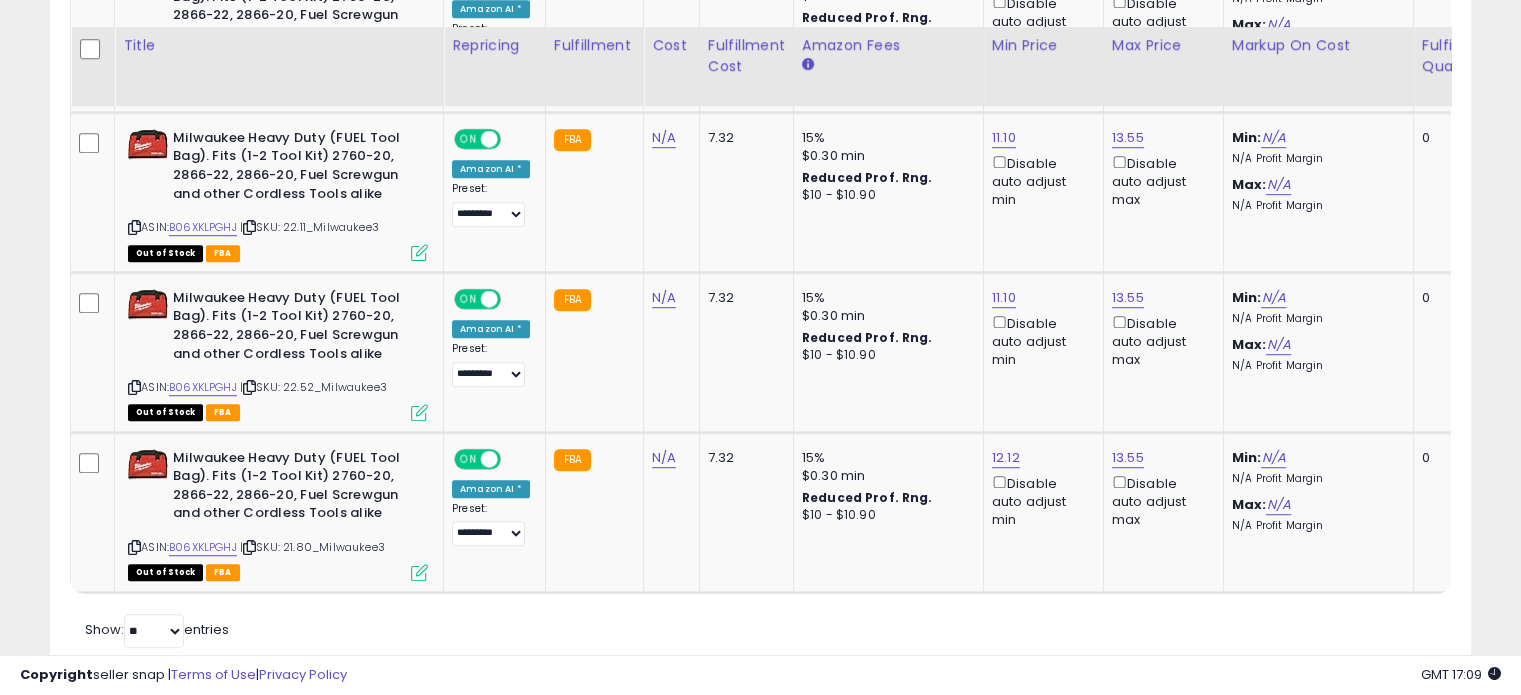scroll, scrollTop: 1320, scrollLeft: 0, axis: vertical 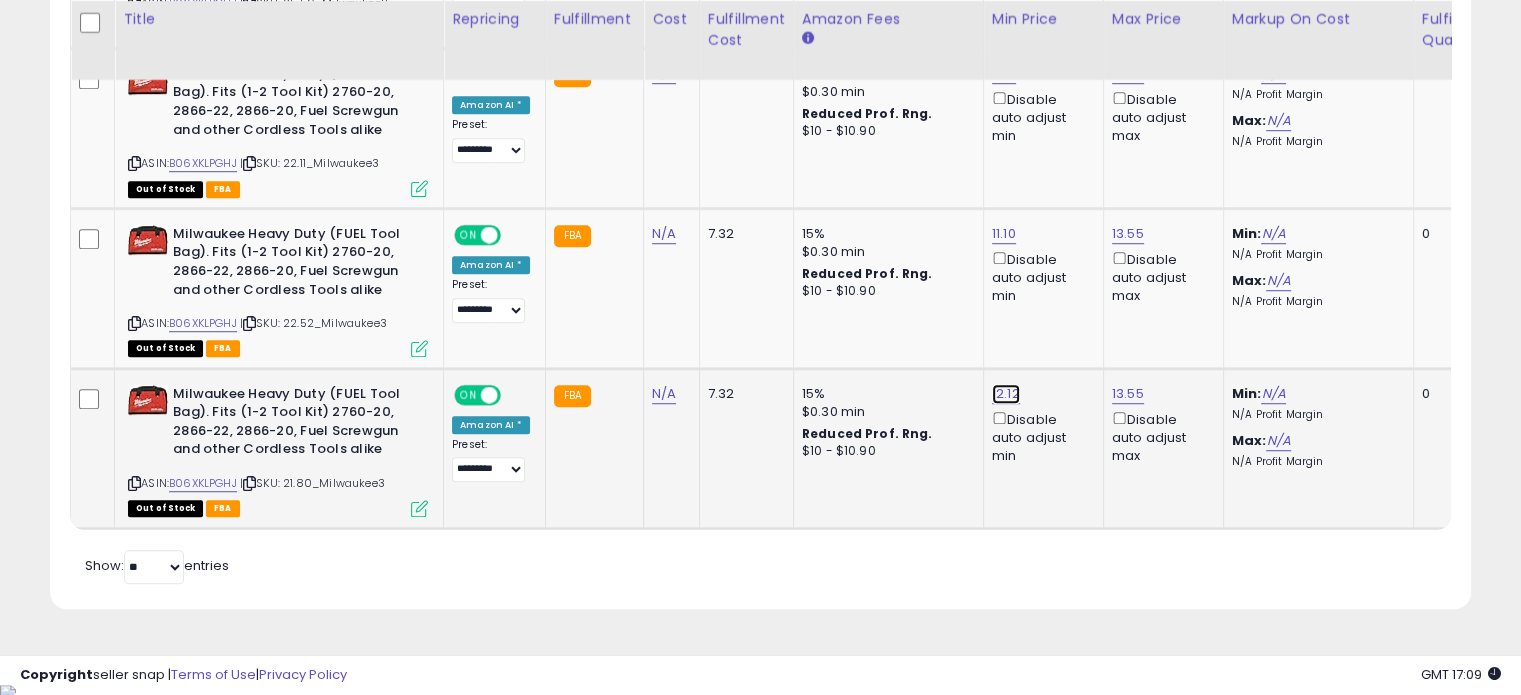 click on "12.12" at bounding box center (1004, -246) 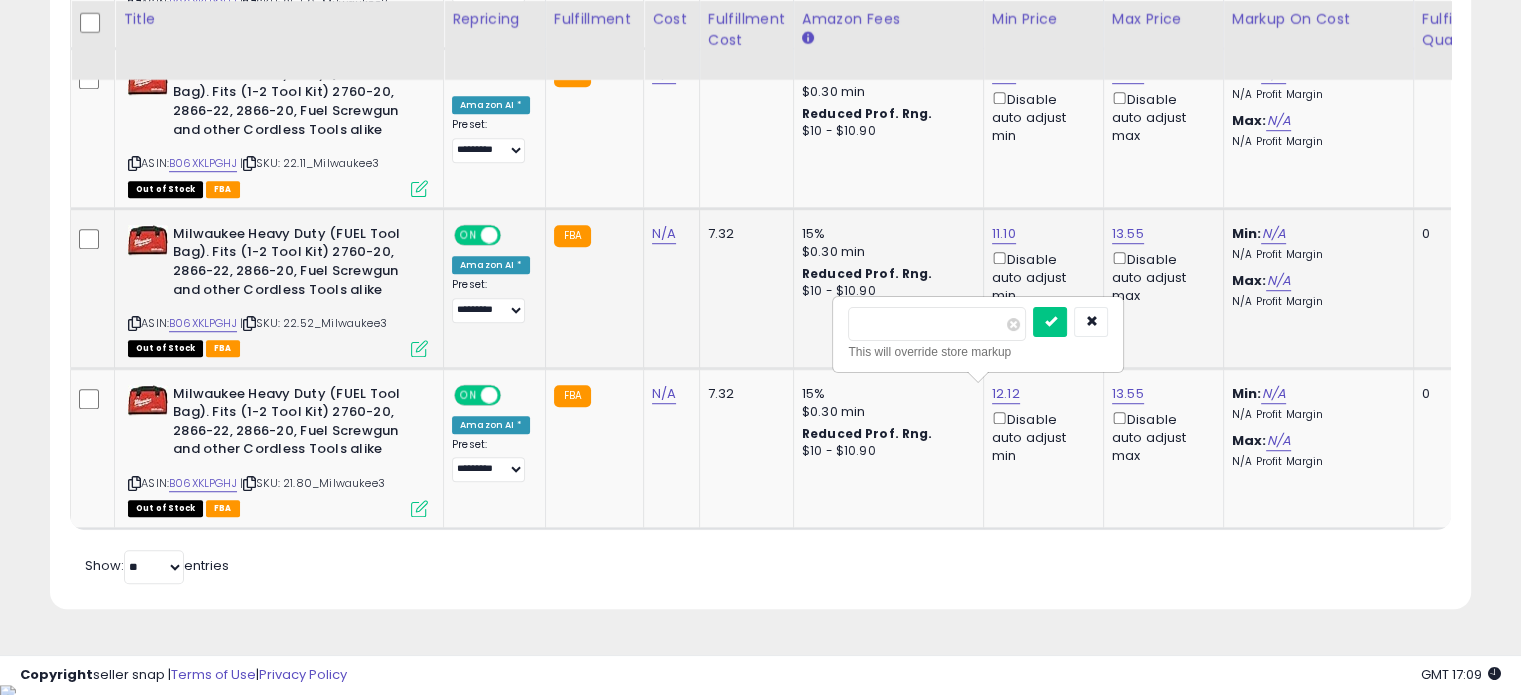 drag, startPoint x: 802, startPoint y: 327, endPoint x: 785, endPoint y: 327, distance: 17 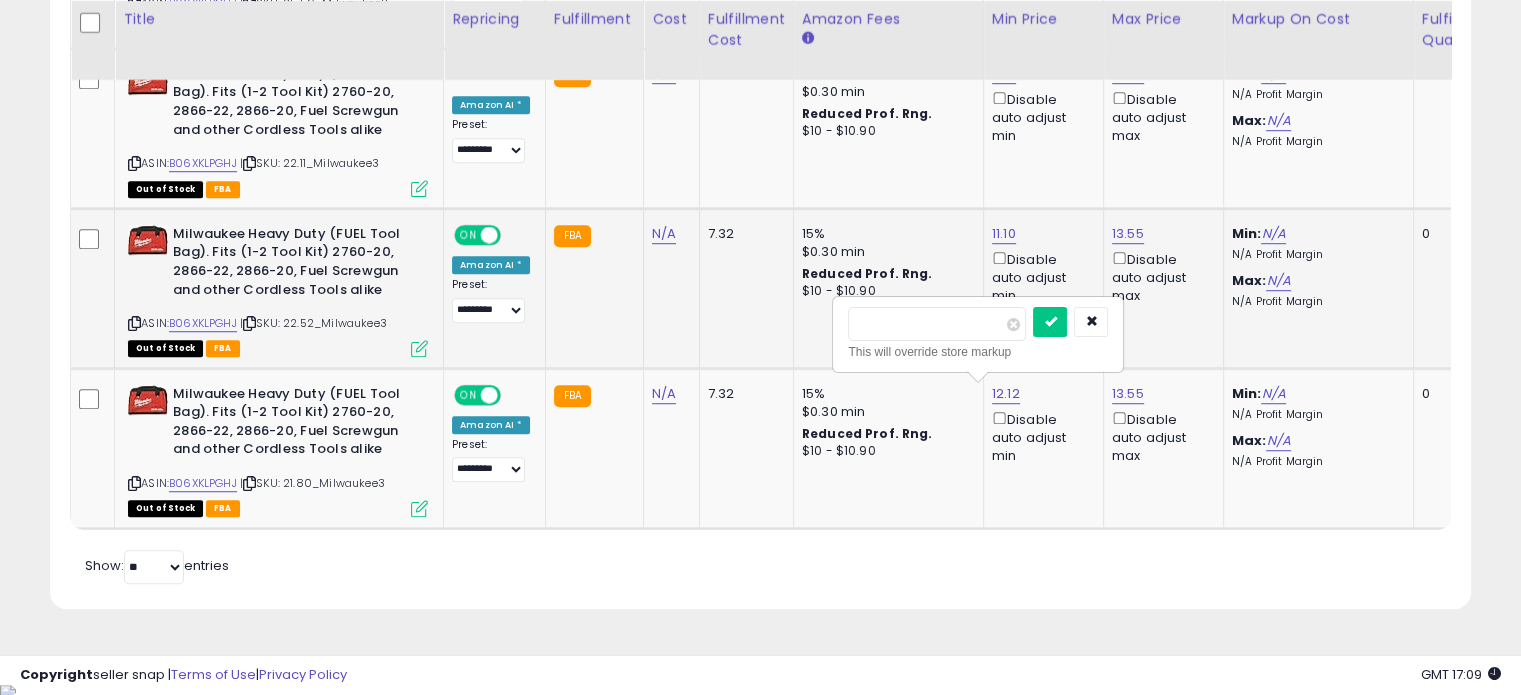 type on "*****" 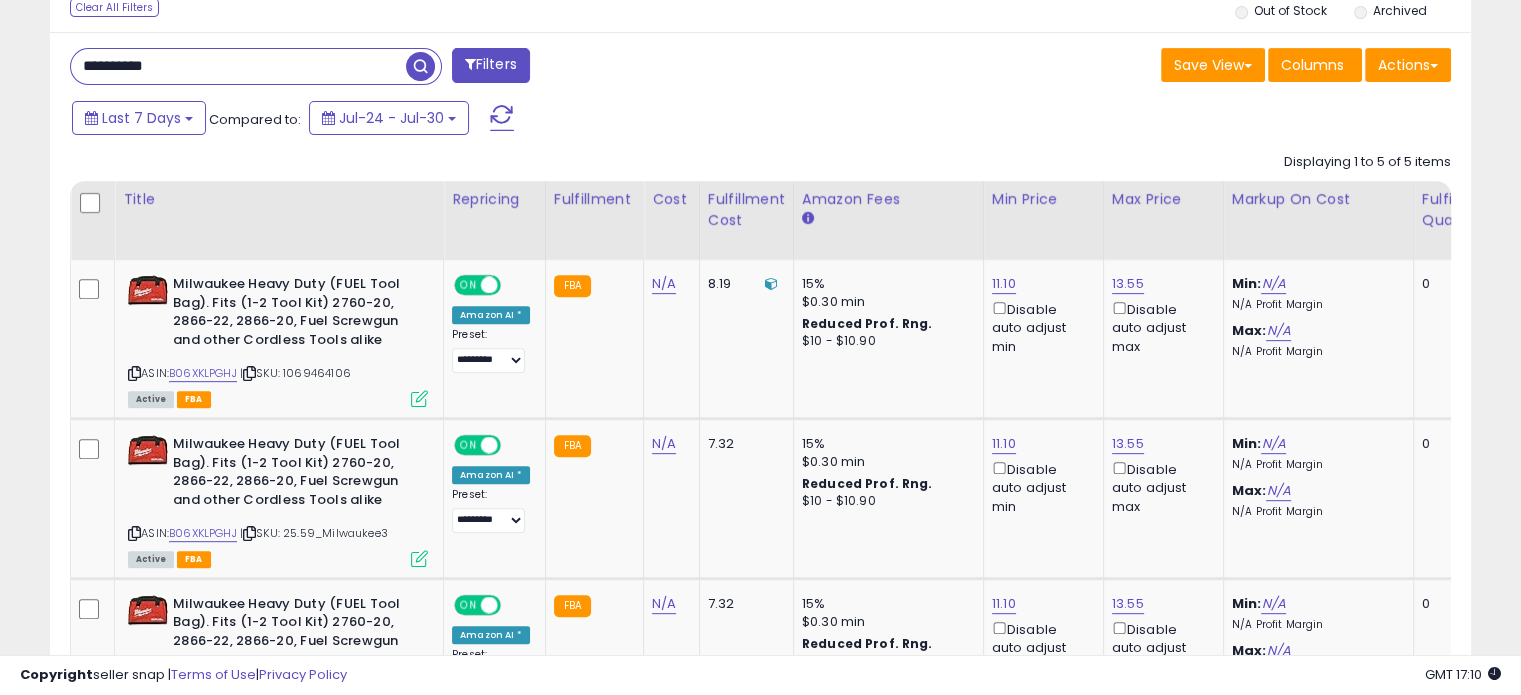 scroll, scrollTop: 653, scrollLeft: 0, axis: vertical 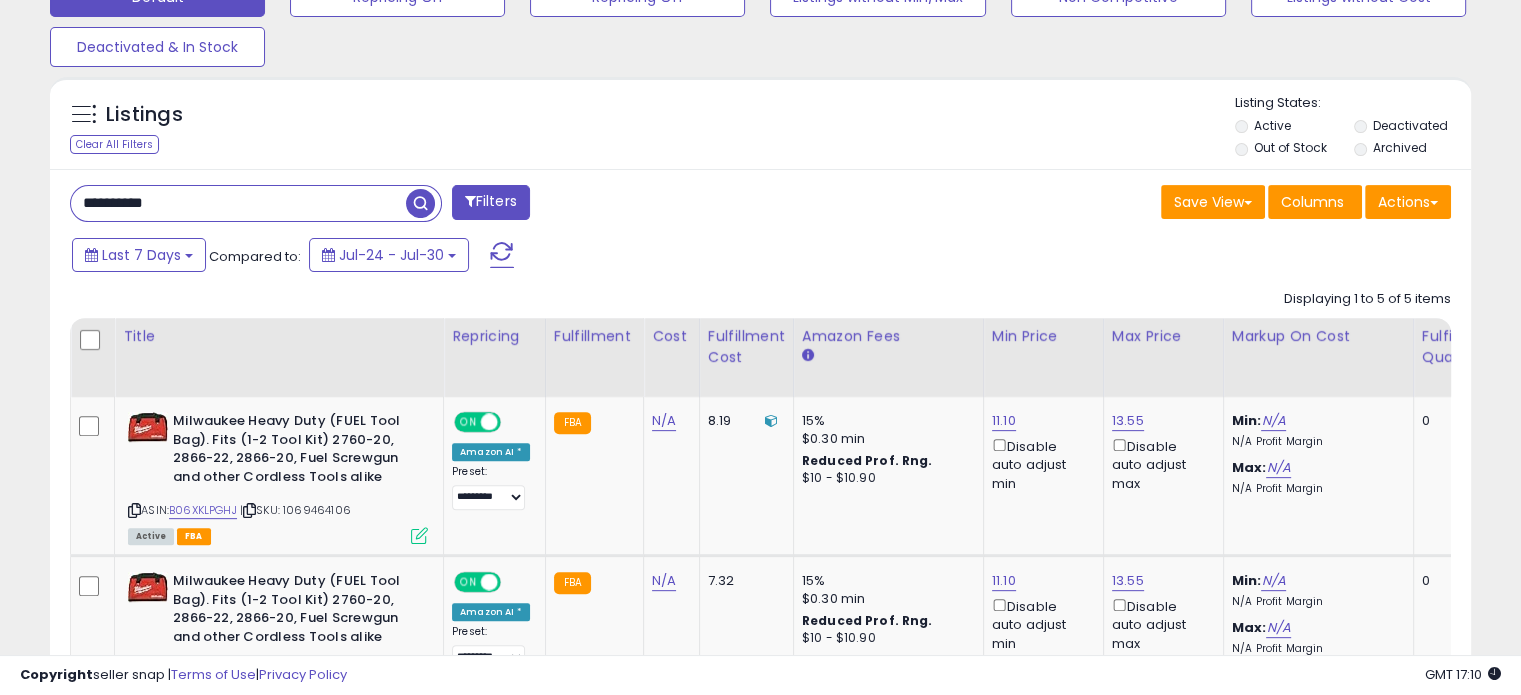 drag, startPoint x: 228, startPoint y: 209, endPoint x: 0, endPoint y: 219, distance: 228.2192 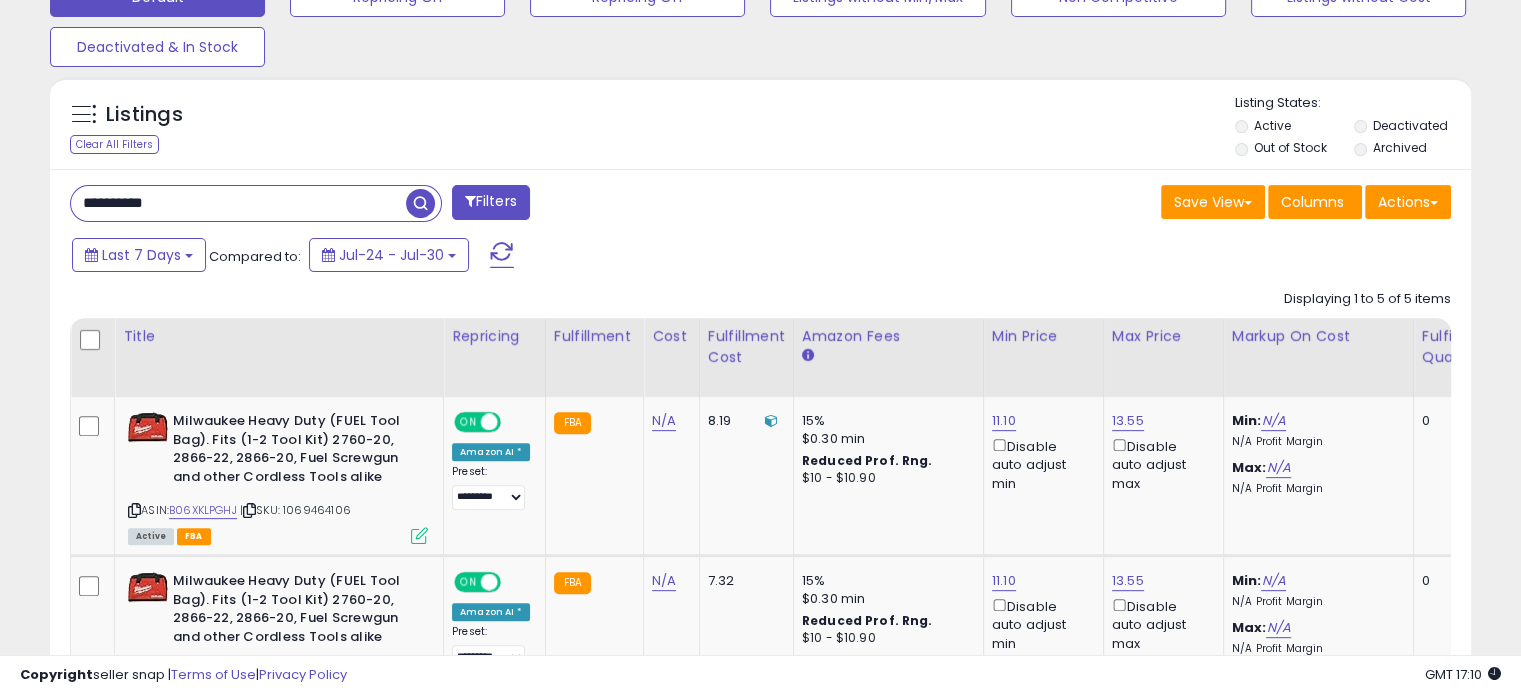paste 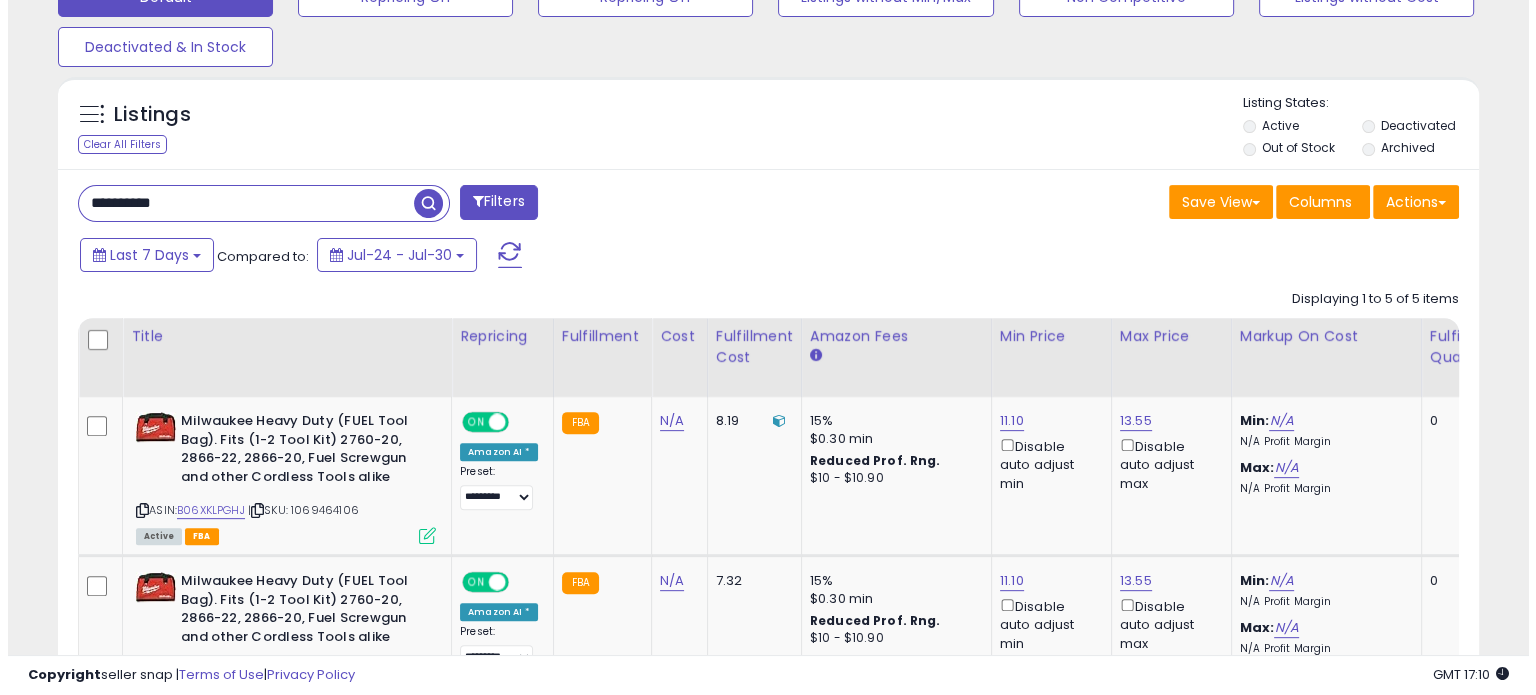 scroll, scrollTop: 524, scrollLeft: 0, axis: vertical 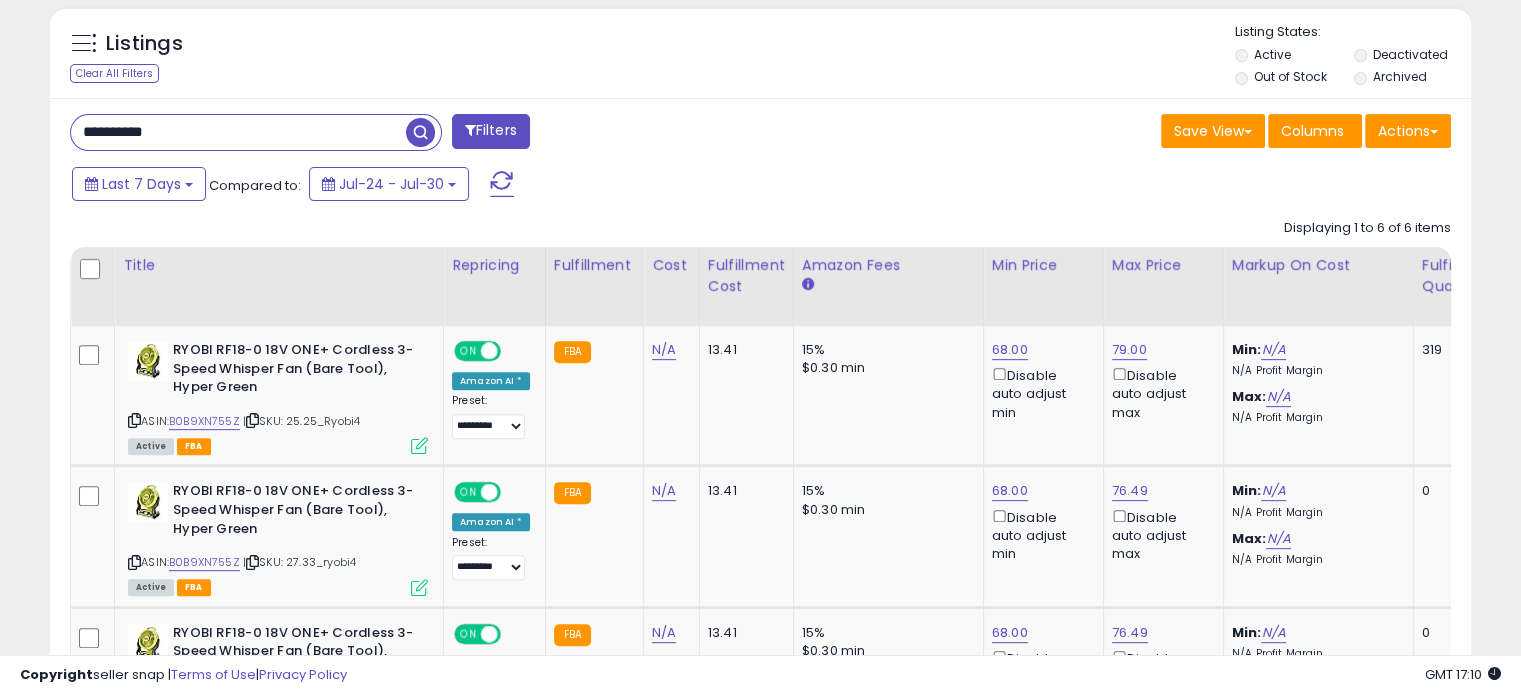 drag, startPoint x: 169, startPoint y: 127, endPoint x: 0, endPoint y: 123, distance: 169.04733 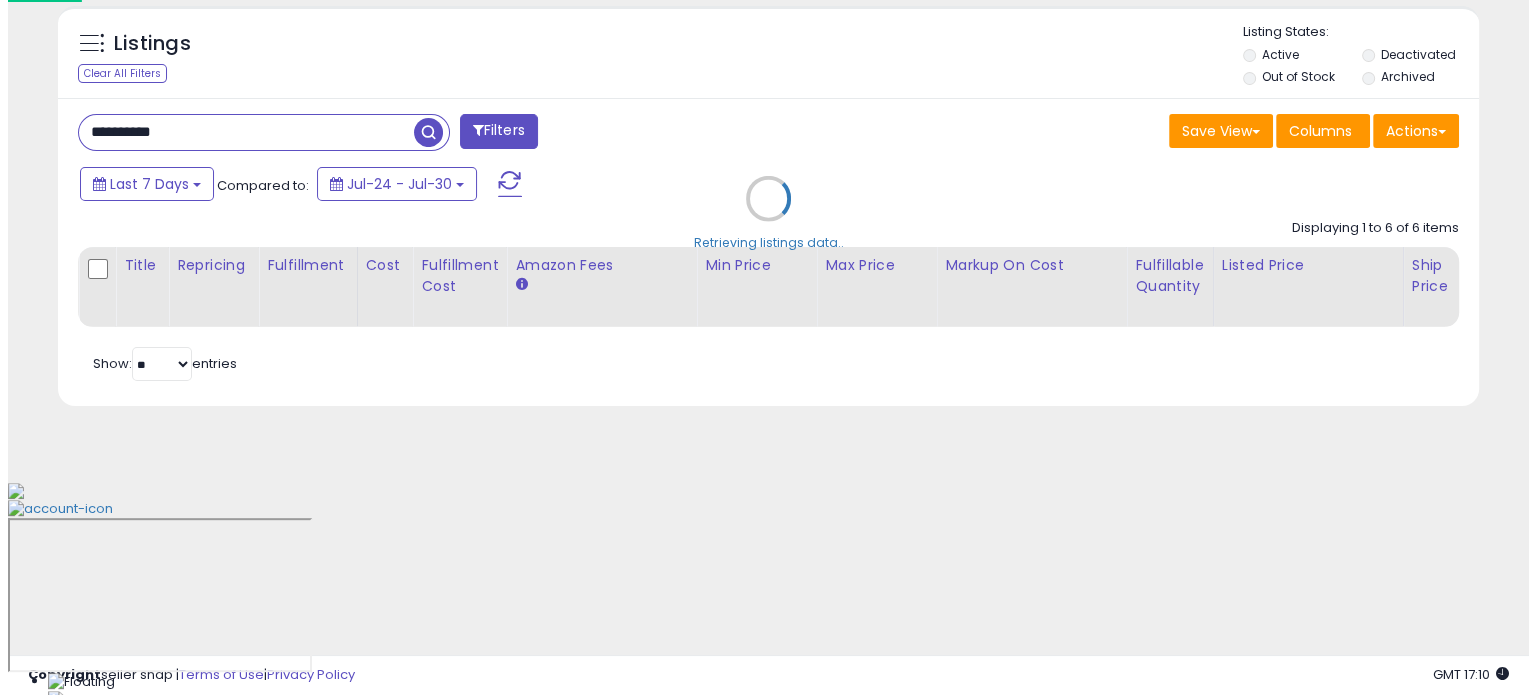 scroll, scrollTop: 524, scrollLeft: 0, axis: vertical 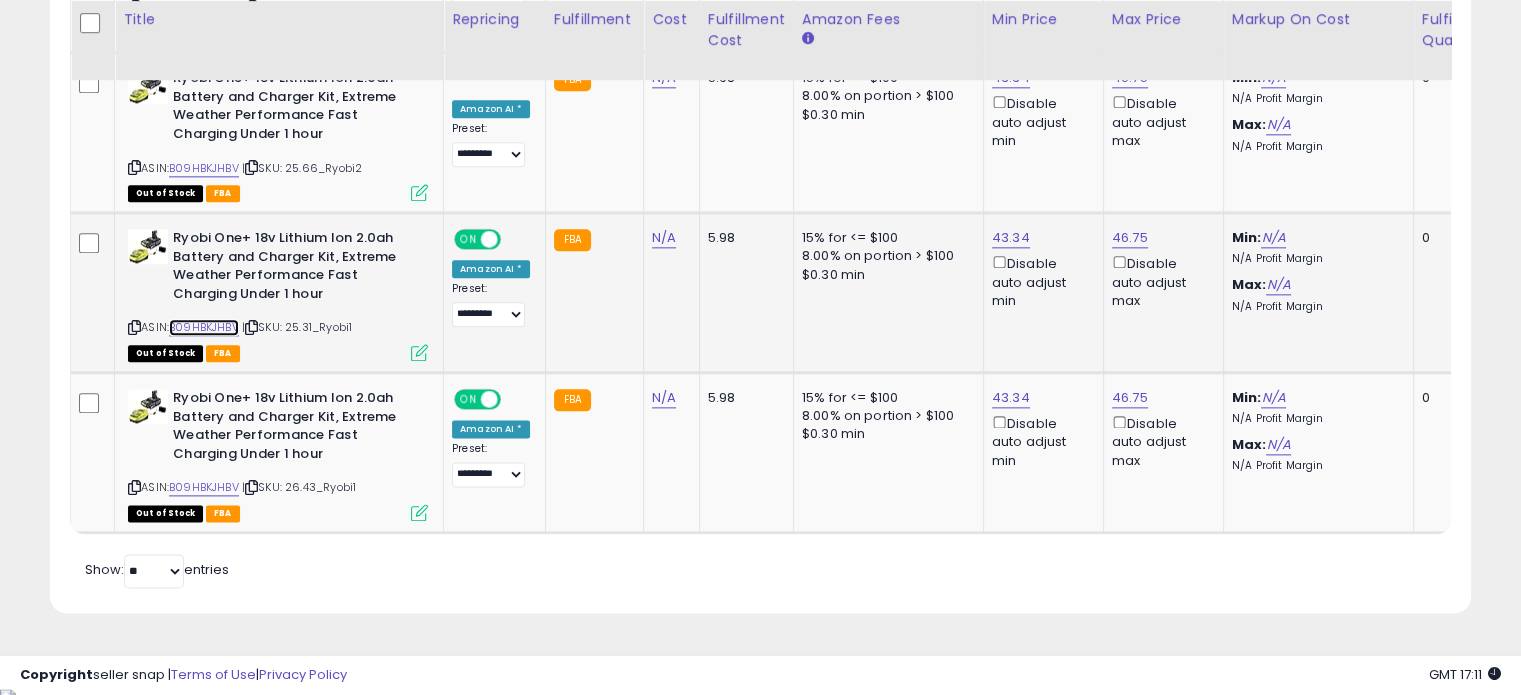 click on "B09HBKJHBV" at bounding box center (204, 327) 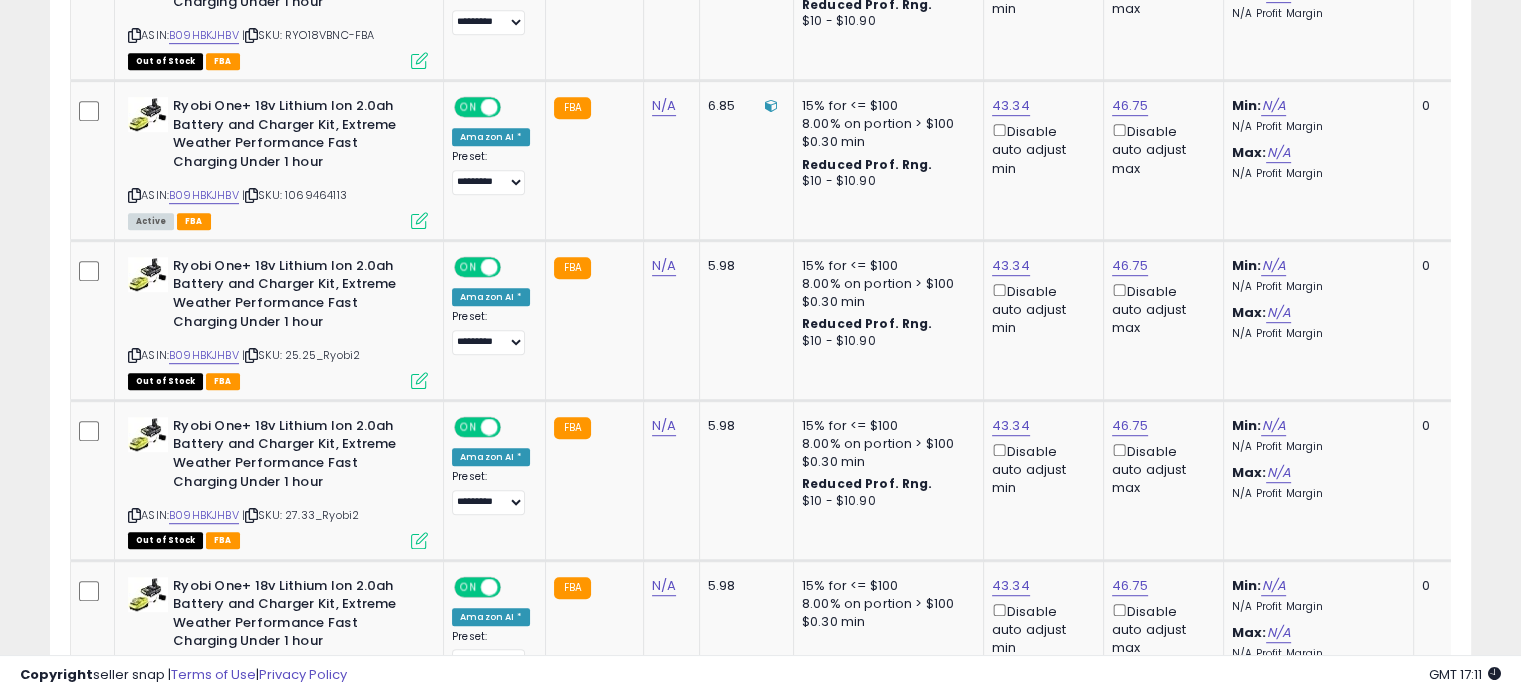 scroll, scrollTop: 1368, scrollLeft: 0, axis: vertical 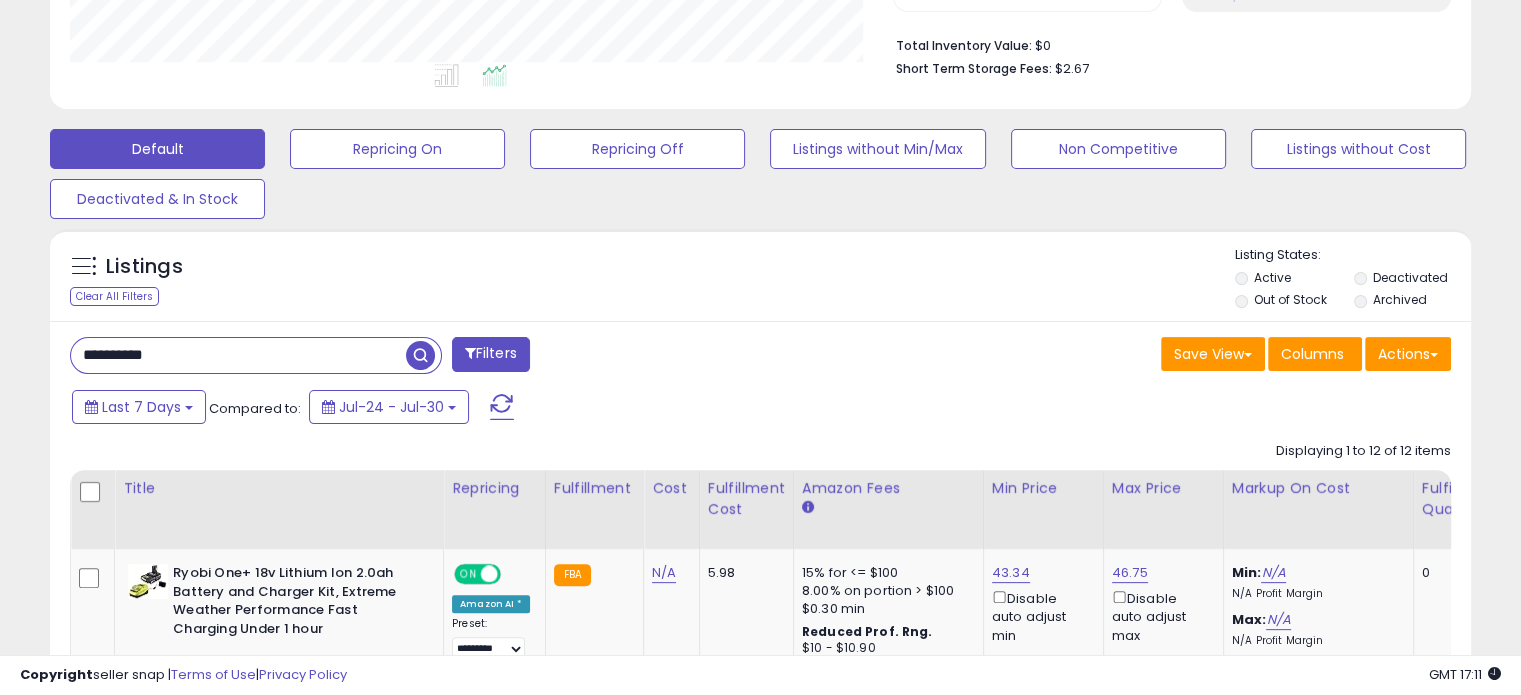 drag, startPoint x: 236, startPoint y: 345, endPoint x: 0, endPoint y: 346, distance: 236.00212 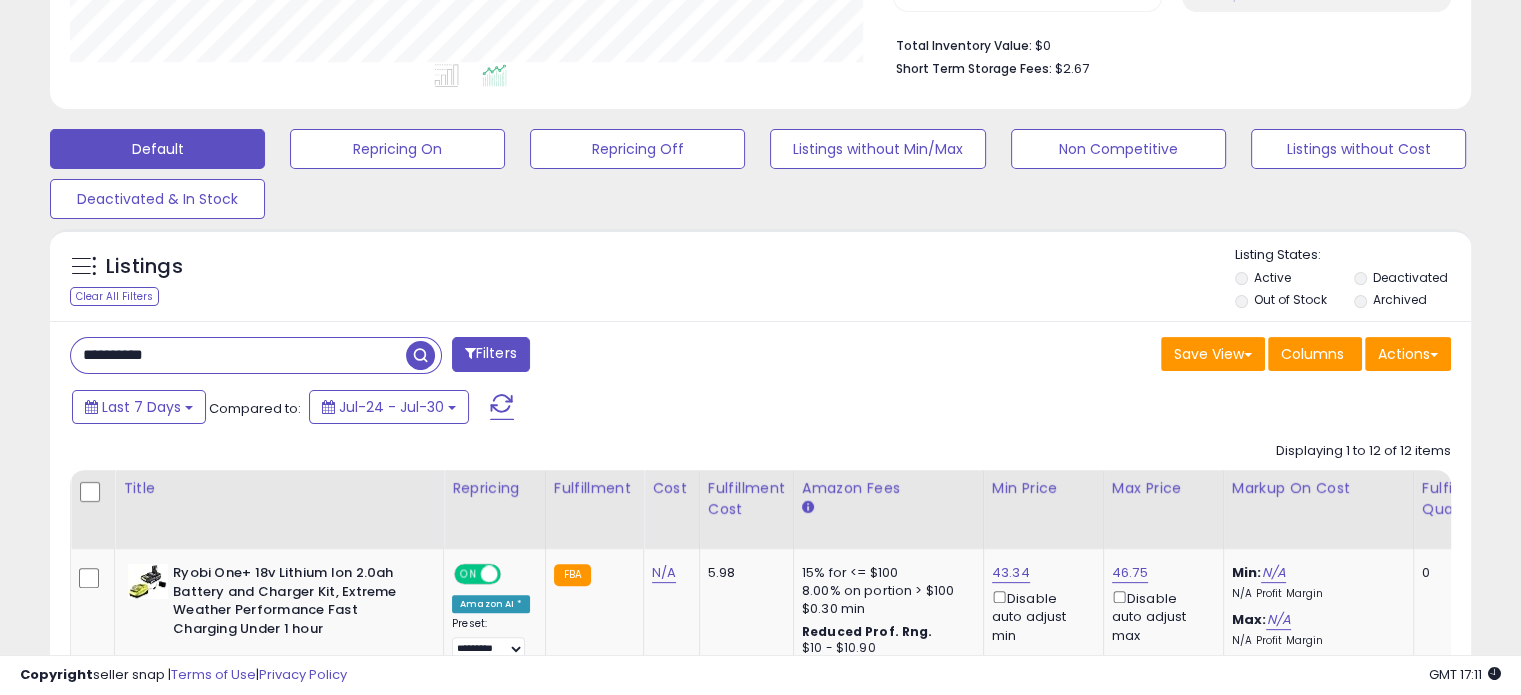 paste 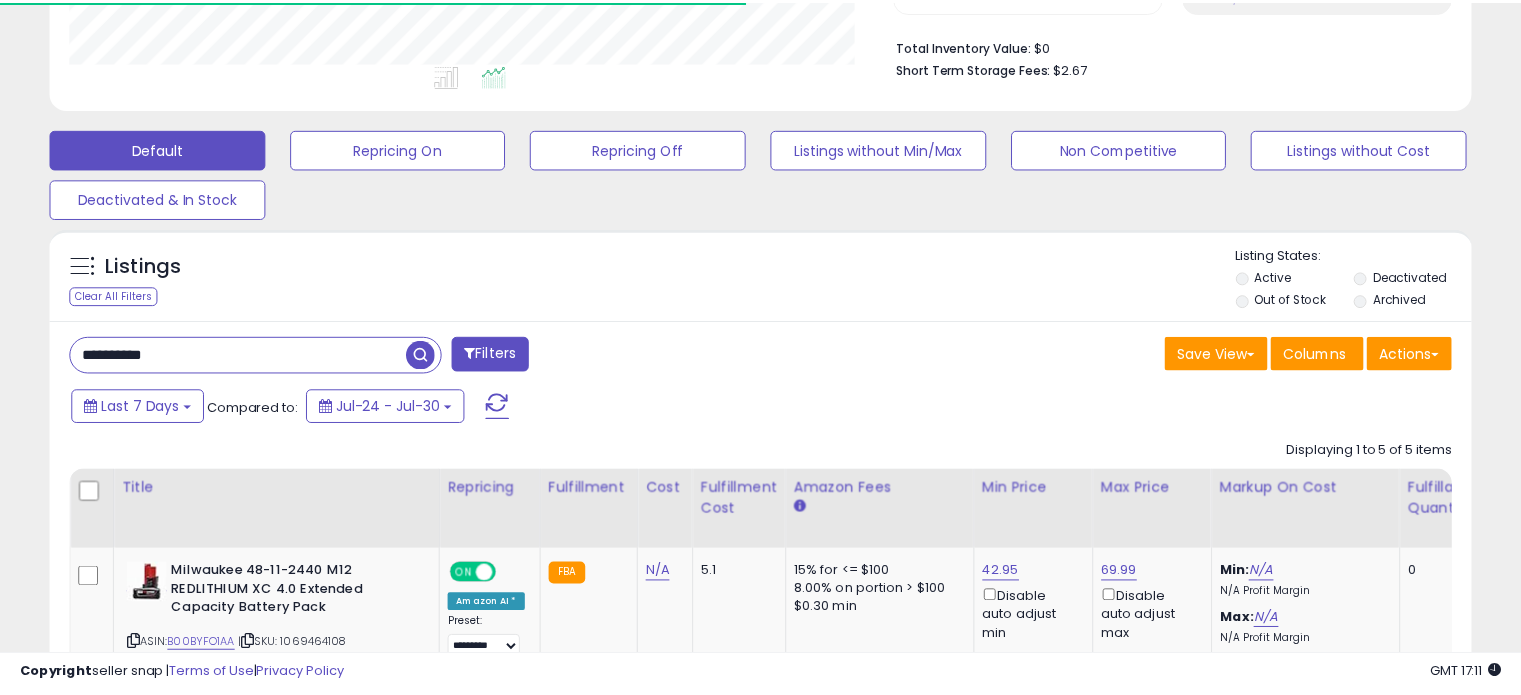 scroll, scrollTop: 409, scrollLeft: 822, axis: both 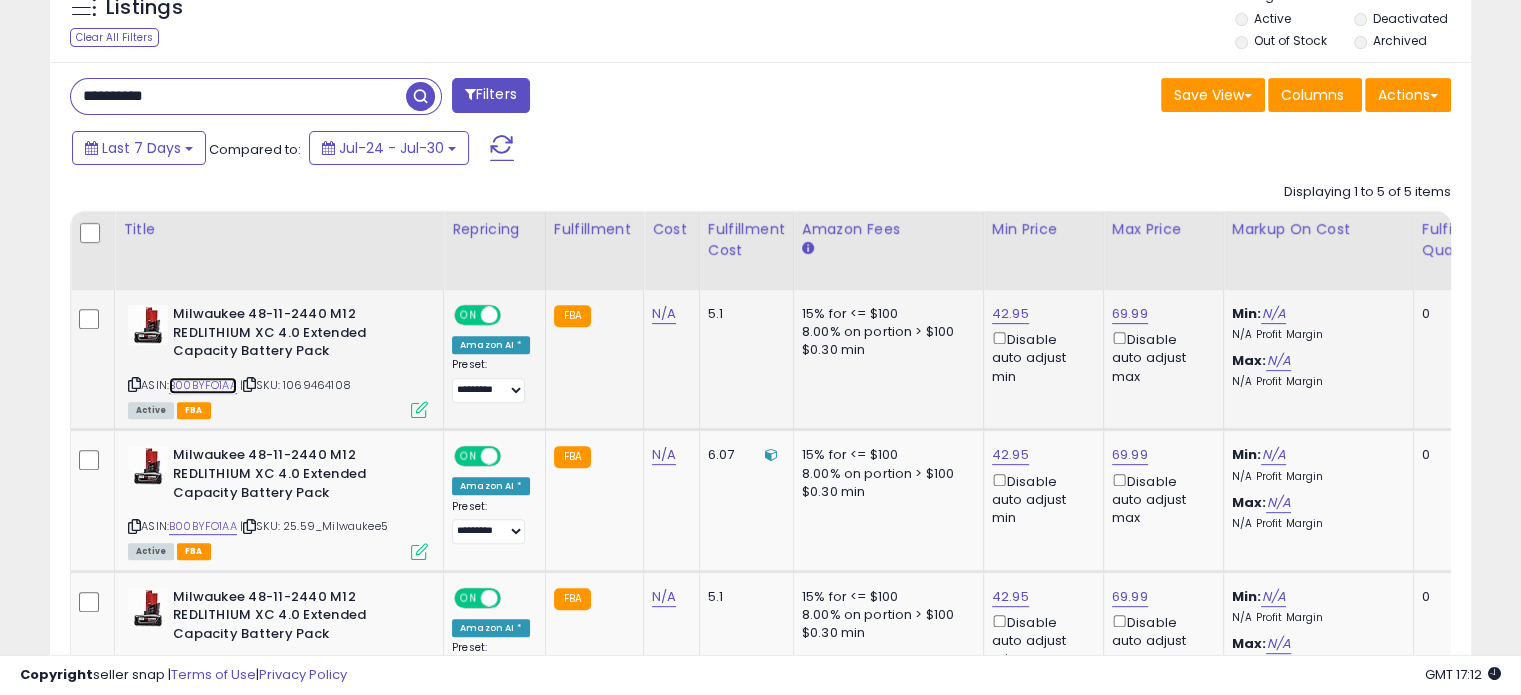 click on "B00BYFO1AA" at bounding box center (203, 385) 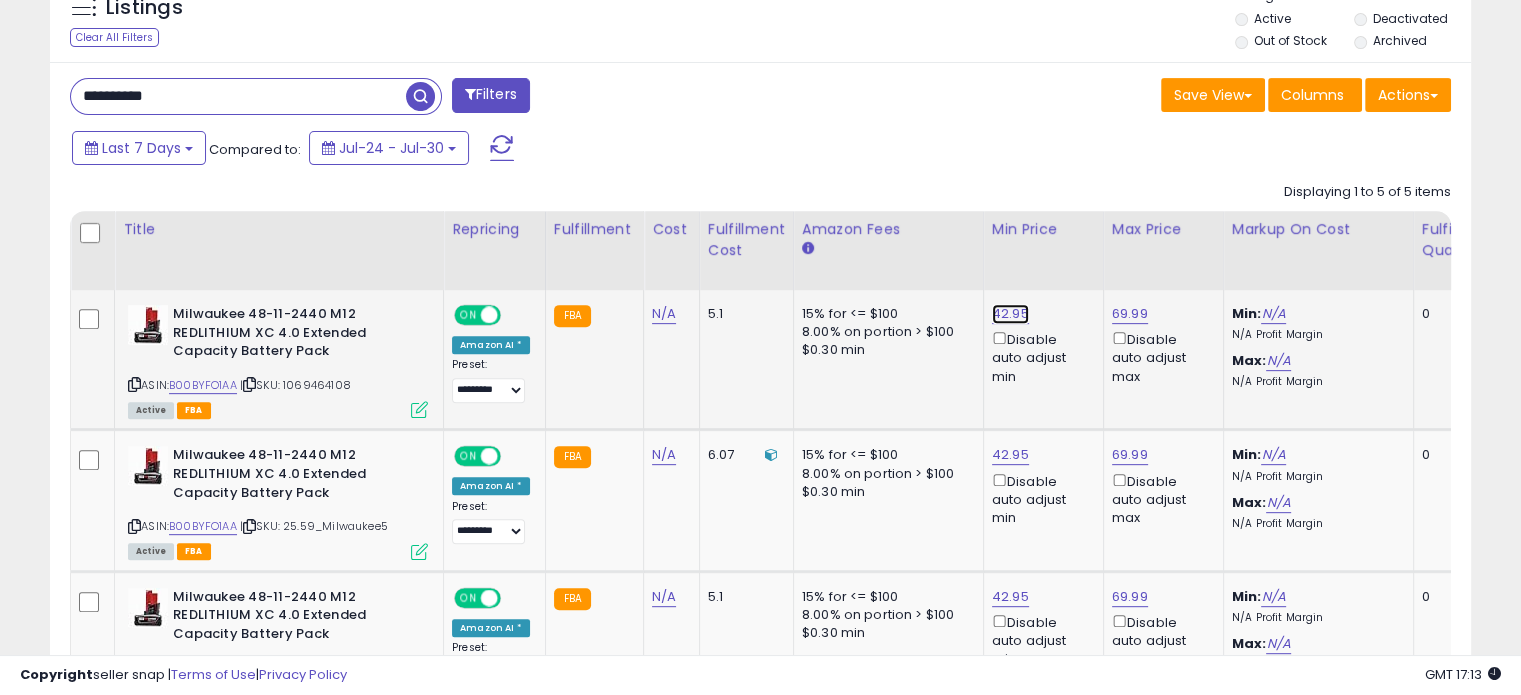 click on "42.95" at bounding box center (1010, 314) 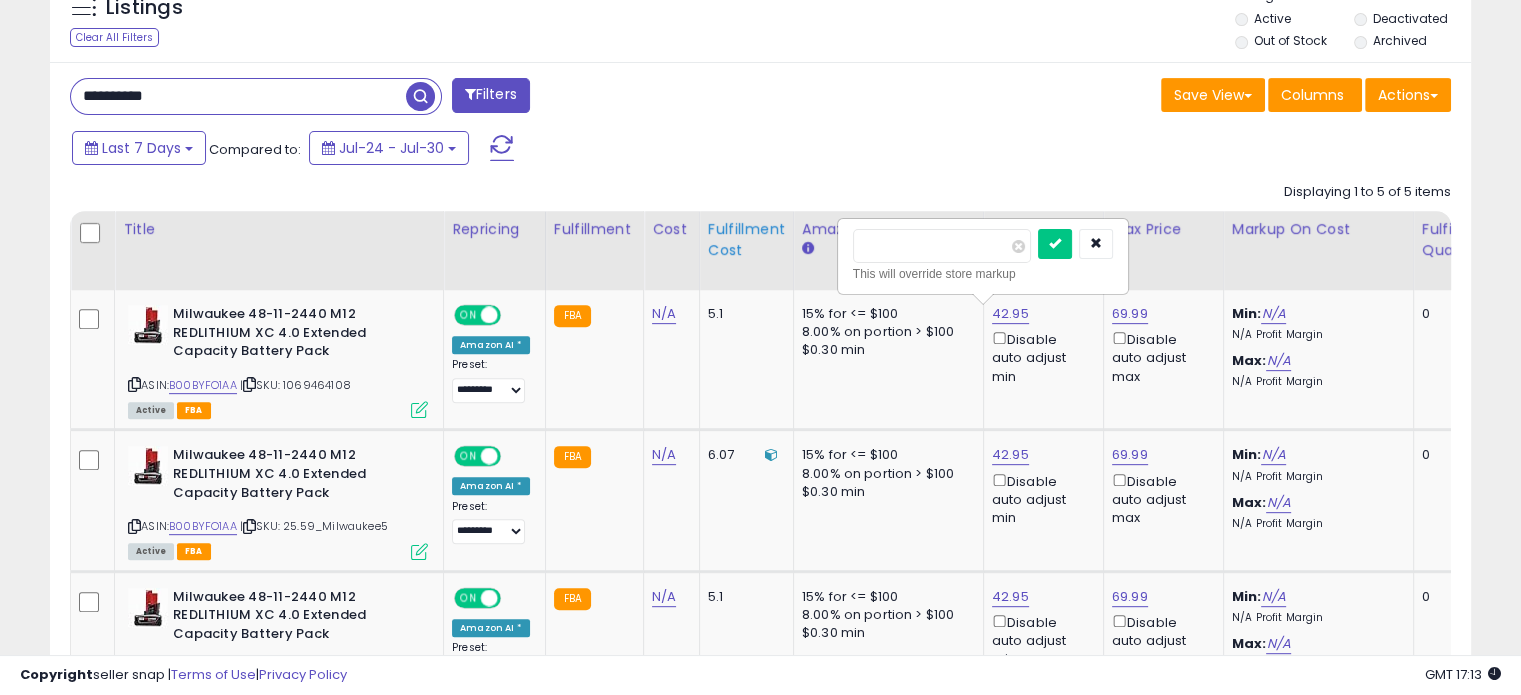 drag, startPoint x: 927, startPoint y: 247, endPoint x: 768, endPoint y: 243, distance: 159.05031 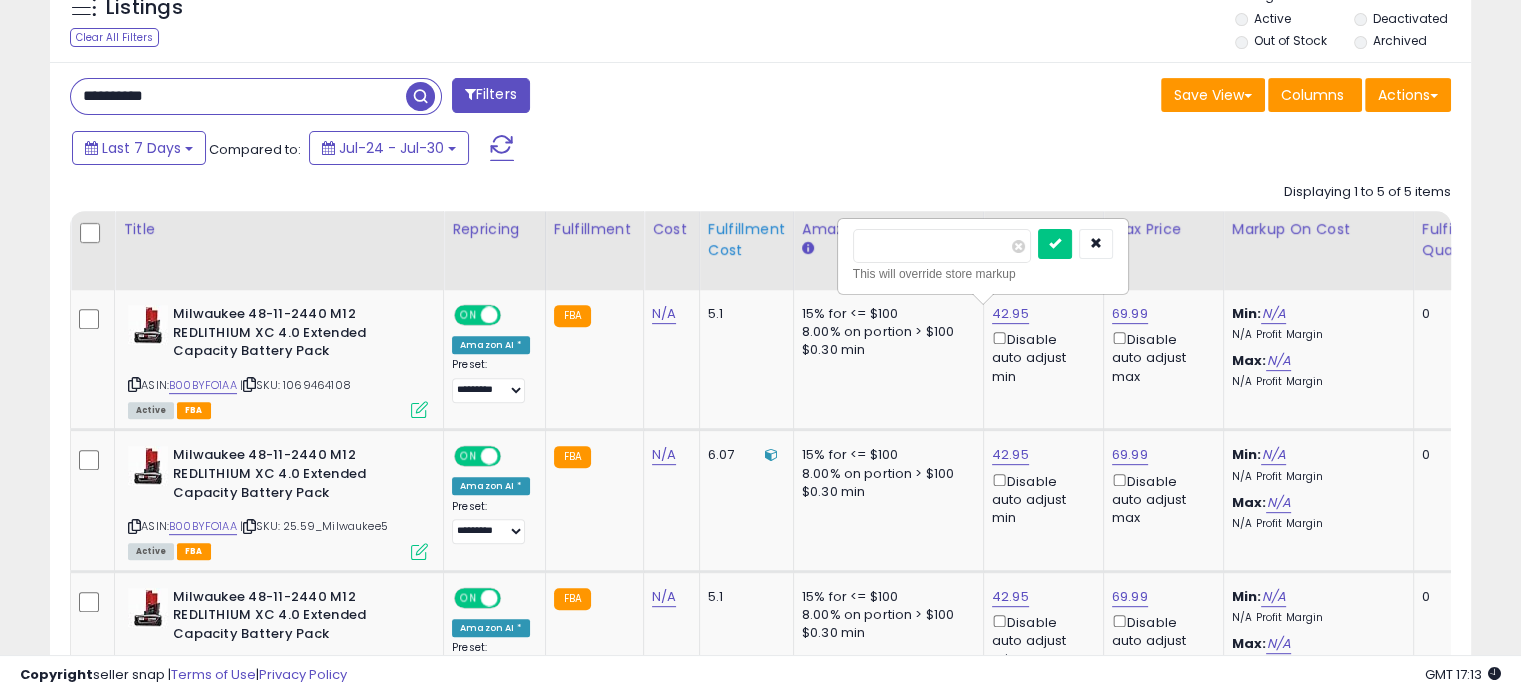 type on "*****" 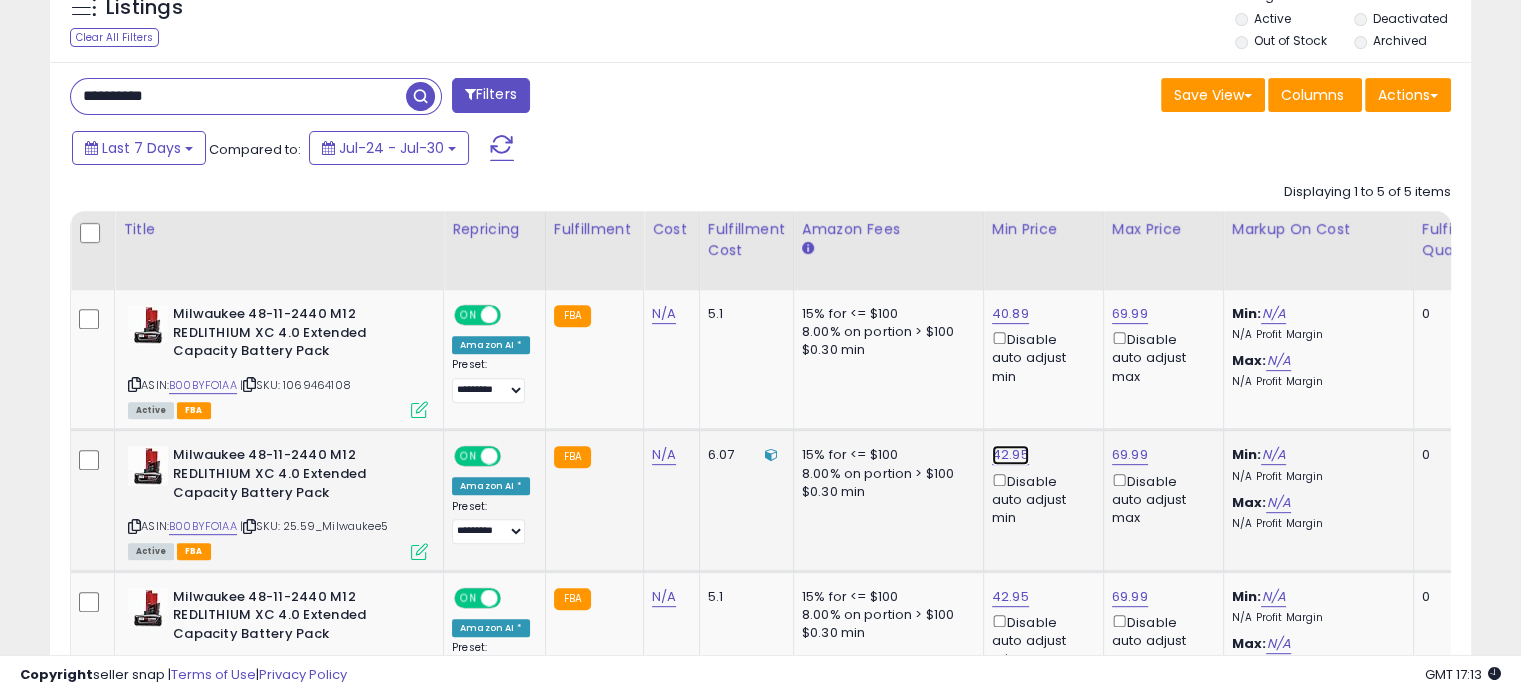 click on "42.95" at bounding box center [1010, 314] 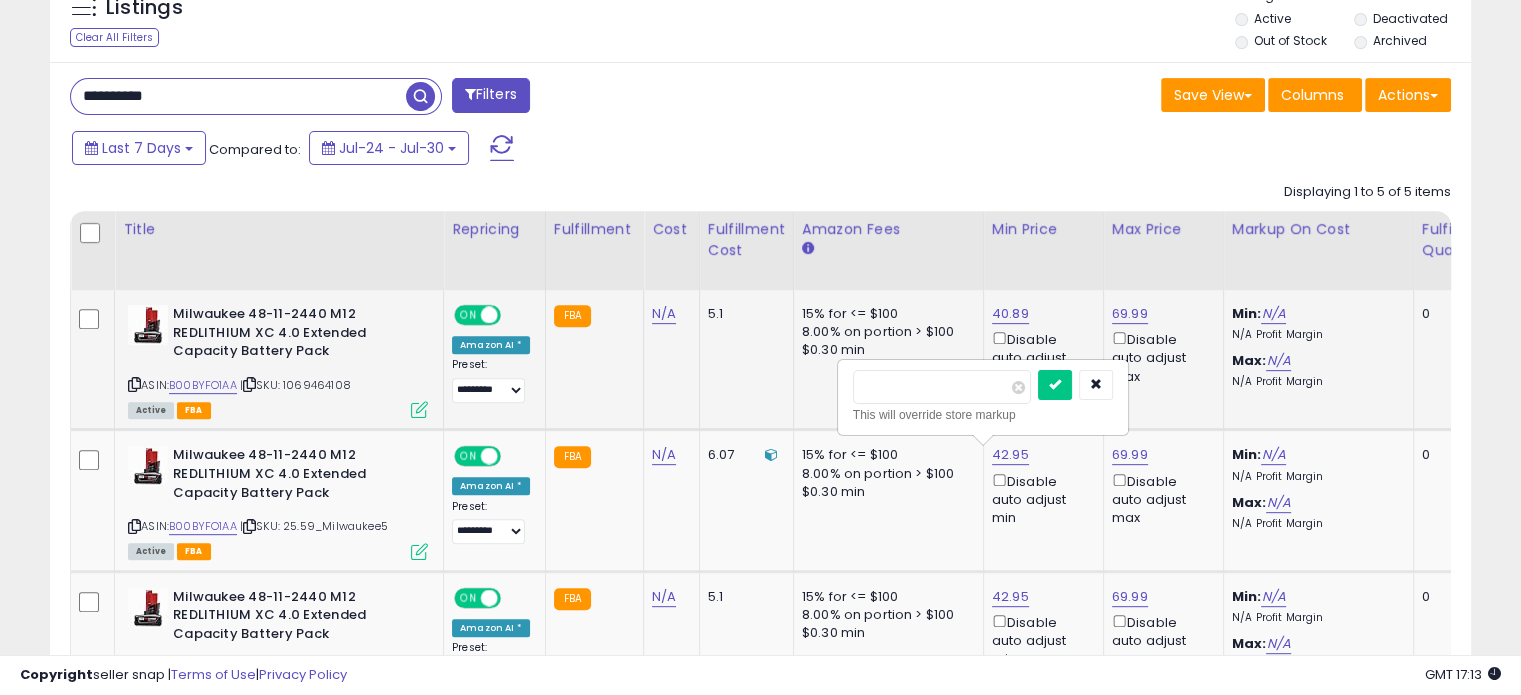drag, startPoint x: 960, startPoint y: 395, endPoint x: 790, endPoint y: 391, distance: 170.04706 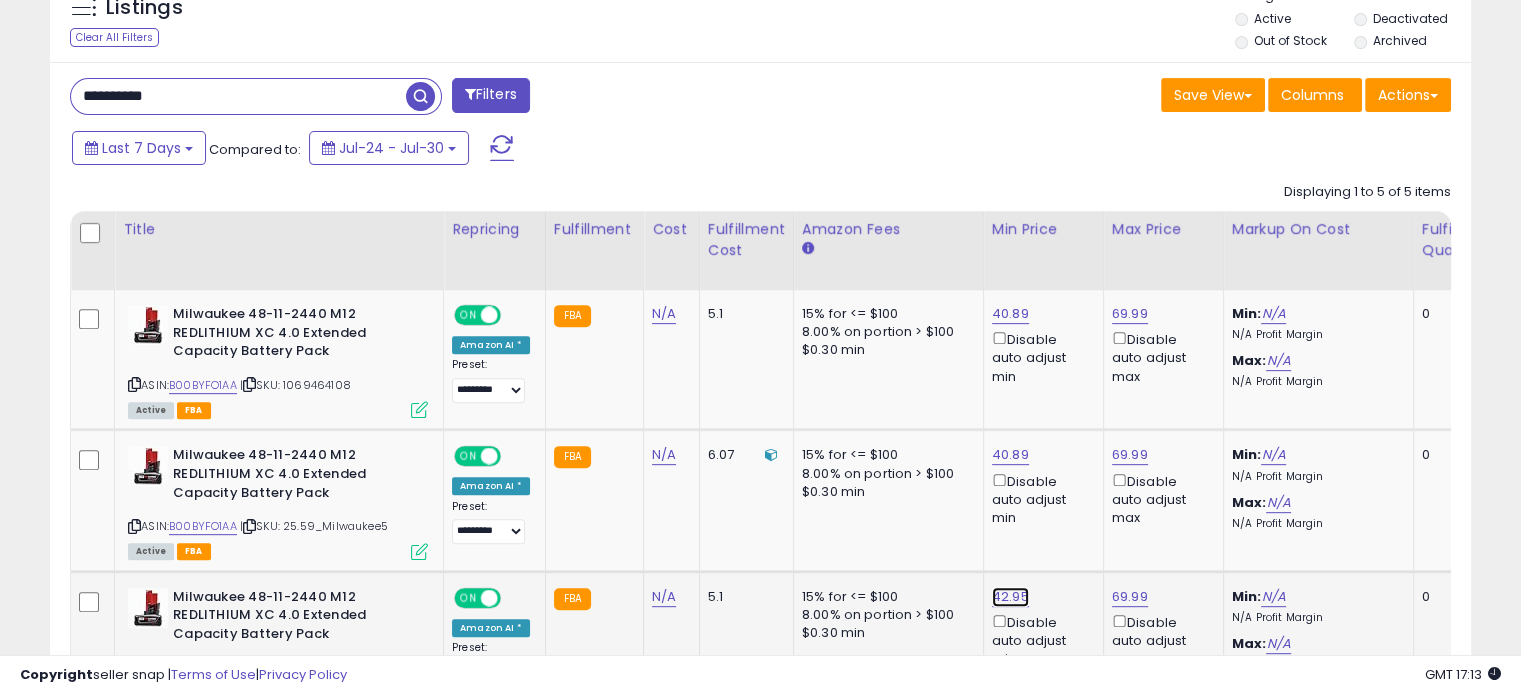 click on "42.95" at bounding box center (1010, 314) 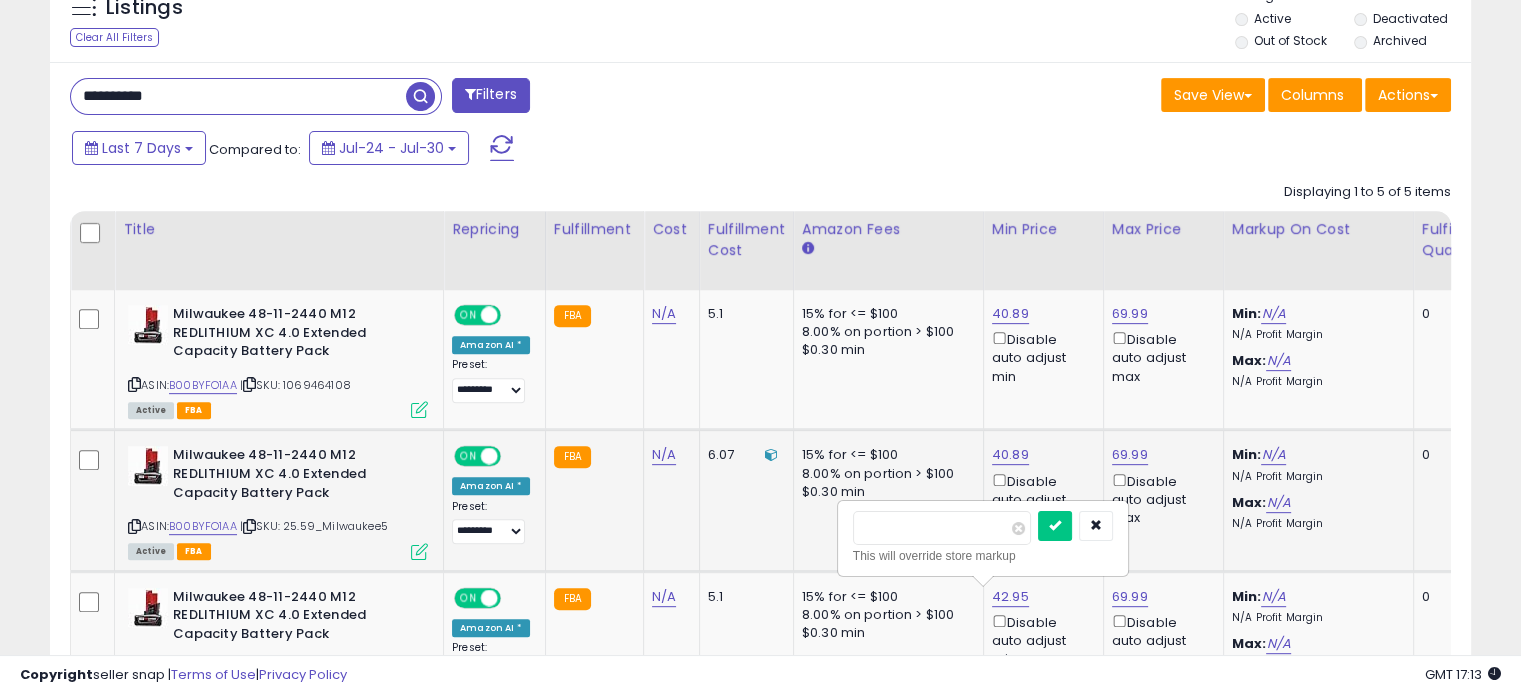 drag, startPoint x: 917, startPoint y: 527, endPoint x: 773, endPoint y: 525, distance: 144.01389 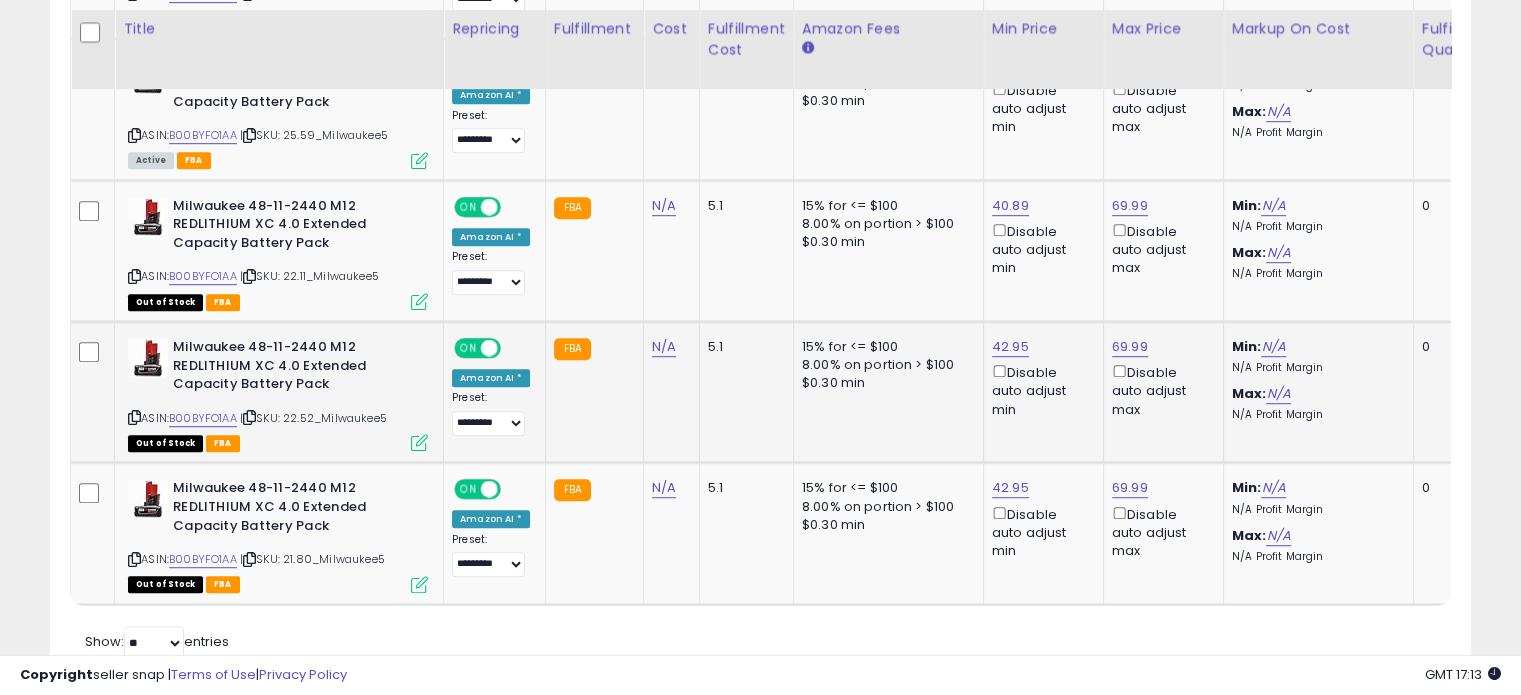 scroll, scrollTop: 1160, scrollLeft: 0, axis: vertical 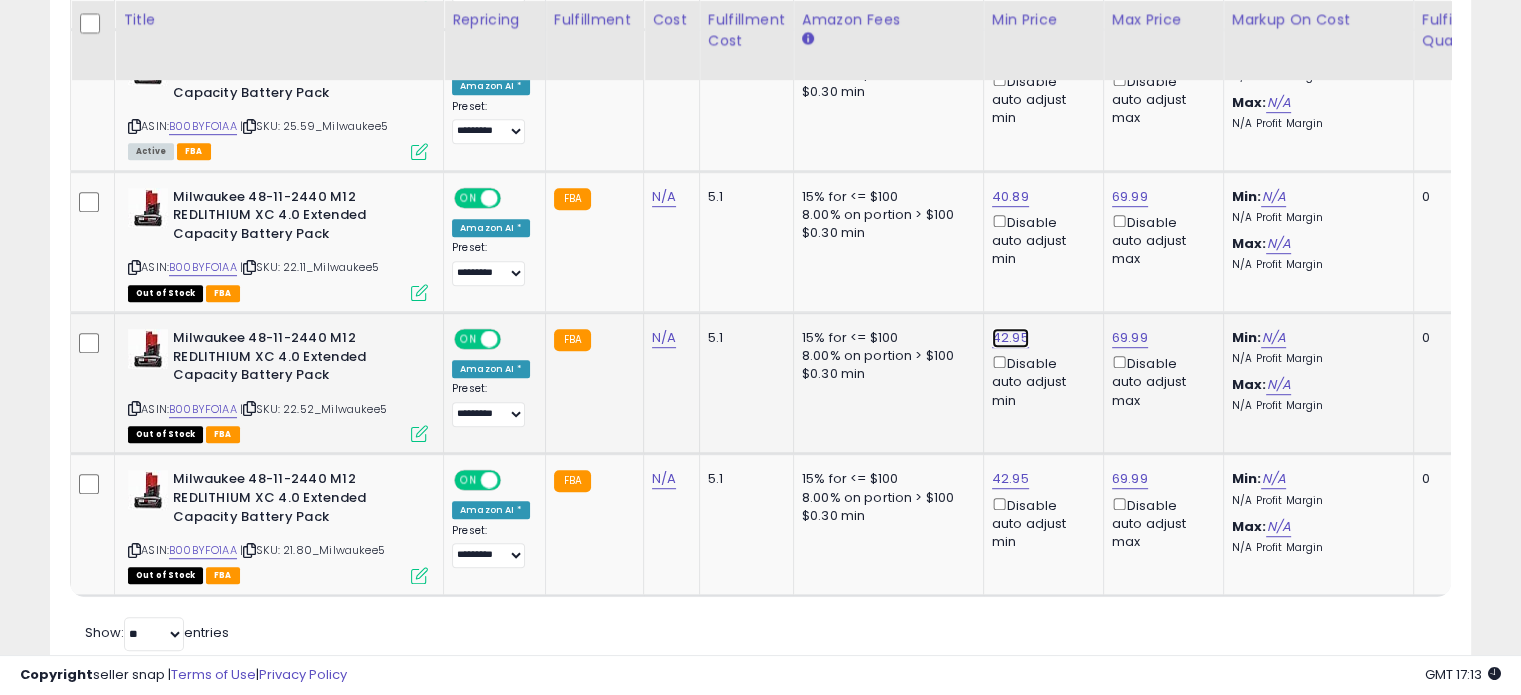 click on "42.95" at bounding box center [1010, -86] 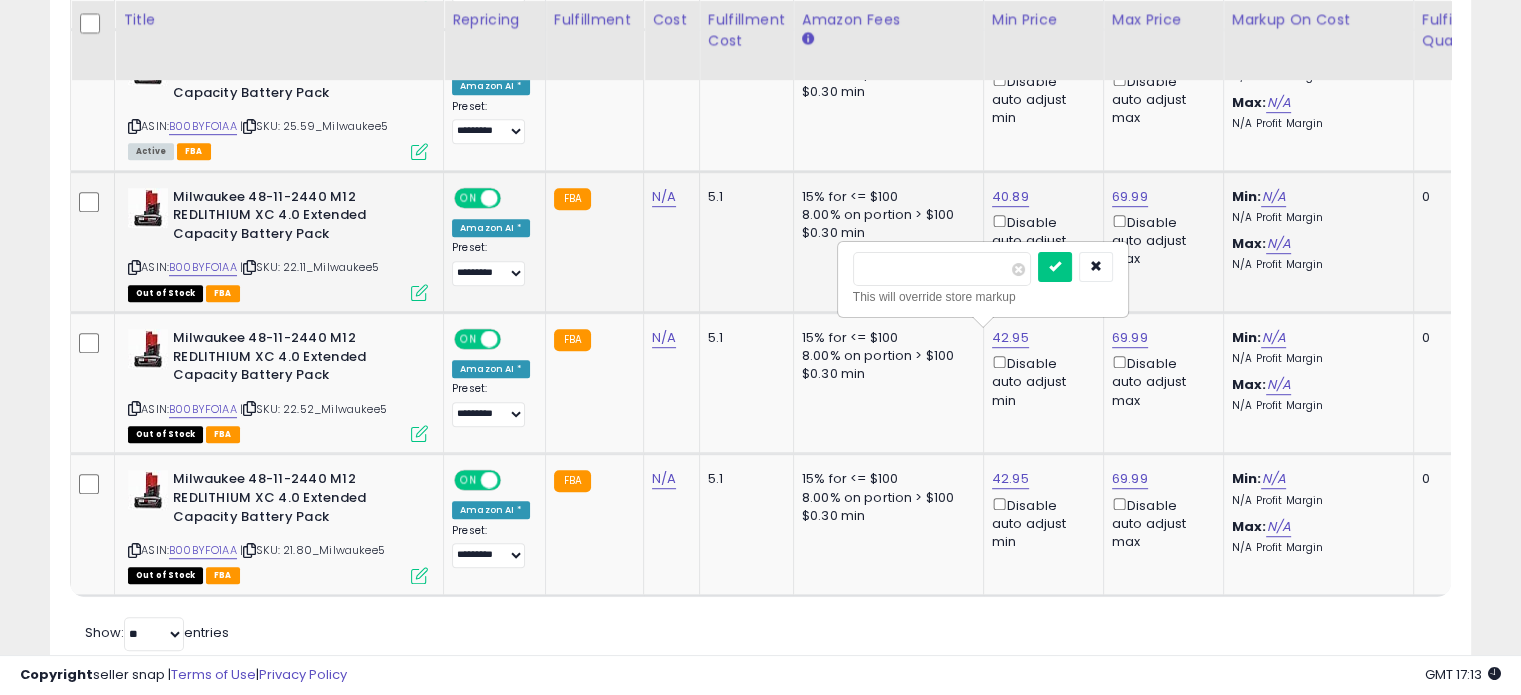 drag, startPoint x: 952, startPoint y: 275, endPoint x: 788, endPoint y: 271, distance: 164.04877 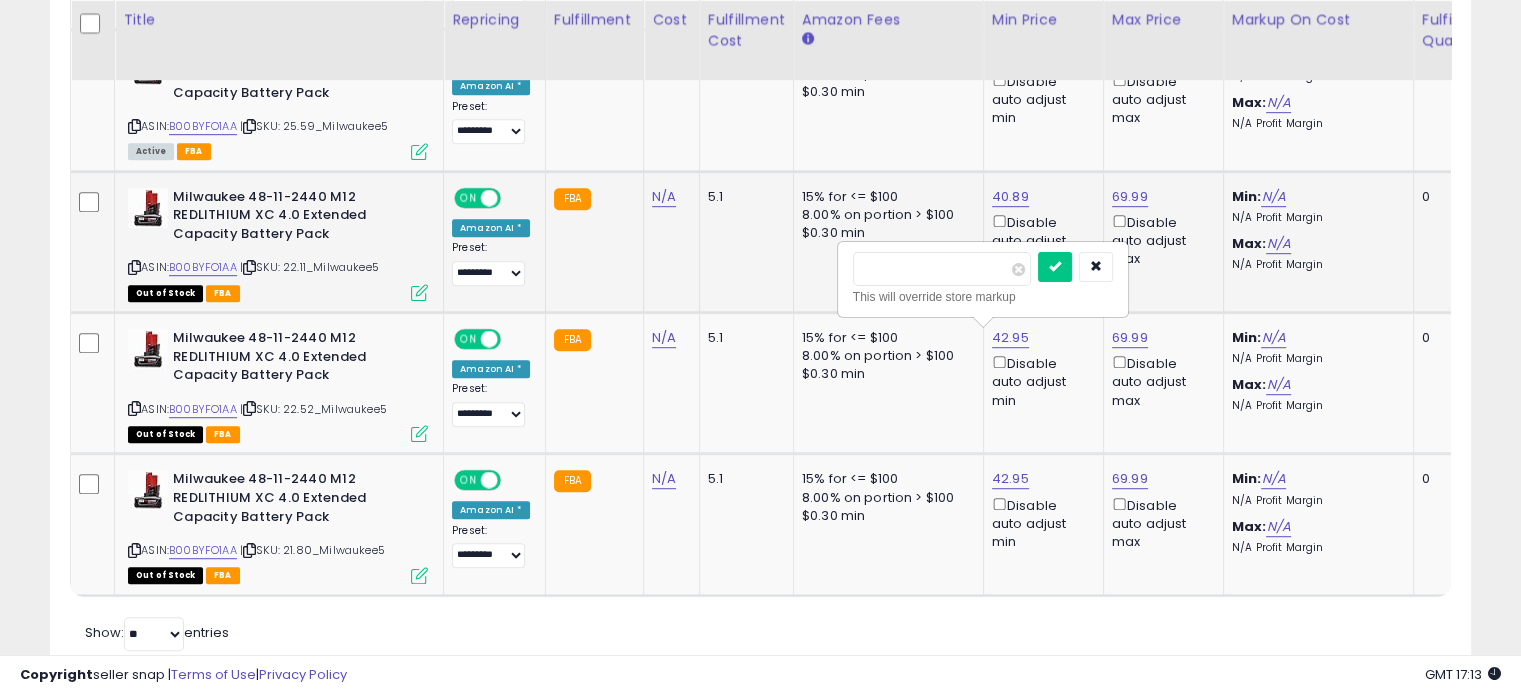 click at bounding box center [1055, 267] 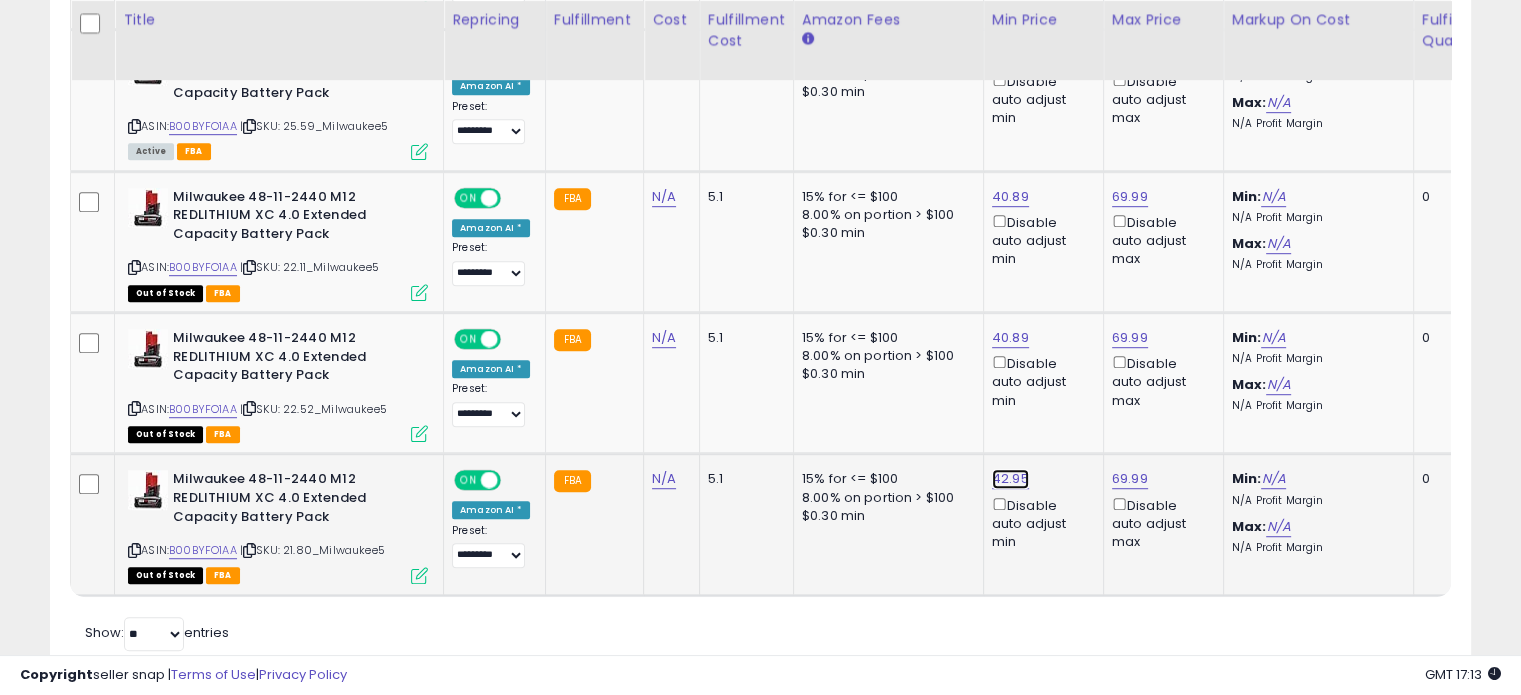 click on "42.95" at bounding box center (1010, -86) 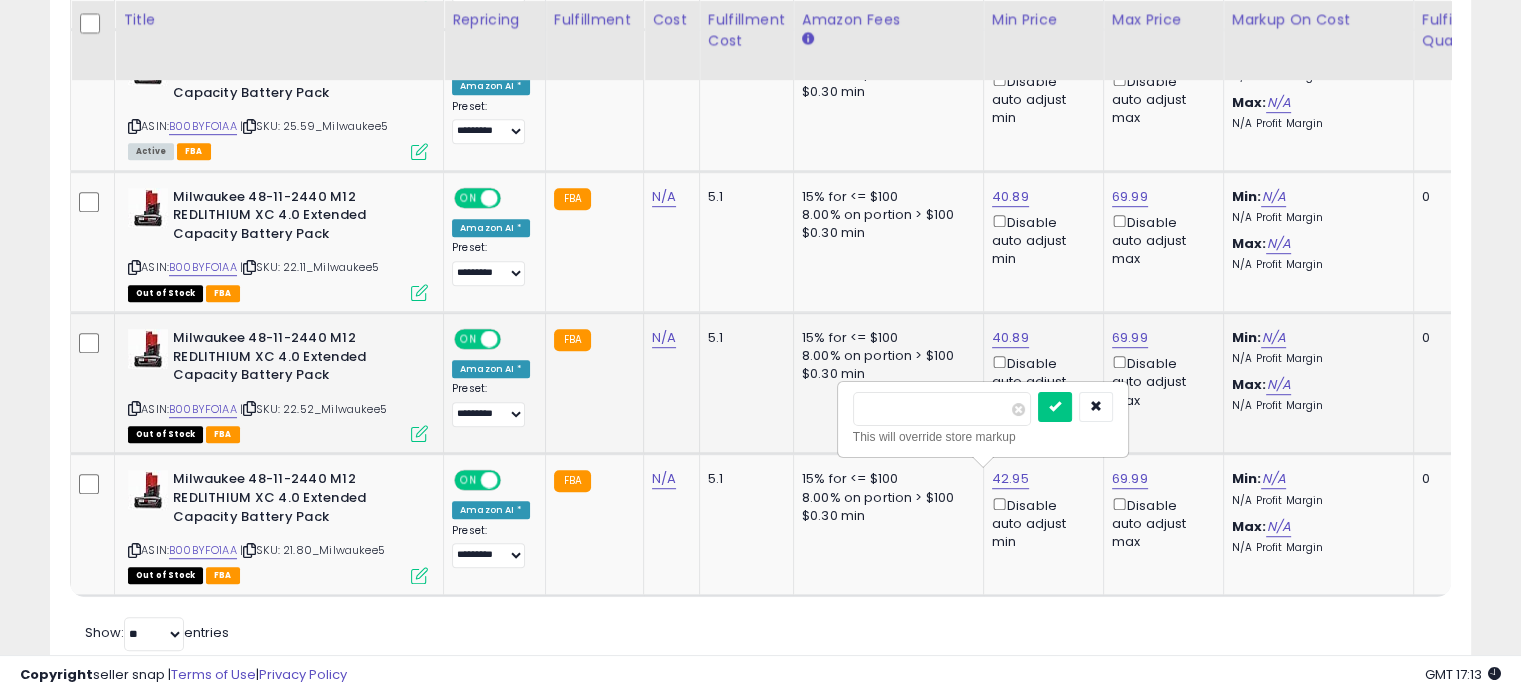 drag, startPoint x: 812, startPoint y: 404, endPoint x: 719, endPoint y: 403, distance: 93.00538 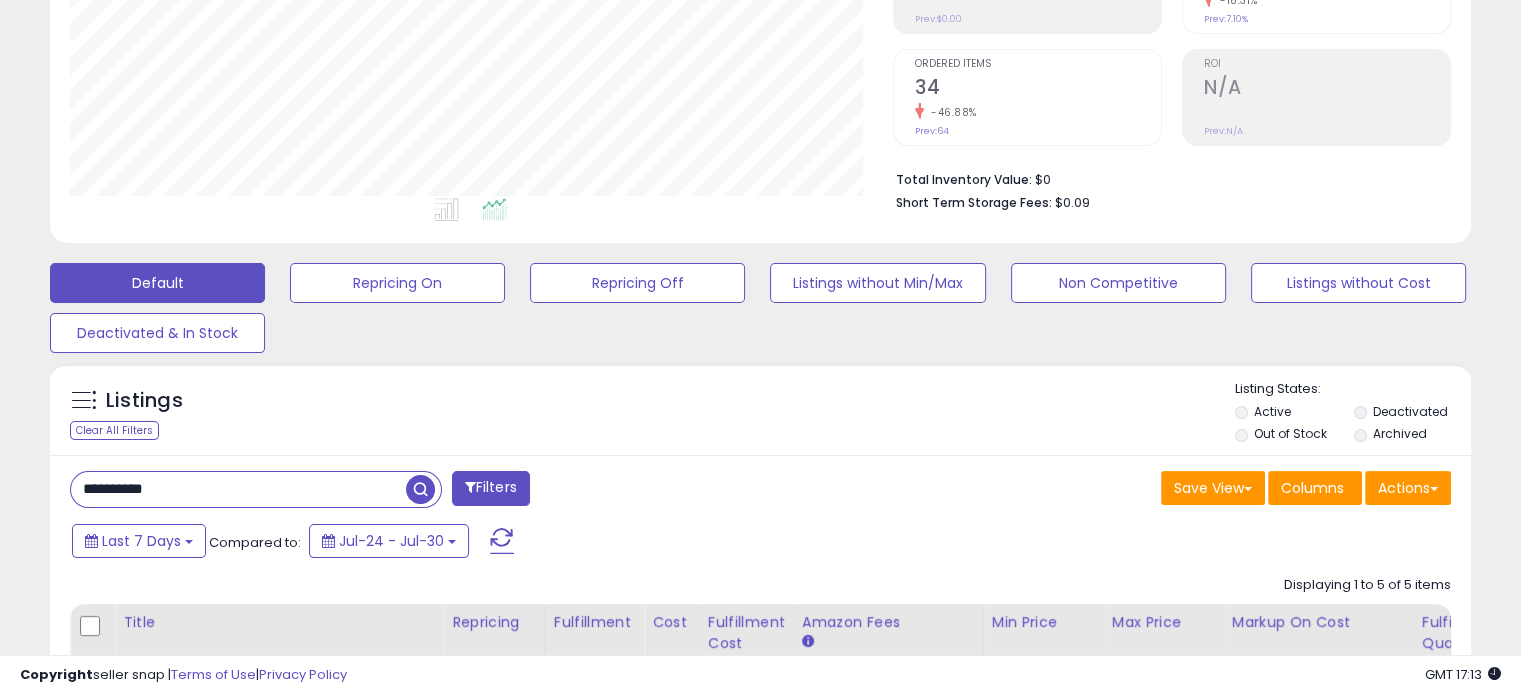 scroll, scrollTop: 627, scrollLeft: 0, axis: vertical 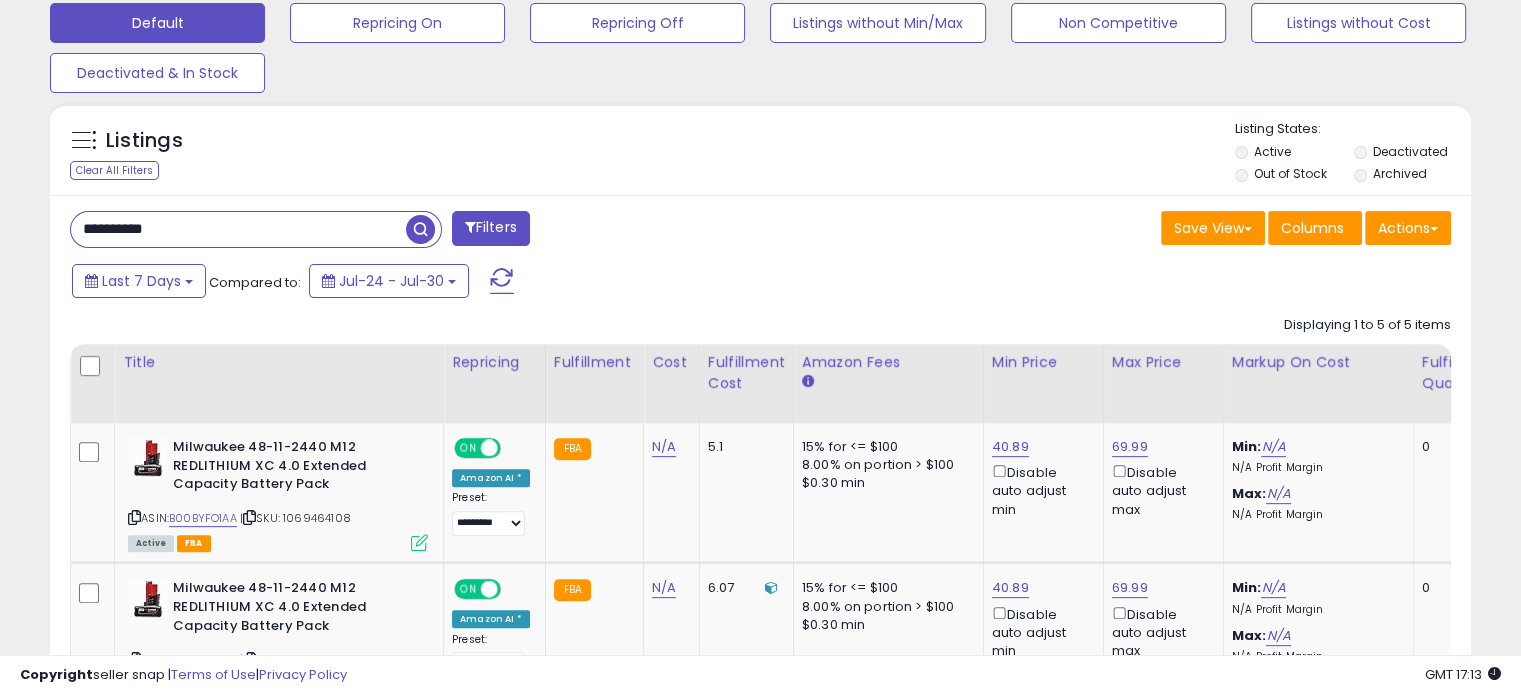 drag, startPoint x: 146, startPoint y: 230, endPoint x: 11, endPoint y: 234, distance: 135.05925 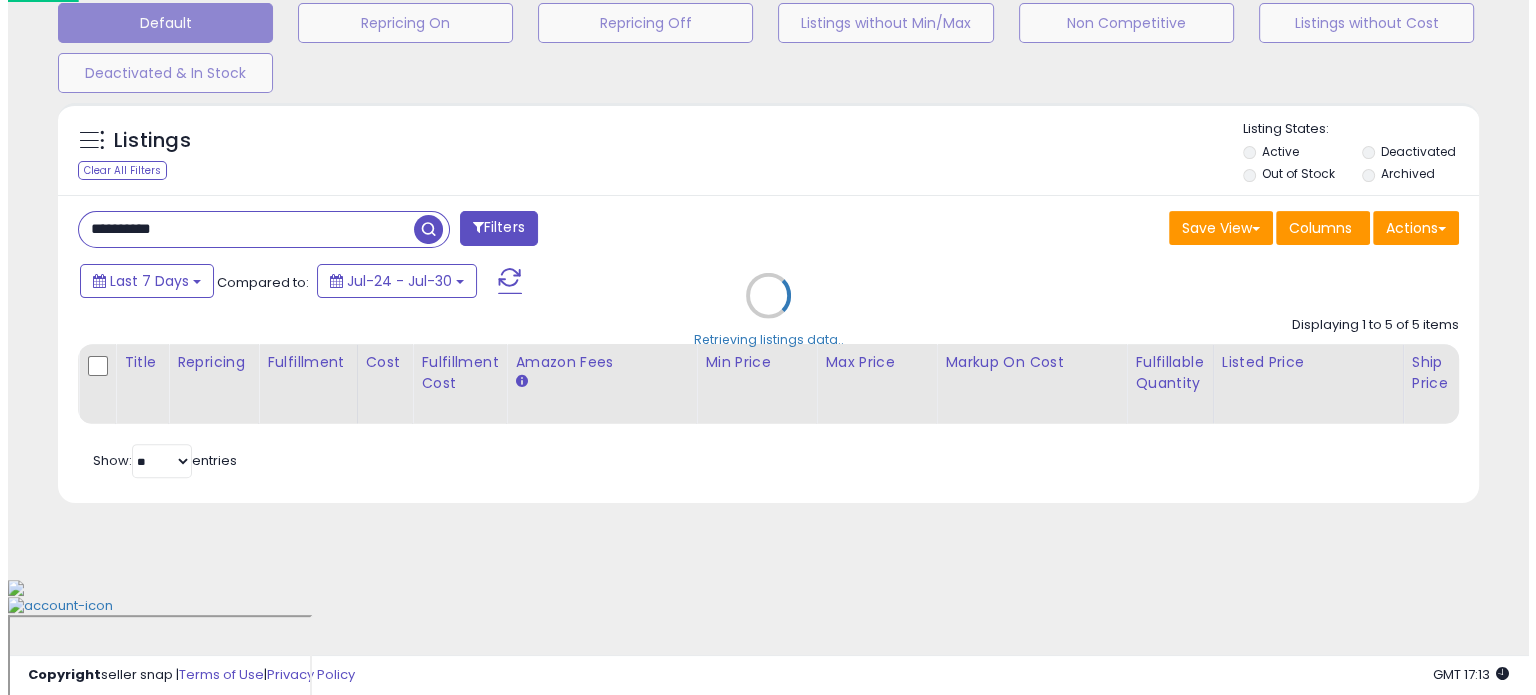 scroll, scrollTop: 524, scrollLeft: 0, axis: vertical 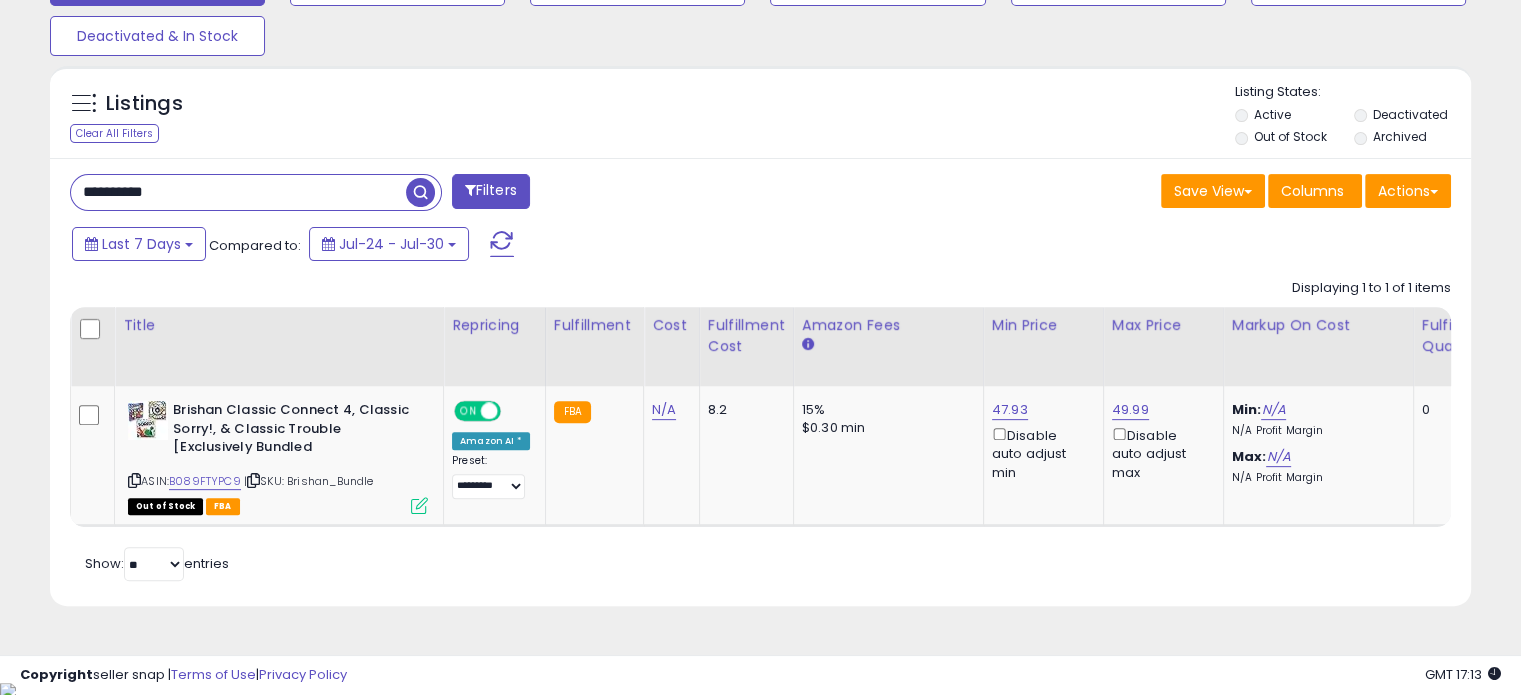 drag, startPoint x: 227, startPoint y: 188, endPoint x: 0, endPoint y: 176, distance: 227.31696 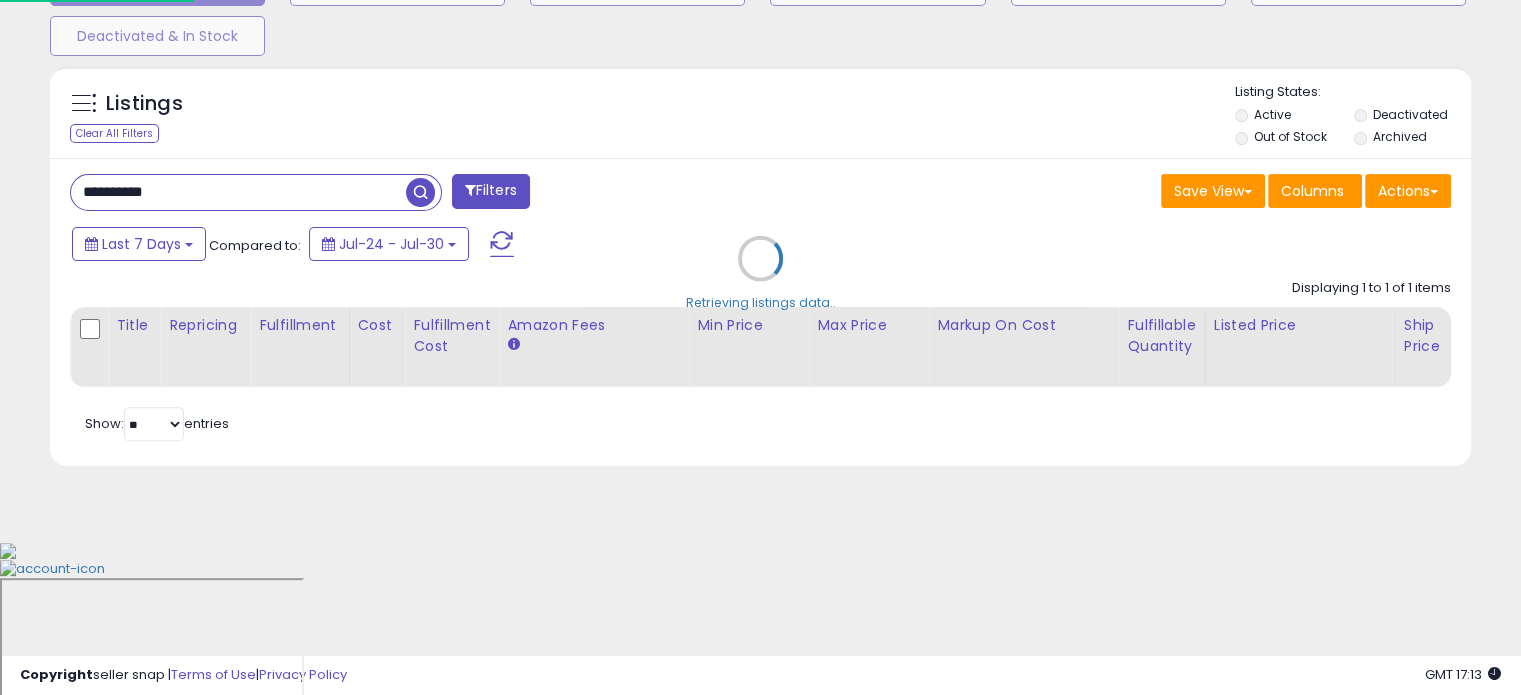 scroll, scrollTop: 999589, scrollLeft: 999168, axis: both 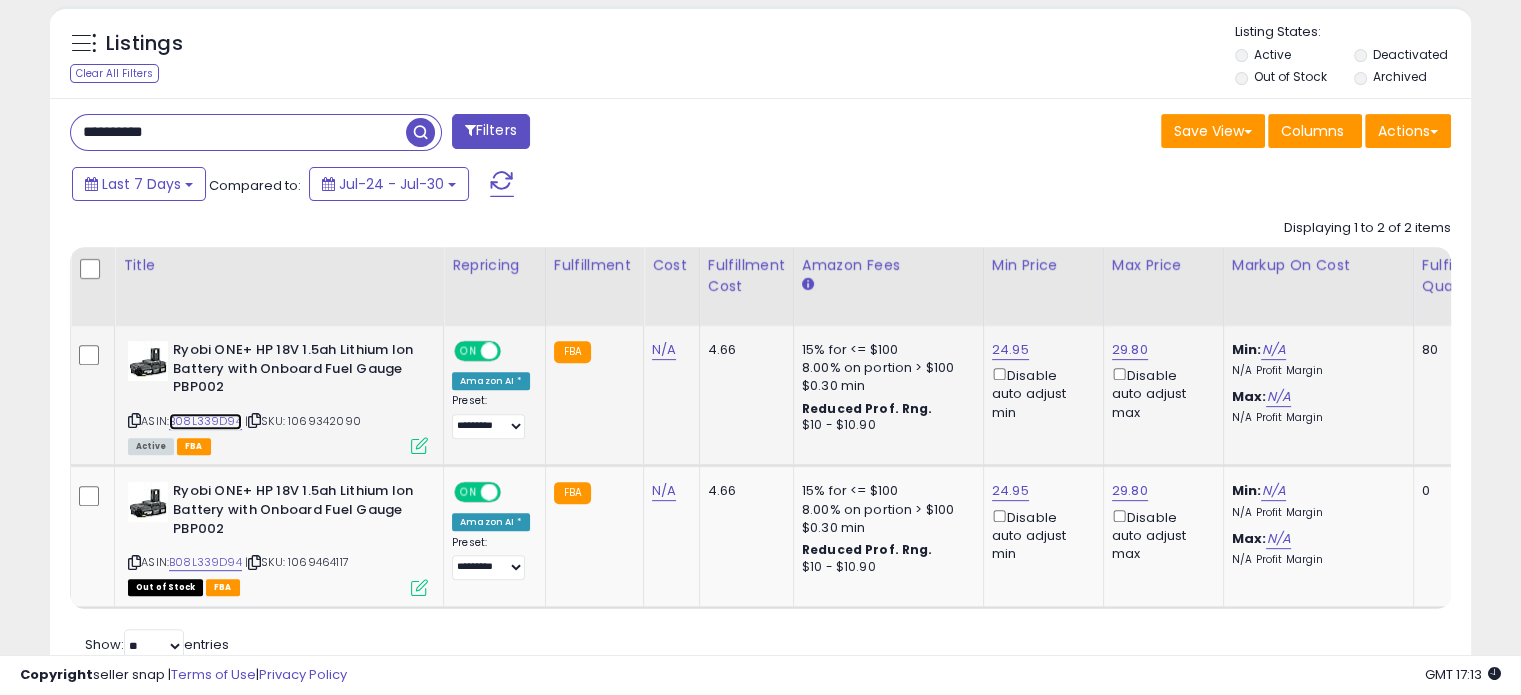 click on "B08L339D94" at bounding box center (205, 421) 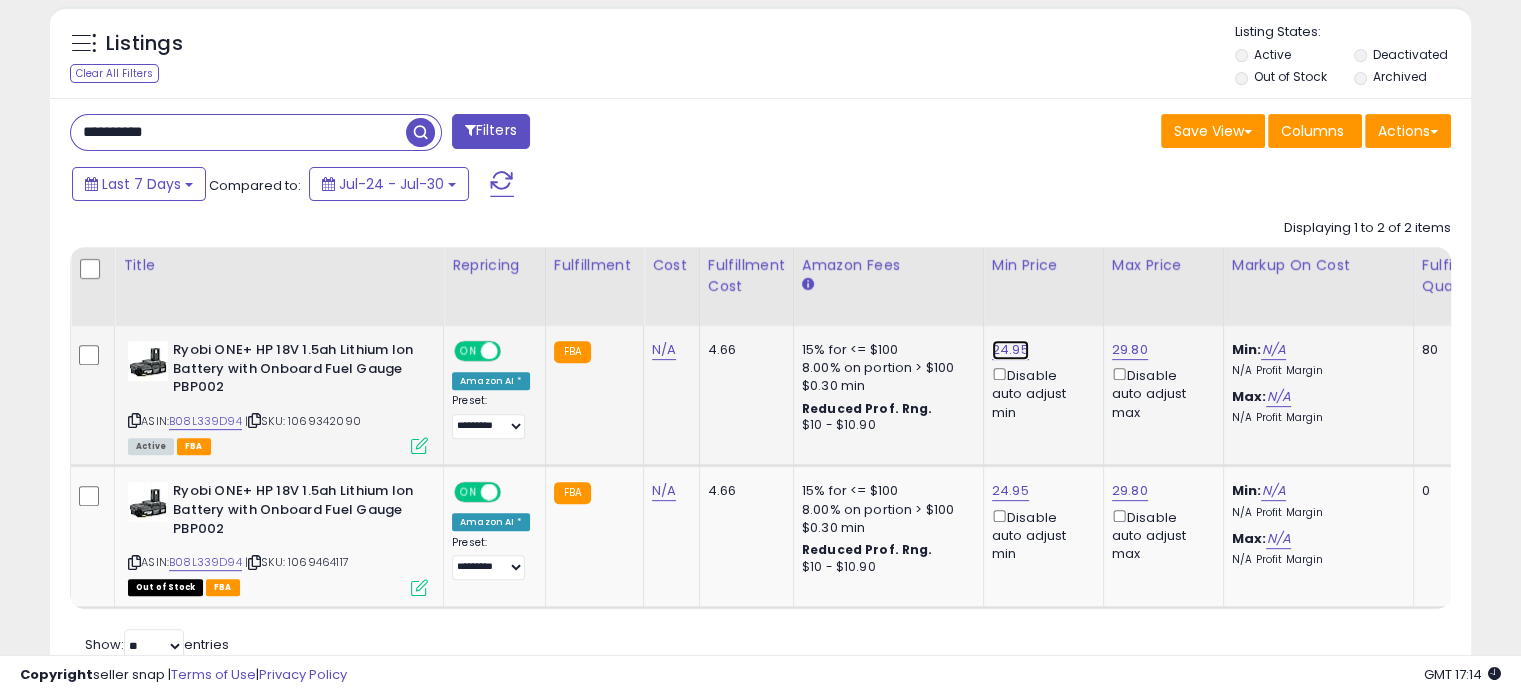 click on "24.95" at bounding box center (1010, 350) 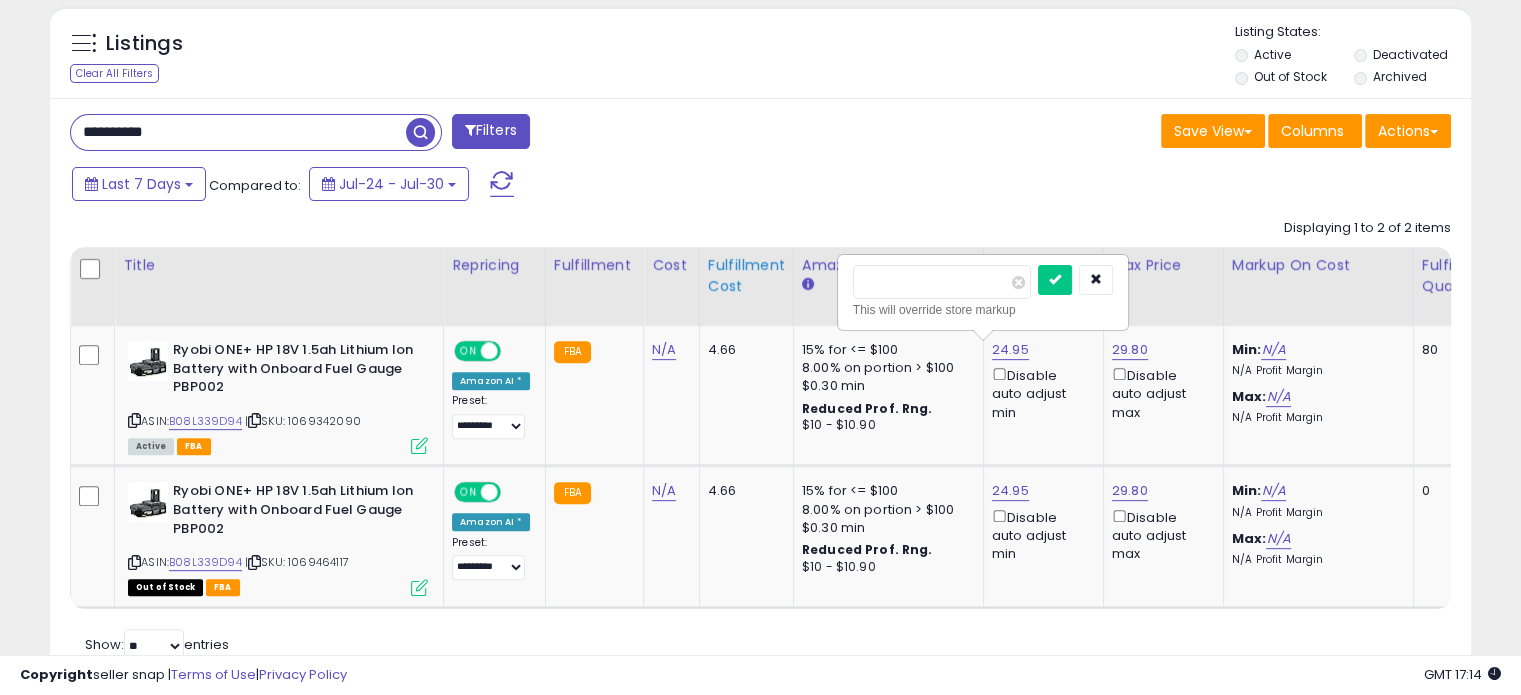 drag, startPoint x: 912, startPoint y: 284, endPoint x: 758, endPoint y: 287, distance: 154.02922 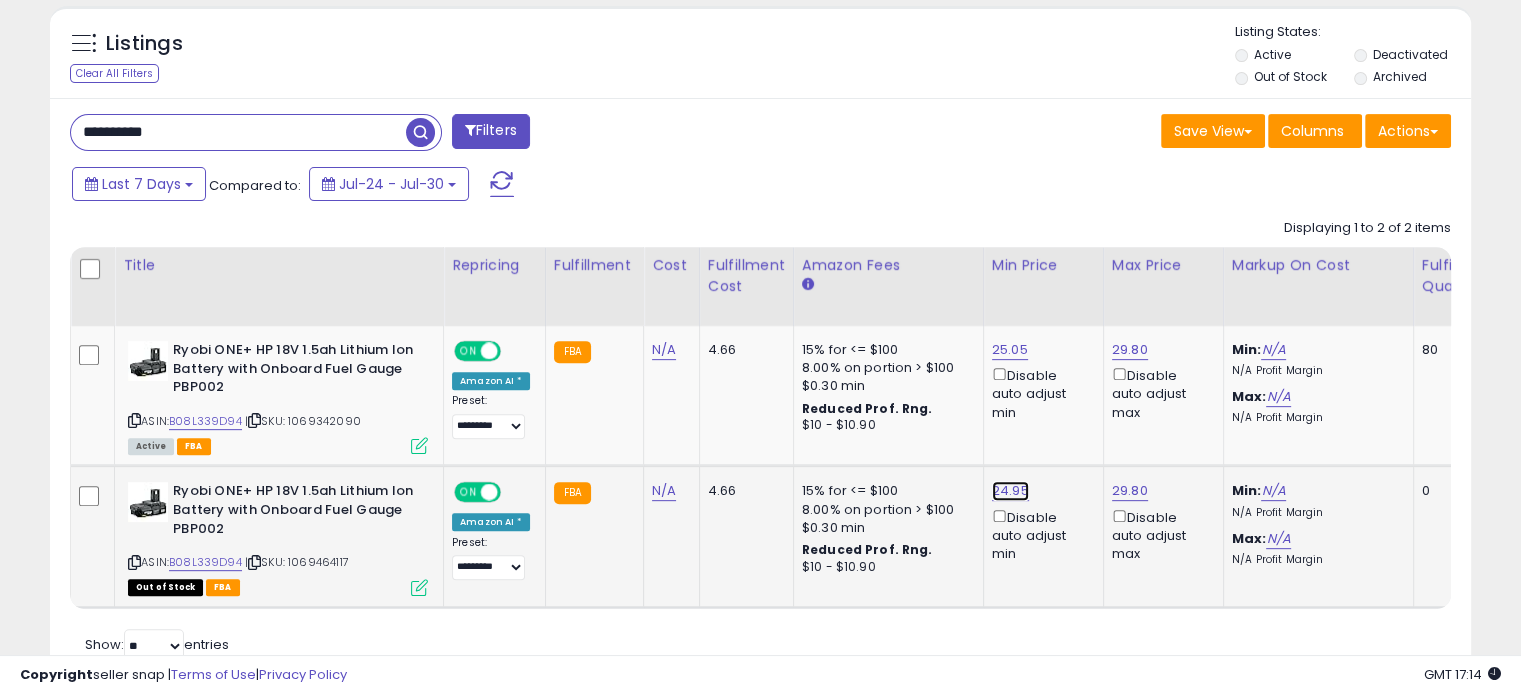 click on "24.95" at bounding box center (1010, 350) 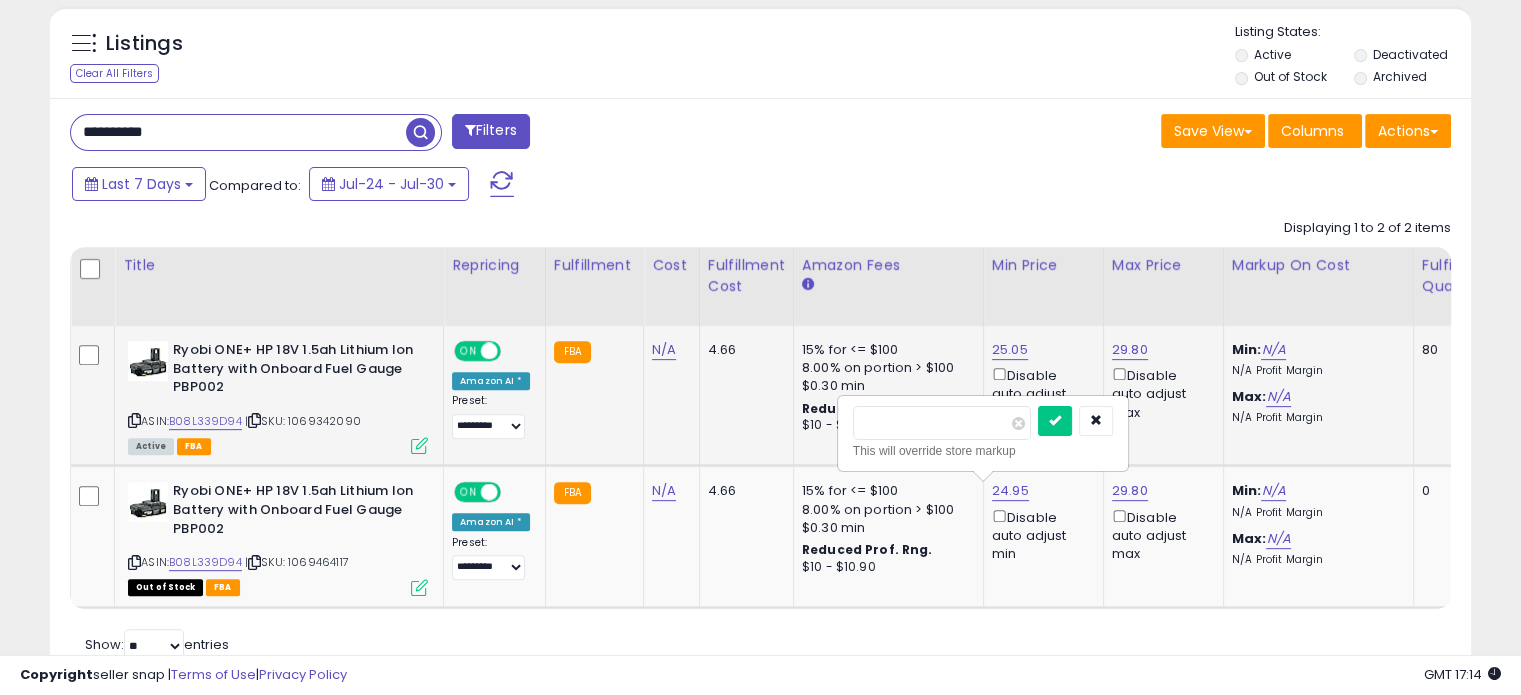 drag, startPoint x: 856, startPoint y: 423, endPoint x: 751, endPoint y: 423, distance: 105 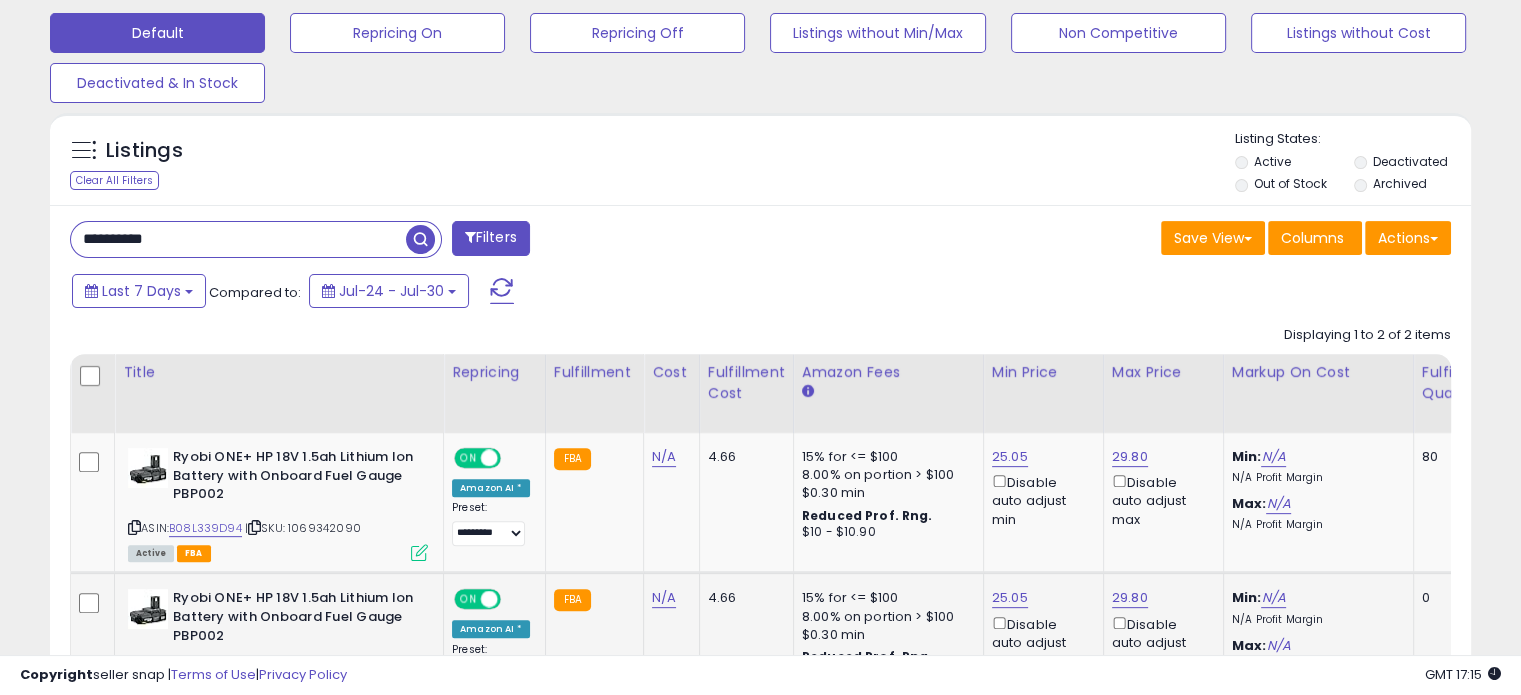 scroll, scrollTop: 604, scrollLeft: 0, axis: vertical 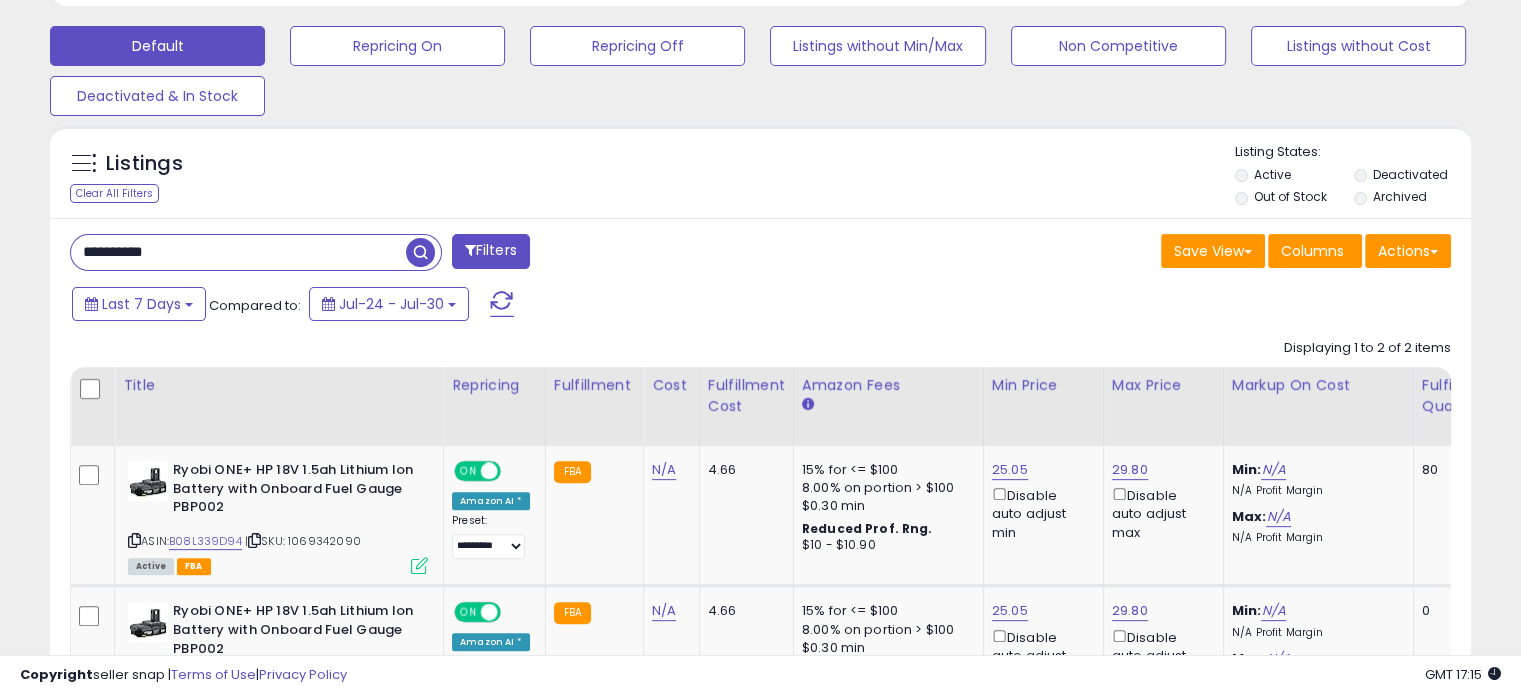 click on "**********" at bounding box center [760, 172] 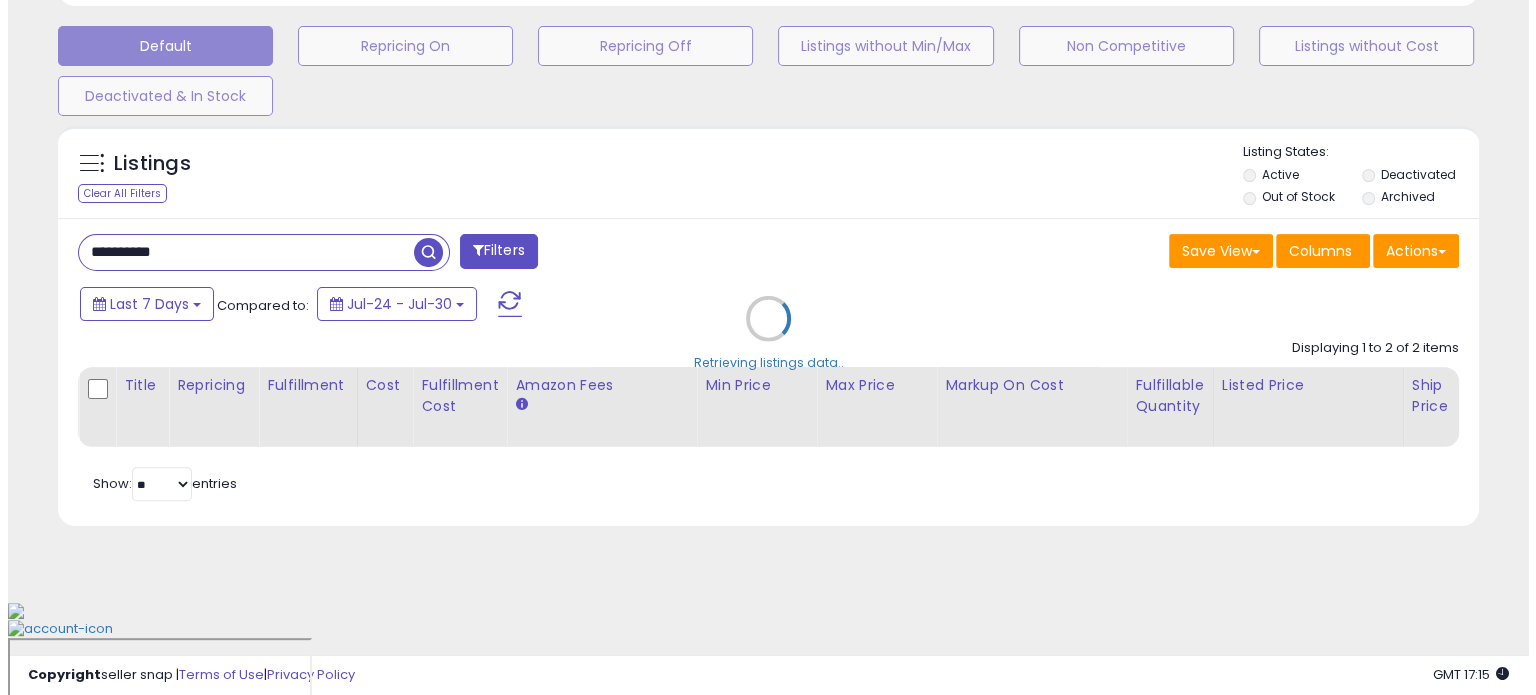 scroll, scrollTop: 524, scrollLeft: 0, axis: vertical 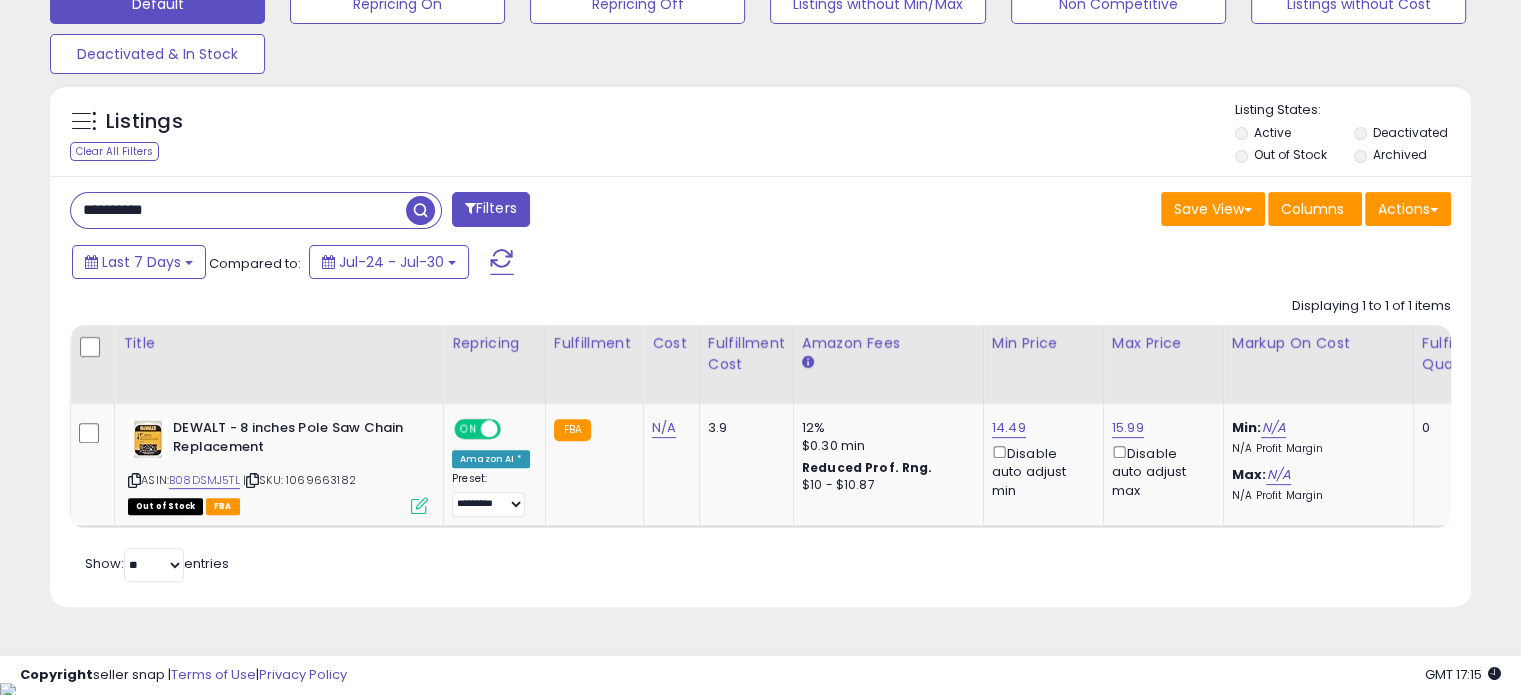 drag, startPoint x: 220, startPoint y: 212, endPoint x: 29, endPoint y: 207, distance: 191.06543 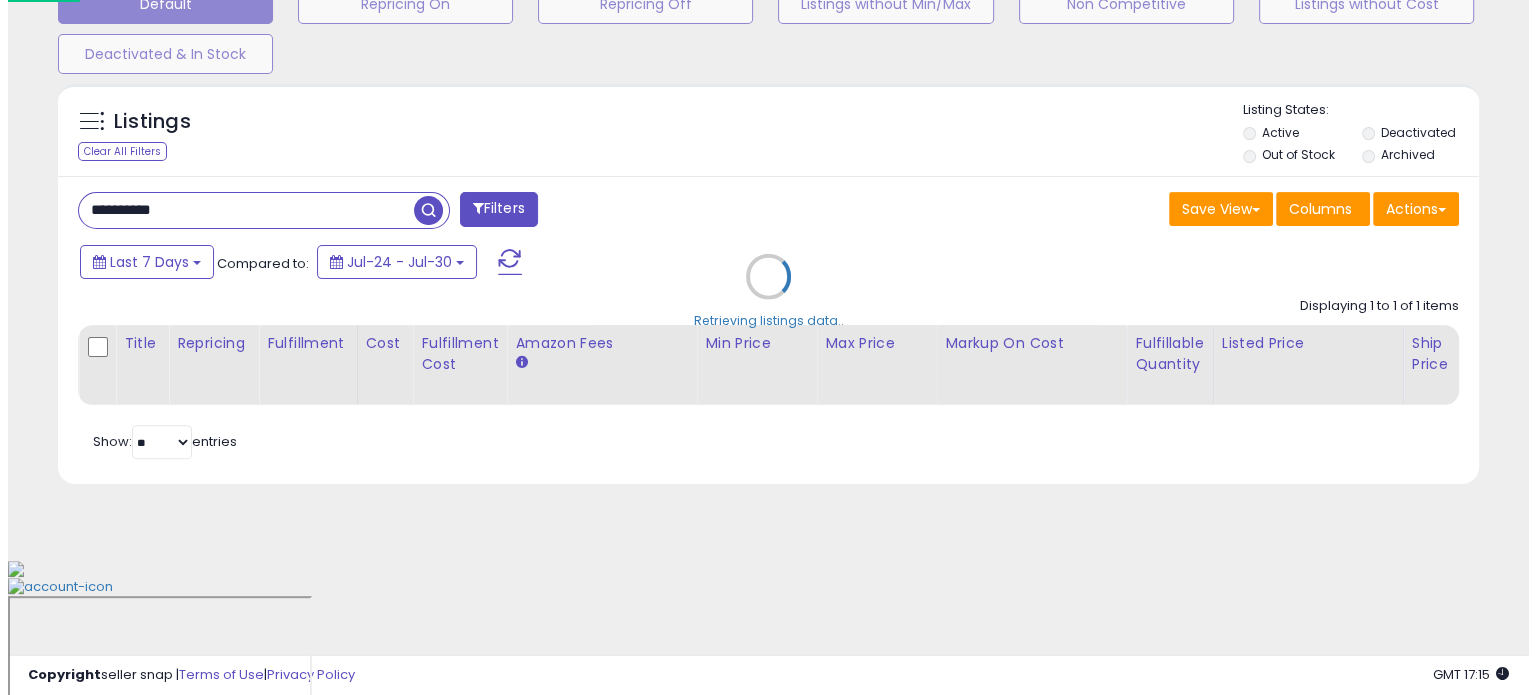 scroll, scrollTop: 524, scrollLeft: 0, axis: vertical 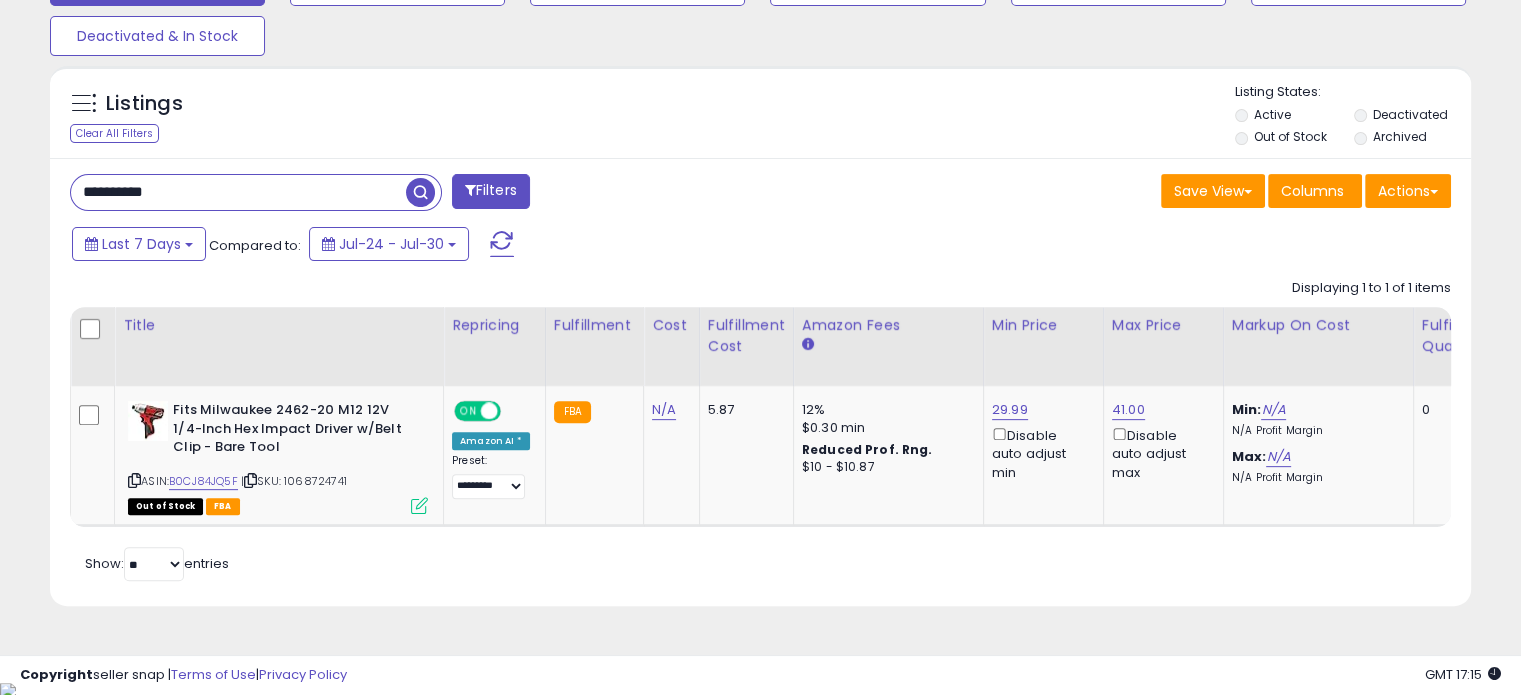 drag, startPoint x: 220, startPoint y: 188, endPoint x: 0, endPoint y: 227, distance: 223.43008 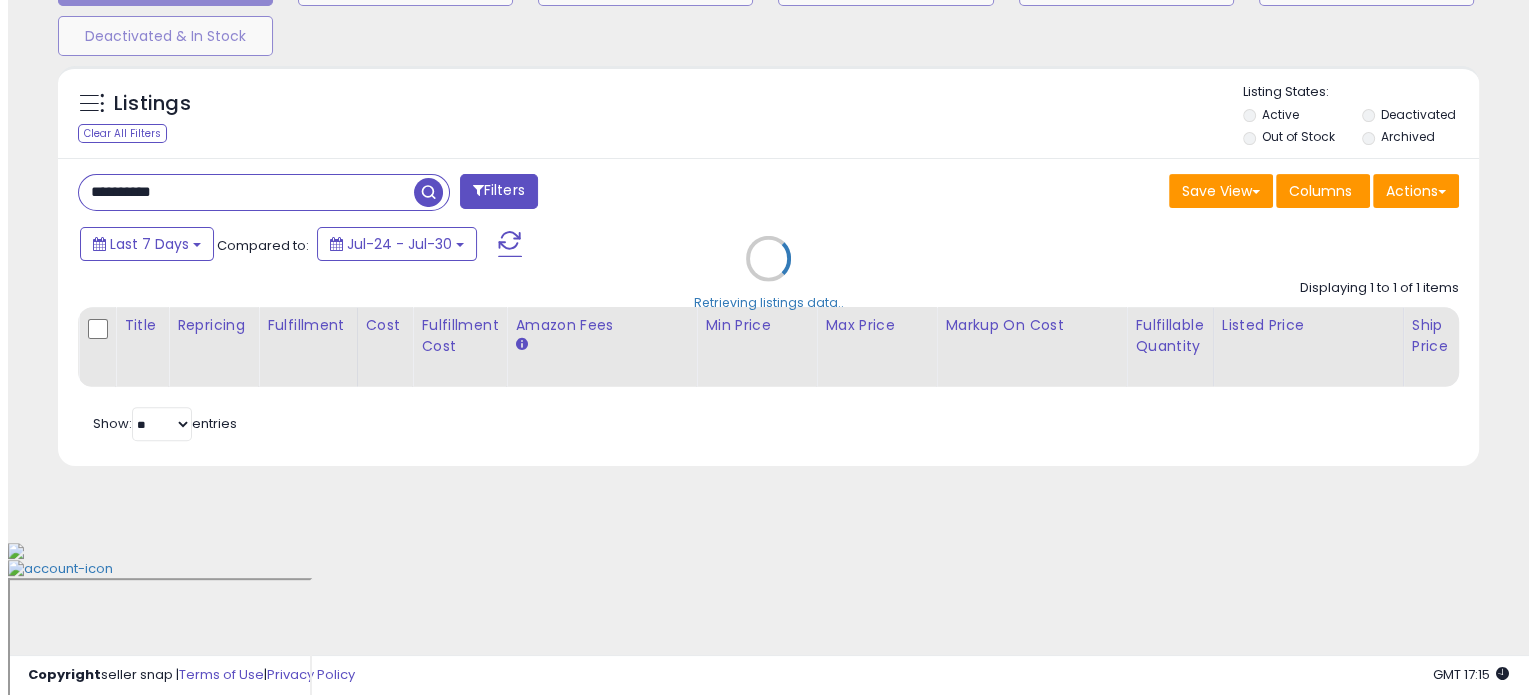 scroll, scrollTop: 524, scrollLeft: 0, axis: vertical 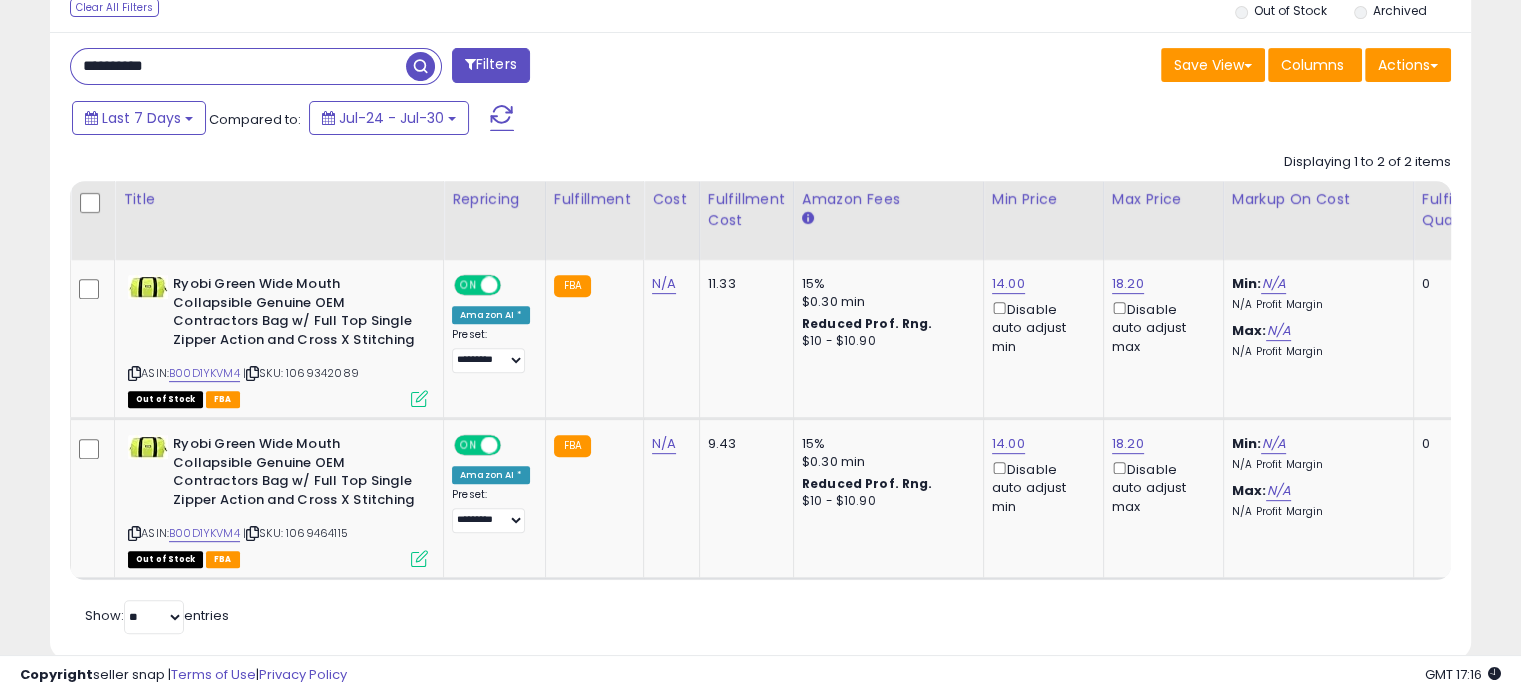 drag, startPoint x: 221, startPoint y: 70, endPoint x: 29, endPoint y: 57, distance: 192.4396 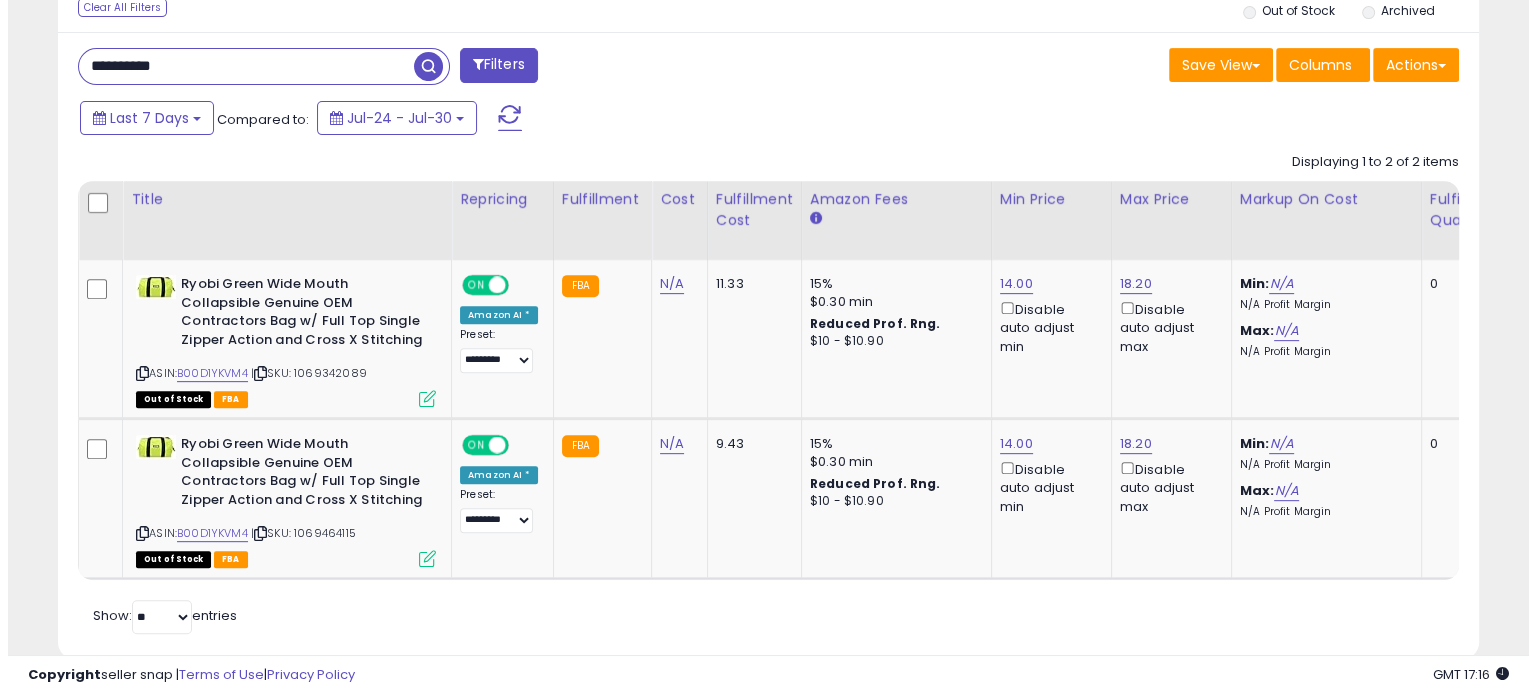 scroll, scrollTop: 524, scrollLeft: 0, axis: vertical 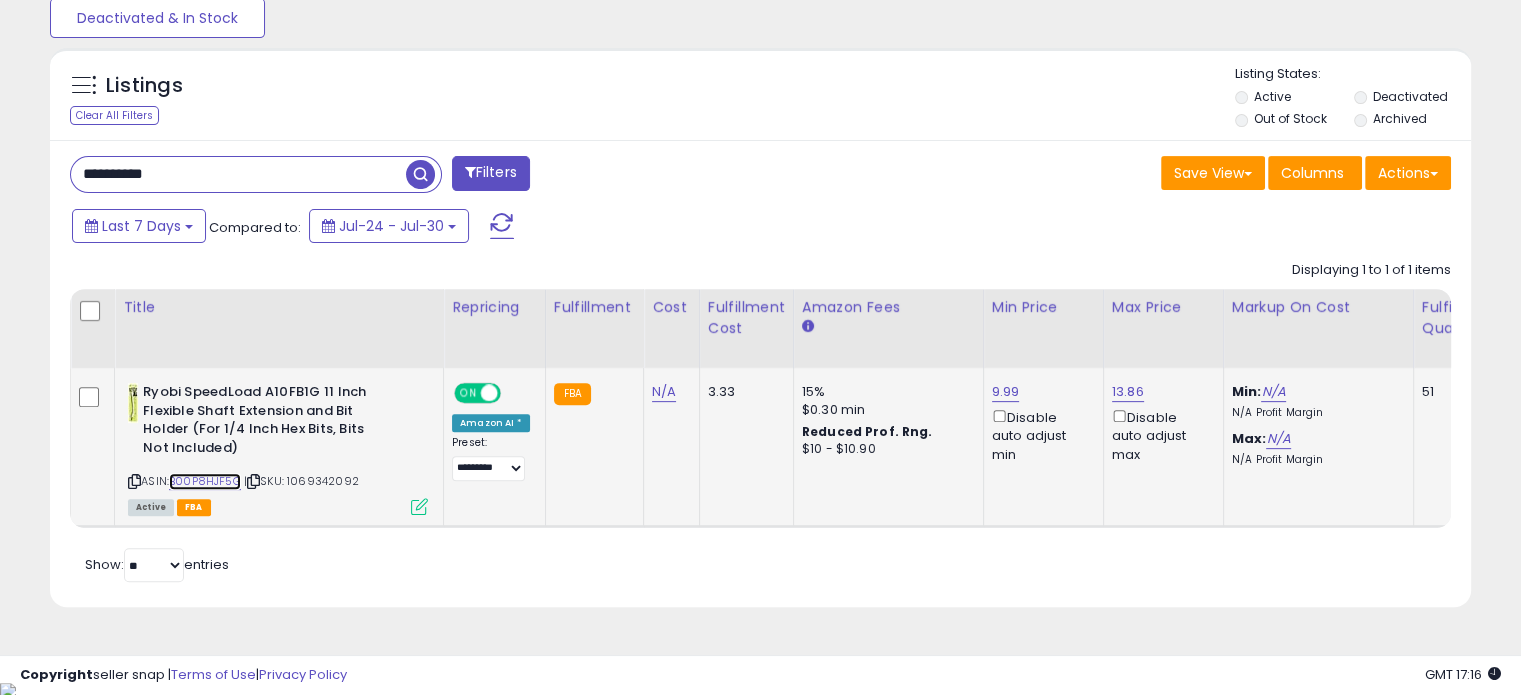 click on "B00P8HJF5G" at bounding box center (205, 481) 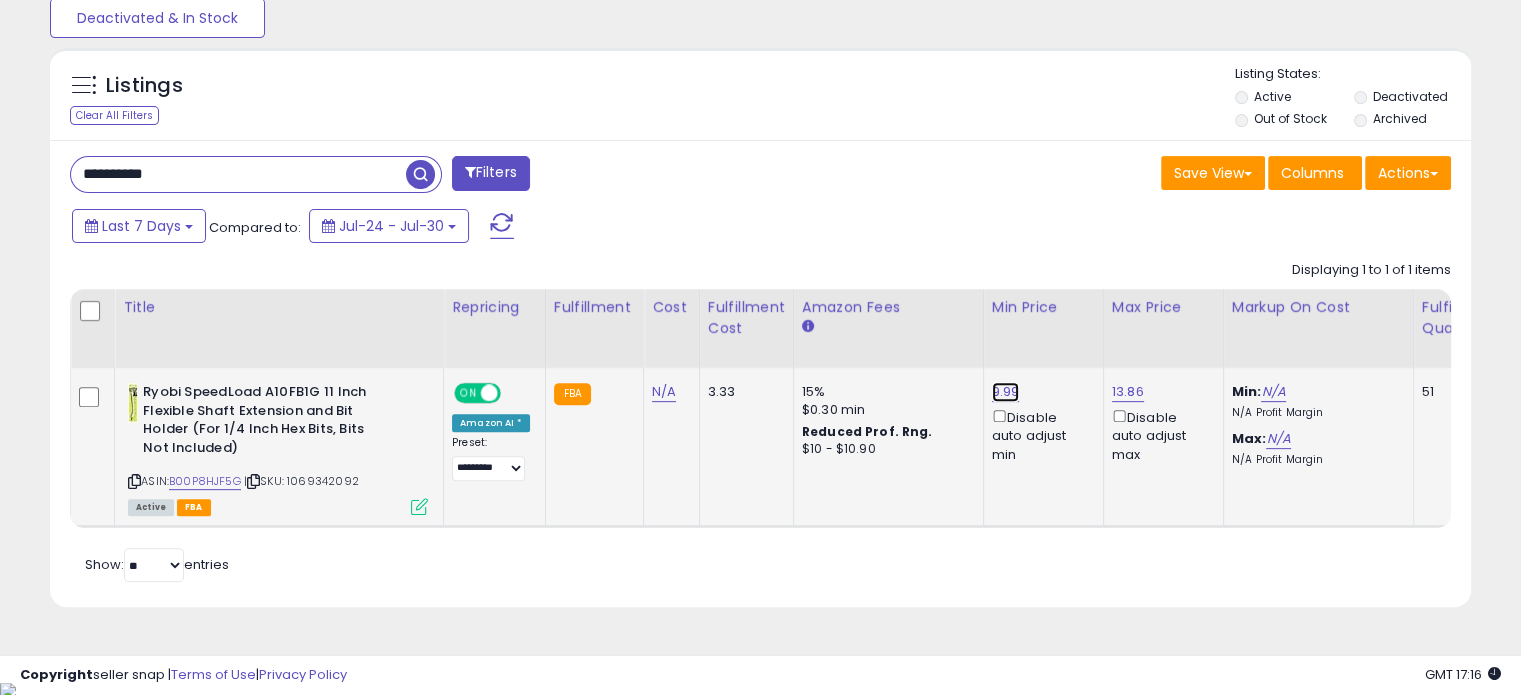 click on "9.99" at bounding box center (1006, 392) 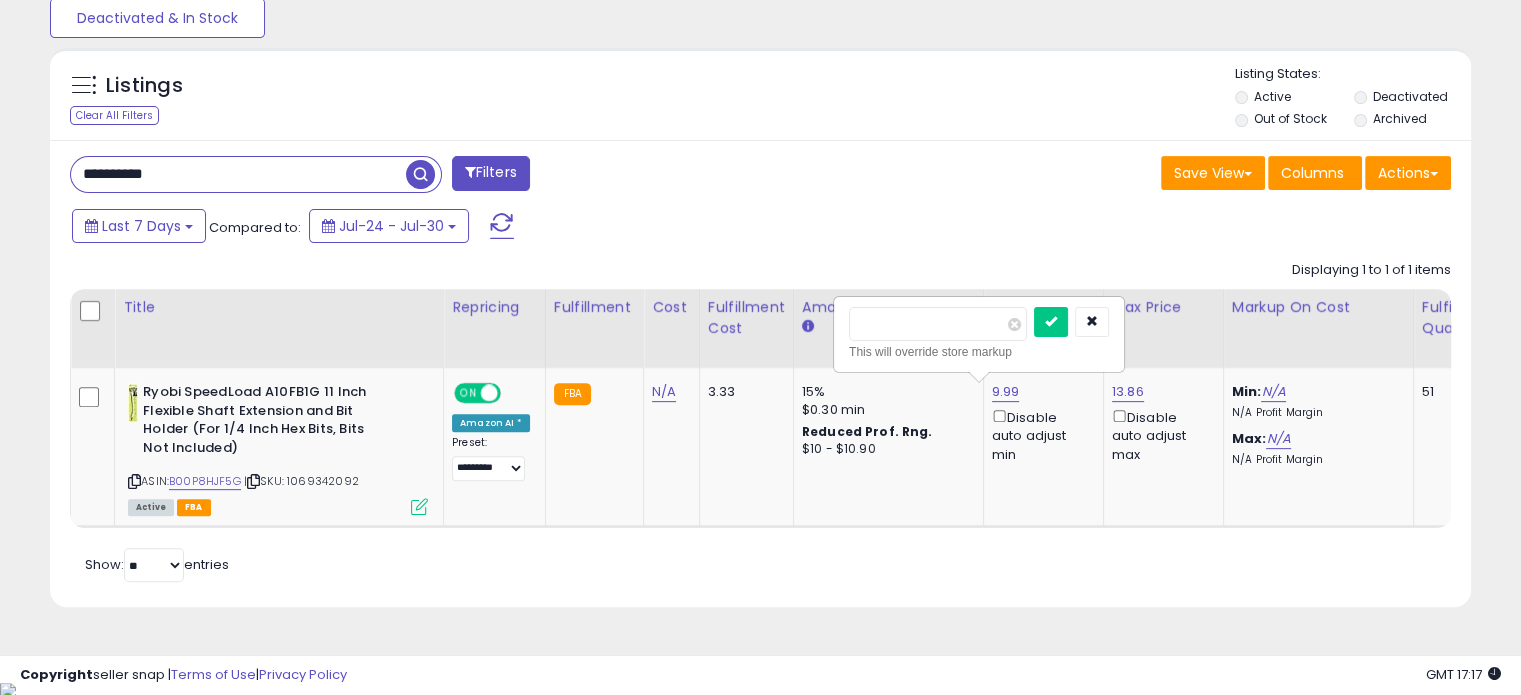 drag, startPoint x: 848, startPoint y: 321, endPoint x: 782, endPoint y: 321, distance: 66 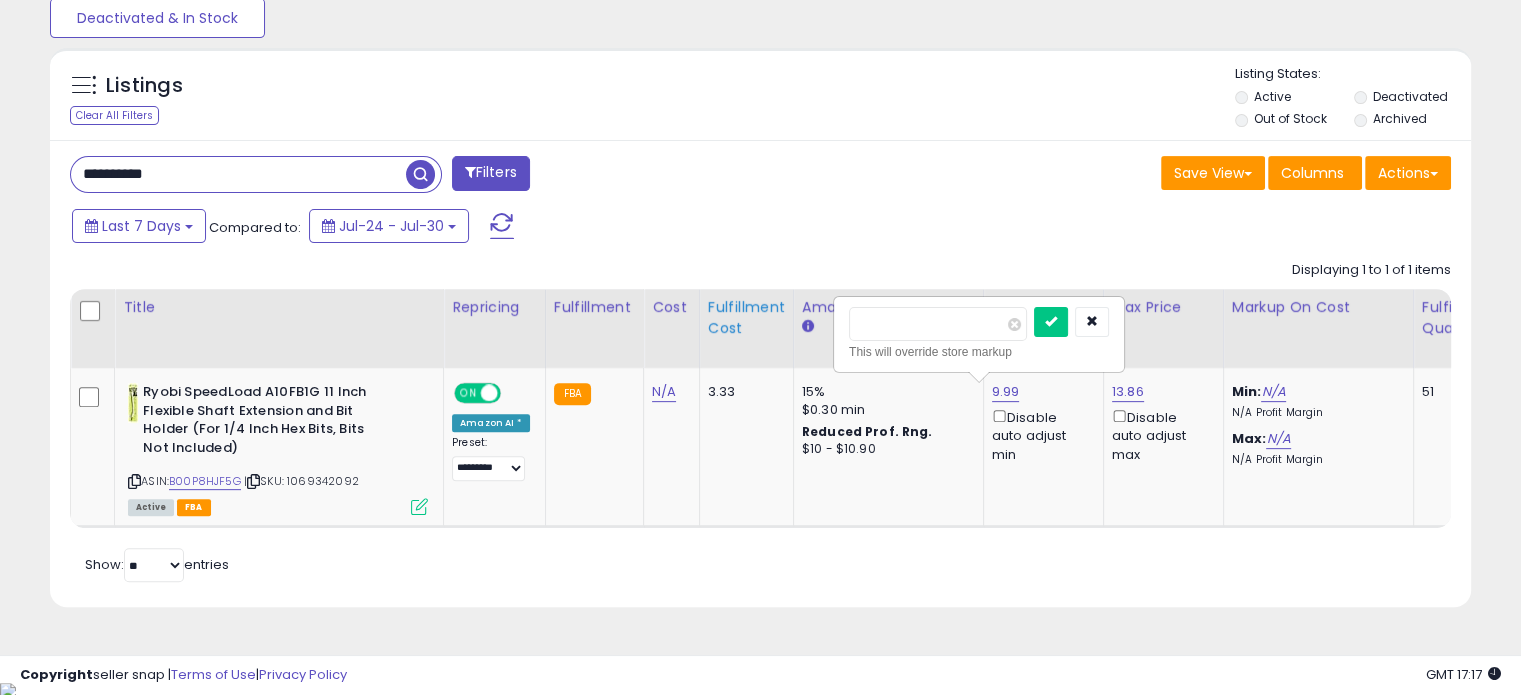 type on "*****" 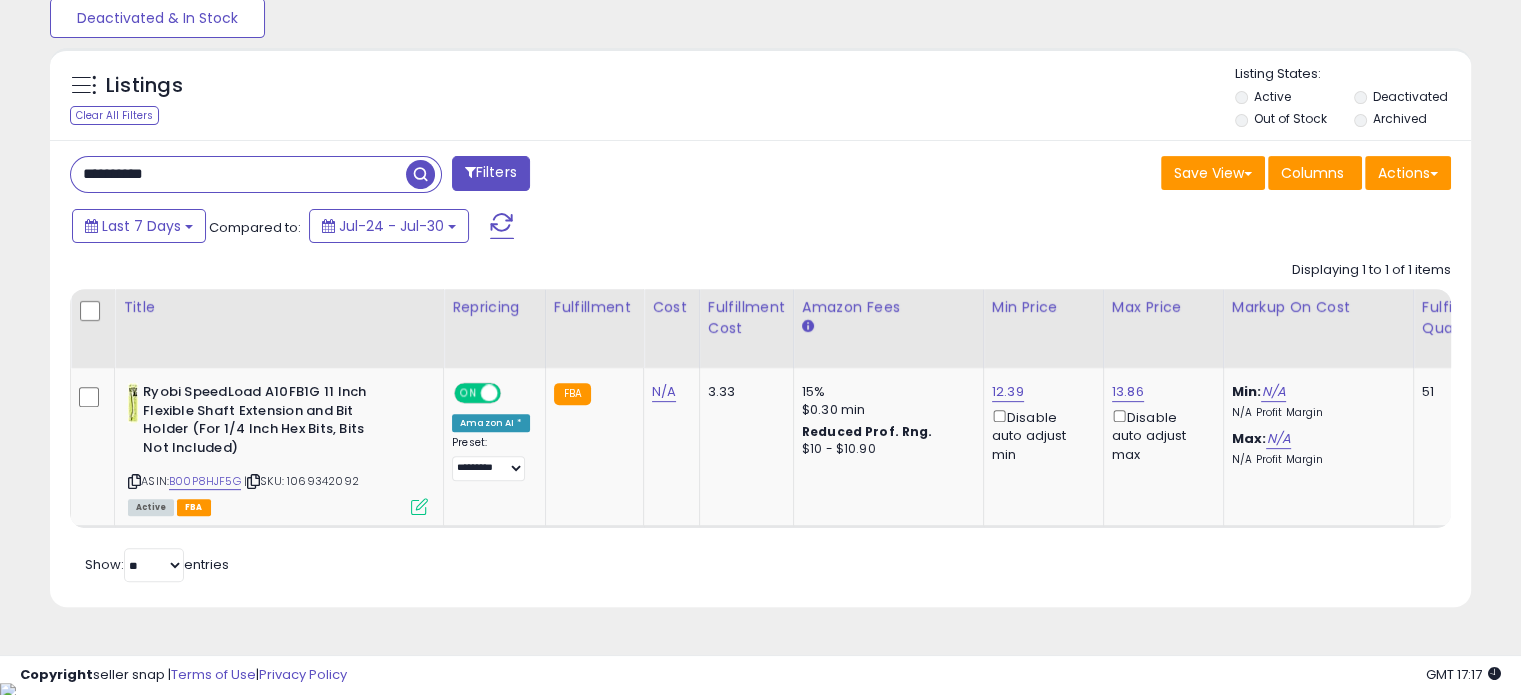 drag, startPoint x: 209, startPoint y: 177, endPoint x: 0, endPoint y: 171, distance: 209.0861 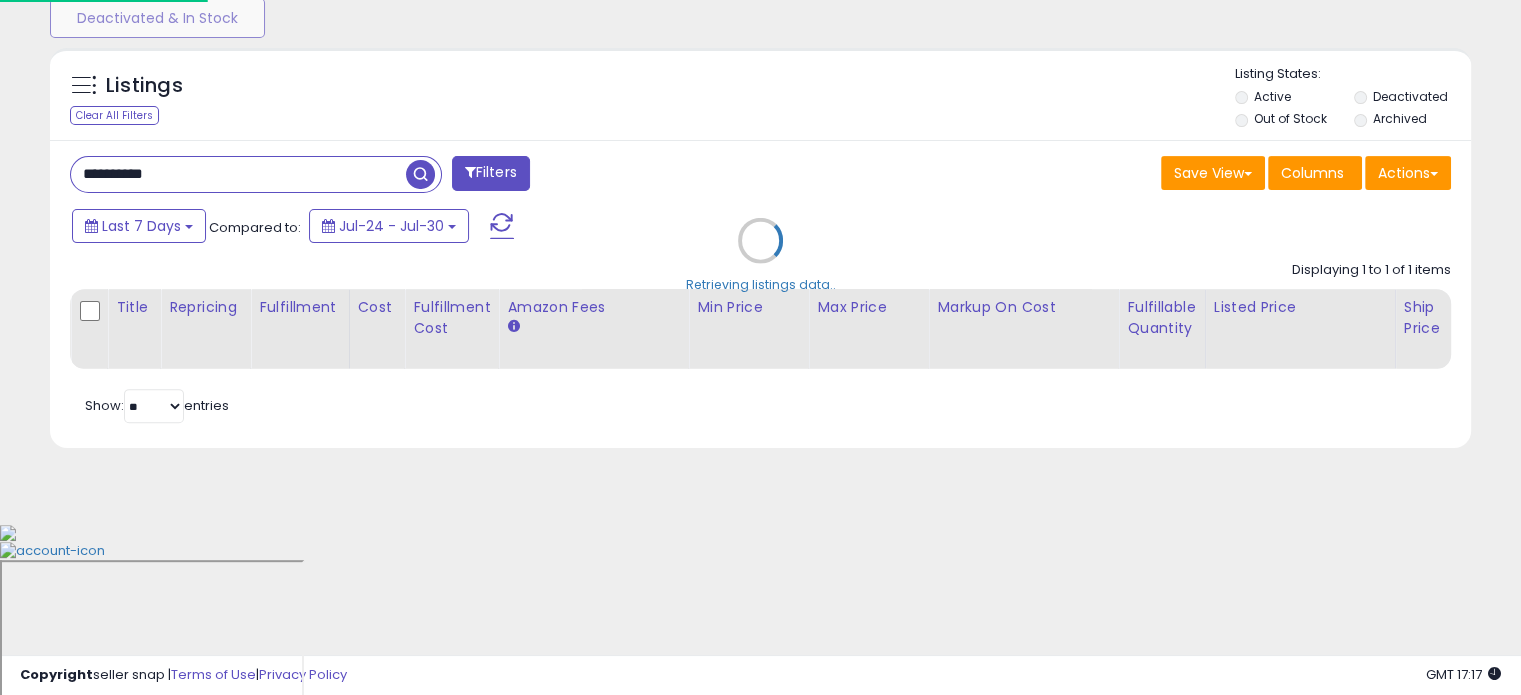 scroll, scrollTop: 999589, scrollLeft: 999168, axis: both 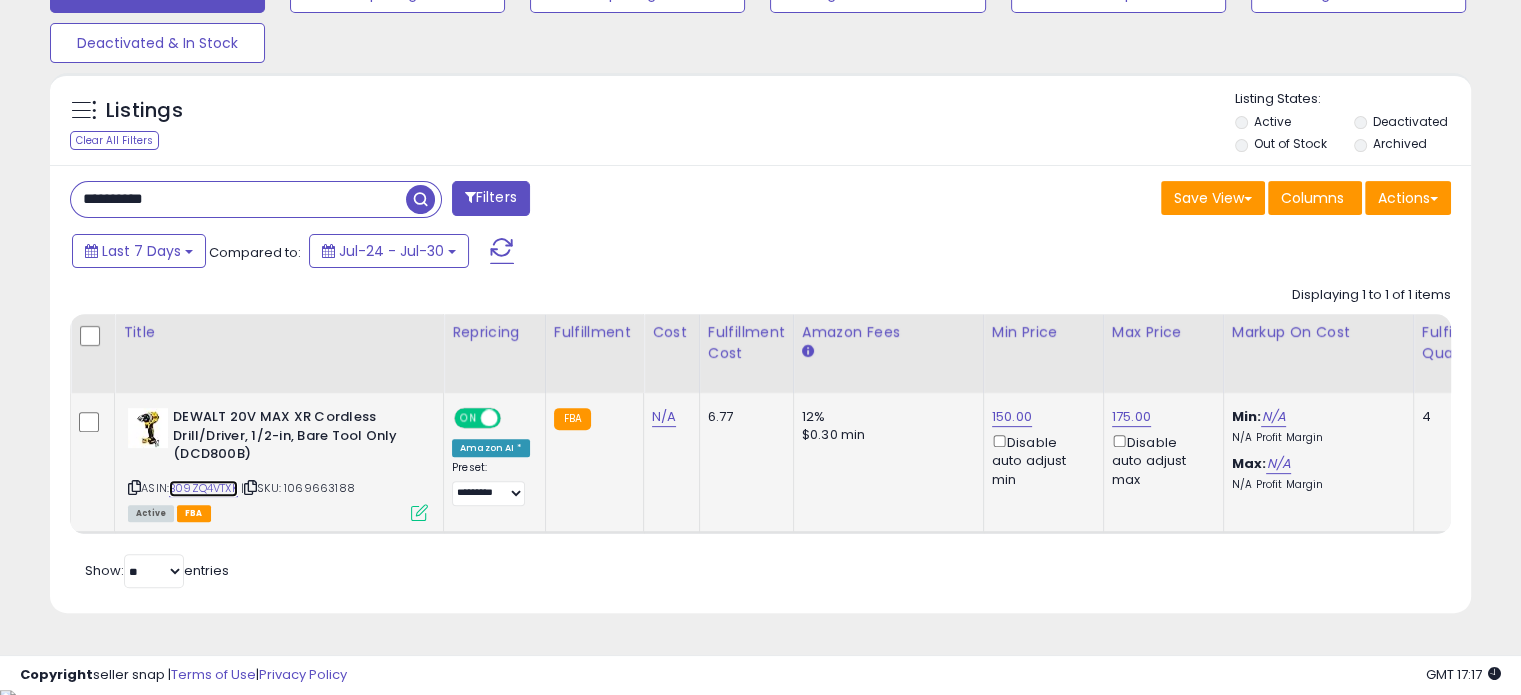 click on "B09ZQ4VTXK" at bounding box center (203, 488) 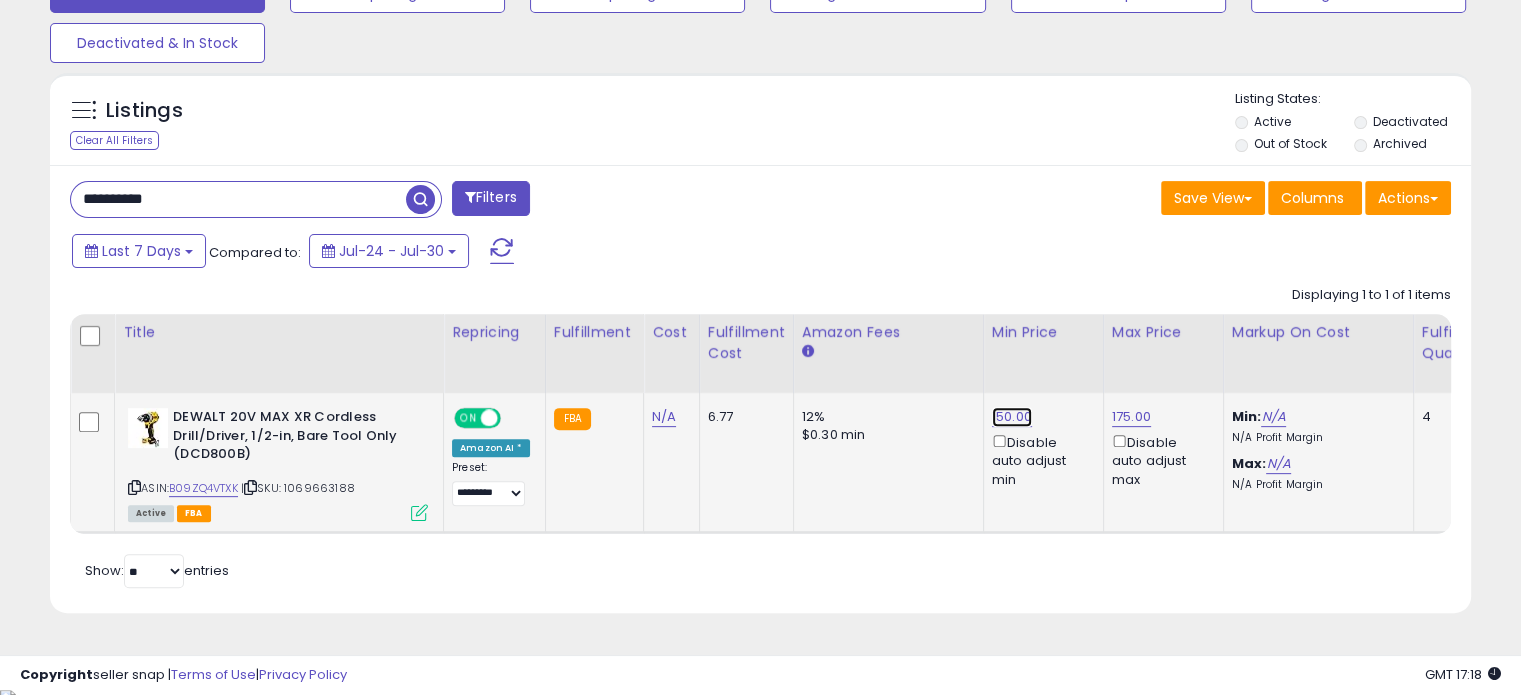 click on "150.00" at bounding box center [1012, 417] 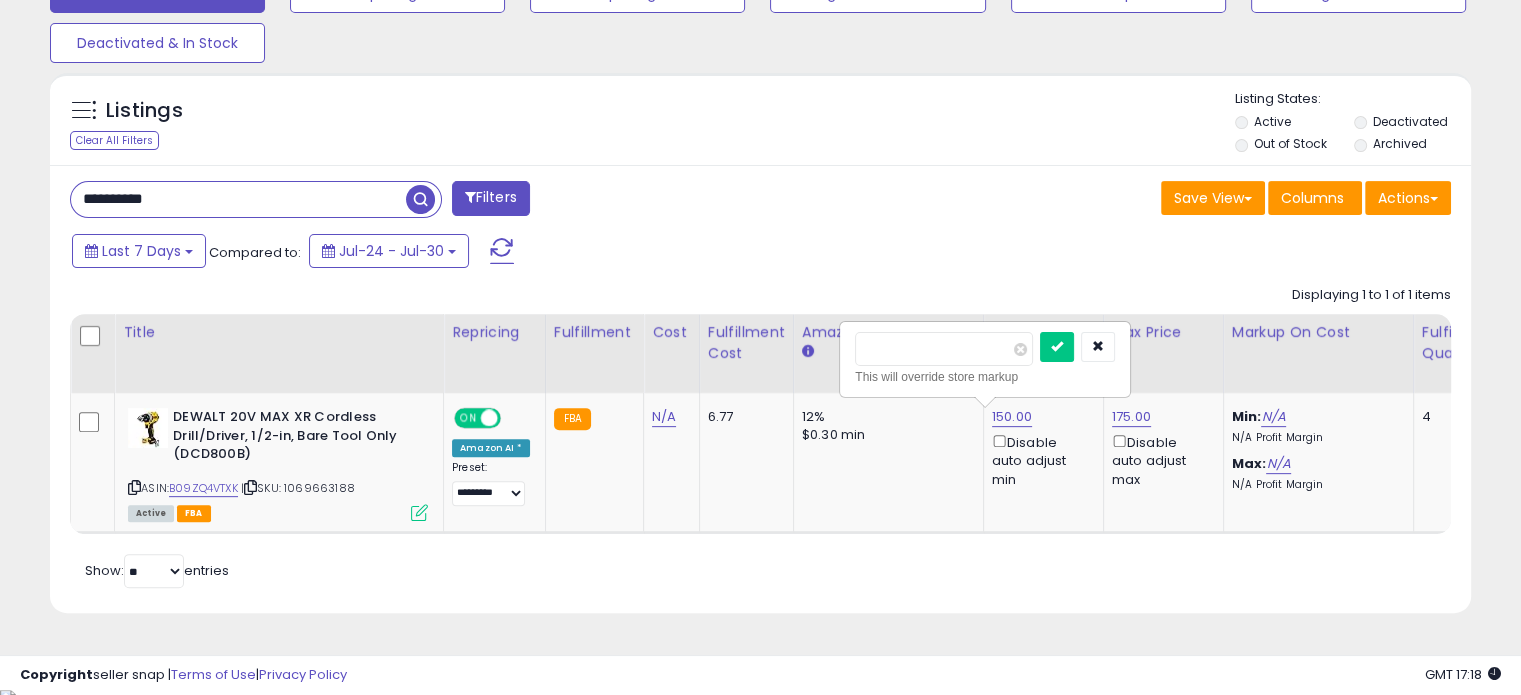drag, startPoint x: 923, startPoint y: 349, endPoint x: 807, endPoint y: 359, distance: 116.43024 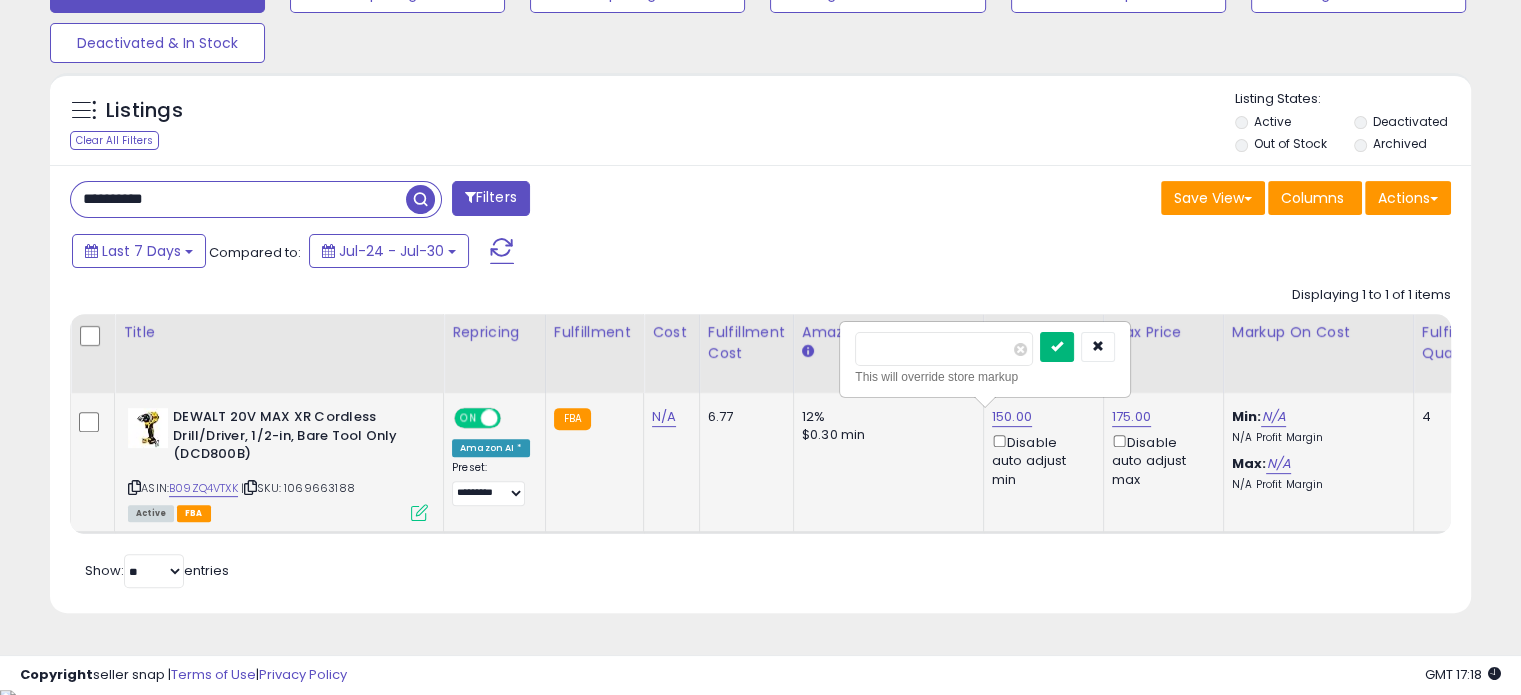 type on "******" 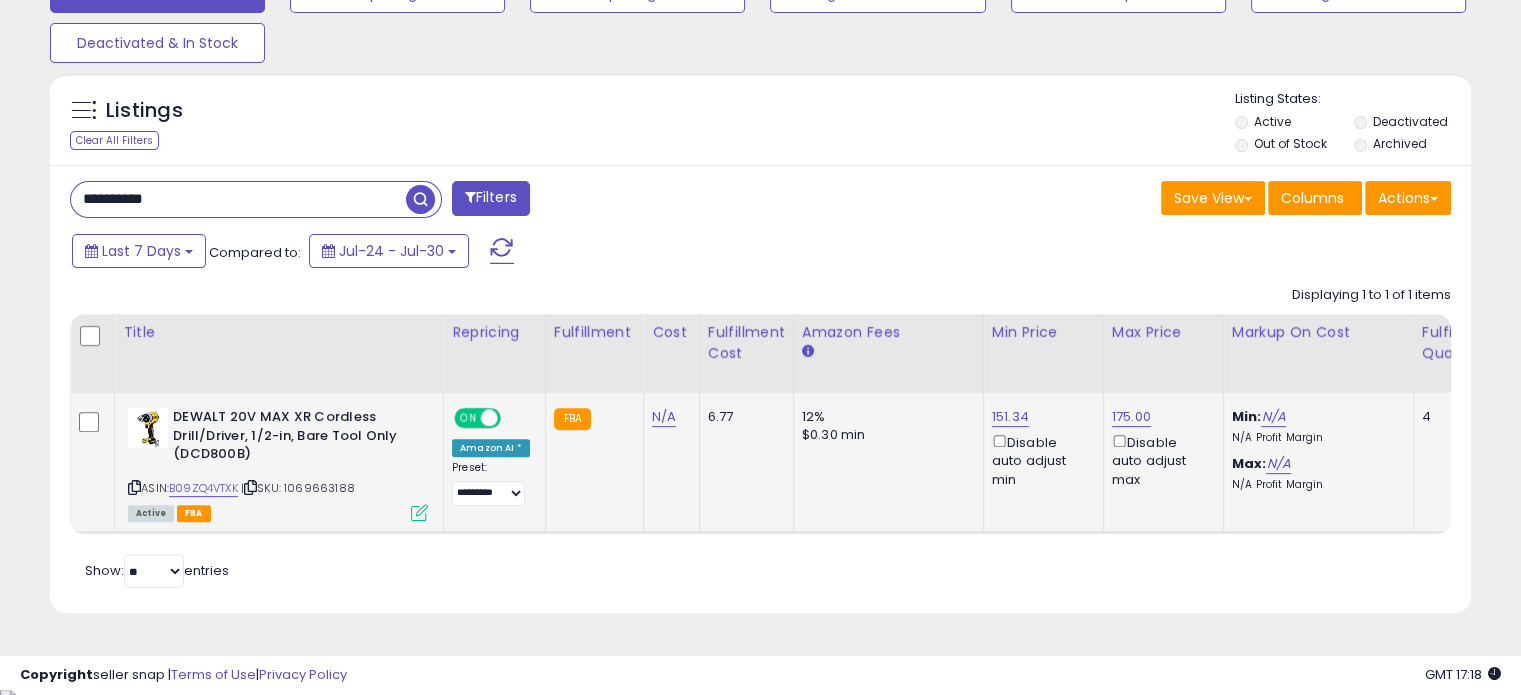 drag, startPoint x: 200, startPoint y: 203, endPoint x: 0, endPoint y: 215, distance: 200.35968 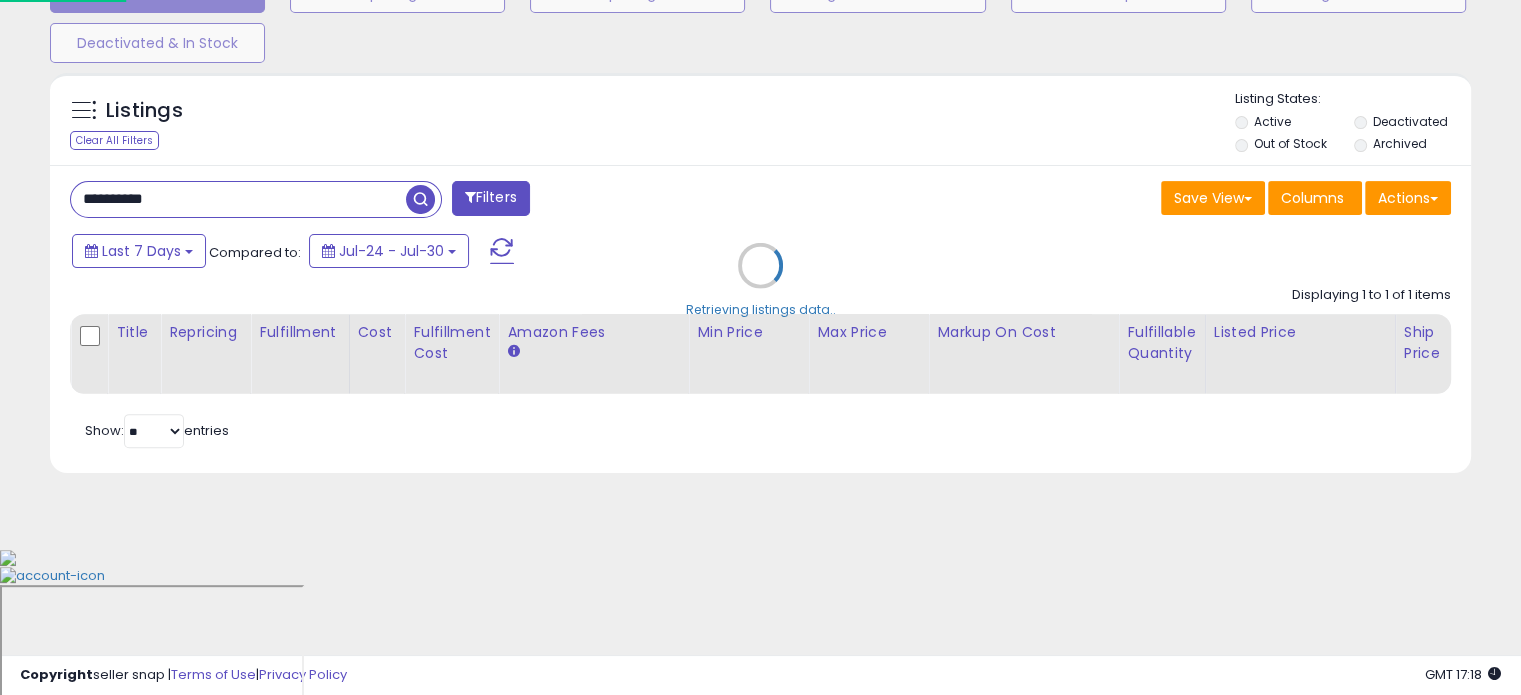 scroll, scrollTop: 999589, scrollLeft: 999168, axis: both 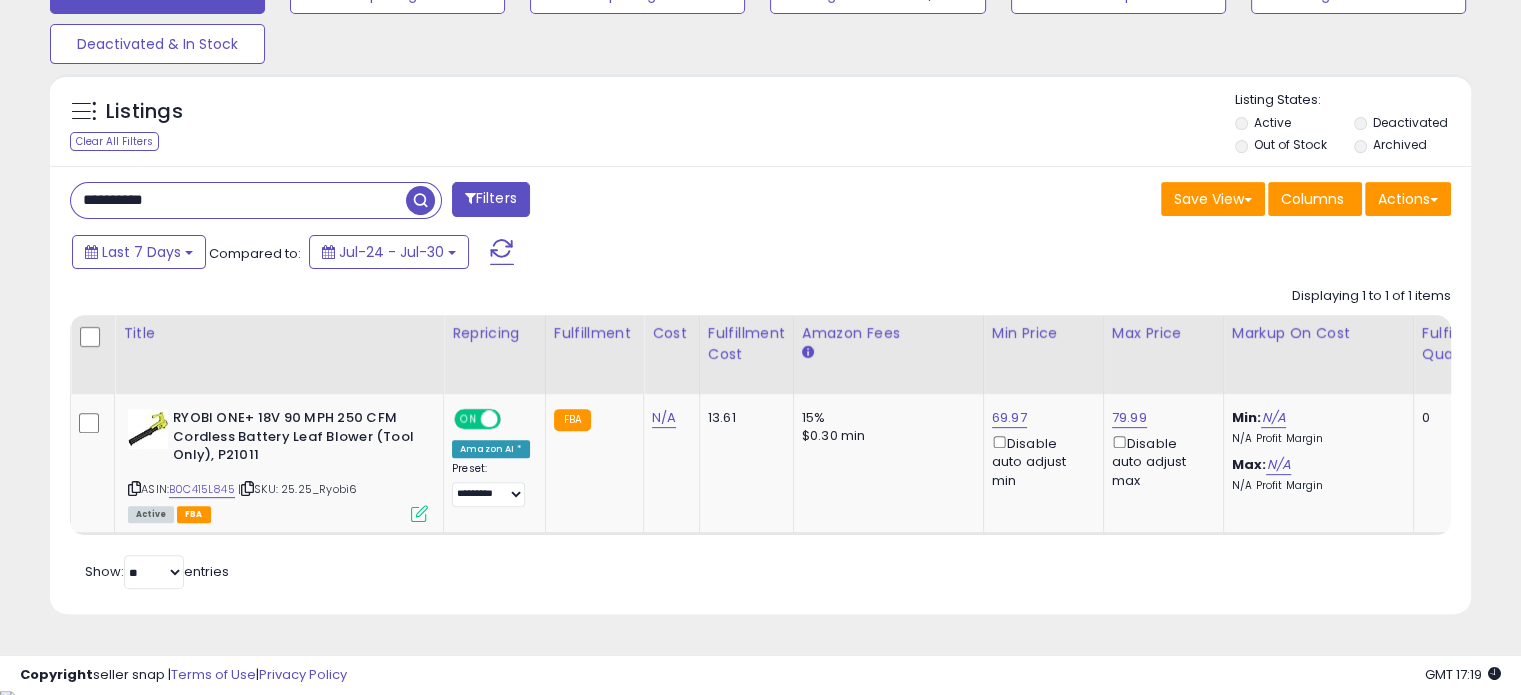 drag, startPoint x: 227, startPoint y: 206, endPoint x: 0, endPoint y: 209, distance: 227.01982 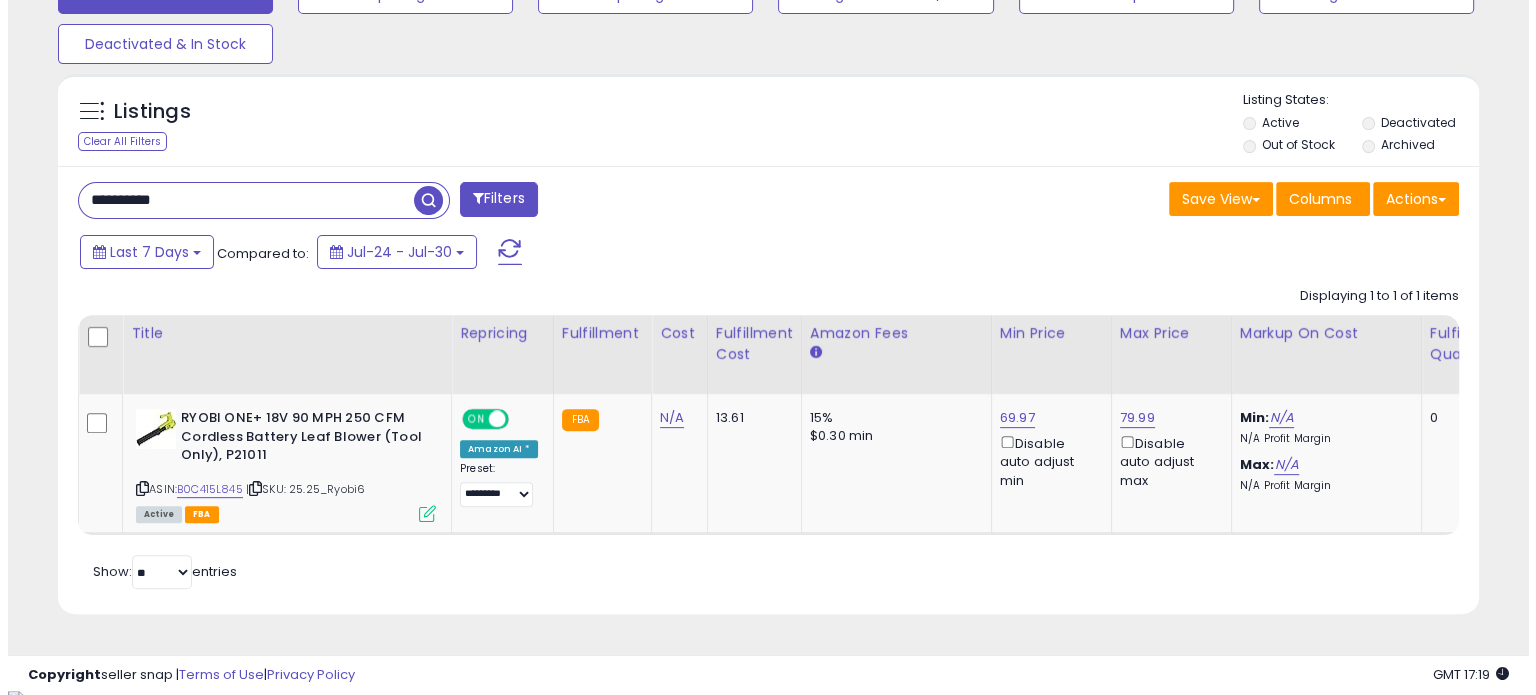 scroll, scrollTop: 524, scrollLeft: 0, axis: vertical 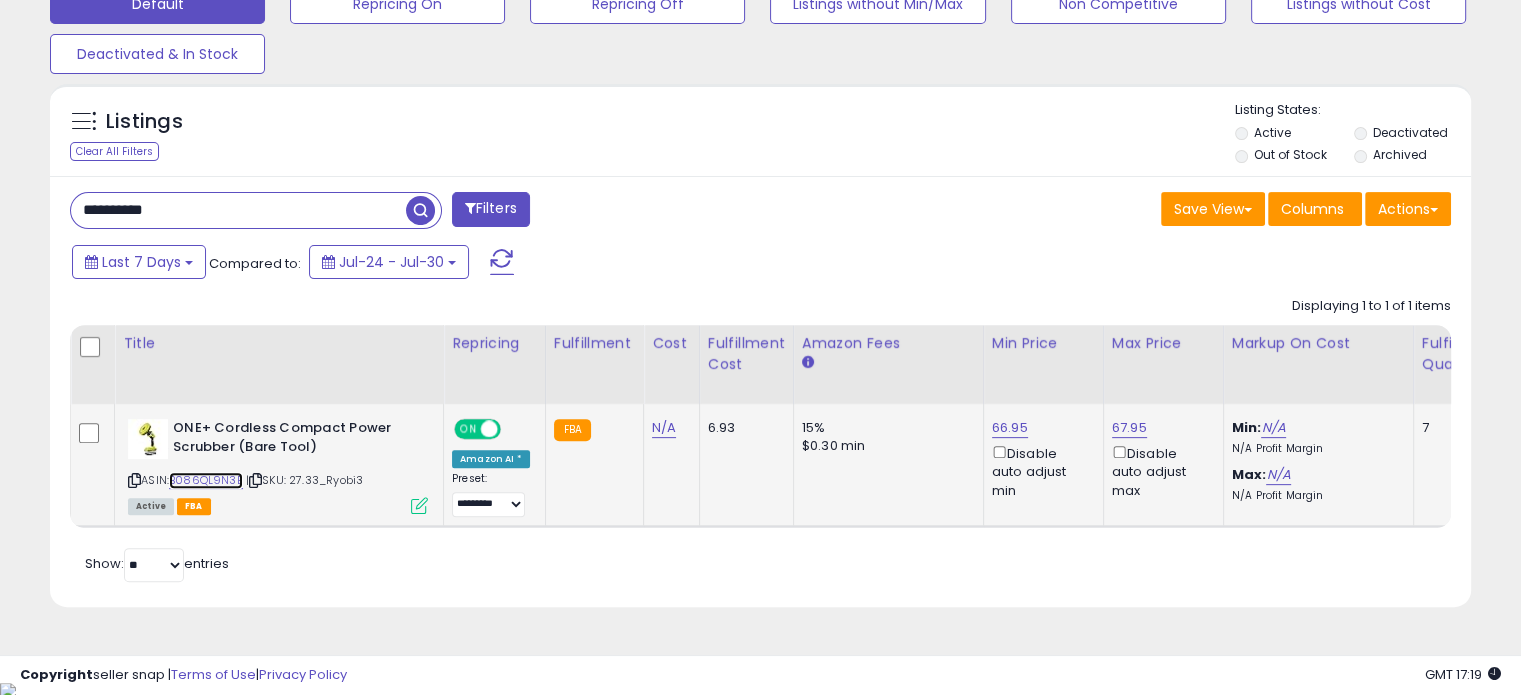 click on "B086QL9N3B" at bounding box center (206, 480) 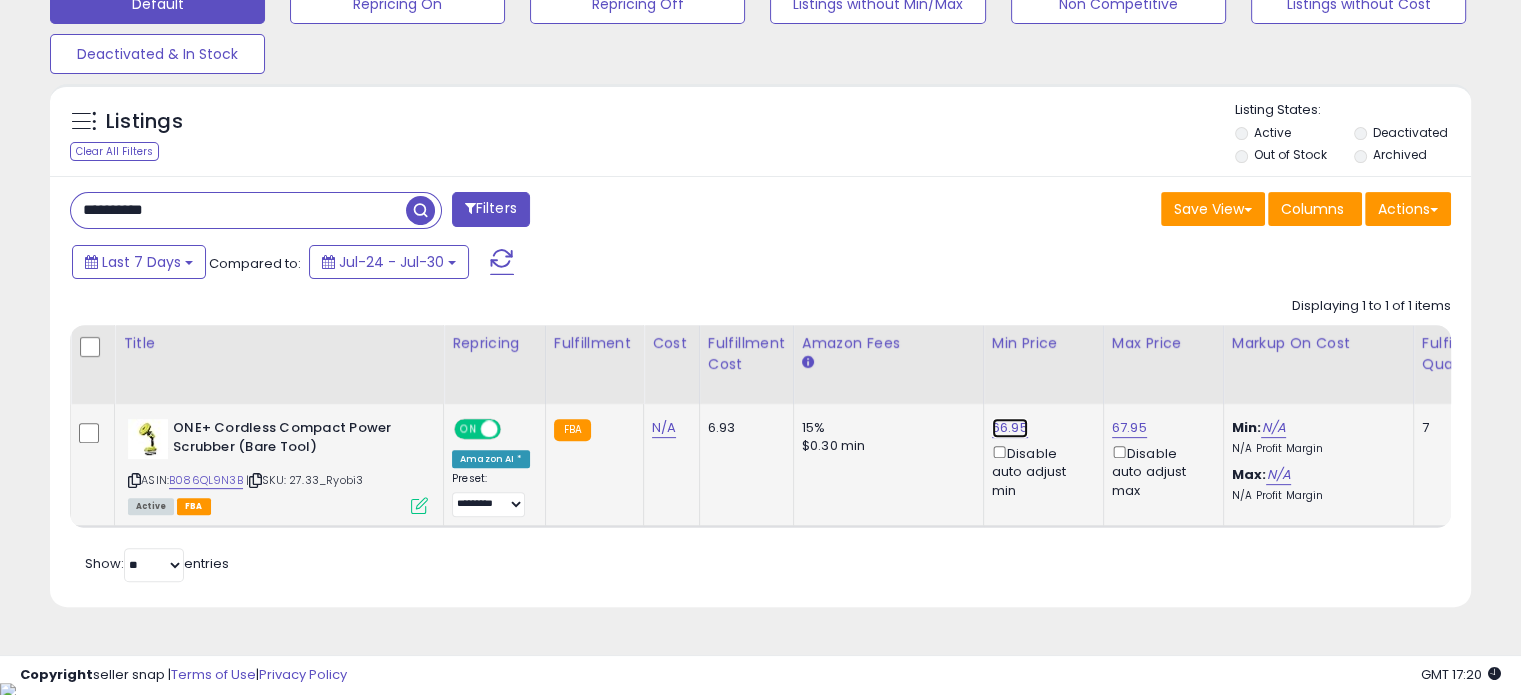 click on "66.95" at bounding box center [1010, 428] 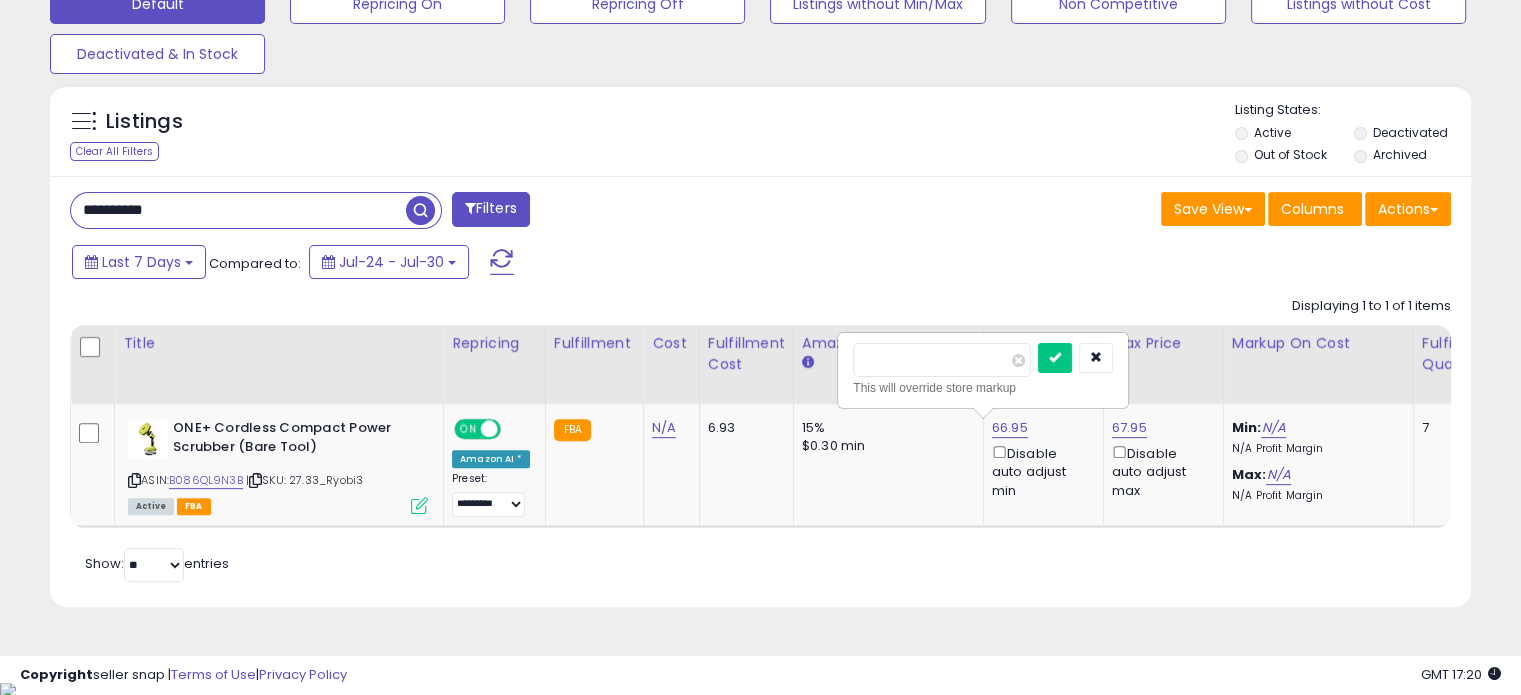 drag, startPoint x: 945, startPoint y: 367, endPoint x: 801, endPoint y: 363, distance: 144.05554 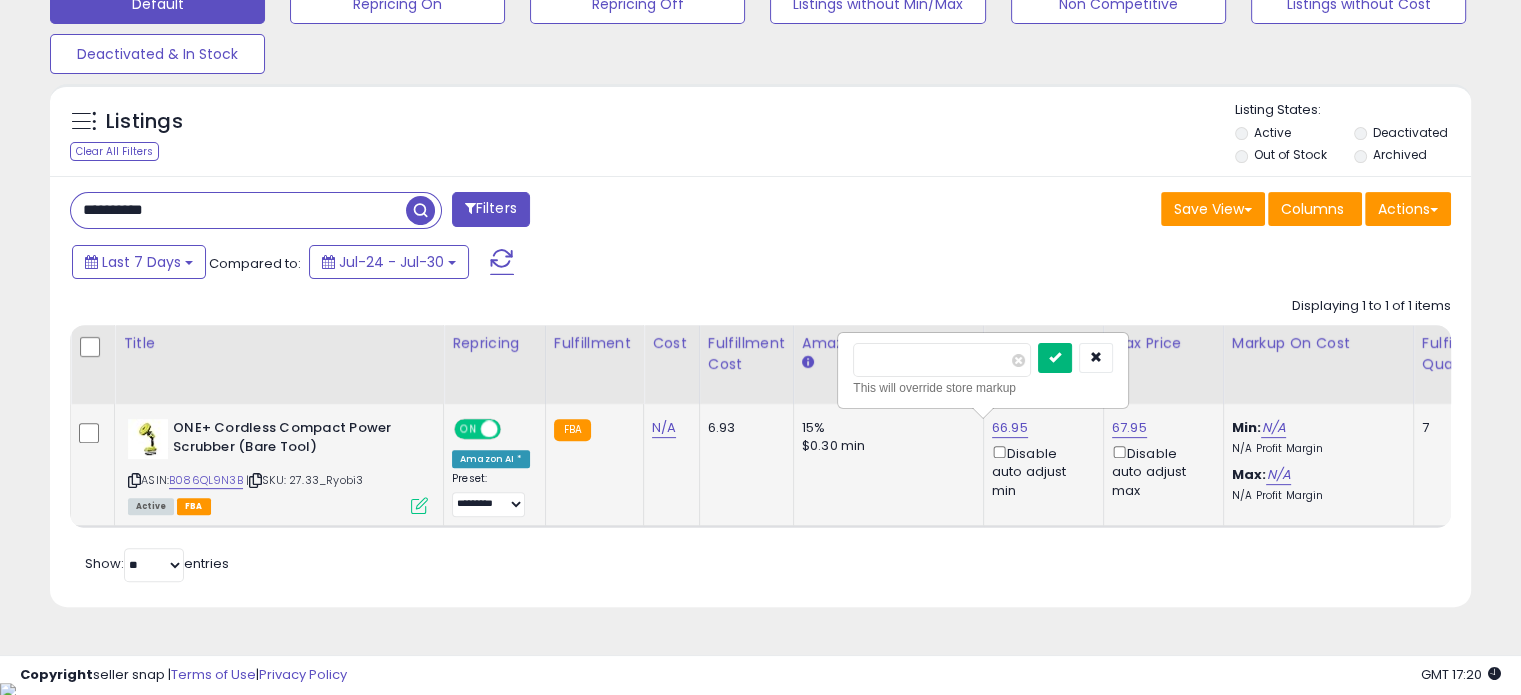 click at bounding box center [1055, 358] 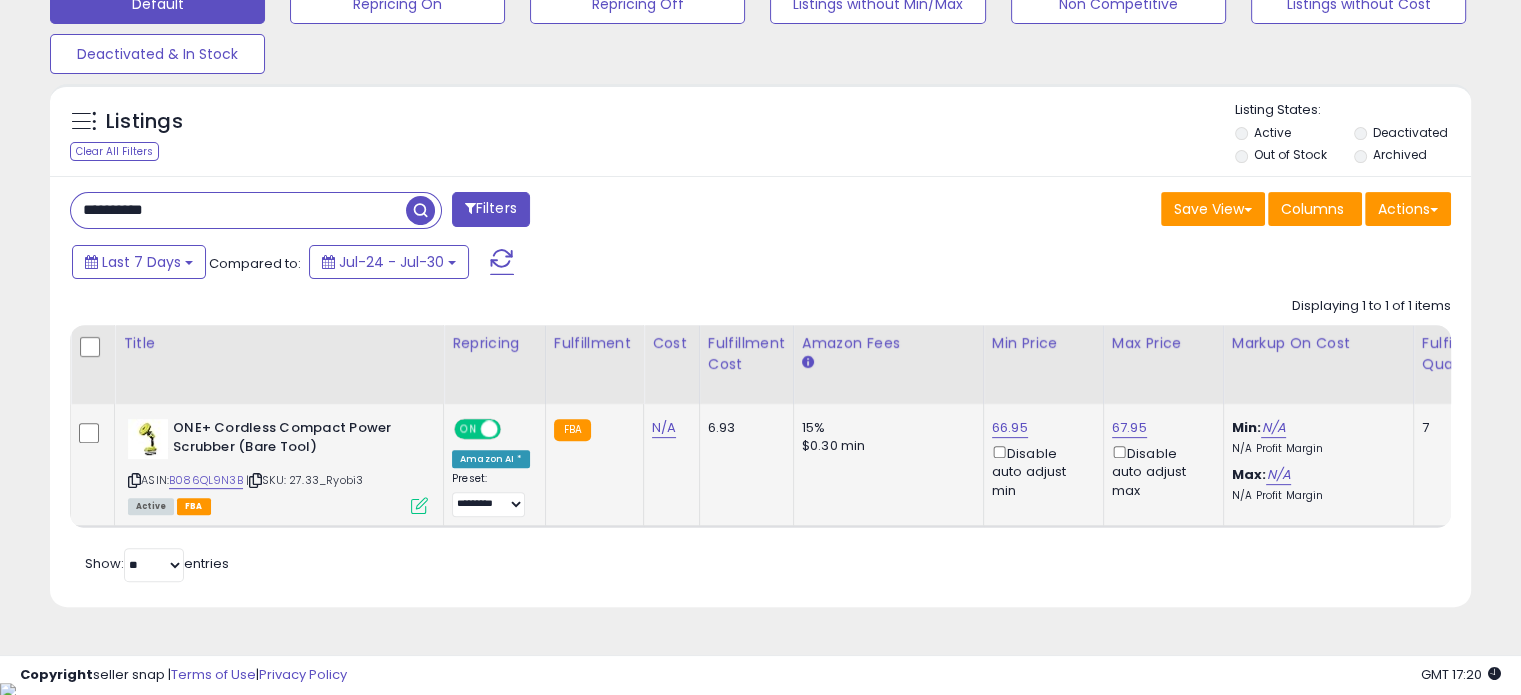 drag, startPoint x: 269, startPoint y: 217, endPoint x: 0, endPoint y: 216, distance: 269.00186 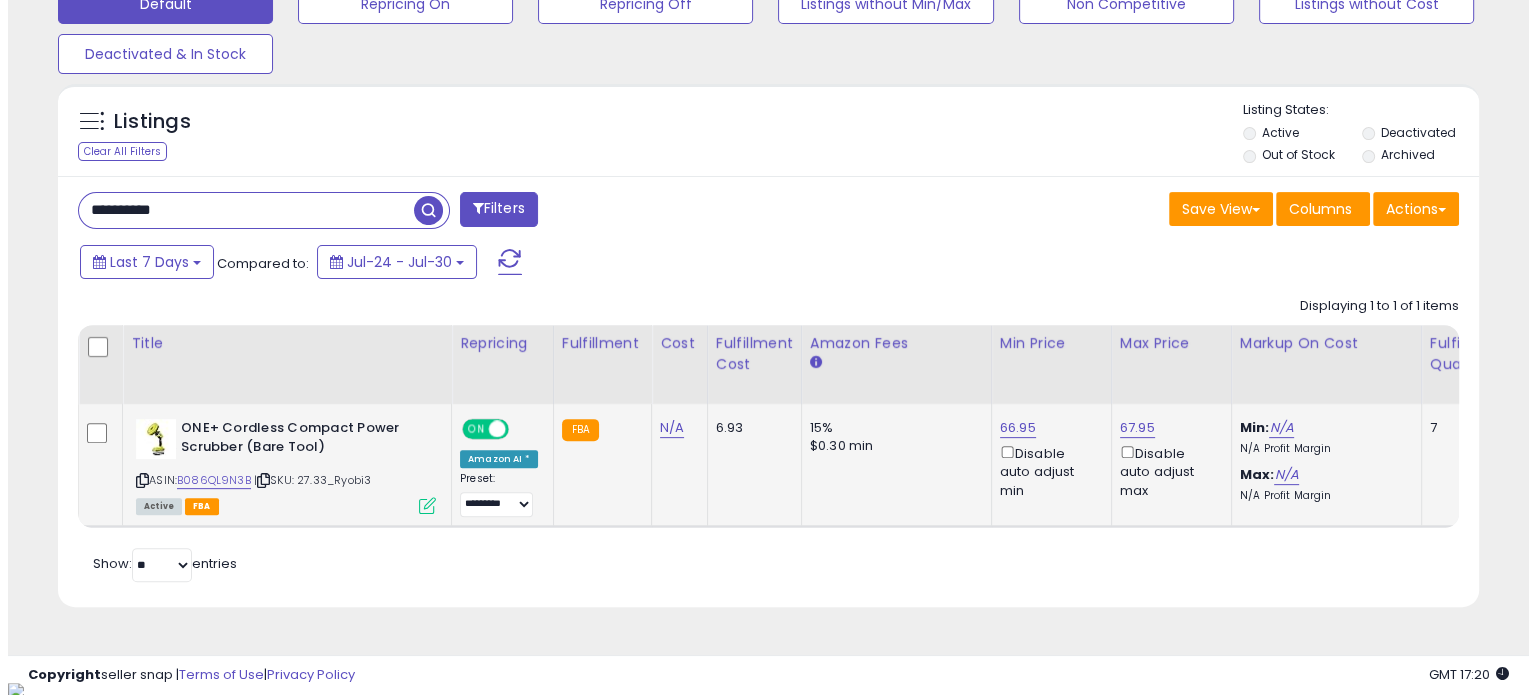 scroll, scrollTop: 524, scrollLeft: 0, axis: vertical 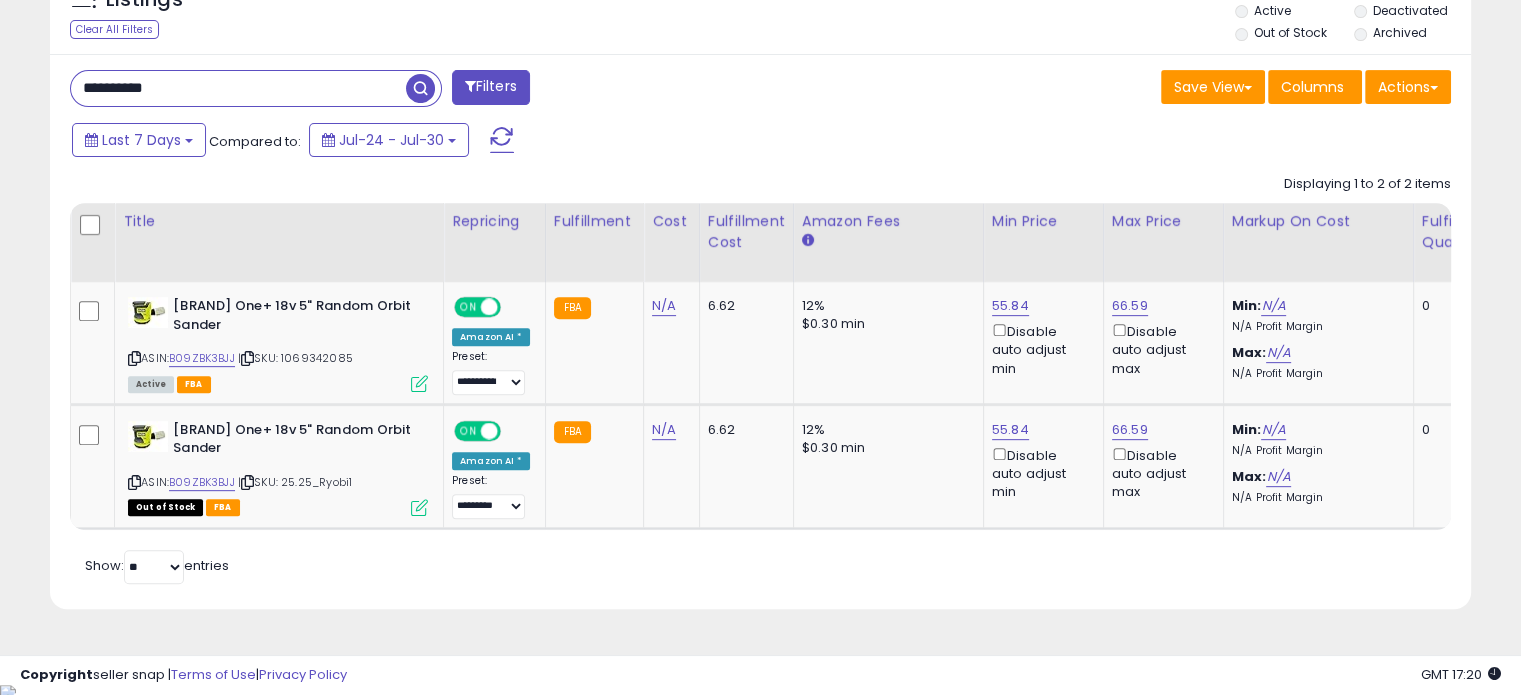 drag, startPoint x: 210, startPoint y: 85, endPoint x: 0, endPoint y: 77, distance: 210.15233 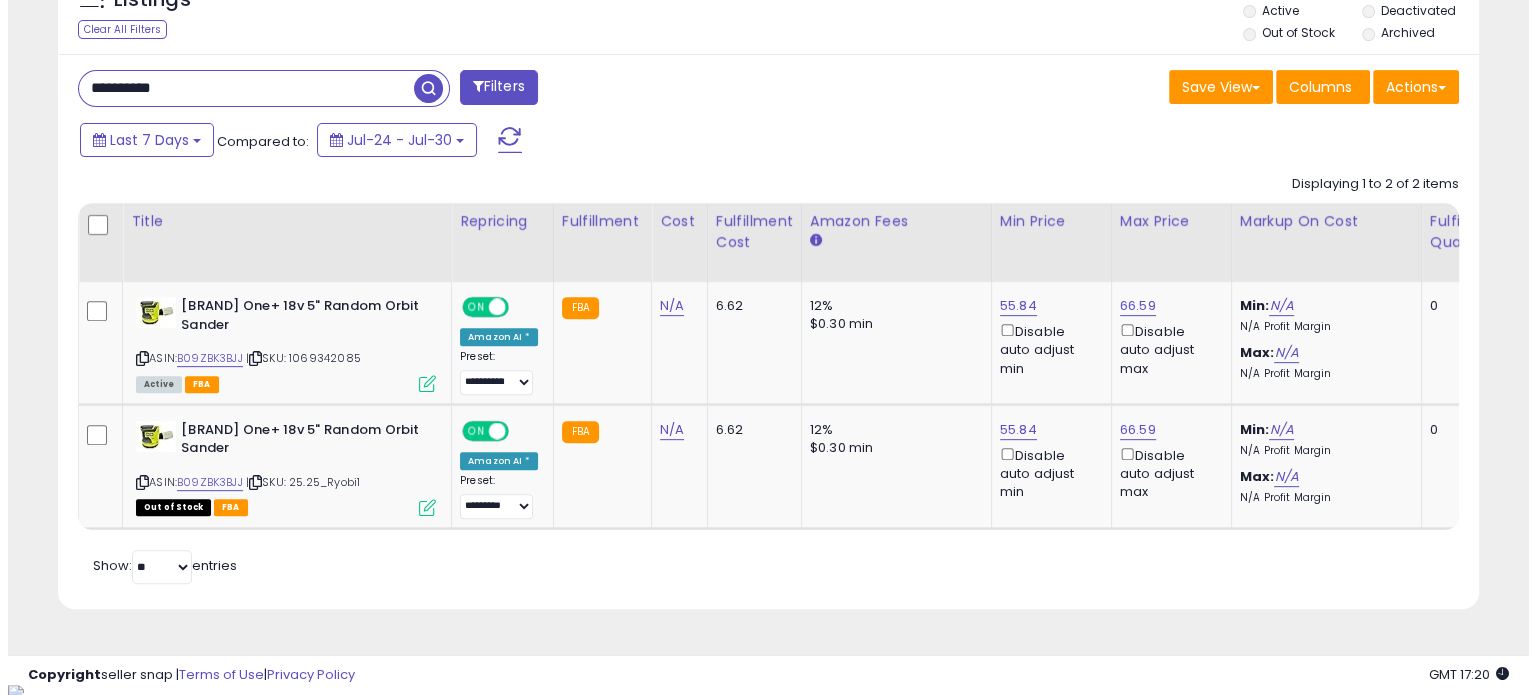 scroll, scrollTop: 524, scrollLeft: 0, axis: vertical 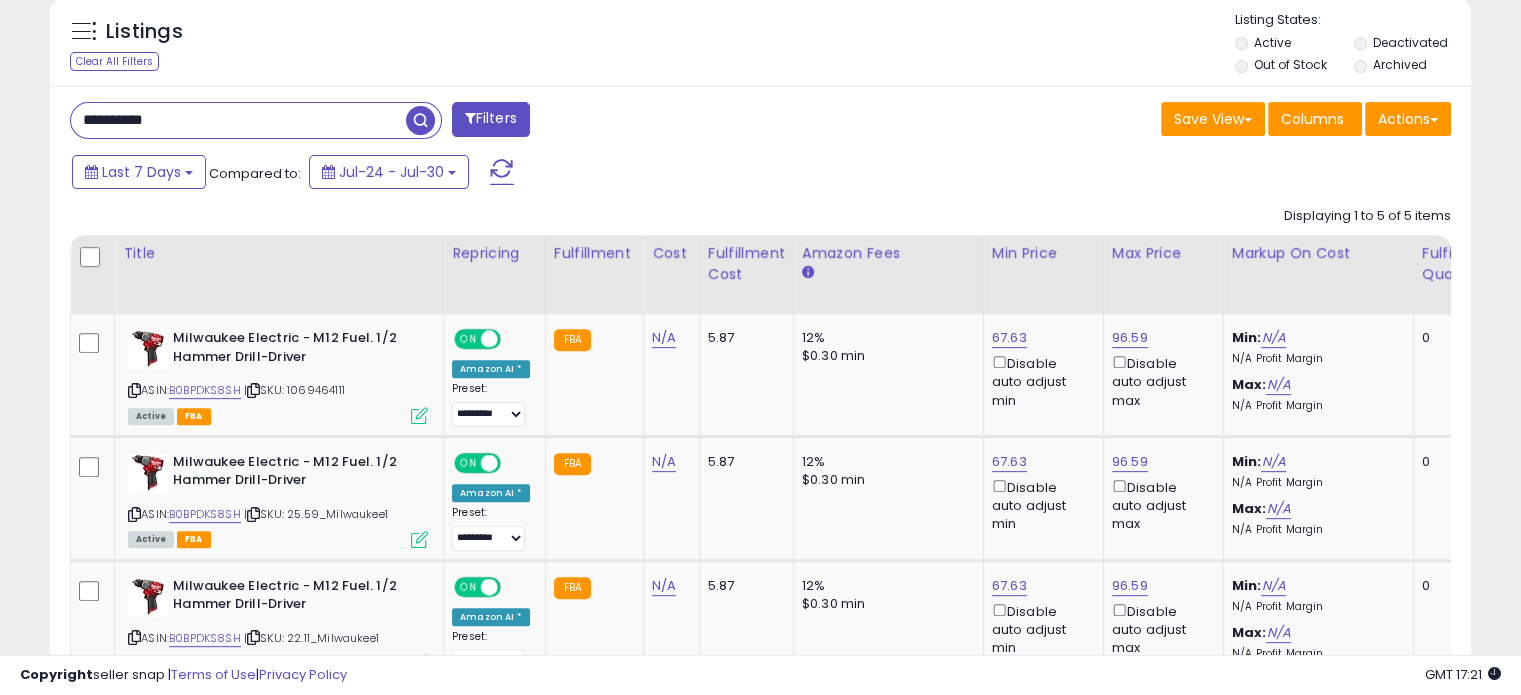 drag, startPoint x: 204, startPoint y: 119, endPoint x: 30, endPoint y: 117, distance: 174.01149 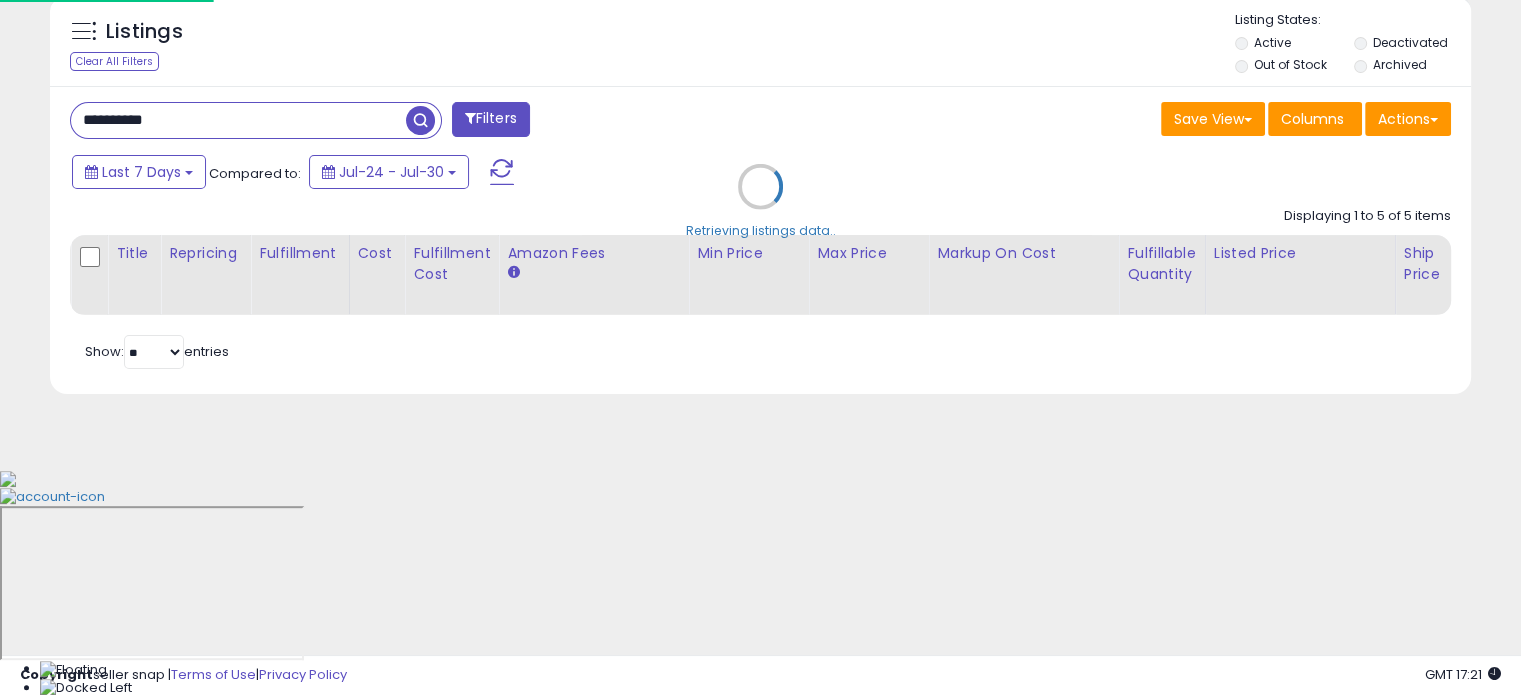 scroll, scrollTop: 999589, scrollLeft: 999168, axis: both 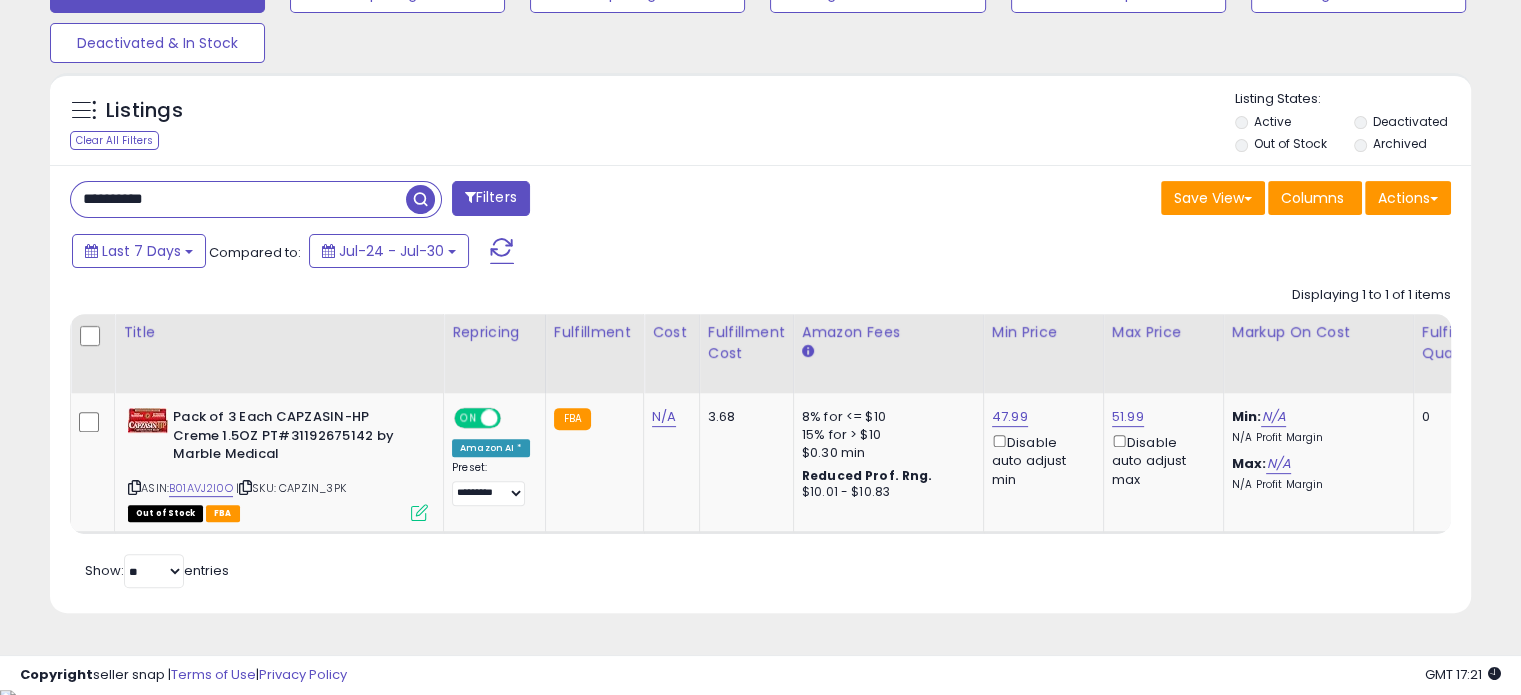 drag, startPoint x: 206, startPoint y: 197, endPoint x: 1, endPoint y: 194, distance: 205.02196 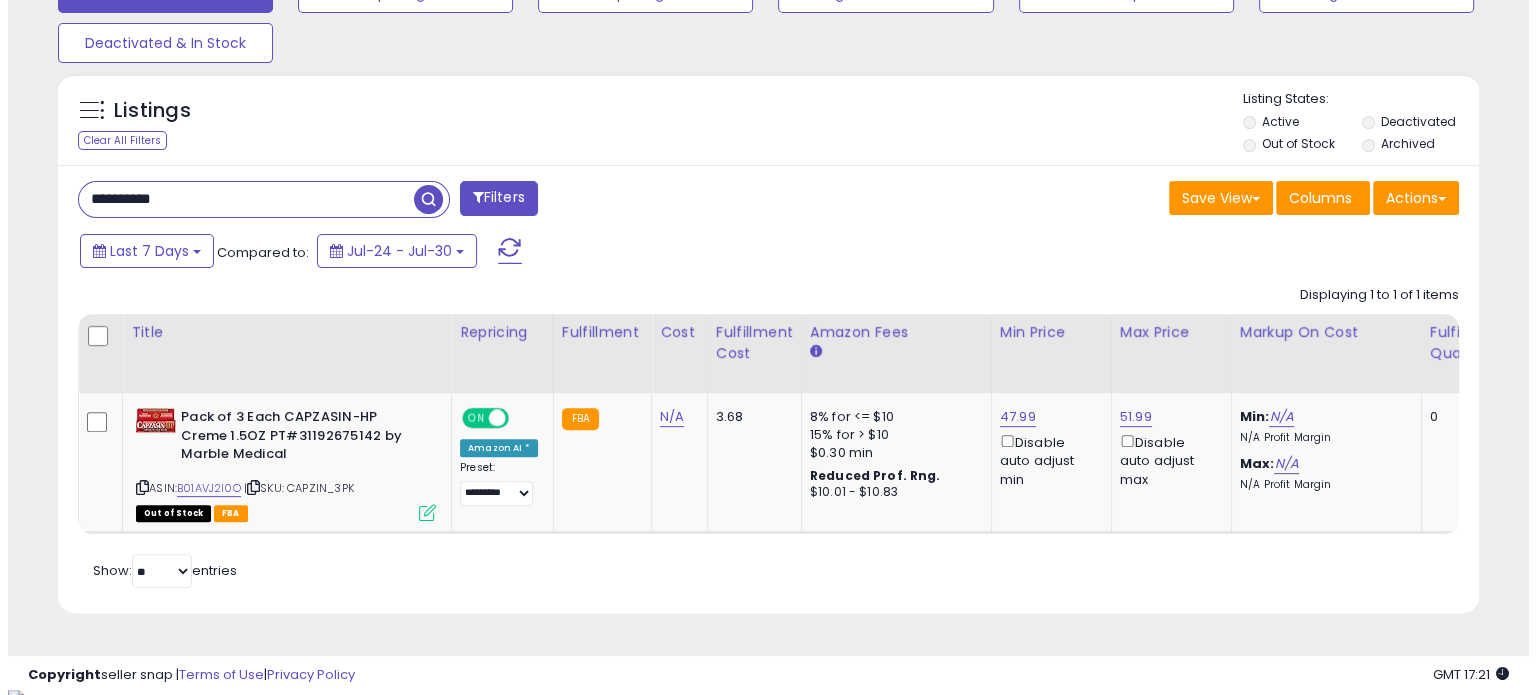 scroll, scrollTop: 524, scrollLeft: 0, axis: vertical 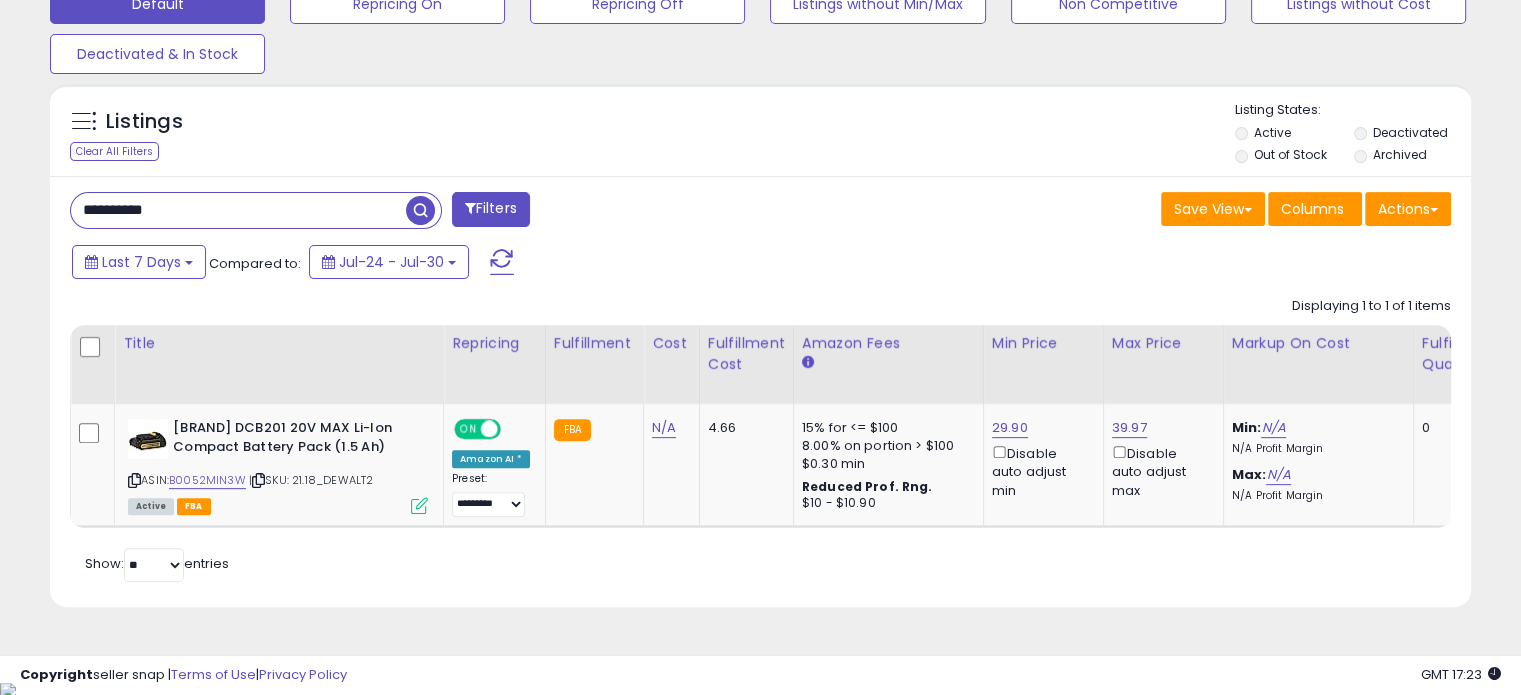drag, startPoint x: 232, startPoint y: 208, endPoint x: 0, endPoint y: 210, distance: 232.00862 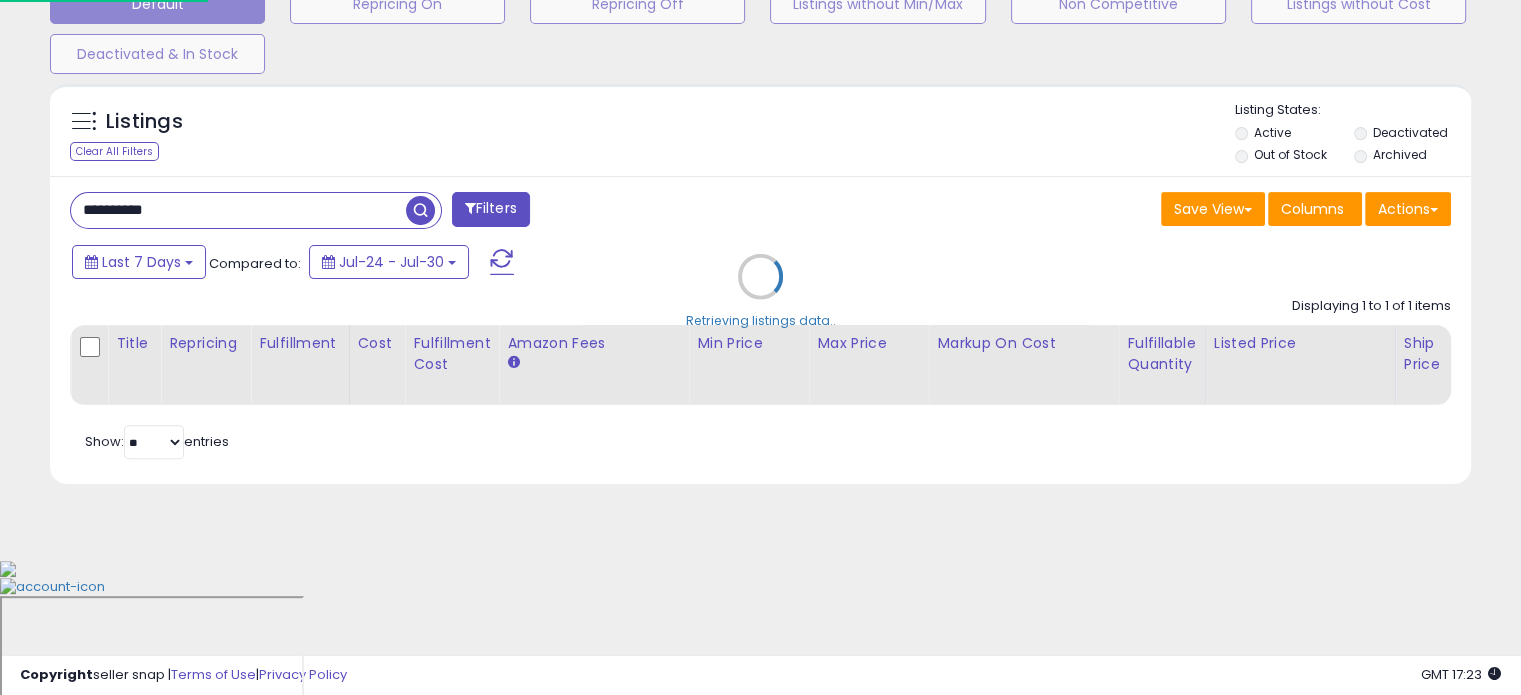 scroll, scrollTop: 999589, scrollLeft: 999168, axis: both 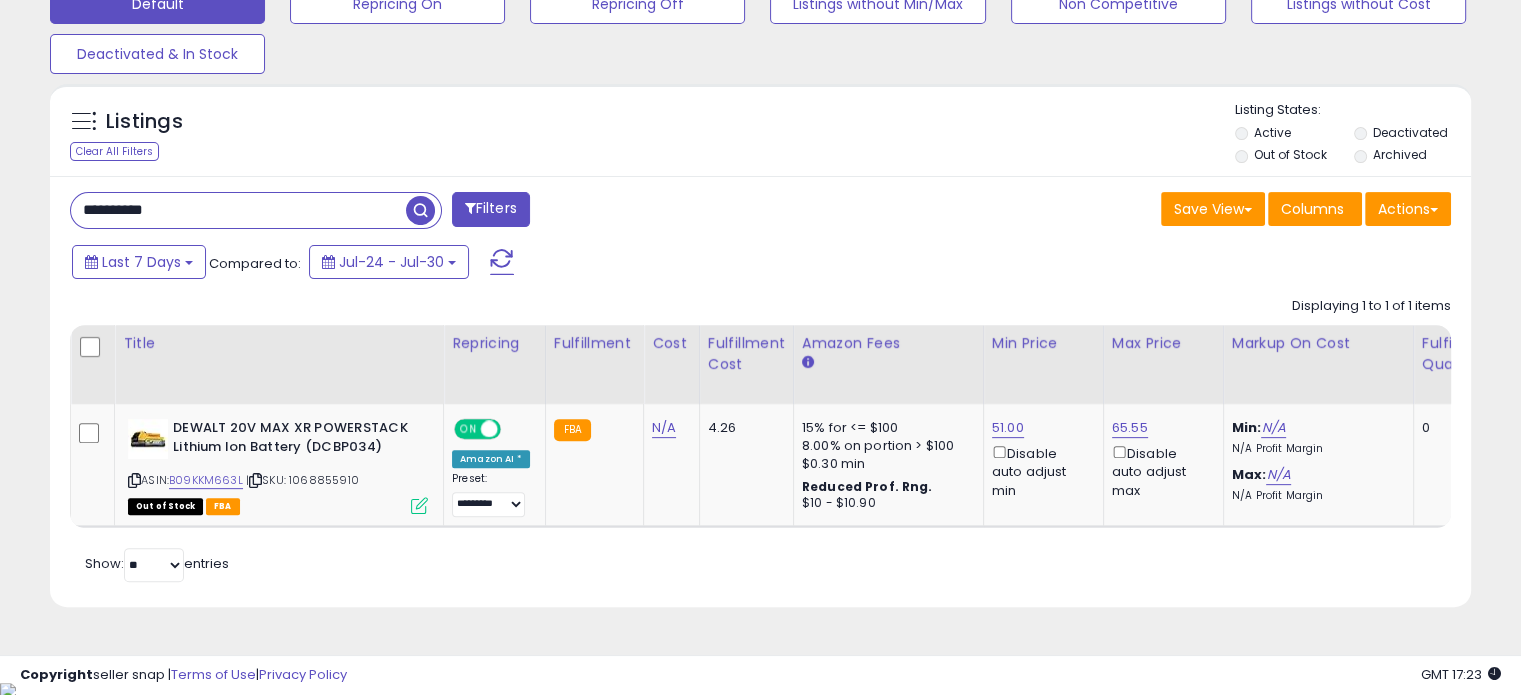 drag, startPoint x: 49, startPoint y: 208, endPoint x: 24, endPoint y: 208, distance: 25 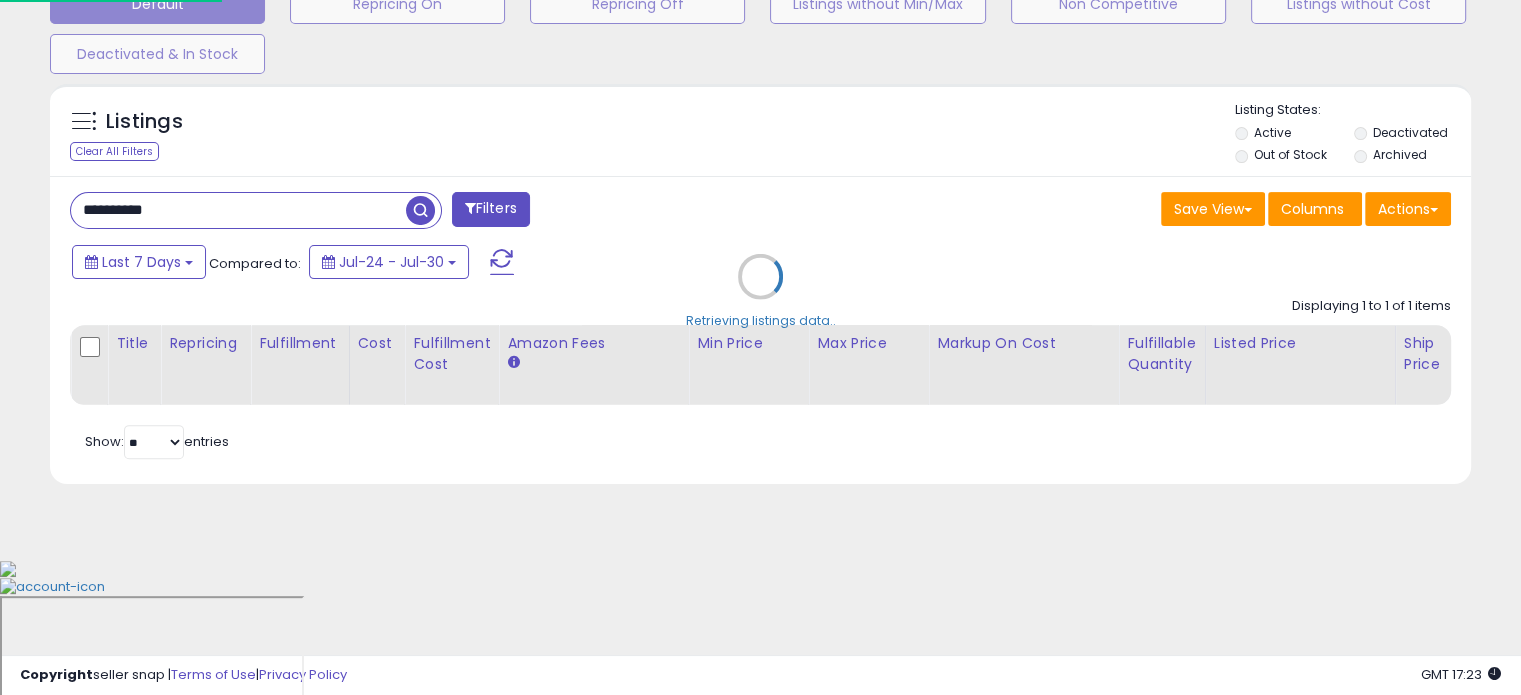 scroll, scrollTop: 999589, scrollLeft: 999168, axis: both 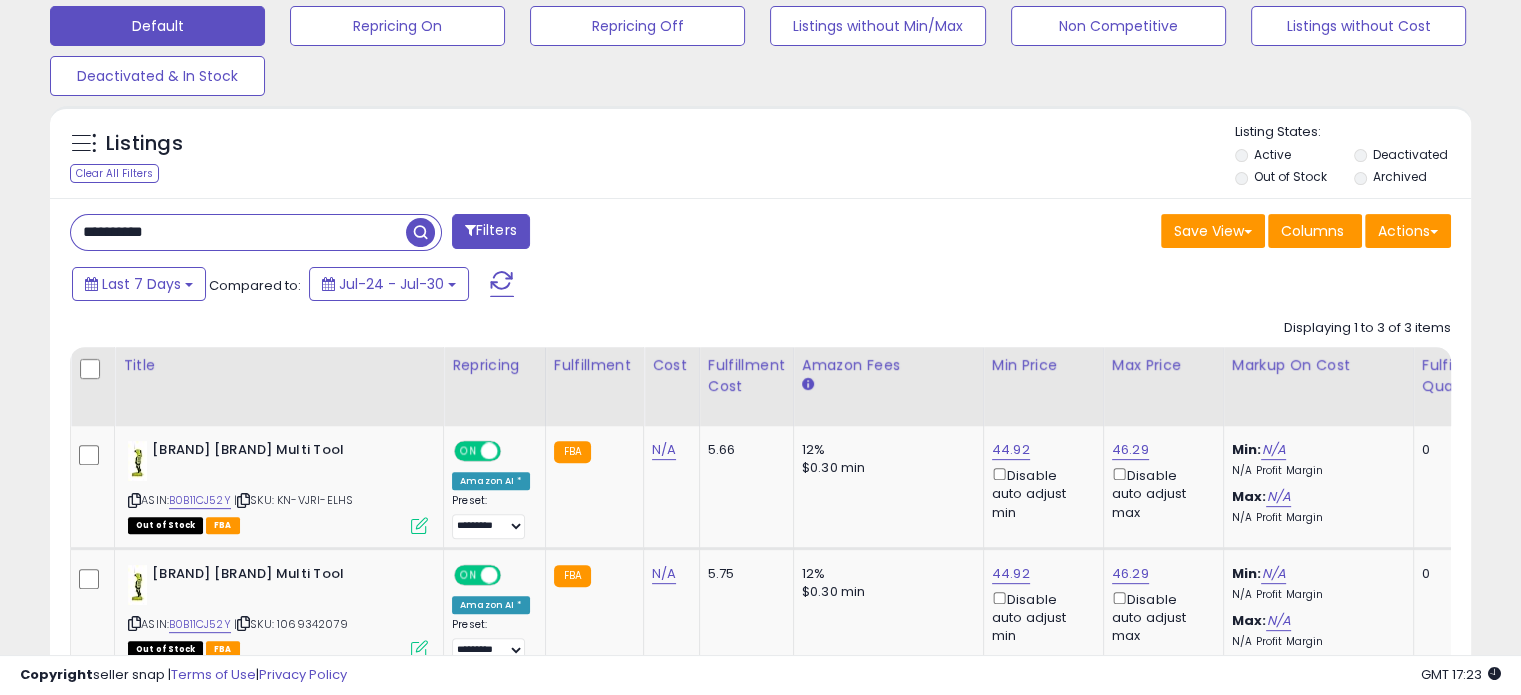 drag, startPoint x: 242, startPoint y: 224, endPoint x: 0, endPoint y: 221, distance: 242.0186 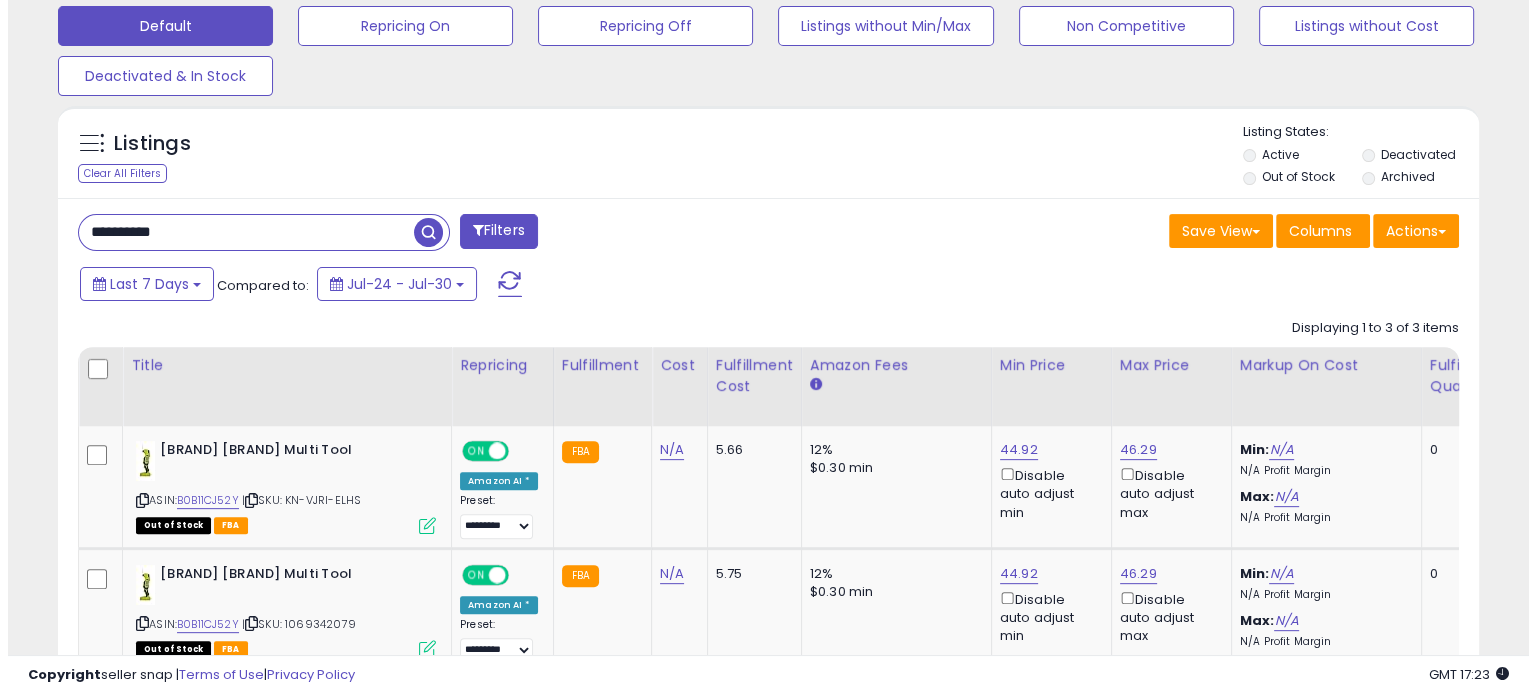 scroll, scrollTop: 524, scrollLeft: 0, axis: vertical 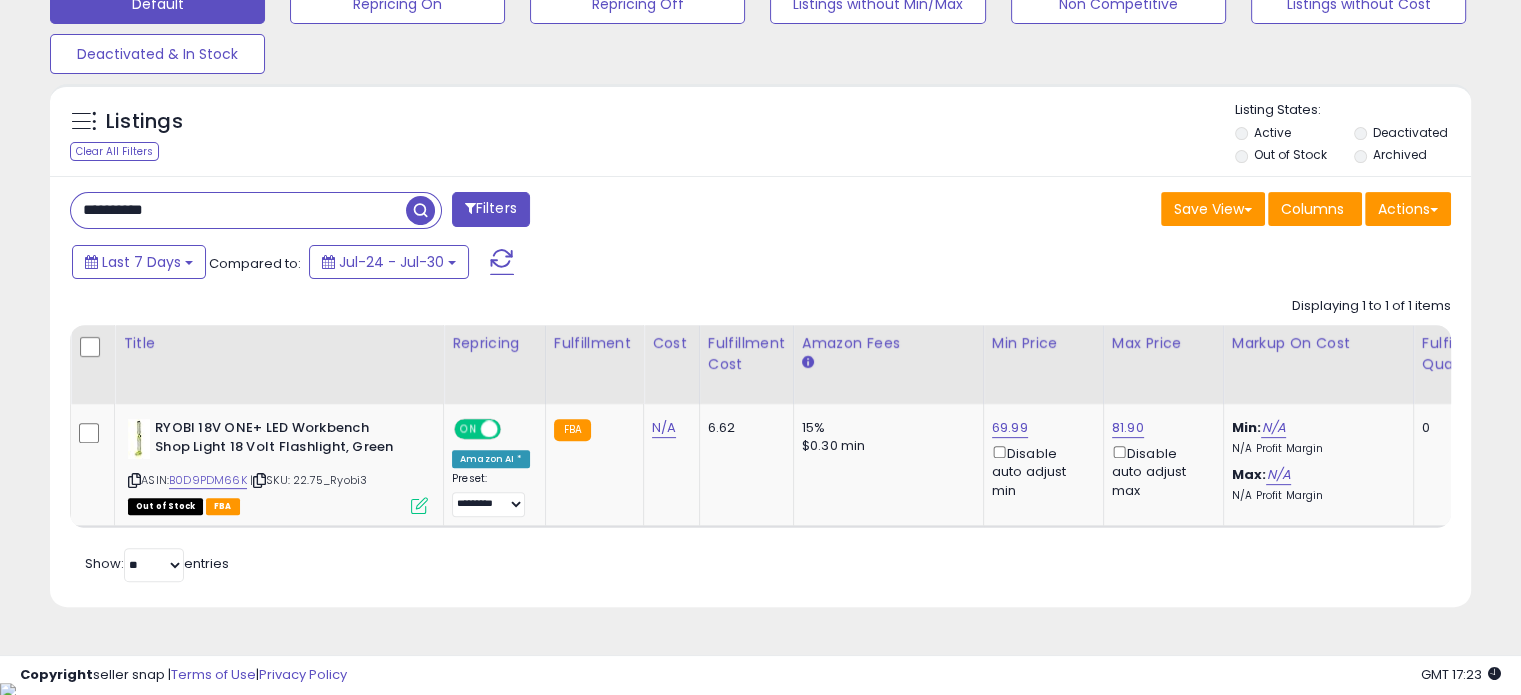 drag, startPoint x: 232, startPoint y: 220, endPoint x: 17, endPoint y: 222, distance: 215.00931 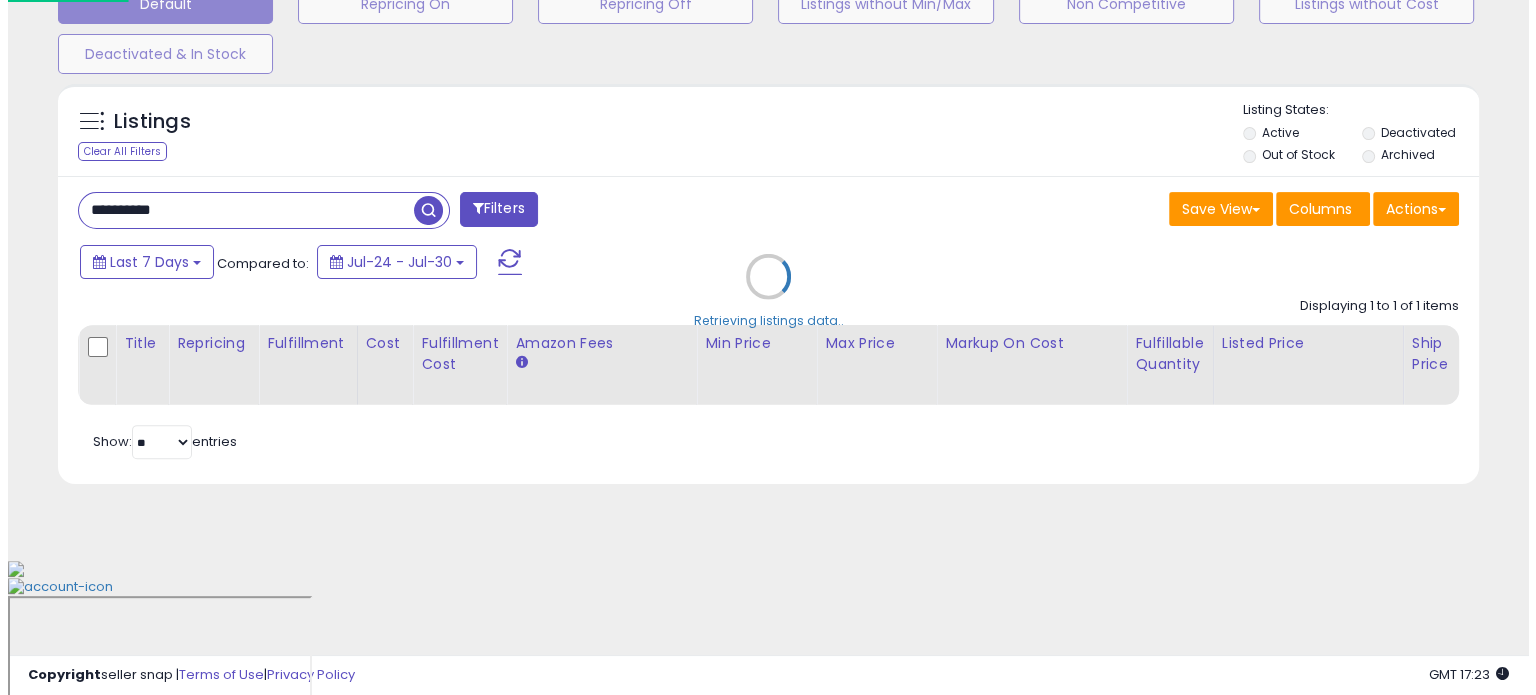 scroll, scrollTop: 524, scrollLeft: 0, axis: vertical 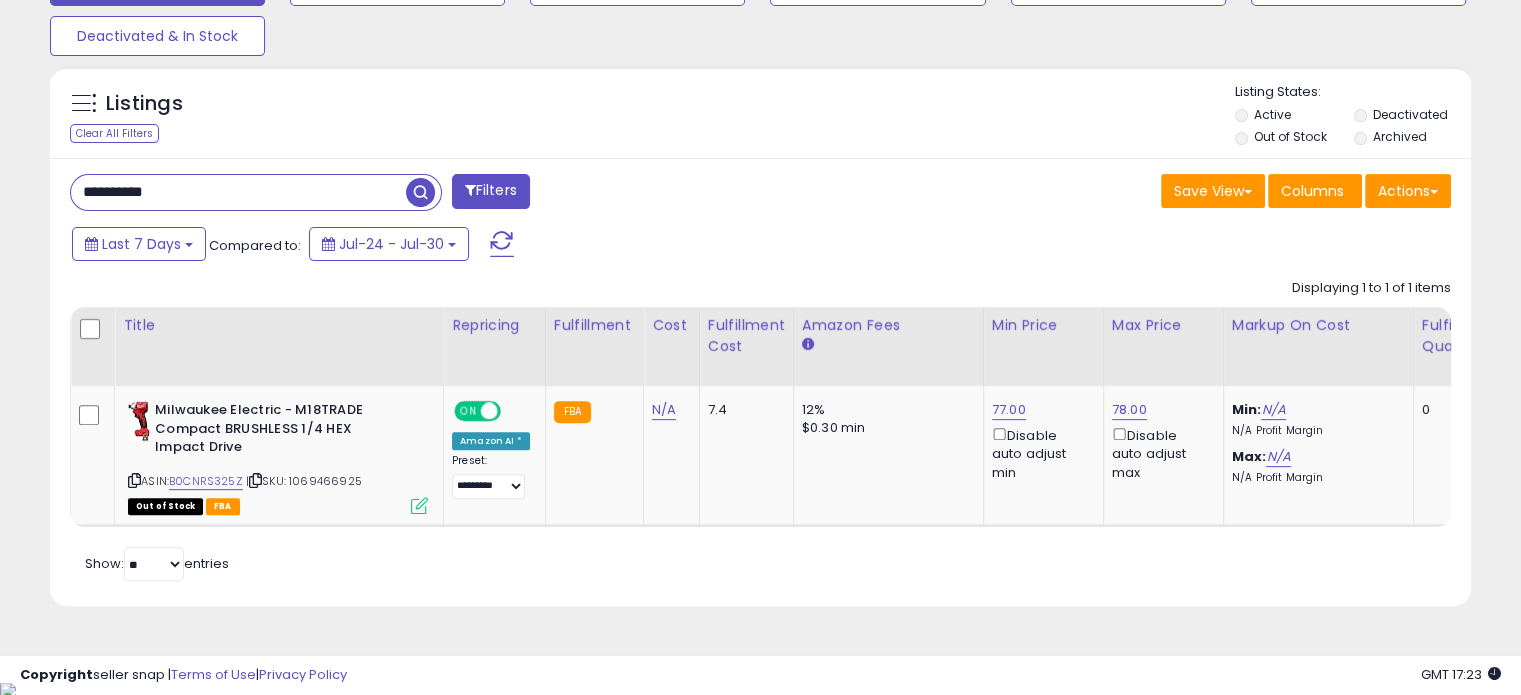 drag, startPoint x: 67, startPoint y: 191, endPoint x: 4, endPoint y: 191, distance: 63 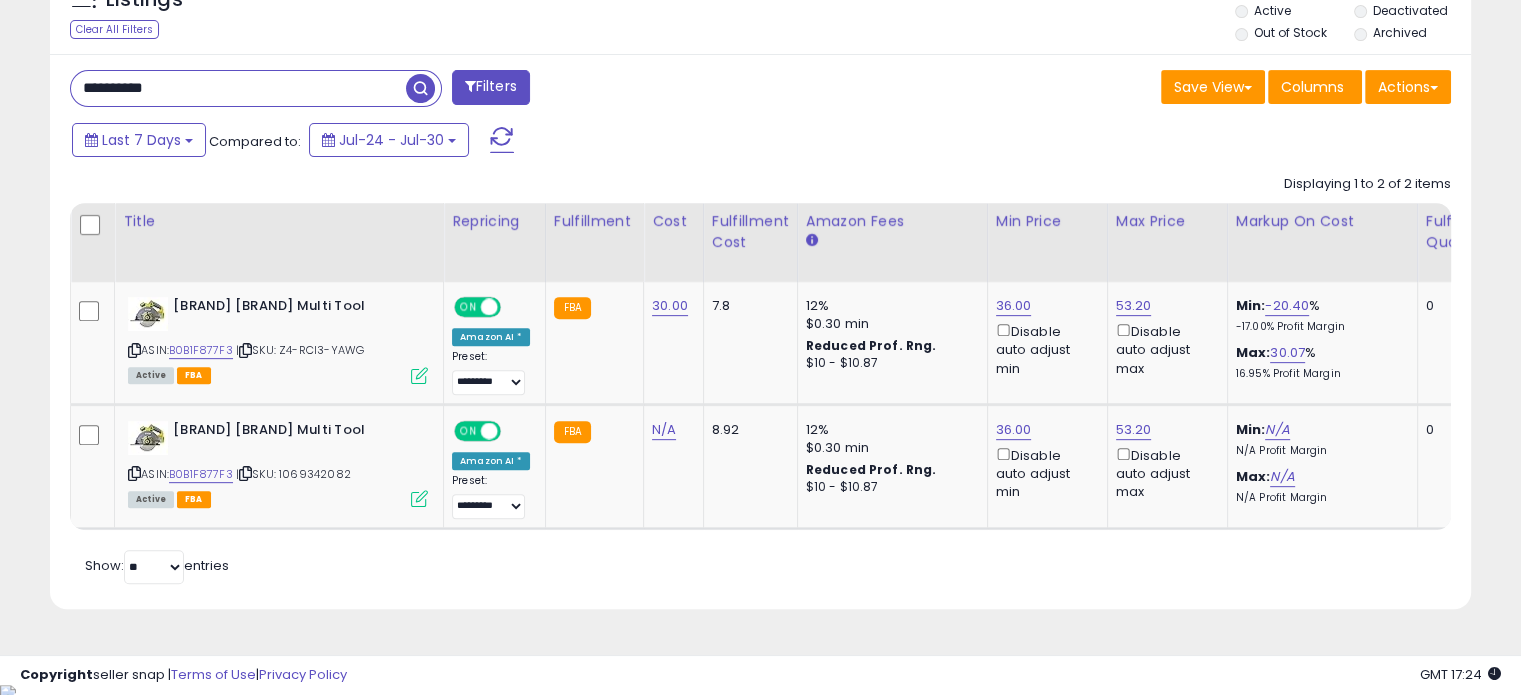 drag, startPoint x: 193, startPoint y: 87, endPoint x: 4, endPoint y: 87, distance: 189 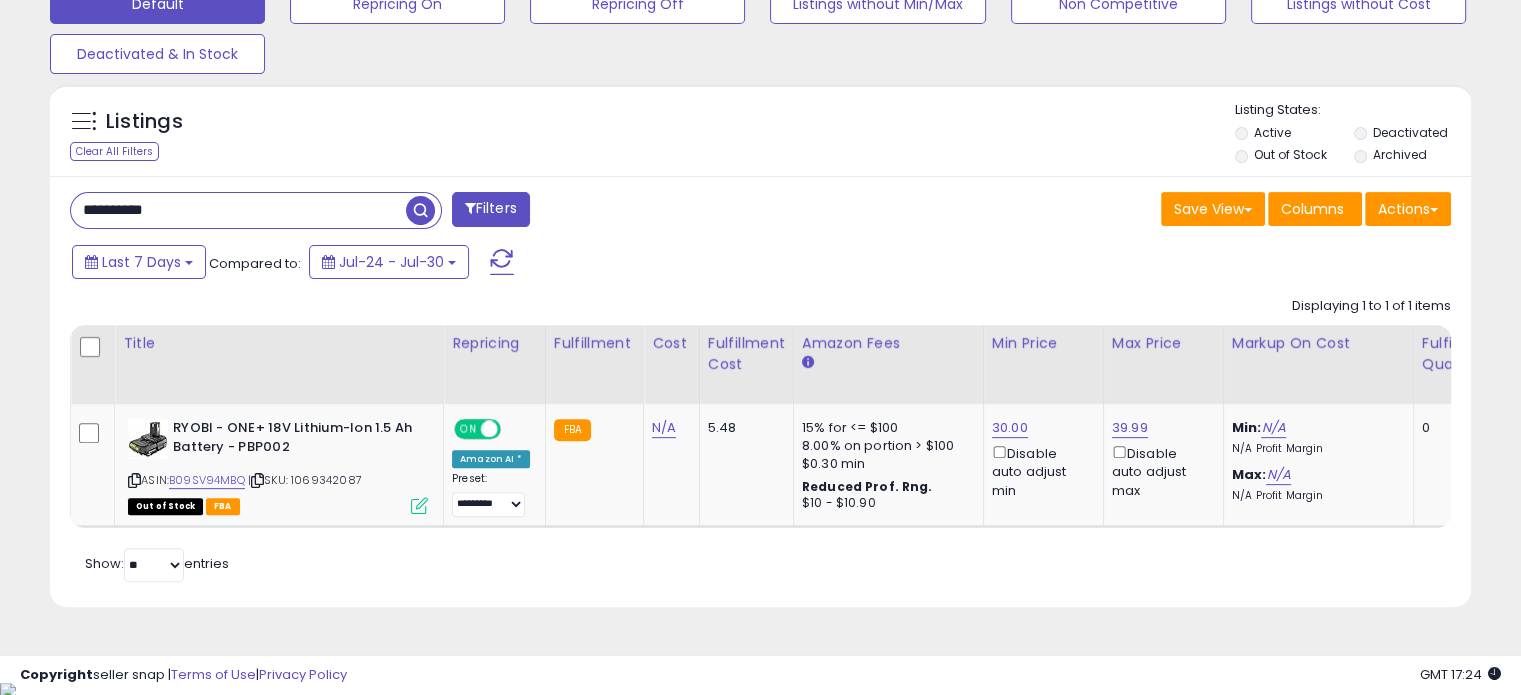 drag, startPoint x: 227, startPoint y: 213, endPoint x: 0, endPoint y: 239, distance: 228.48413 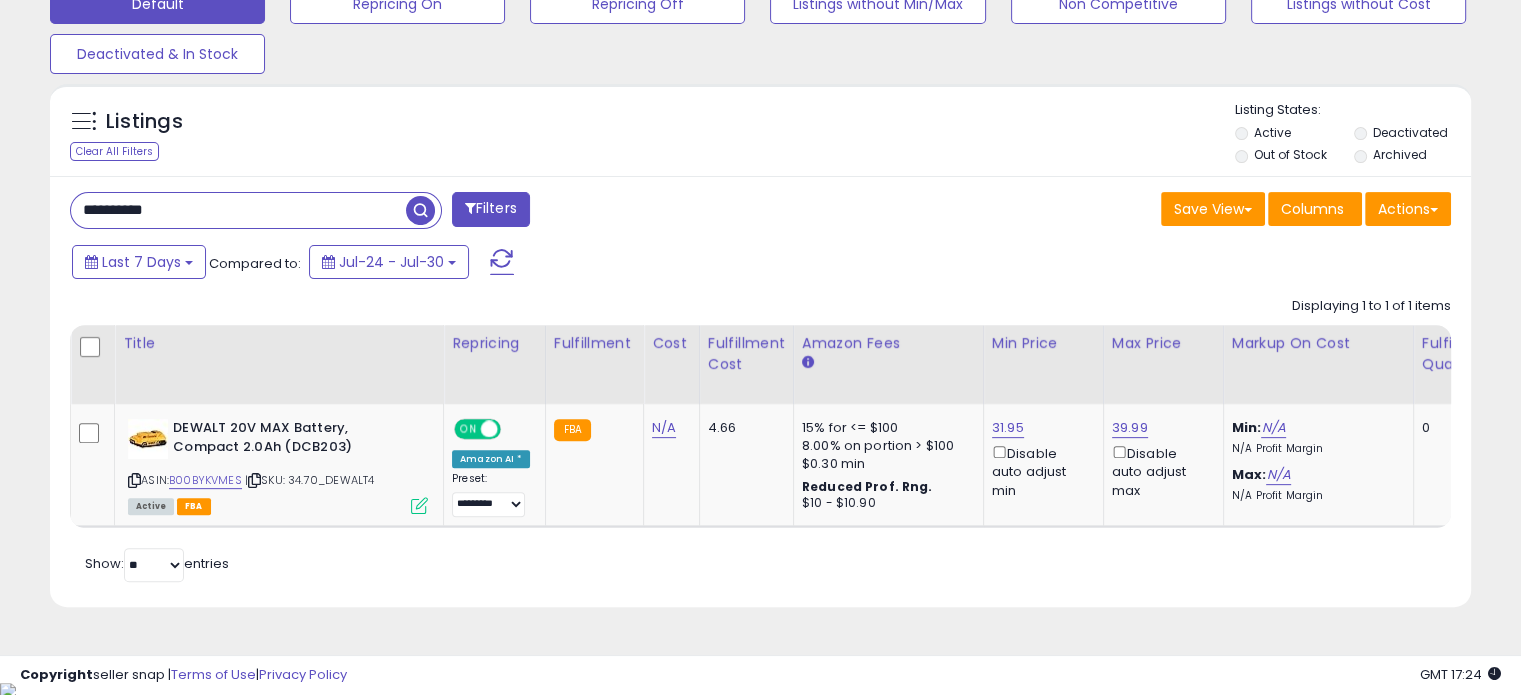 drag, startPoint x: 222, startPoint y: 213, endPoint x: 0, endPoint y: 201, distance: 222.32408 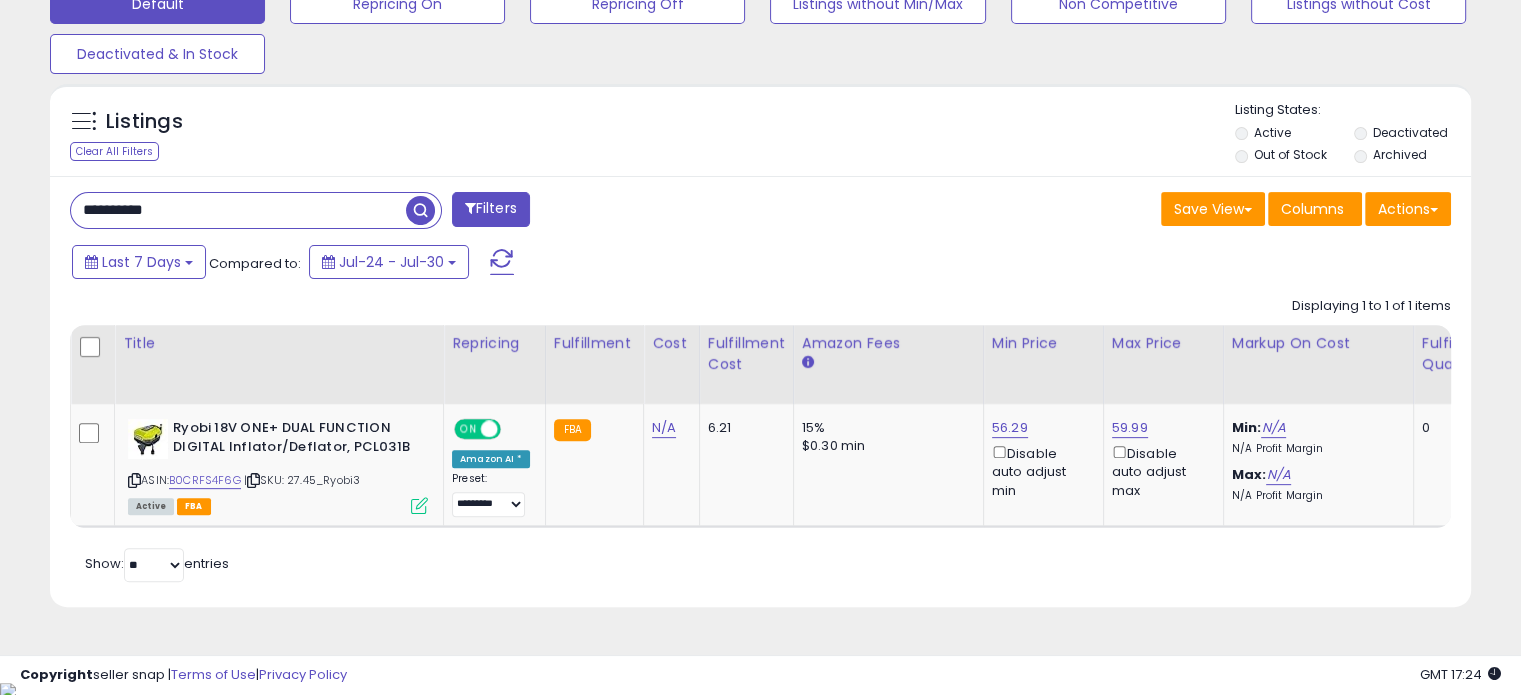 click on "**********" at bounding box center [760, 50] 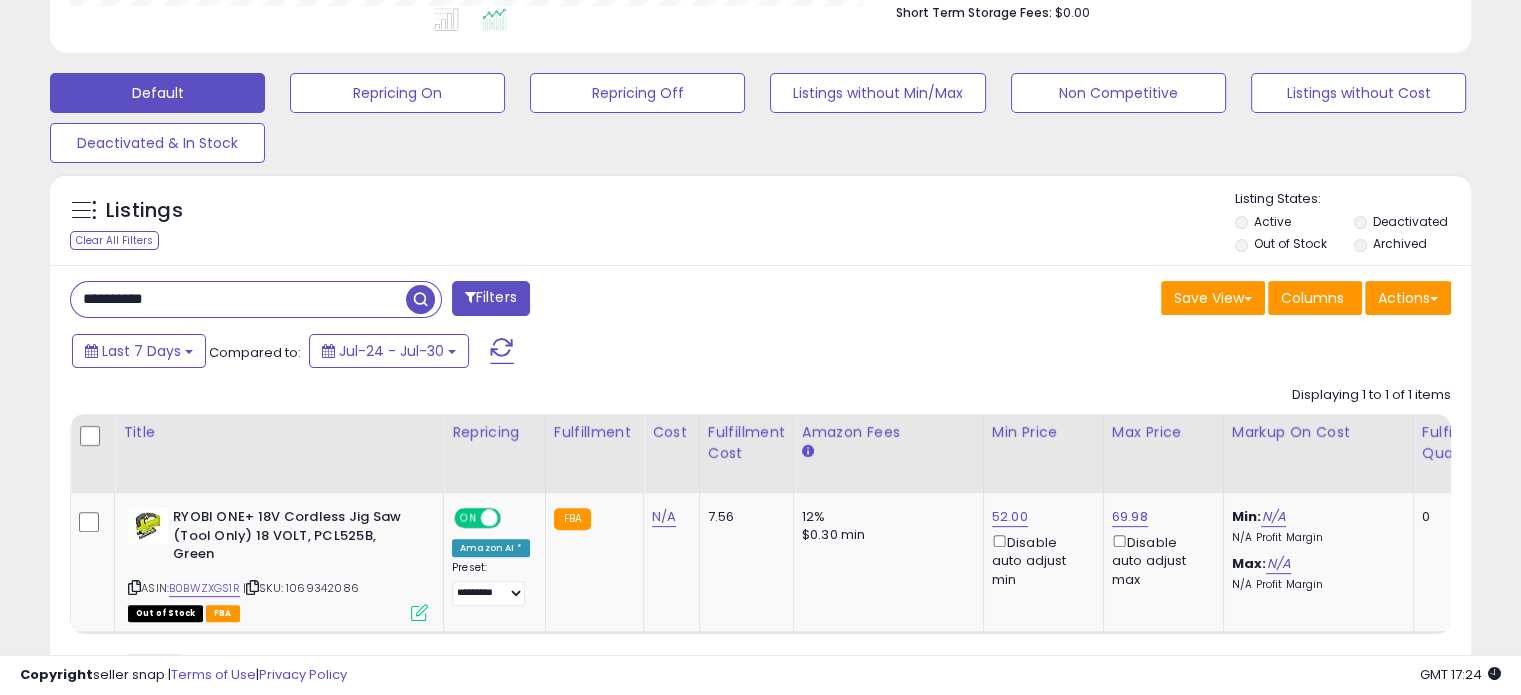 scroll, scrollTop: 590, scrollLeft: 0, axis: vertical 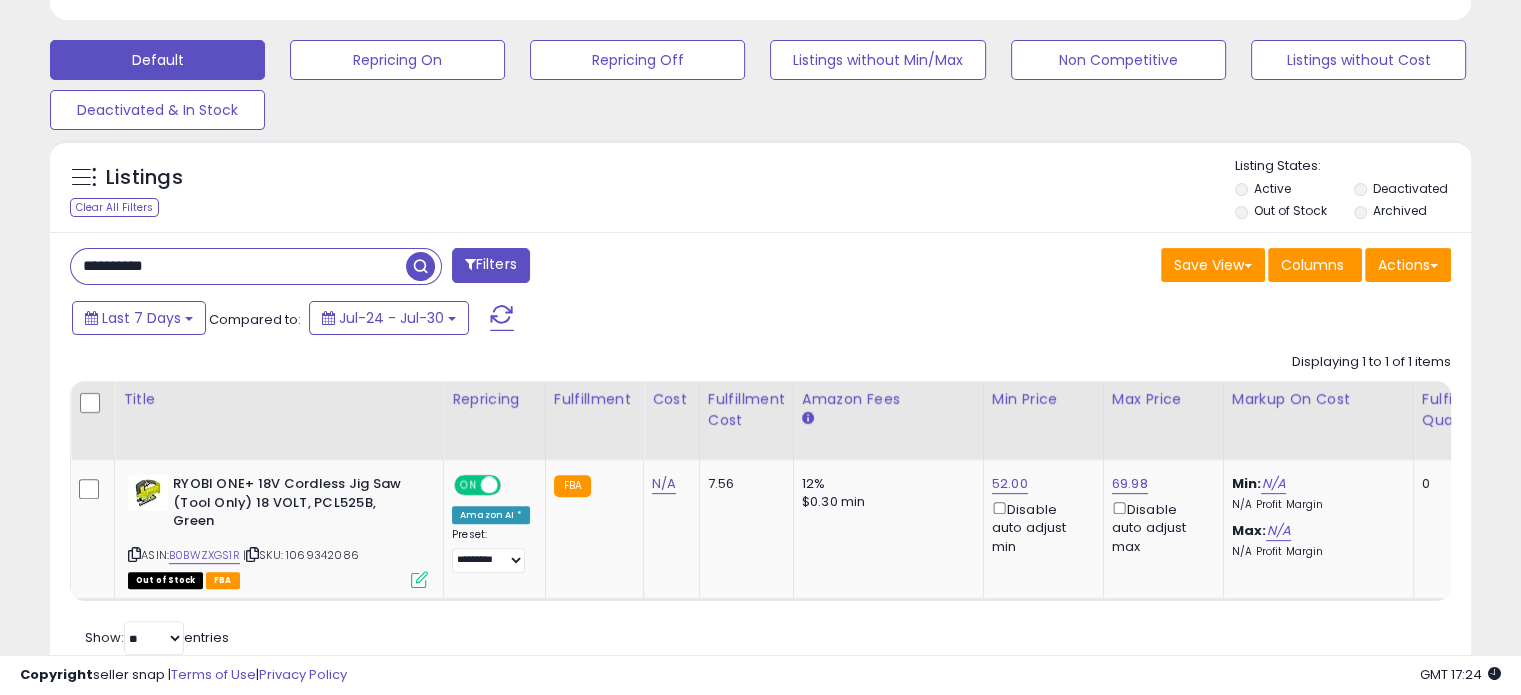 drag, startPoint x: 219, startPoint y: 263, endPoint x: 0, endPoint y: 282, distance: 219.82266 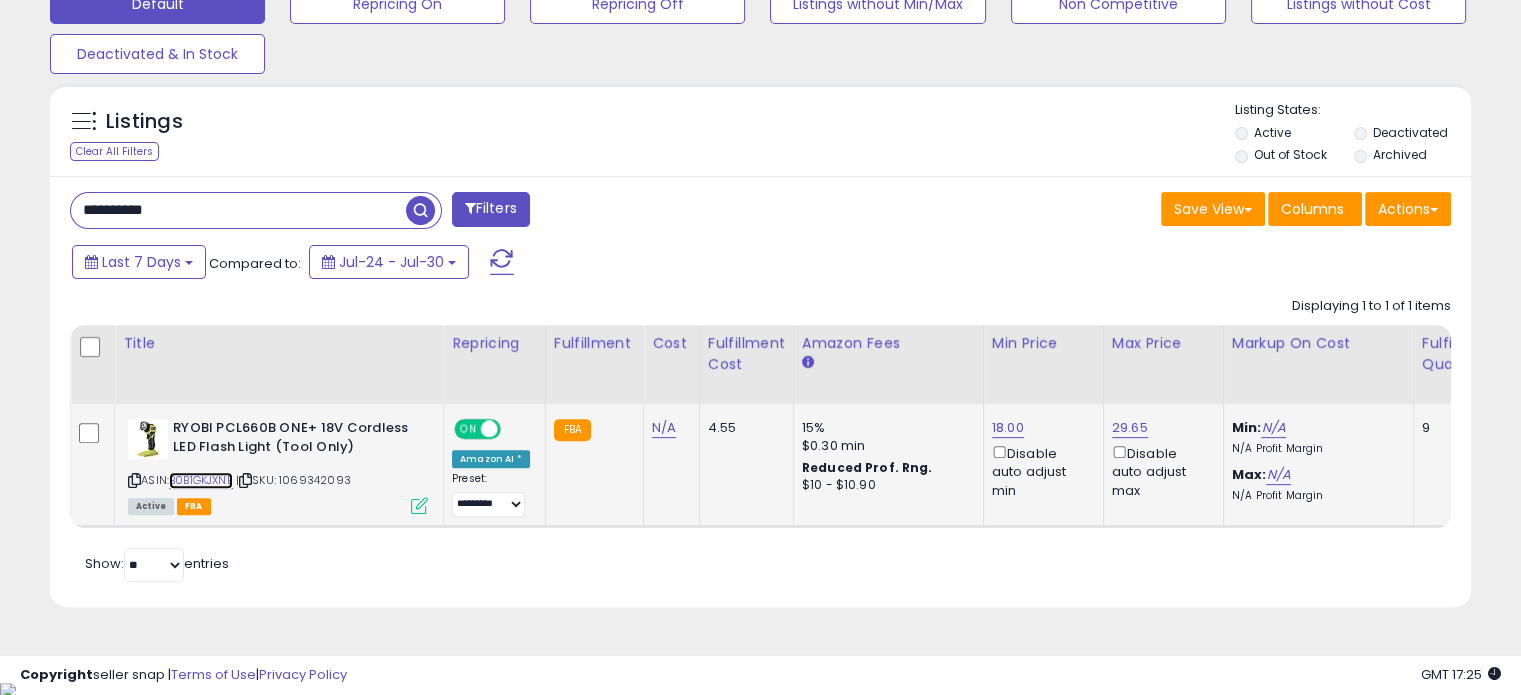click on "B0B1GKJXNB" at bounding box center [201, 480] 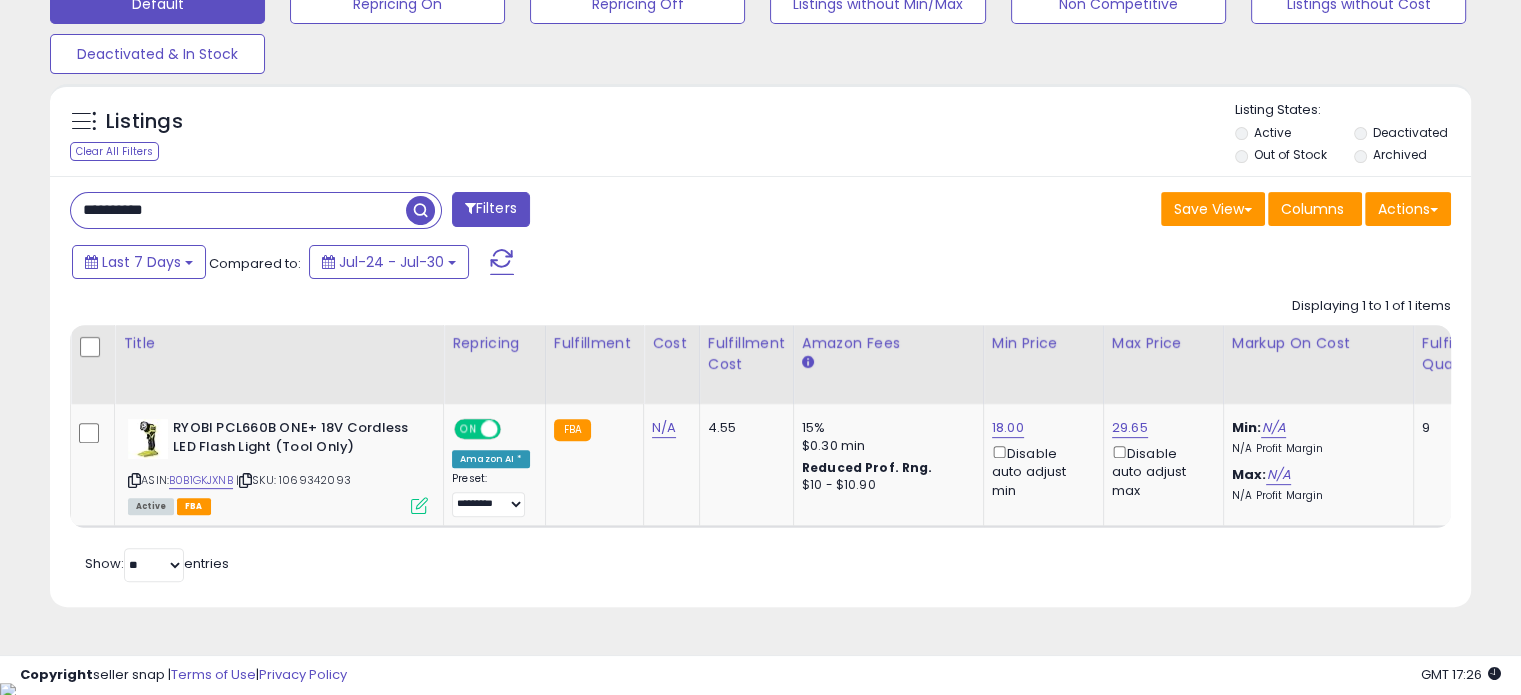 click on "Default
Repricing On
Repricing Off
Listings without Min/Max
Non Competitive
Listings without Cost
Deactivated & In Stock" at bounding box center [760, 24] 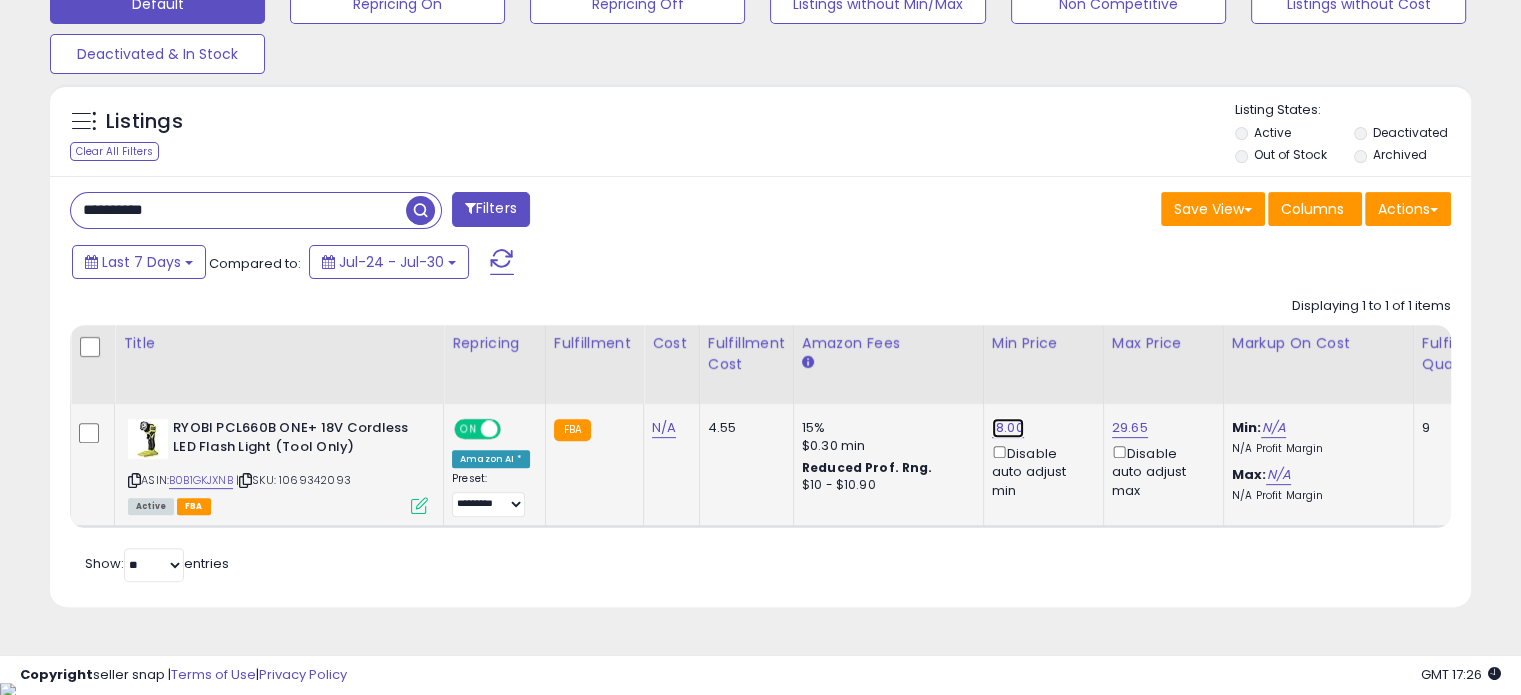click on "18.00" at bounding box center (1008, 428) 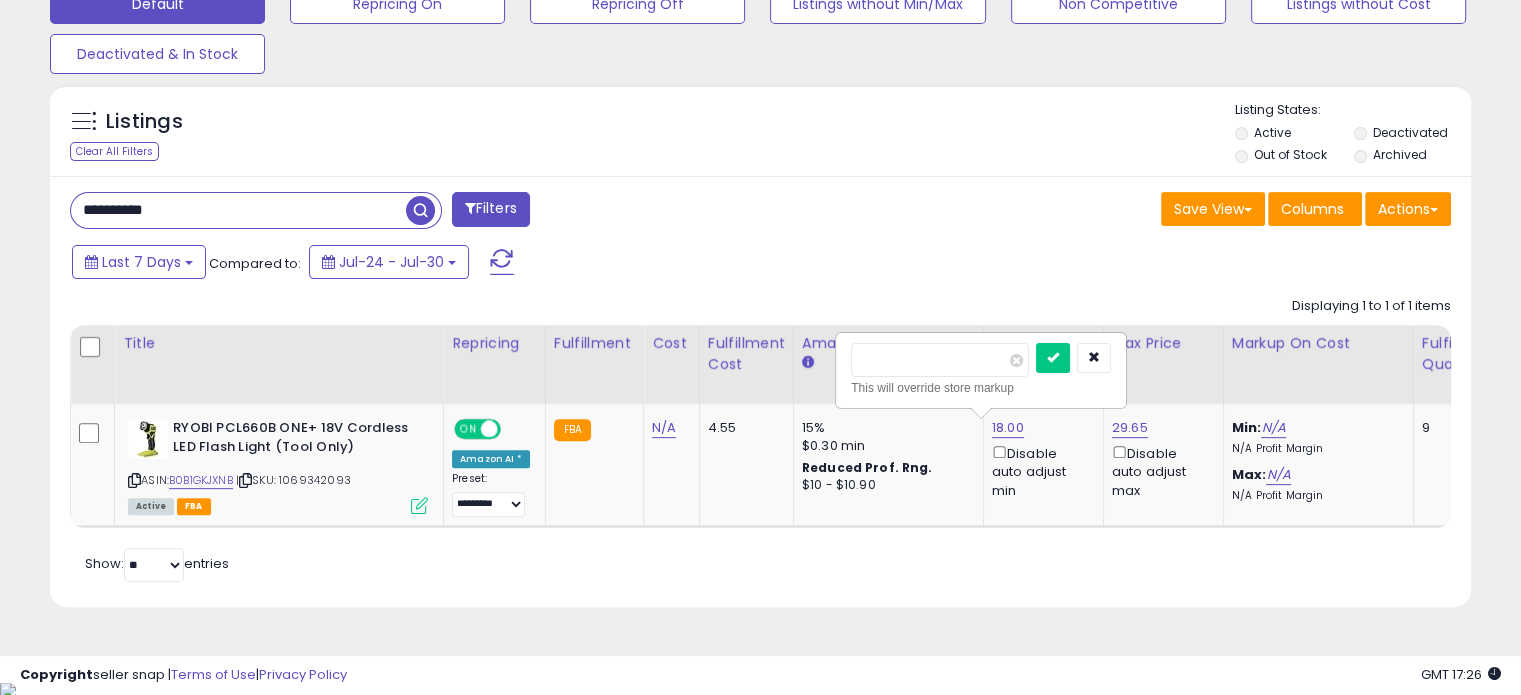 drag, startPoint x: 905, startPoint y: 358, endPoint x: 816, endPoint y: 357, distance: 89.005615 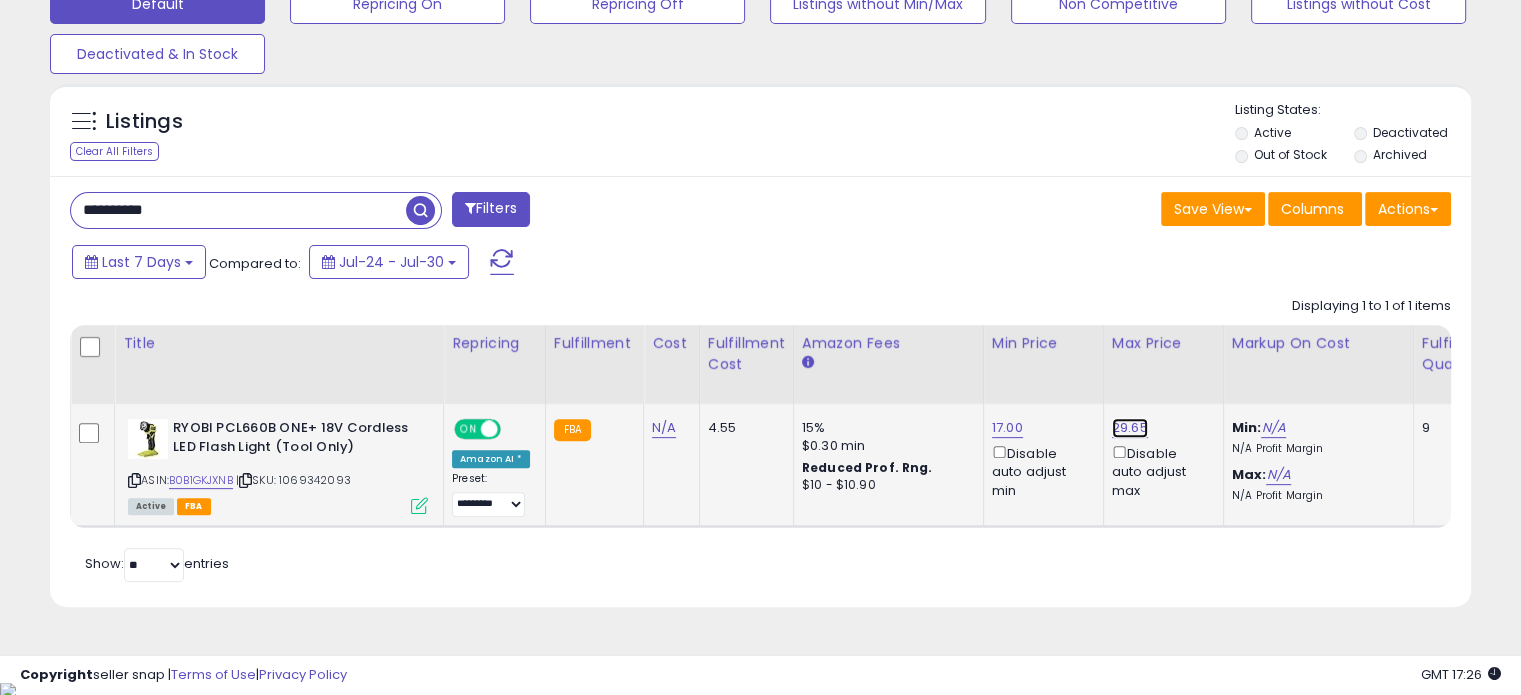 click on "29.65" at bounding box center [1130, 428] 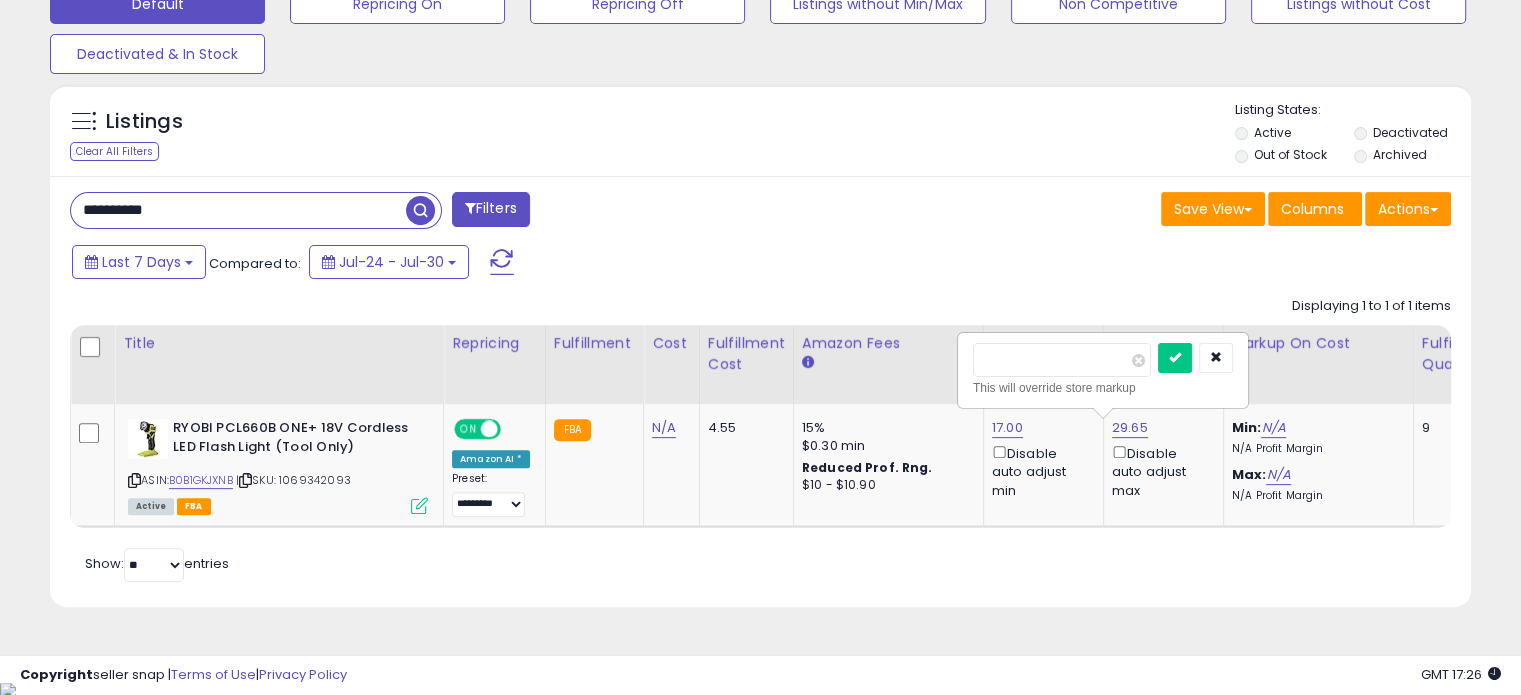 drag, startPoint x: 1022, startPoint y: 357, endPoint x: 890, endPoint y: 367, distance: 132.37825 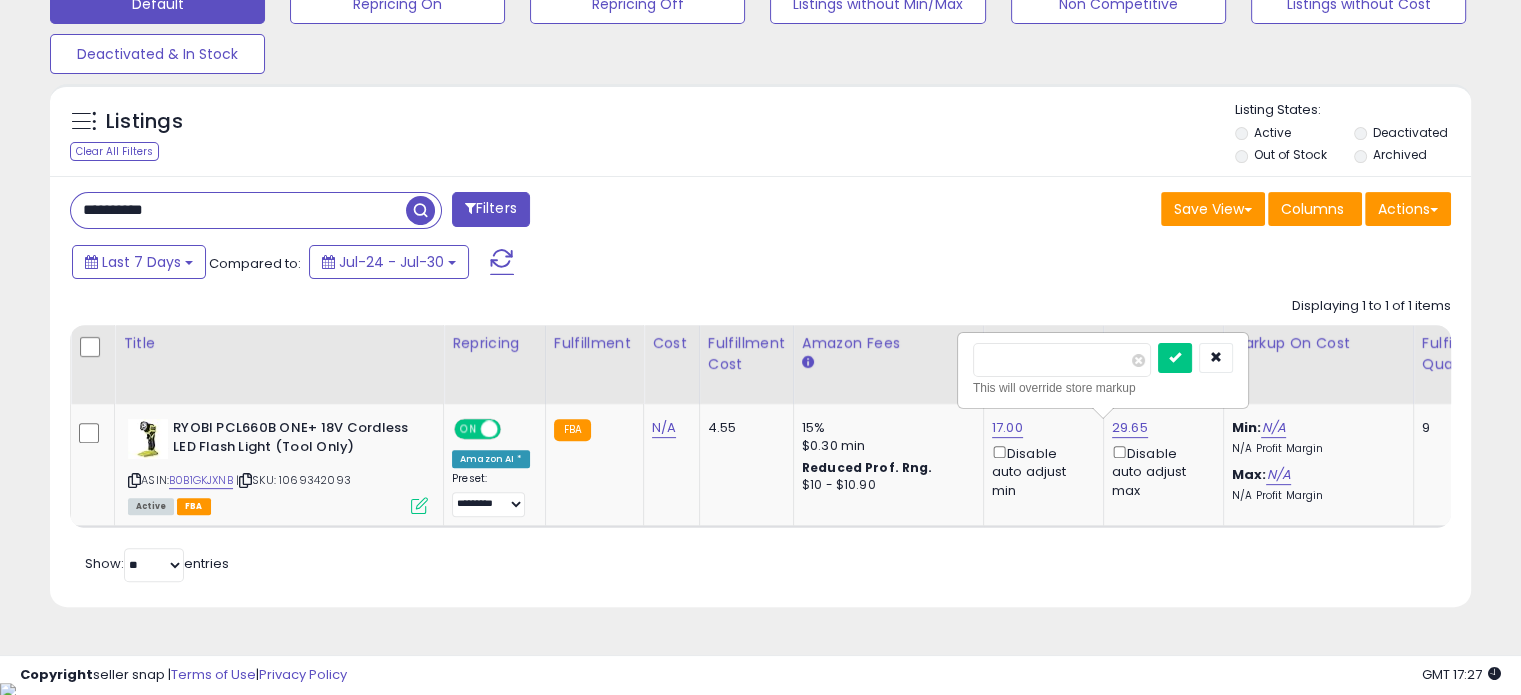 type on "*****" 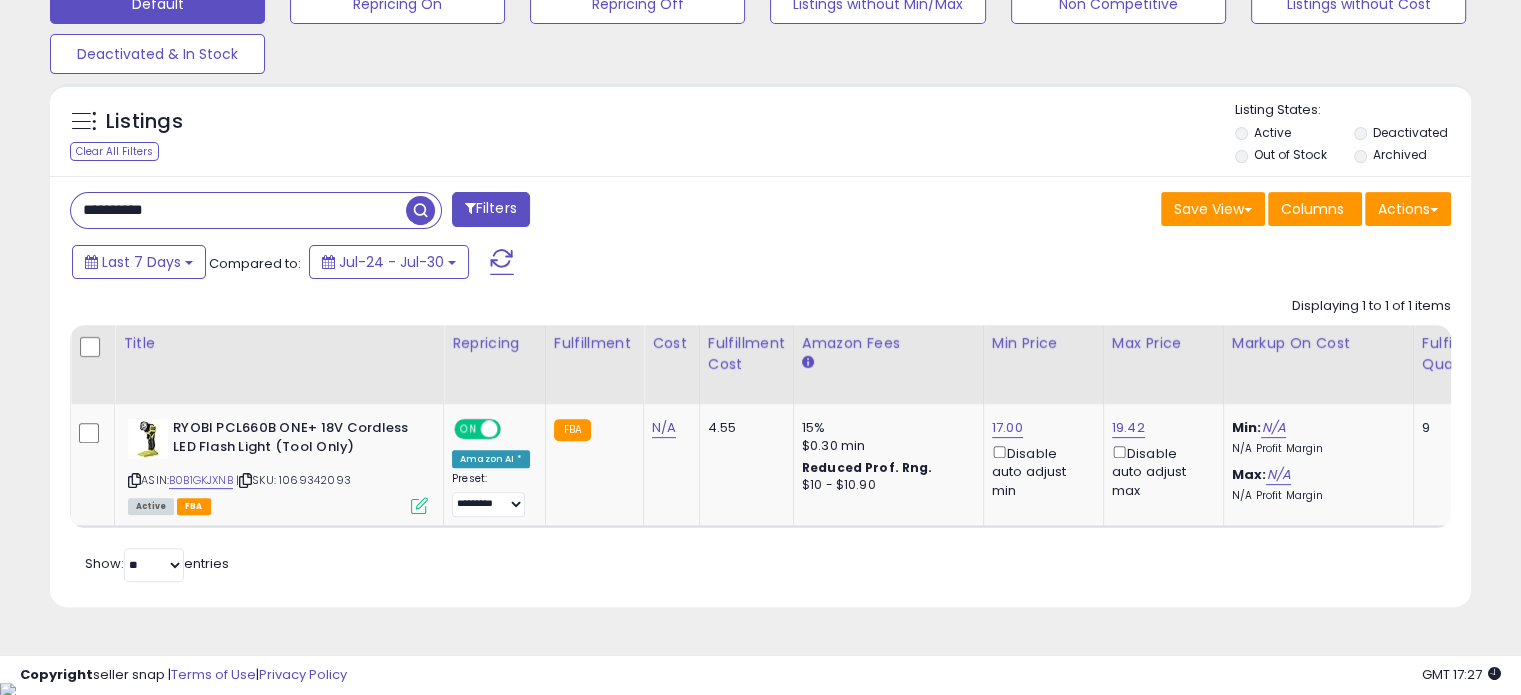 click on "Last 7 Days
Compared to:
Jul-24 - Jul-30" at bounding box center [585, 264] 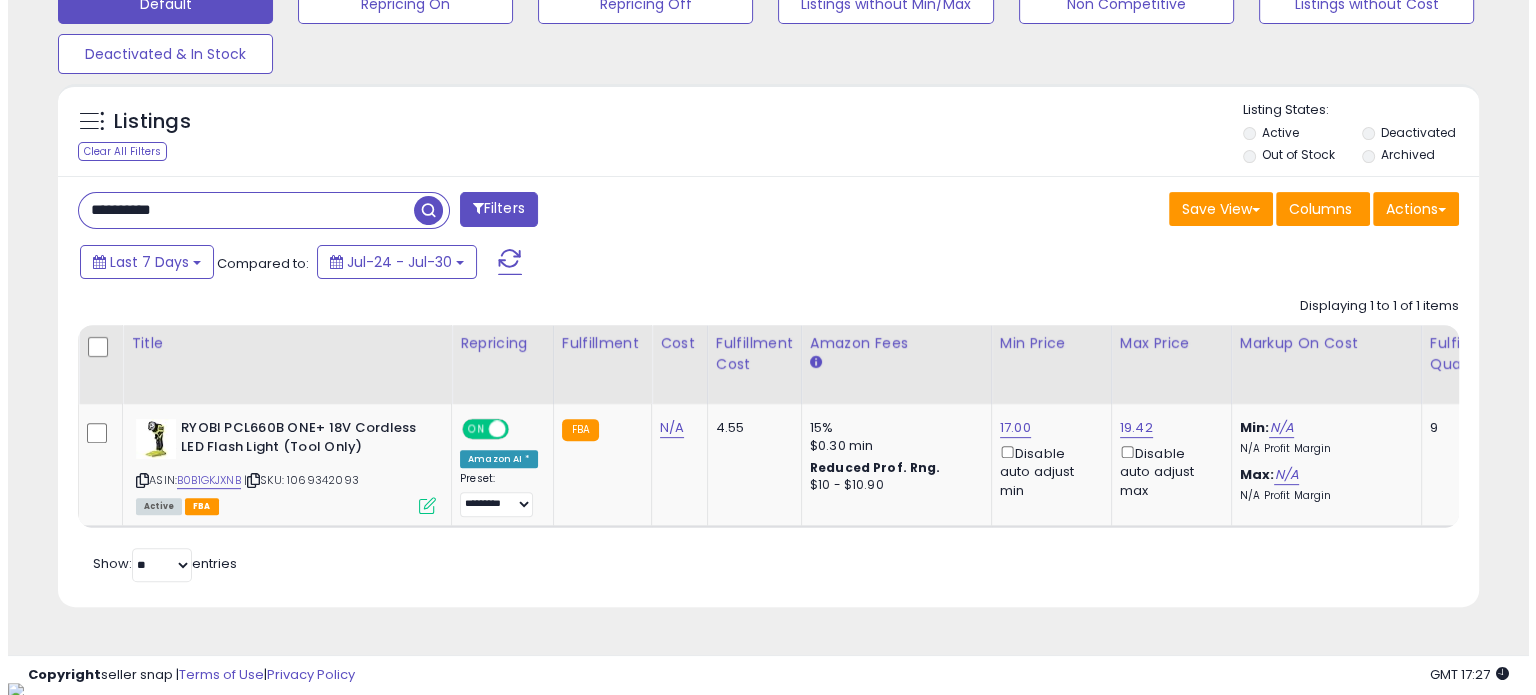 scroll, scrollTop: 524, scrollLeft: 0, axis: vertical 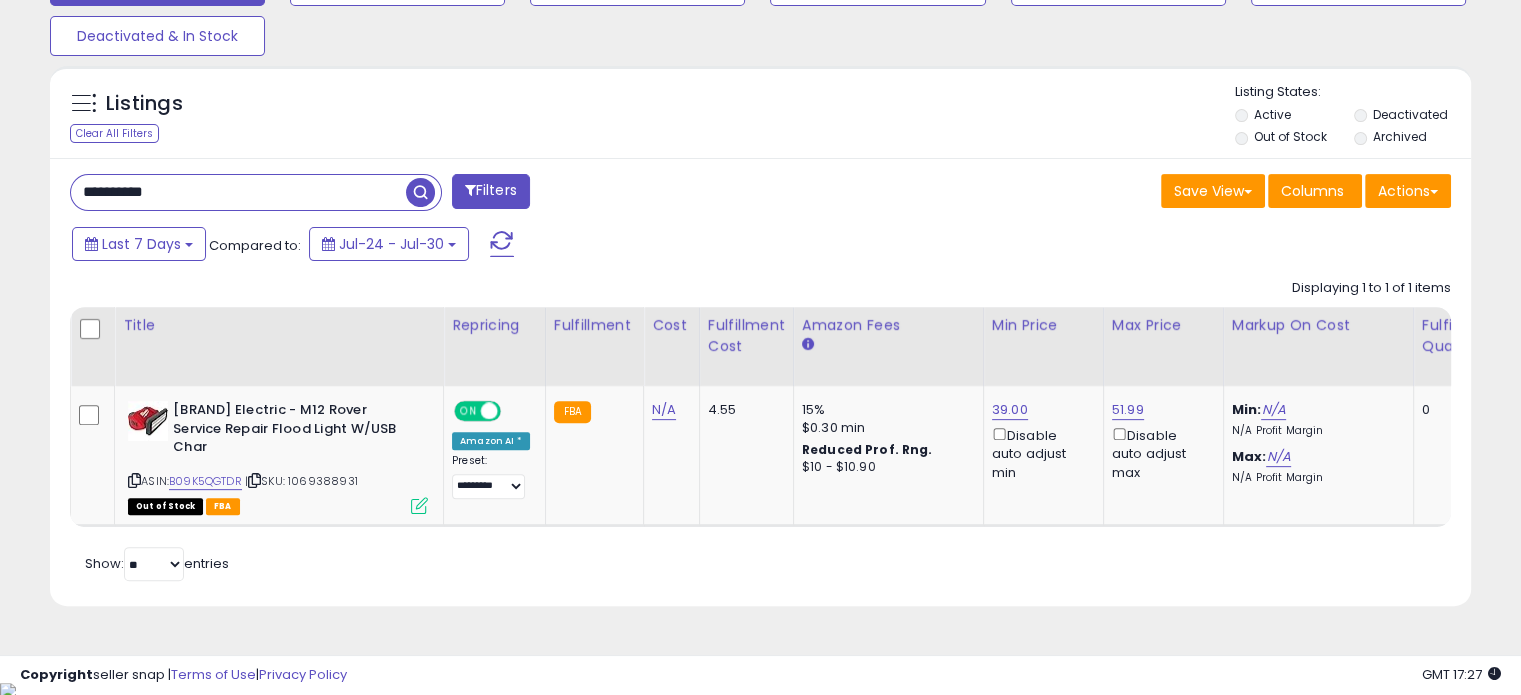 drag, startPoint x: 197, startPoint y: 191, endPoint x: 0, endPoint y: 191, distance: 197 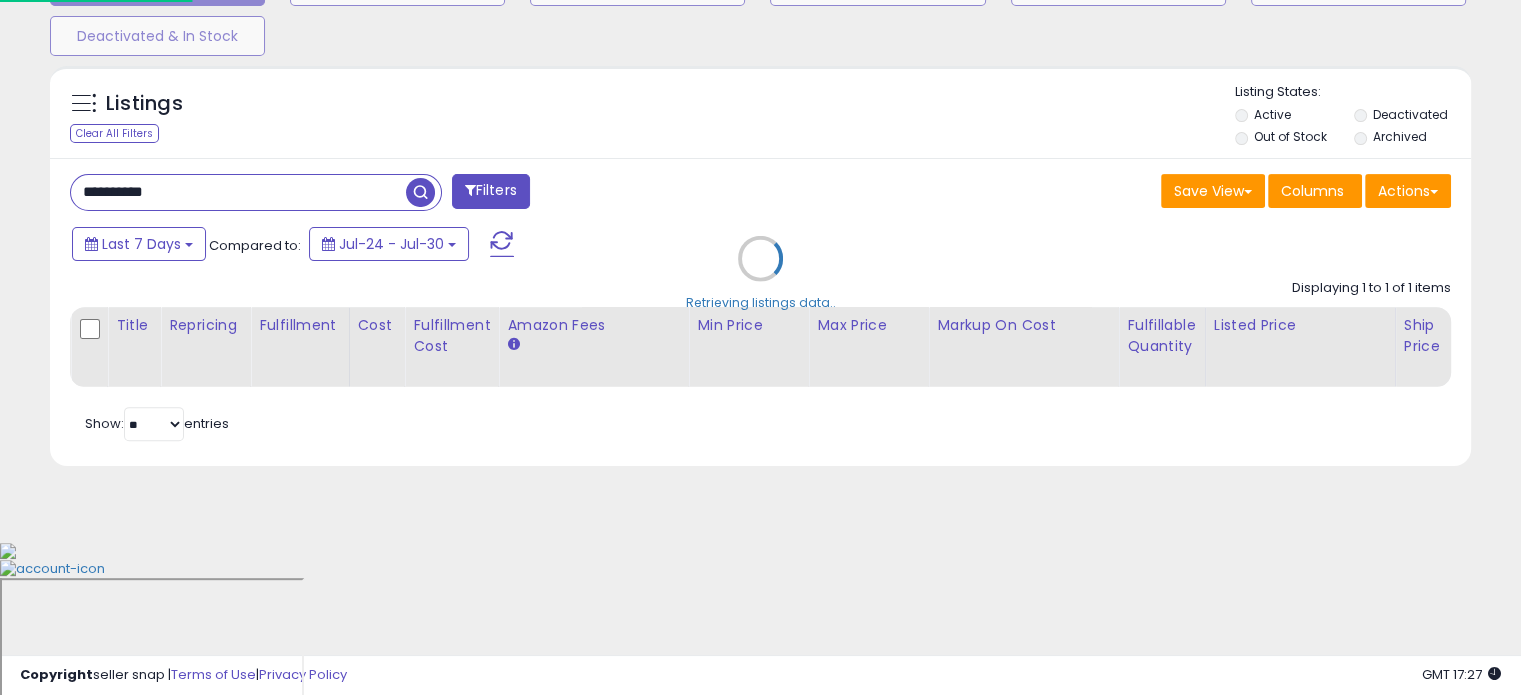 scroll, scrollTop: 999589, scrollLeft: 999168, axis: both 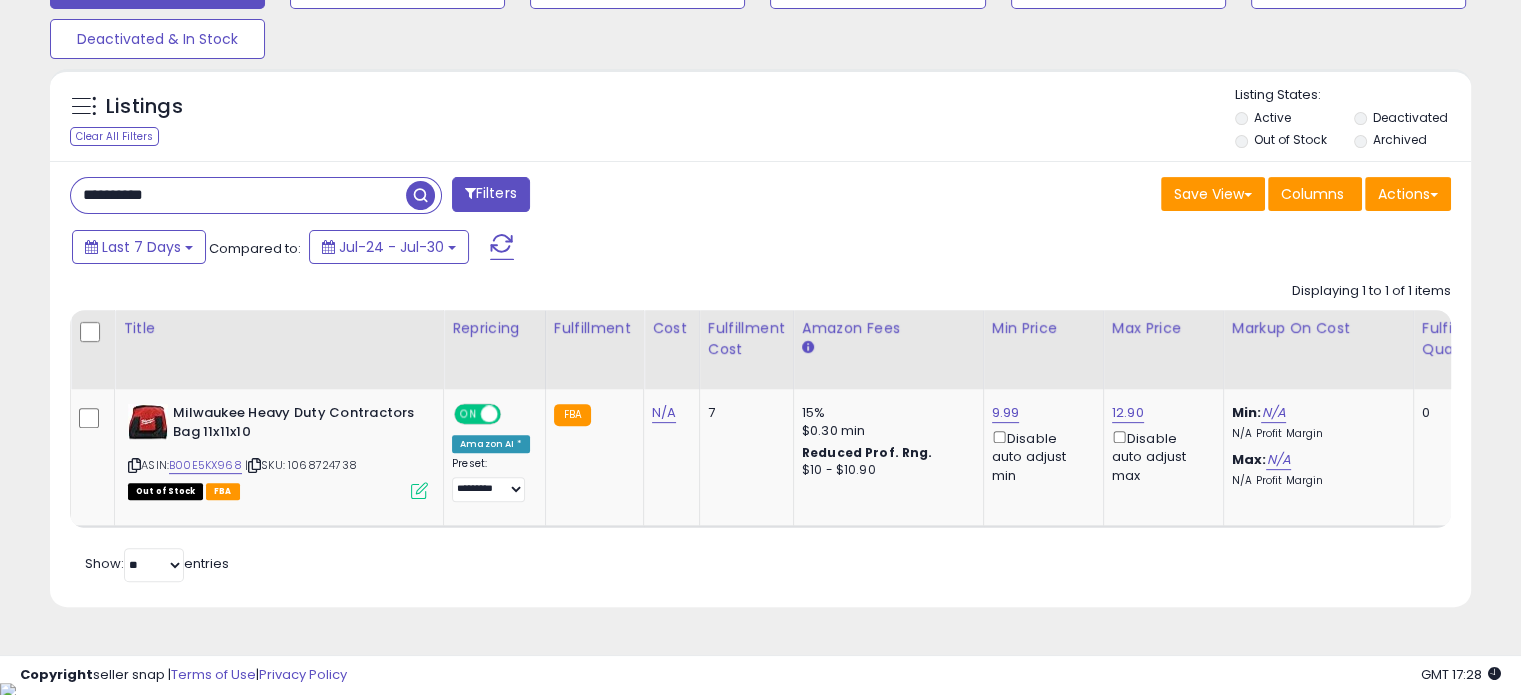 drag, startPoint x: 224, startPoint y: 191, endPoint x: 0, endPoint y: 193, distance: 224.00893 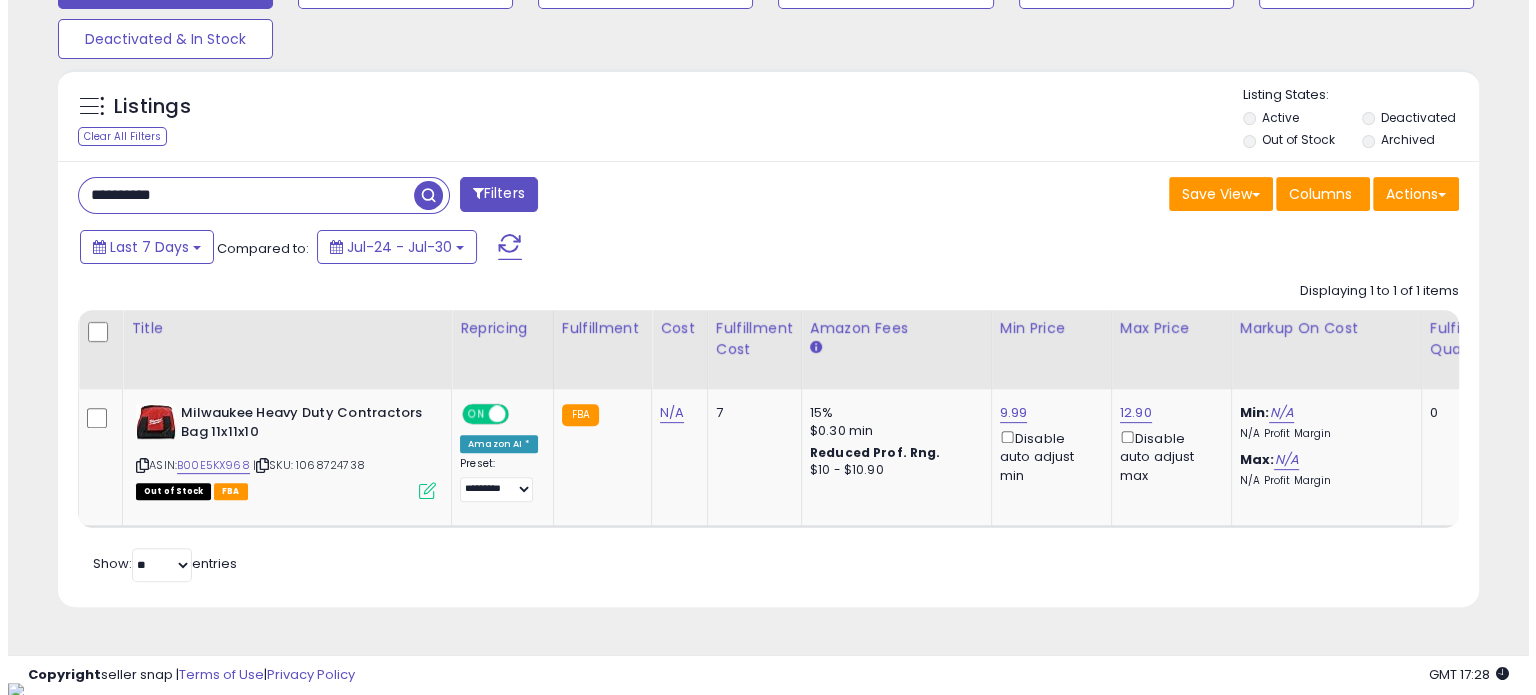 scroll, scrollTop: 524, scrollLeft: 0, axis: vertical 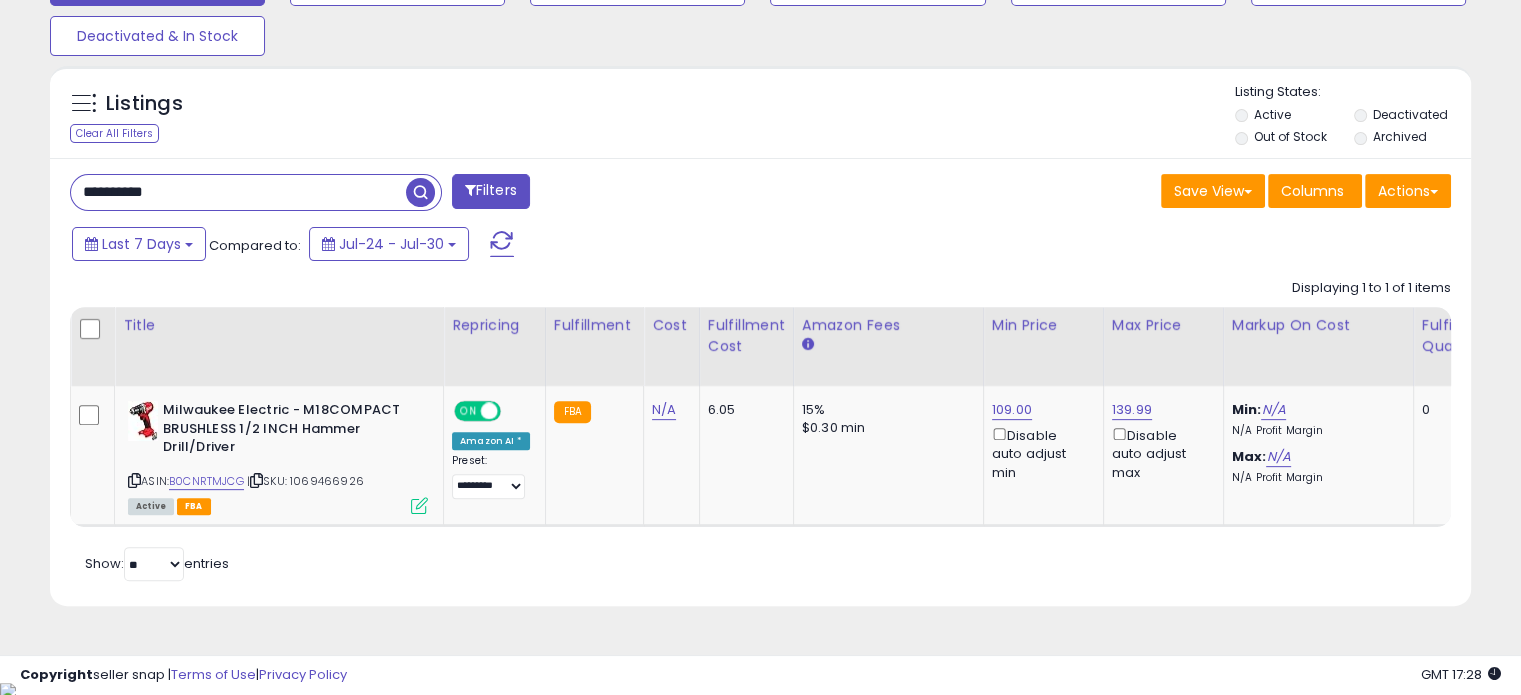 drag, startPoint x: 238, startPoint y: 192, endPoint x: 0, endPoint y: 190, distance: 238.0084 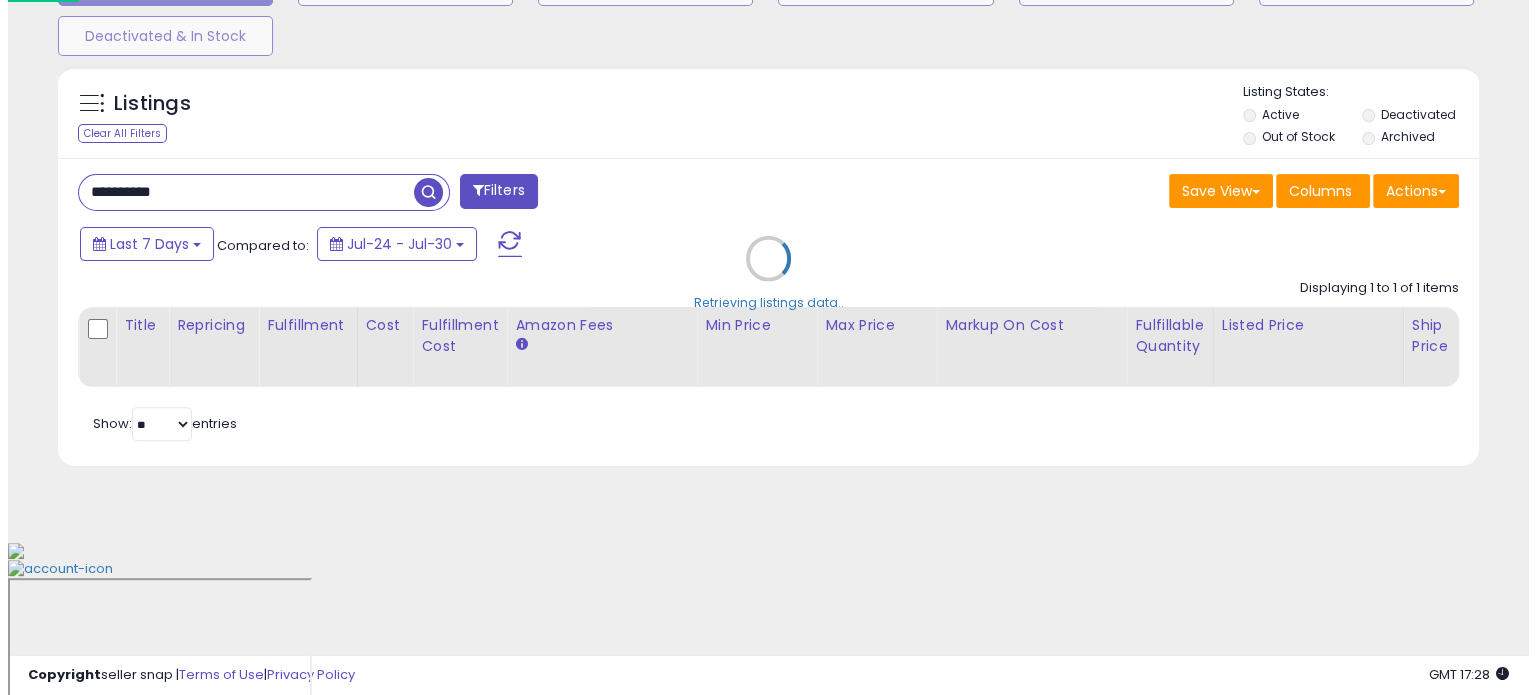 scroll, scrollTop: 524, scrollLeft: 0, axis: vertical 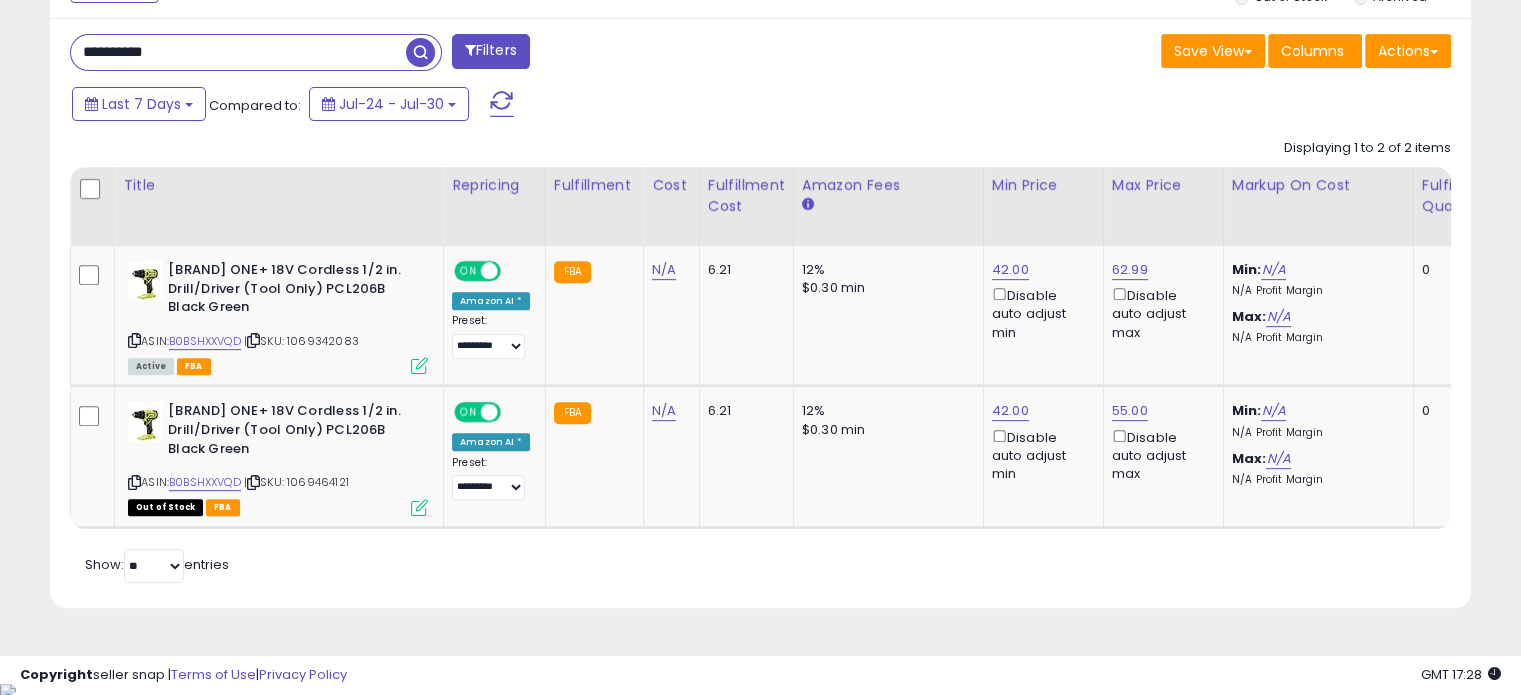 drag, startPoint x: 176, startPoint y: 55, endPoint x: 0, endPoint y: 59, distance: 176.04546 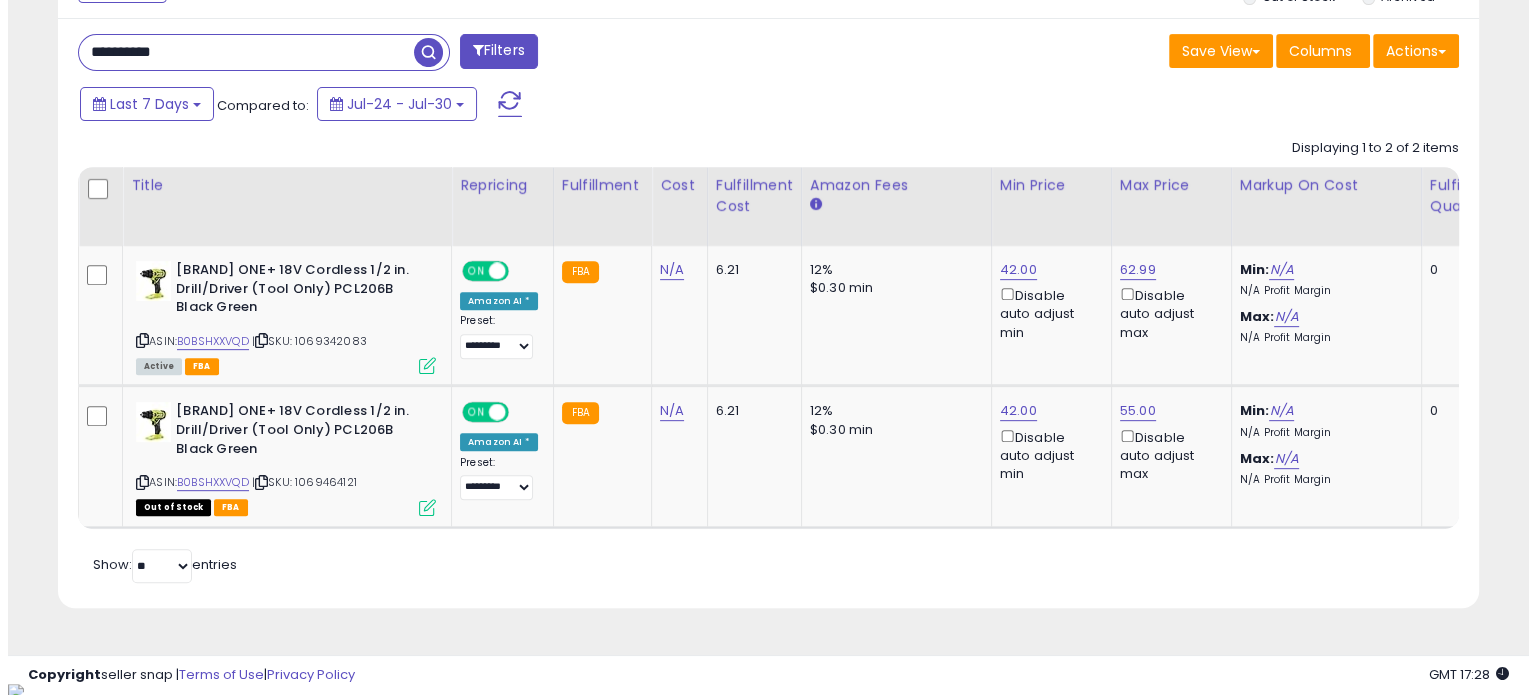 scroll, scrollTop: 524, scrollLeft: 0, axis: vertical 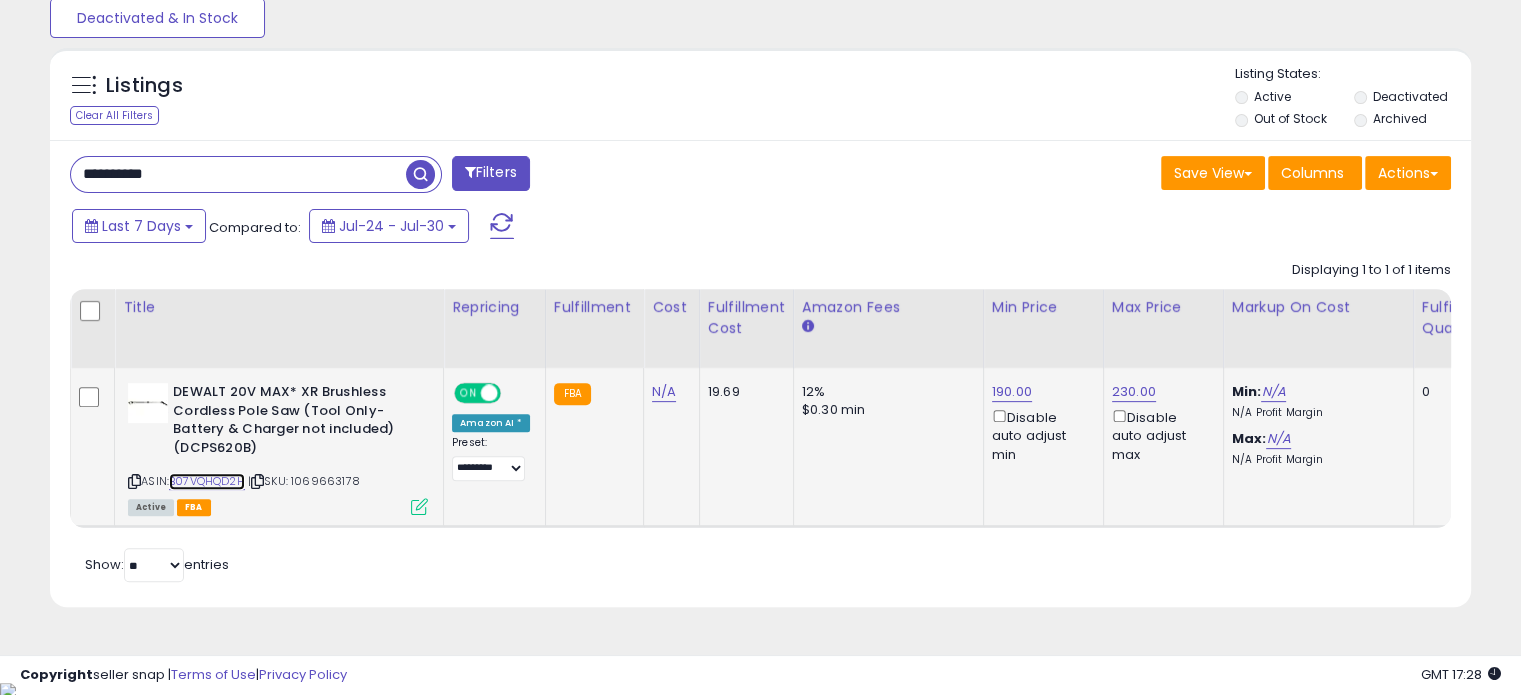 click on "B07VQHQD2H" at bounding box center (207, 481) 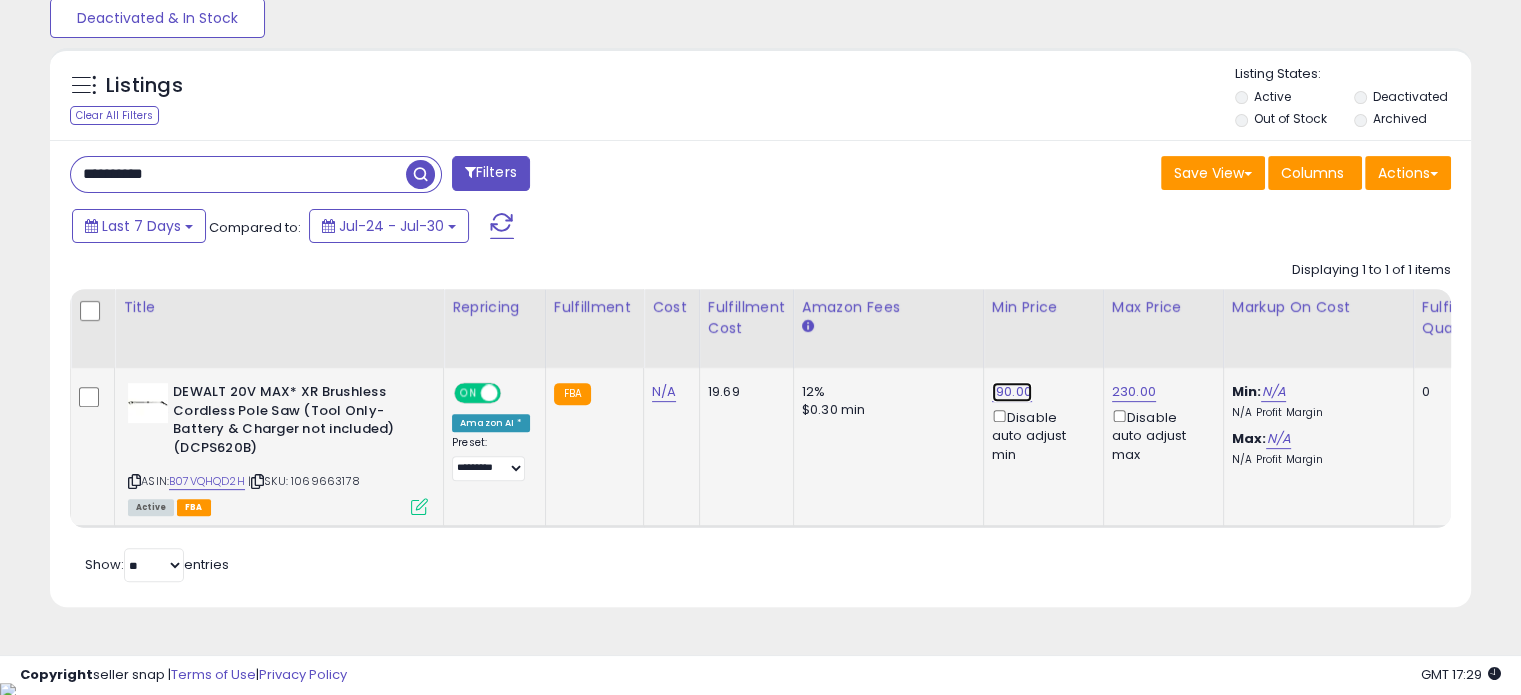 click on "190.00" at bounding box center [1012, 392] 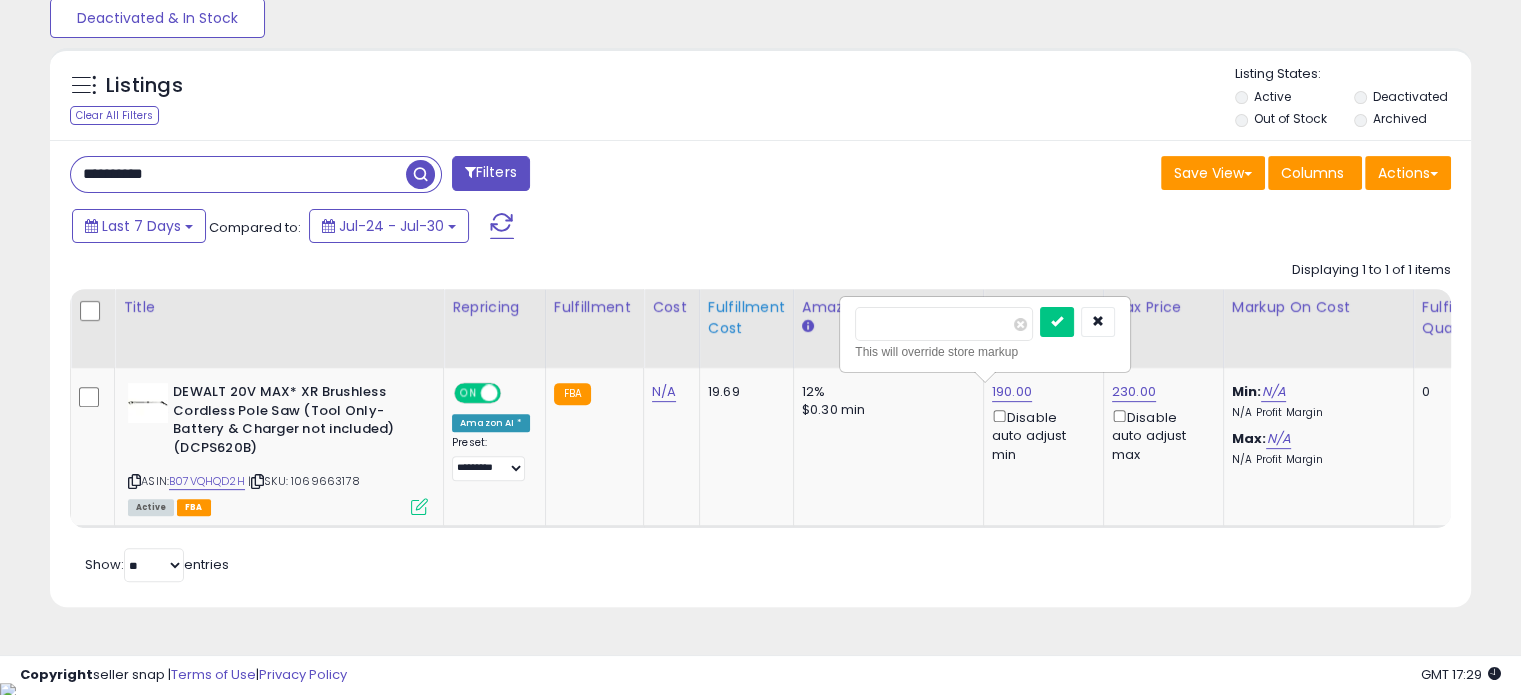 drag, startPoint x: 936, startPoint y: 323, endPoint x: 721, endPoint y: 322, distance: 215.00232 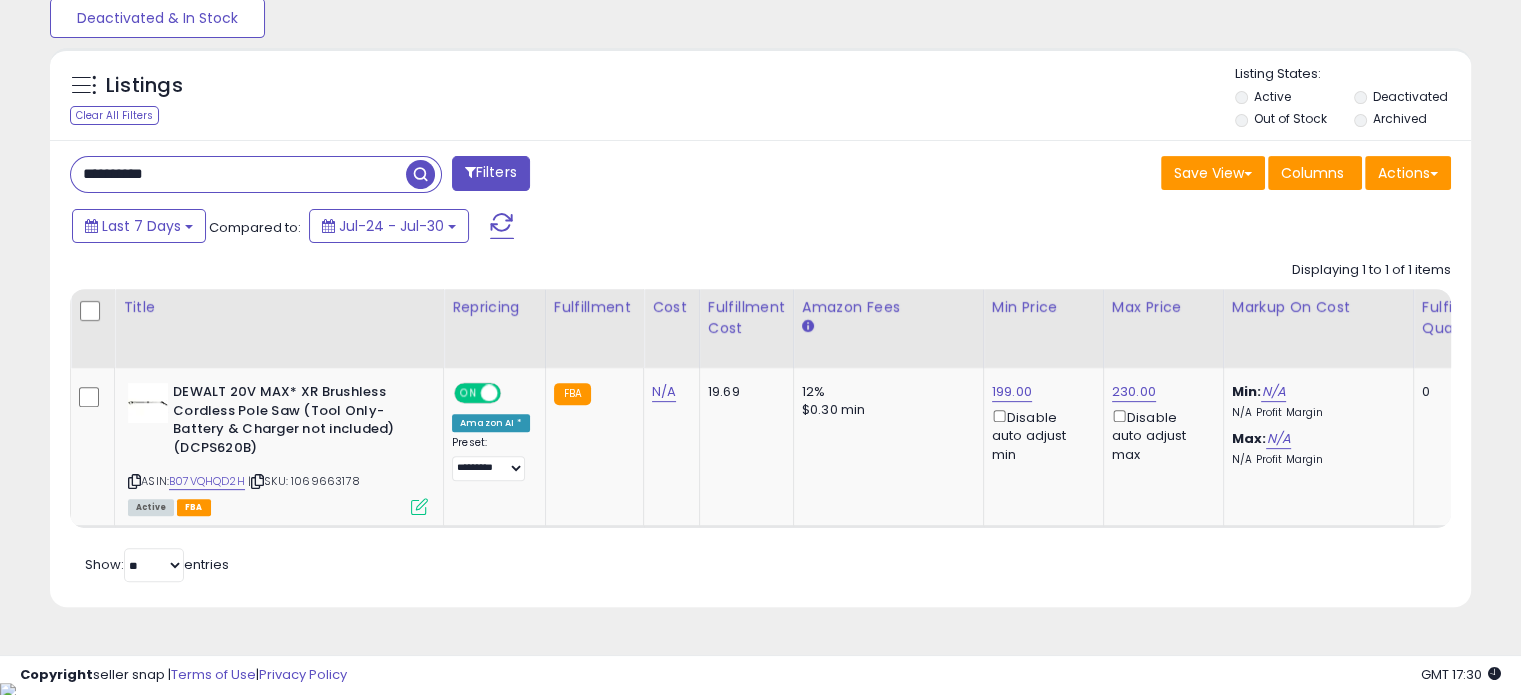 drag, startPoint x: 48, startPoint y: 175, endPoint x: 0, endPoint y: 175, distance: 48 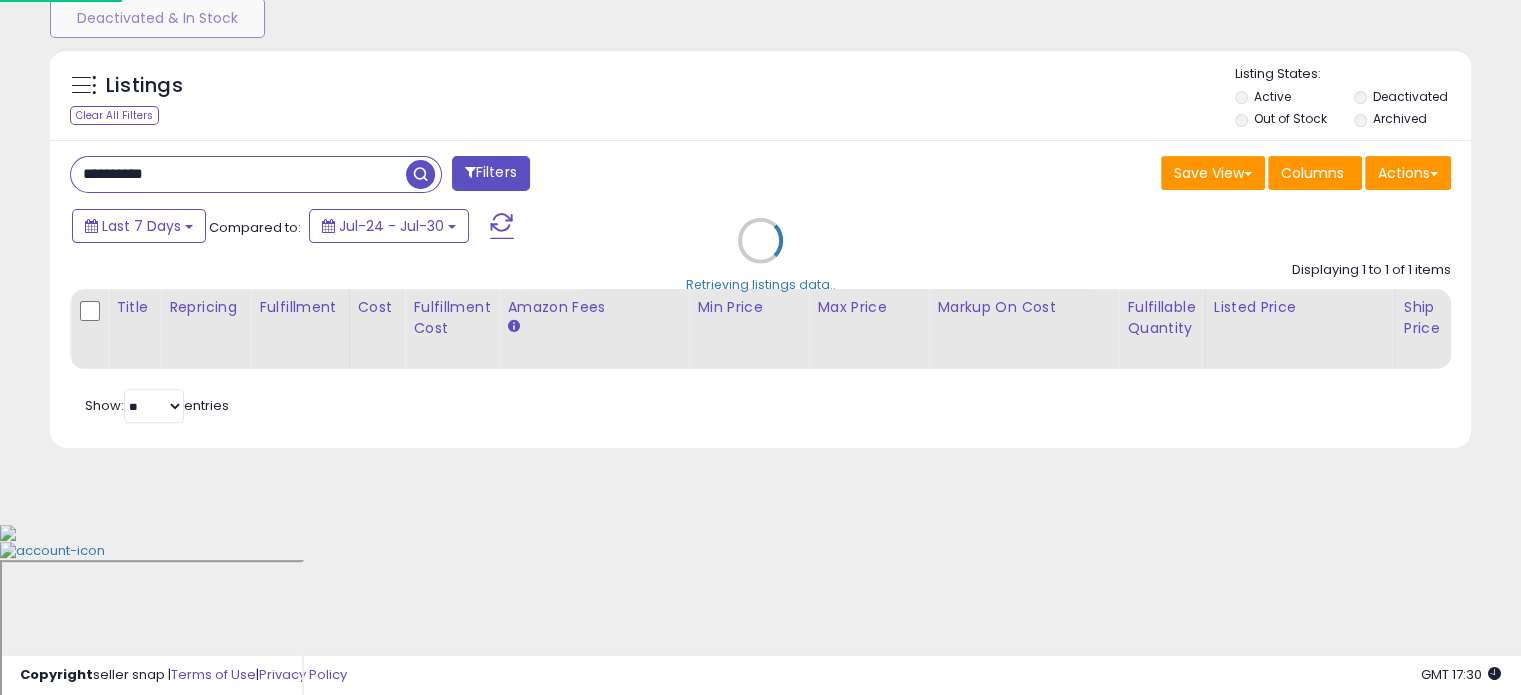scroll, scrollTop: 999589, scrollLeft: 999168, axis: both 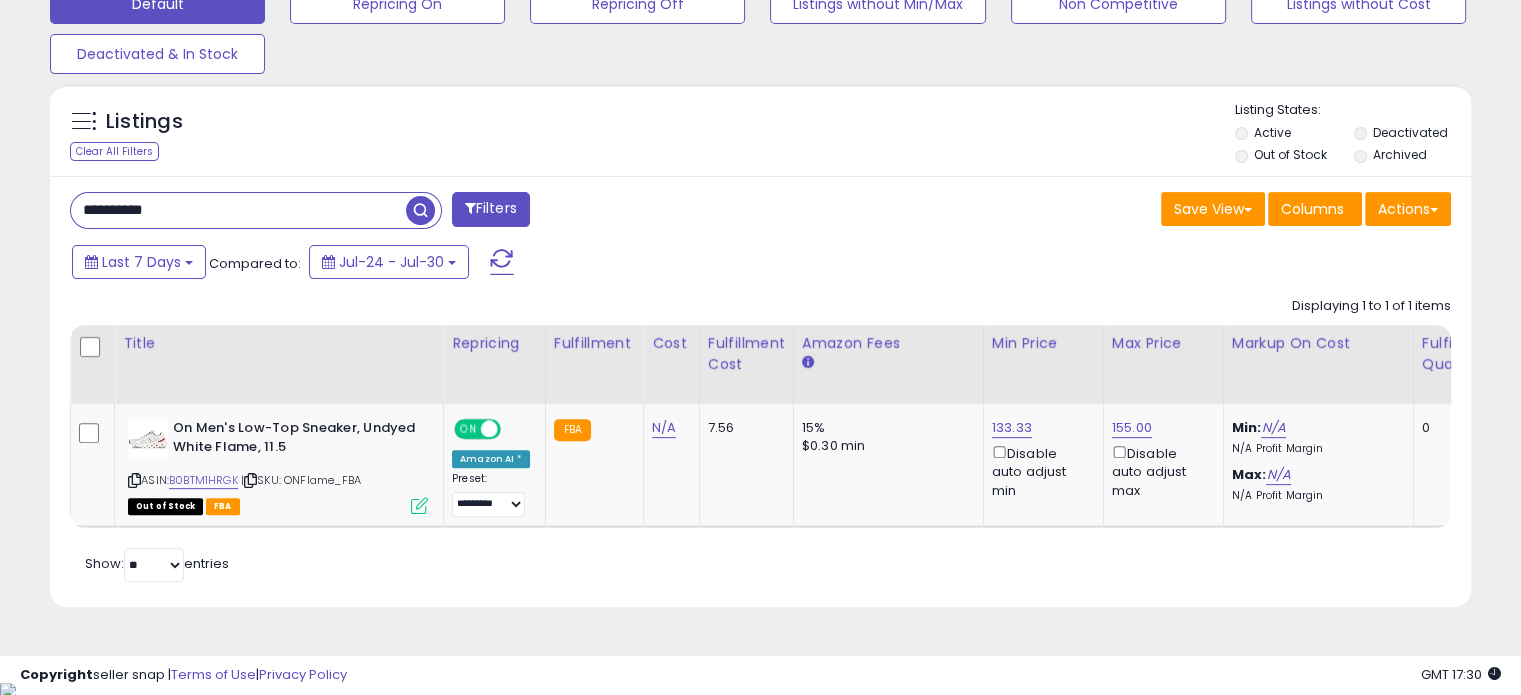 click on "**********" at bounding box center [760, 50] 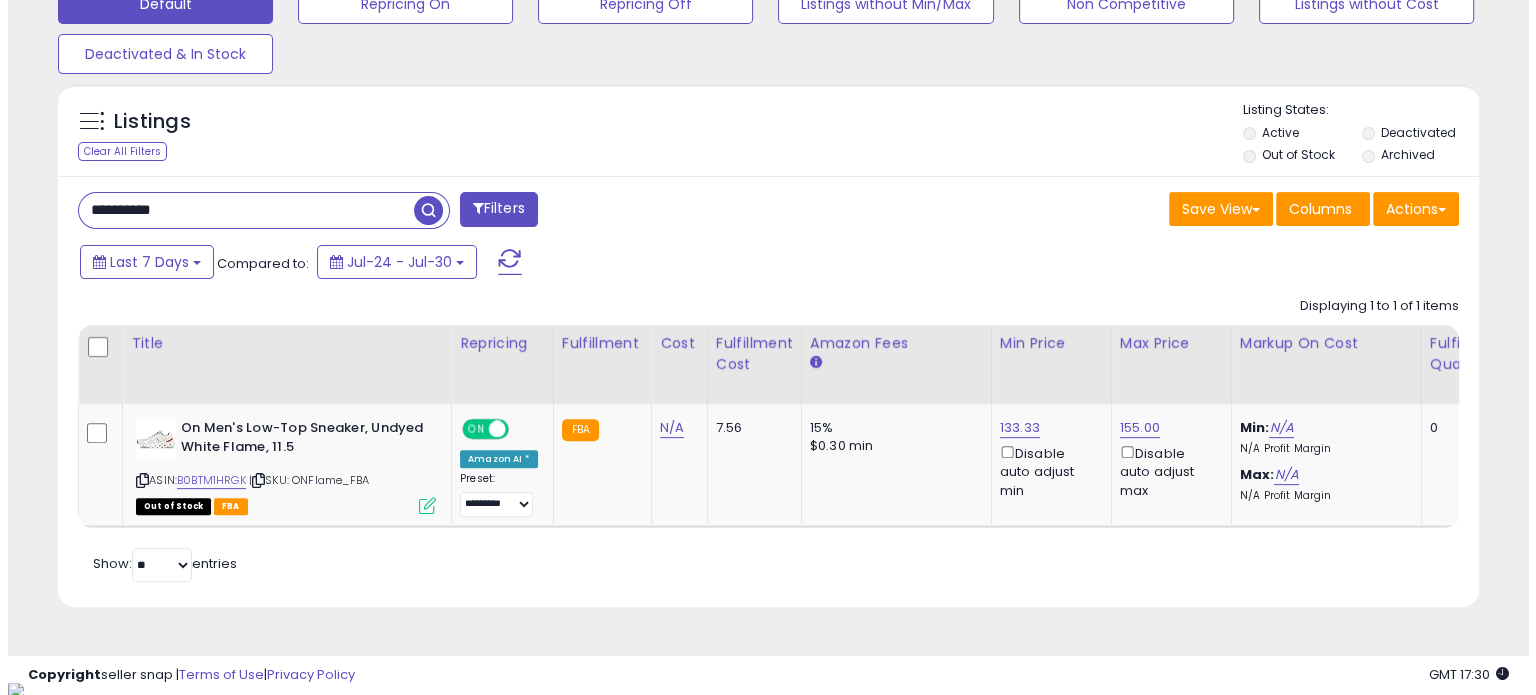 scroll, scrollTop: 524, scrollLeft: 0, axis: vertical 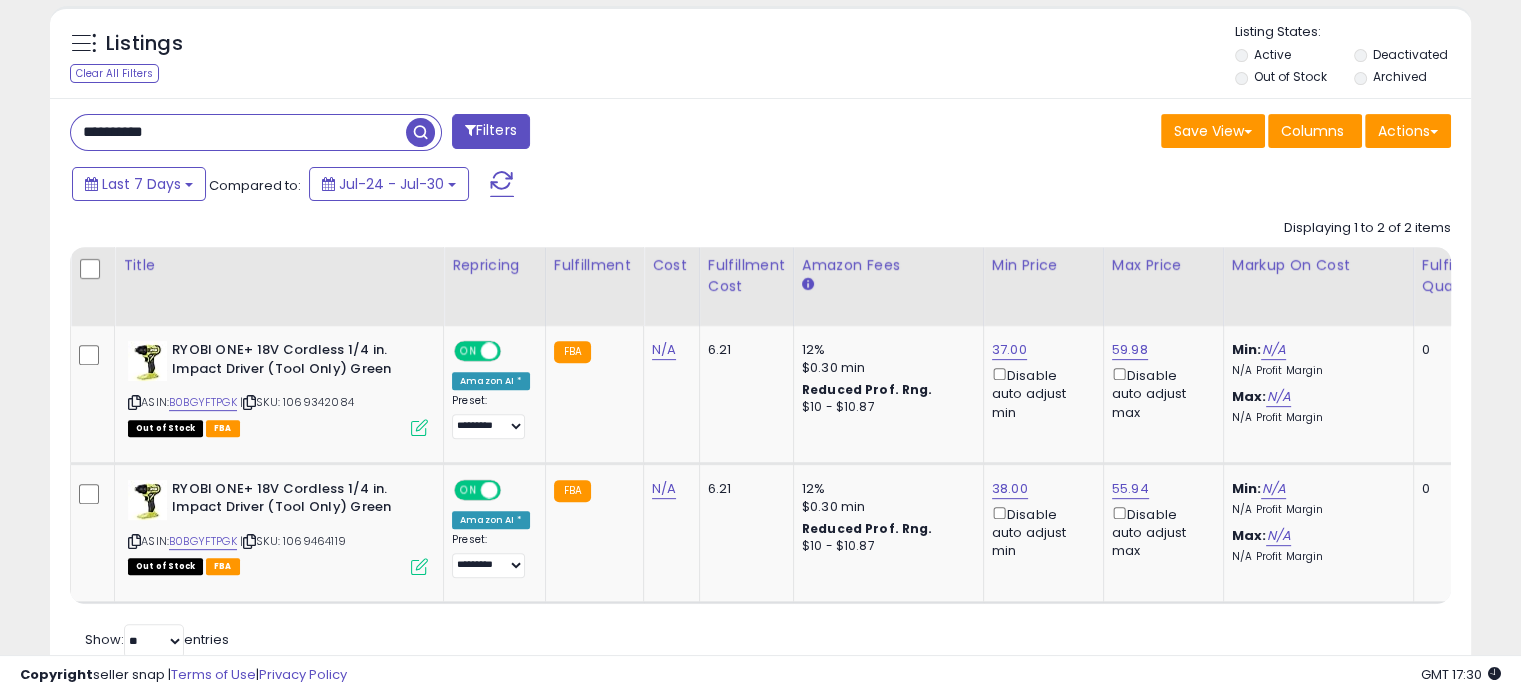 drag, startPoint x: 240, startPoint y: 136, endPoint x: 0, endPoint y: 122, distance: 240.40799 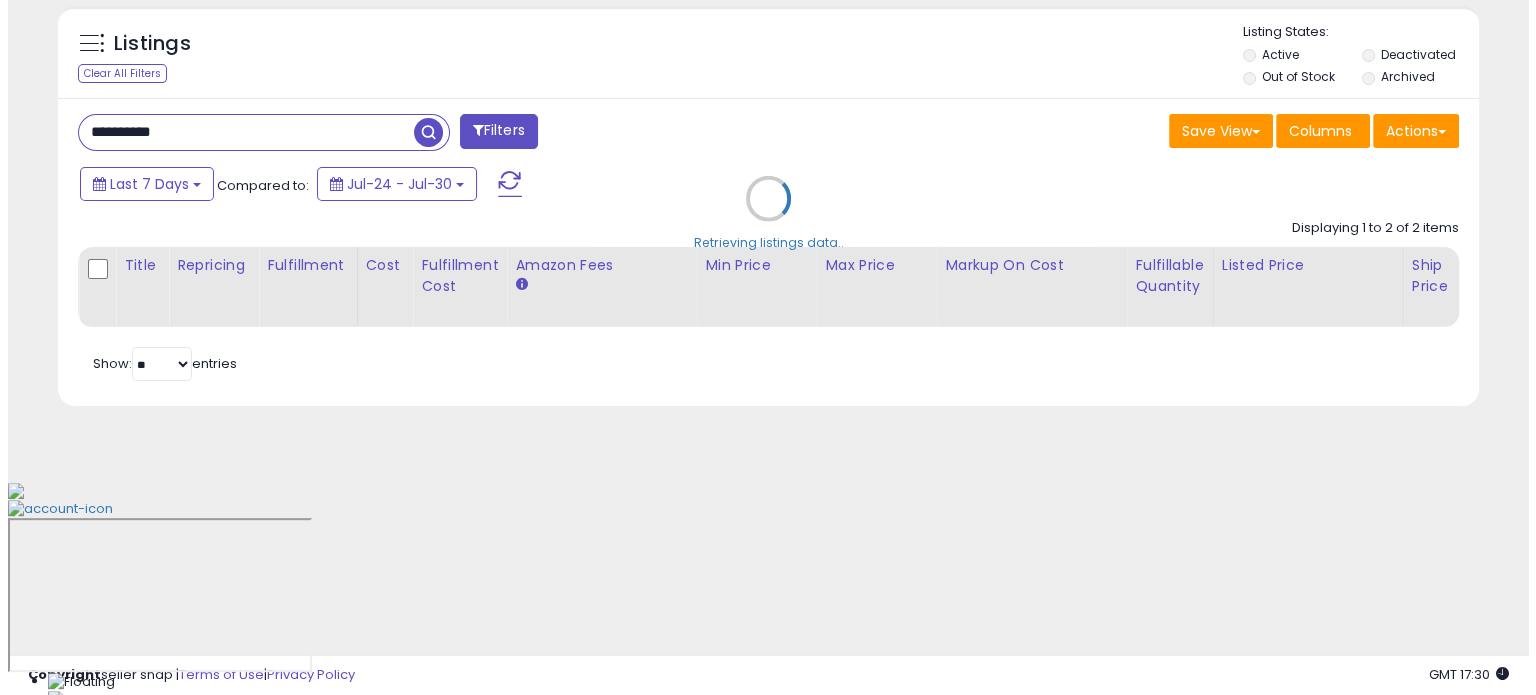 scroll, scrollTop: 524, scrollLeft: 0, axis: vertical 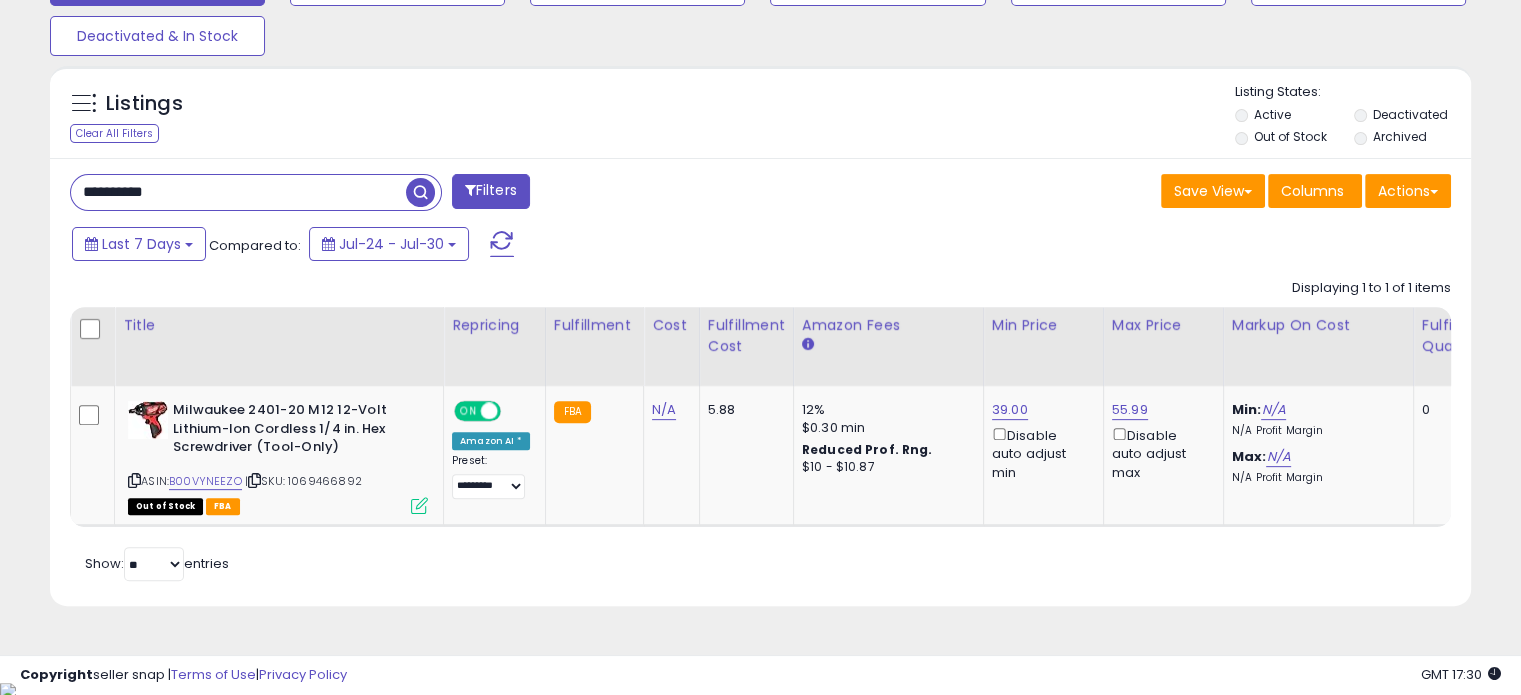drag, startPoint x: 227, startPoint y: 195, endPoint x: 0, endPoint y: 198, distance: 227.01982 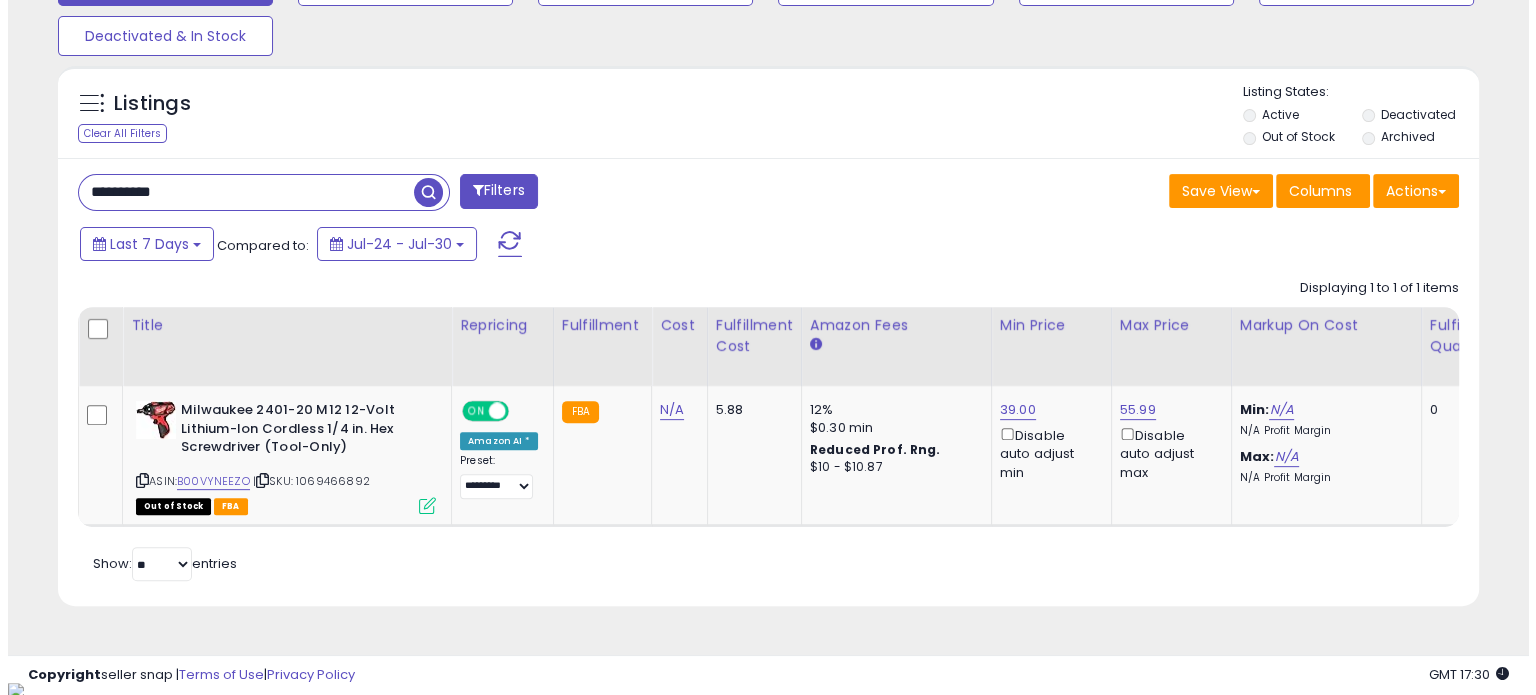 scroll, scrollTop: 524, scrollLeft: 0, axis: vertical 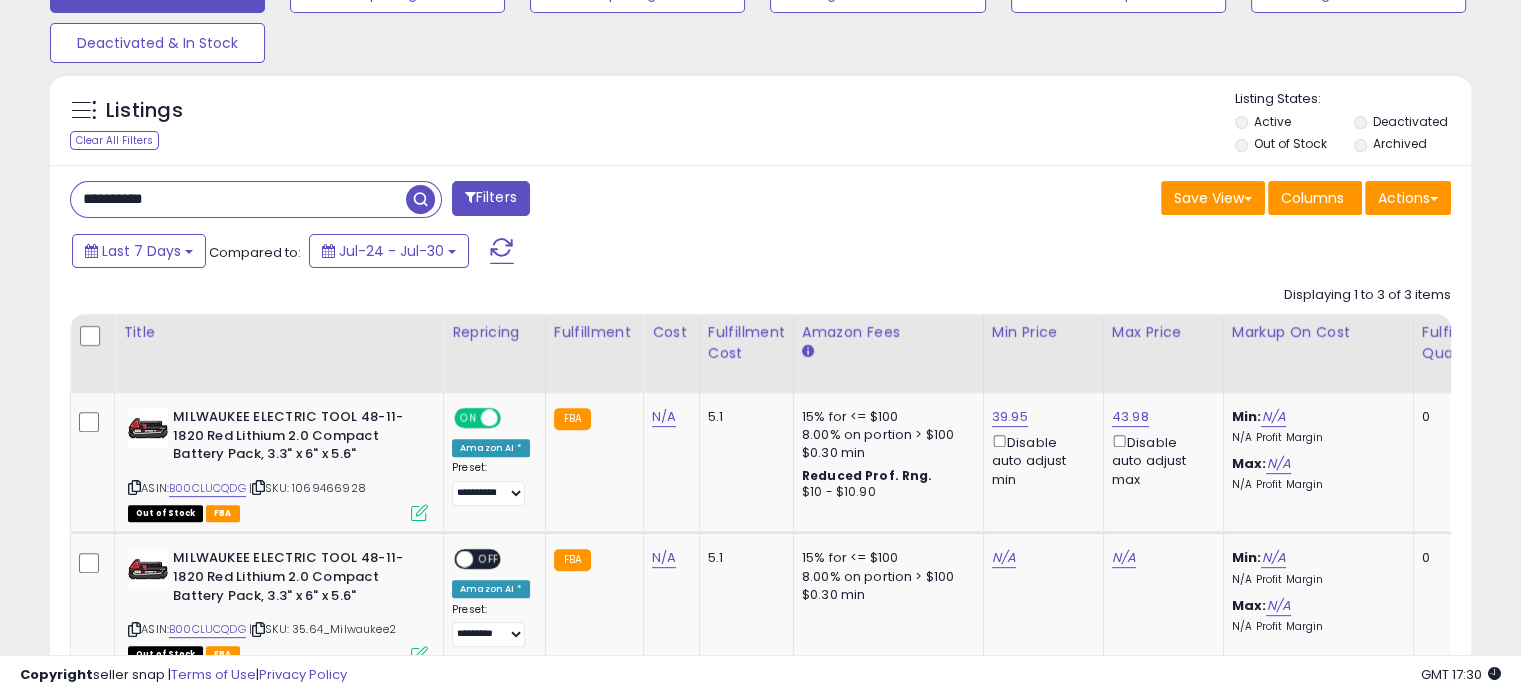 drag, startPoint x: 239, startPoint y: 200, endPoint x: 7, endPoint y: 195, distance: 232.05388 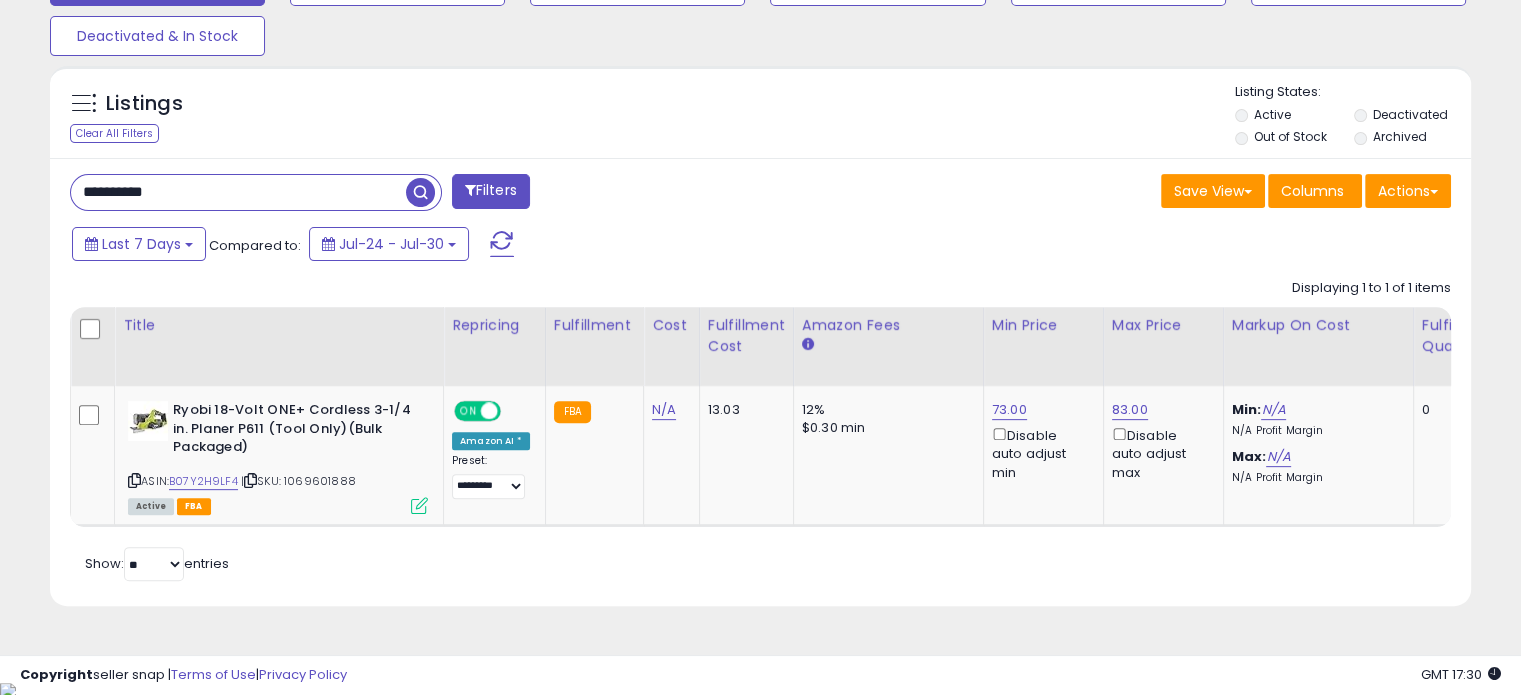 drag, startPoint x: 126, startPoint y: 191, endPoint x: 0, endPoint y: 192, distance: 126.00397 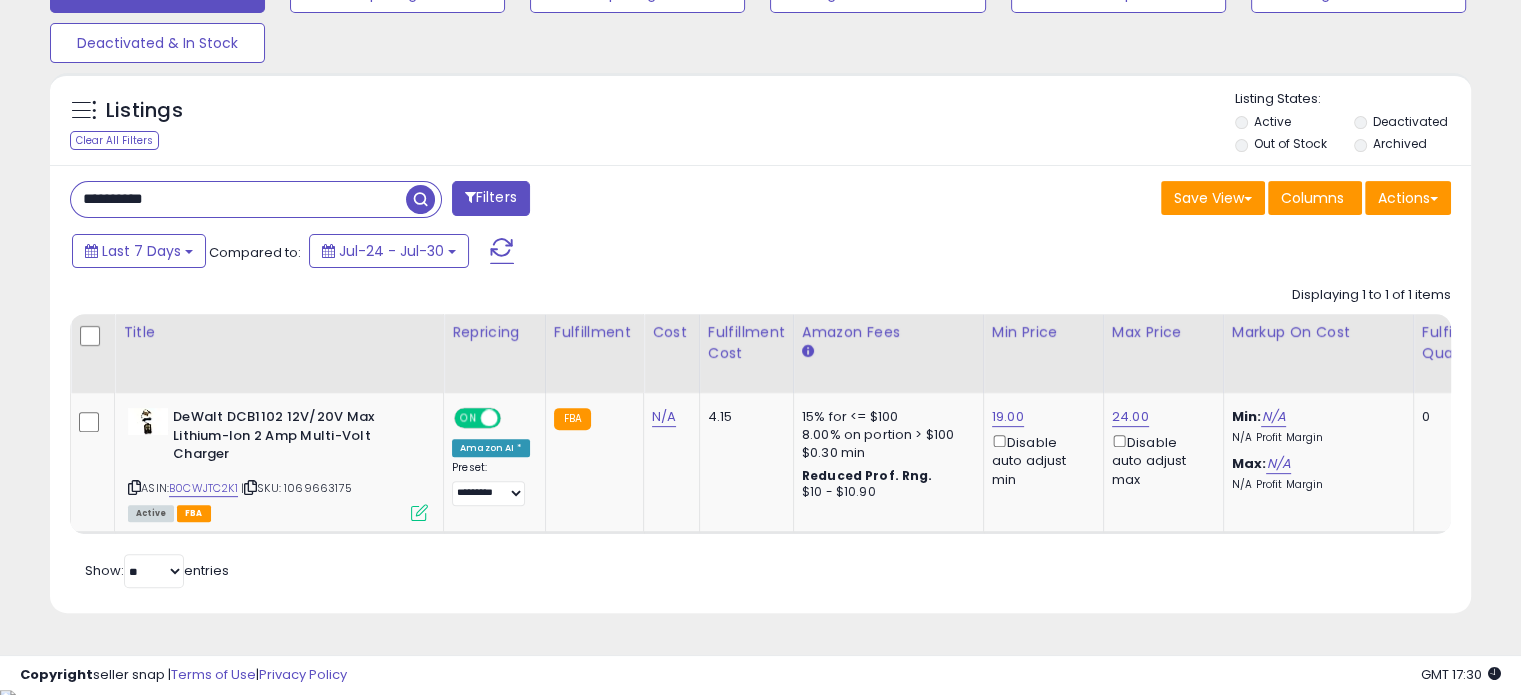 drag, startPoint x: 243, startPoint y: 203, endPoint x: 5, endPoint y: 203, distance: 238 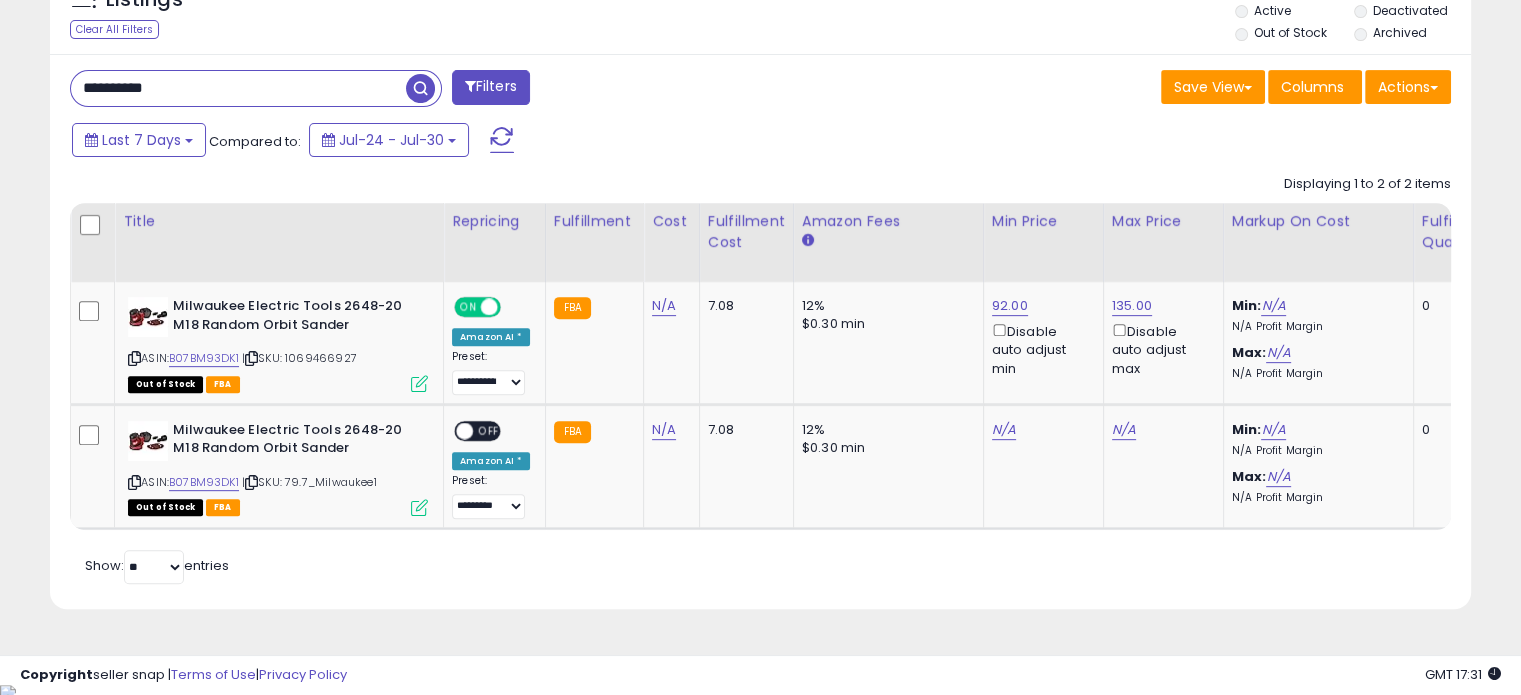 drag, startPoint x: 255, startPoint y: 84, endPoint x: 0, endPoint y: 77, distance: 255.09605 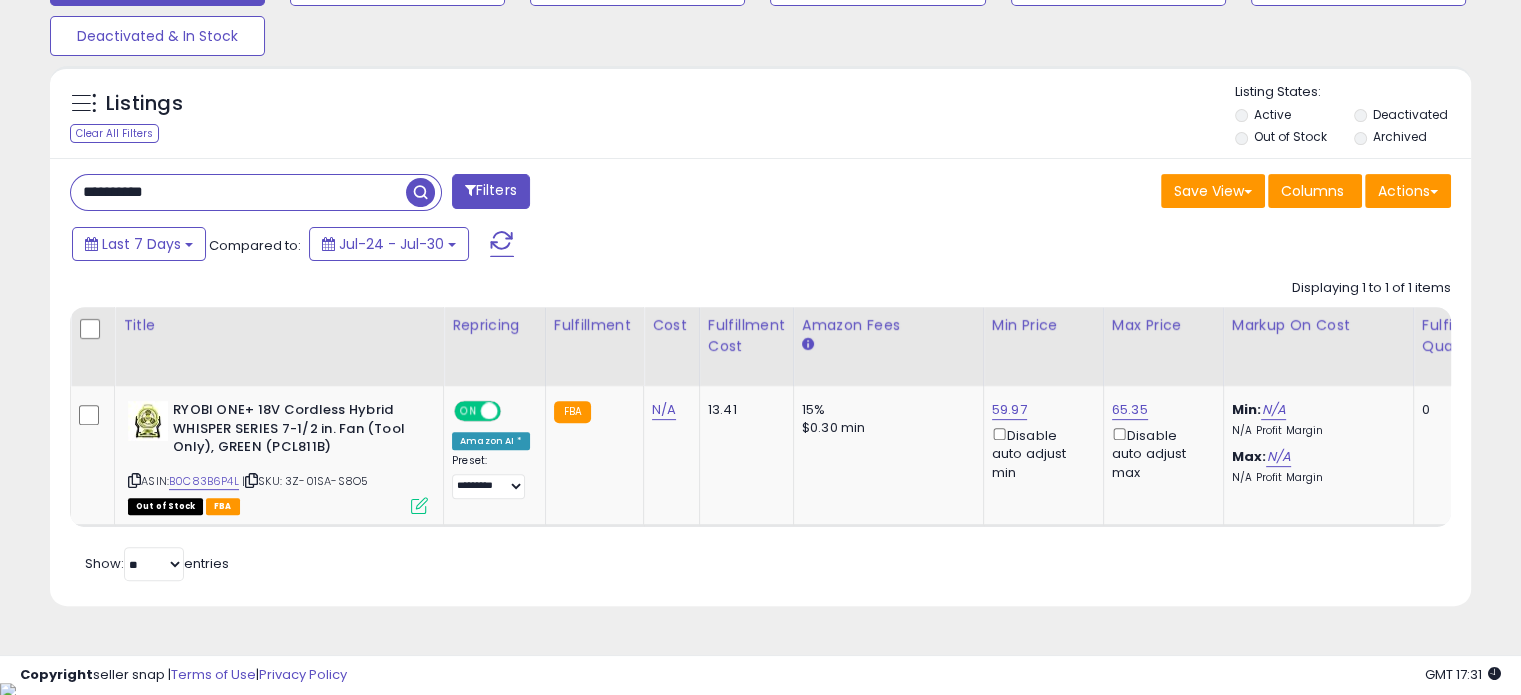drag, startPoint x: 218, startPoint y: 195, endPoint x: 0, endPoint y: 197, distance: 218.00917 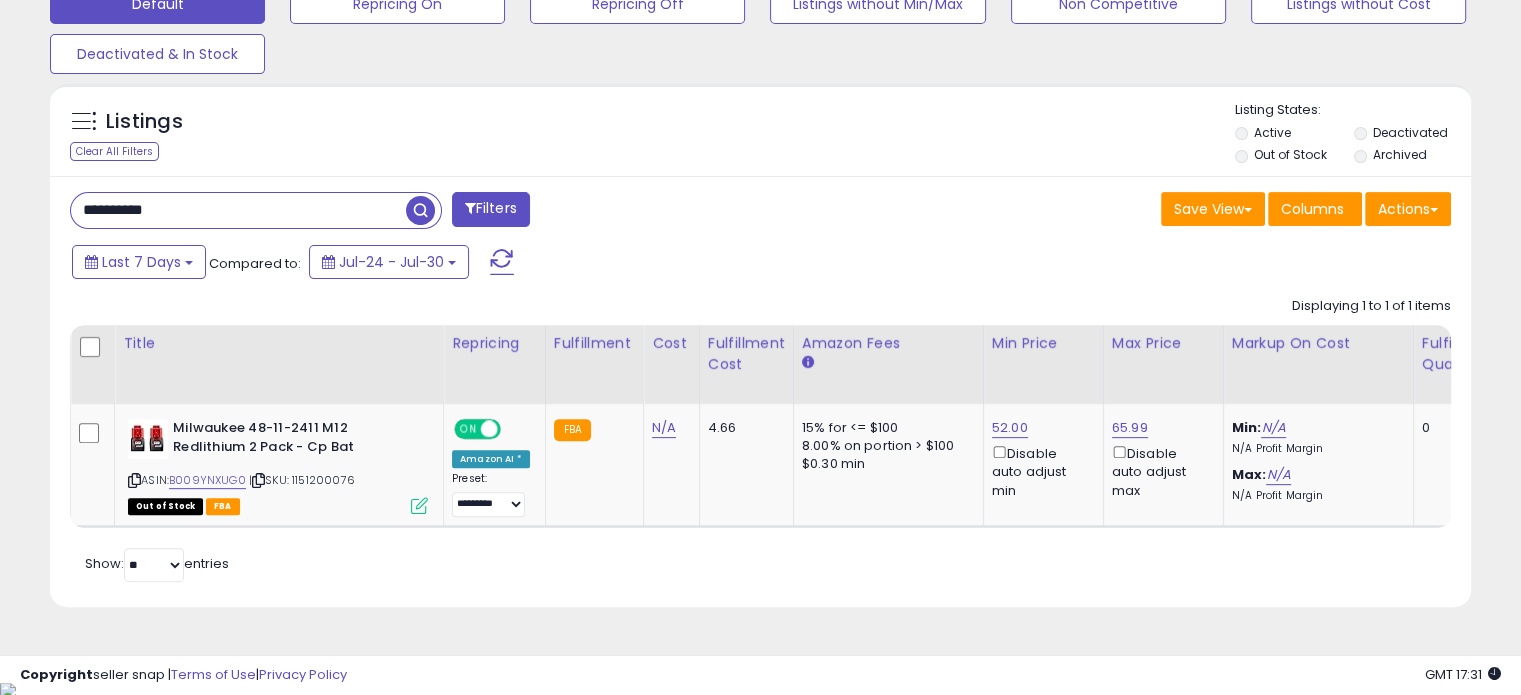drag, startPoint x: 176, startPoint y: 208, endPoint x: 0, endPoint y: 207, distance: 176.00284 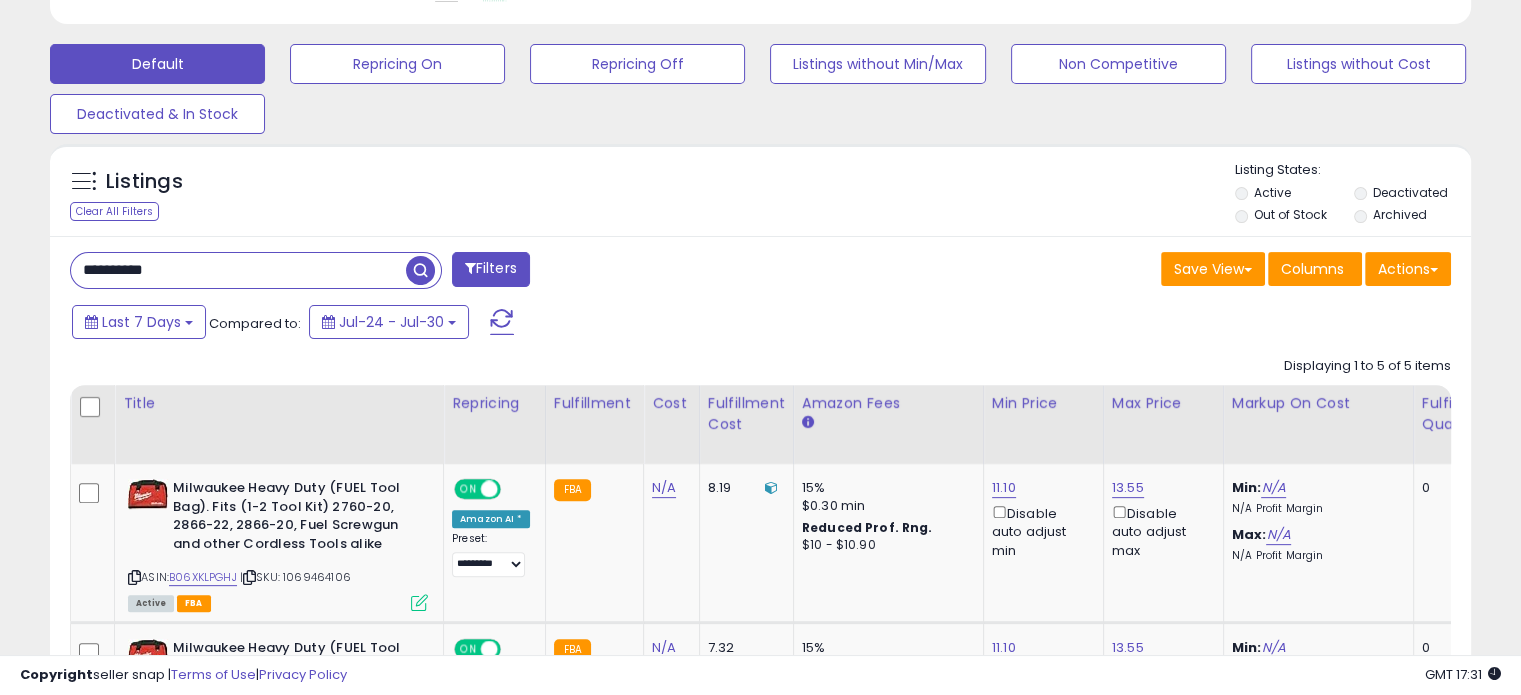 drag, startPoint x: 228, startPoint y: 270, endPoint x: 0, endPoint y: 268, distance: 228.00877 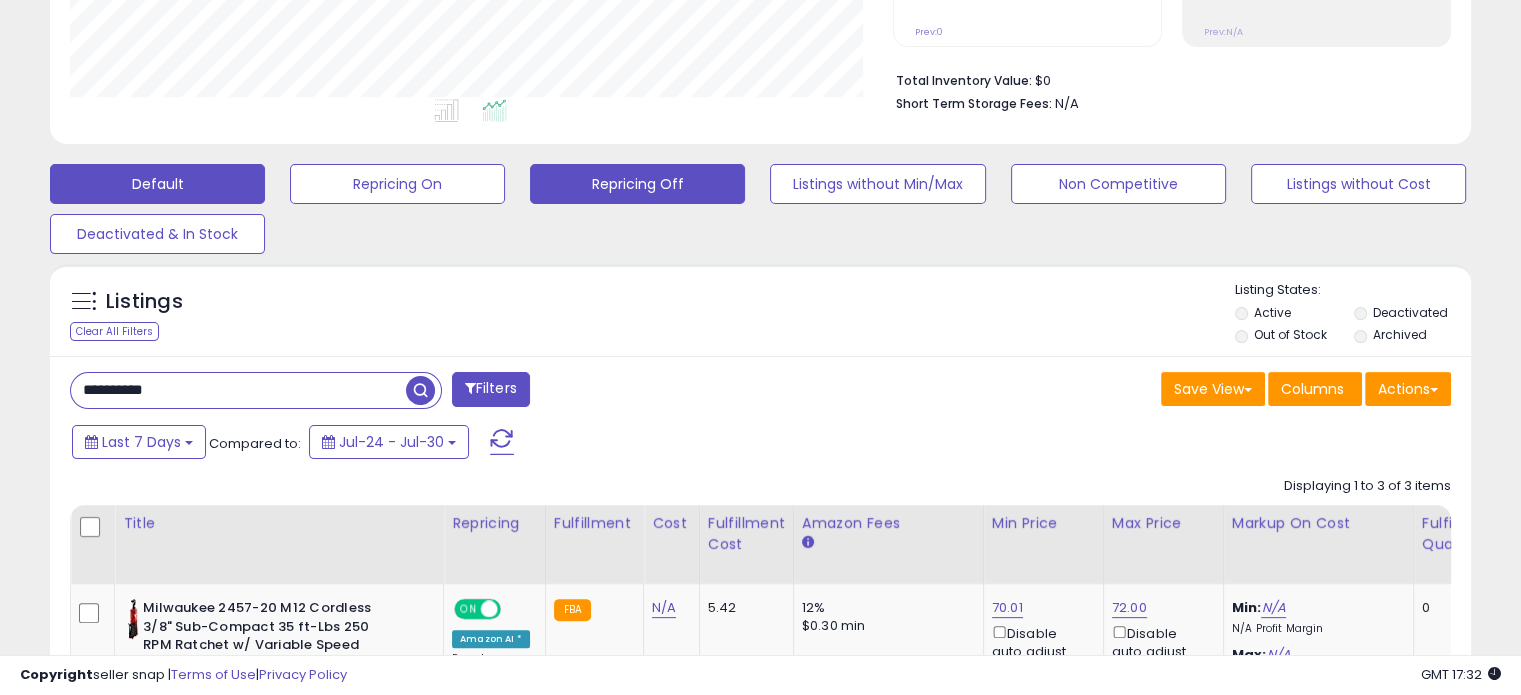 click on "Repricing Off" at bounding box center (397, 184) 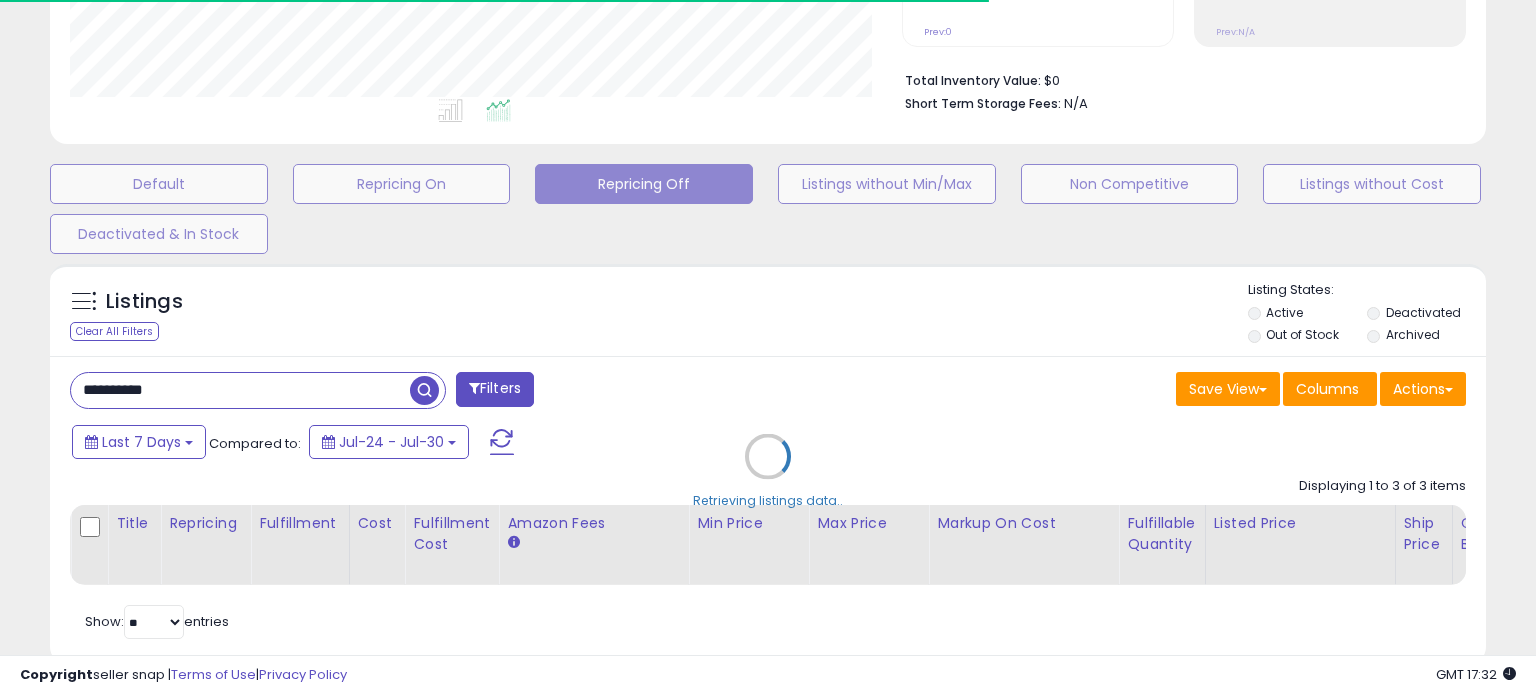 type 